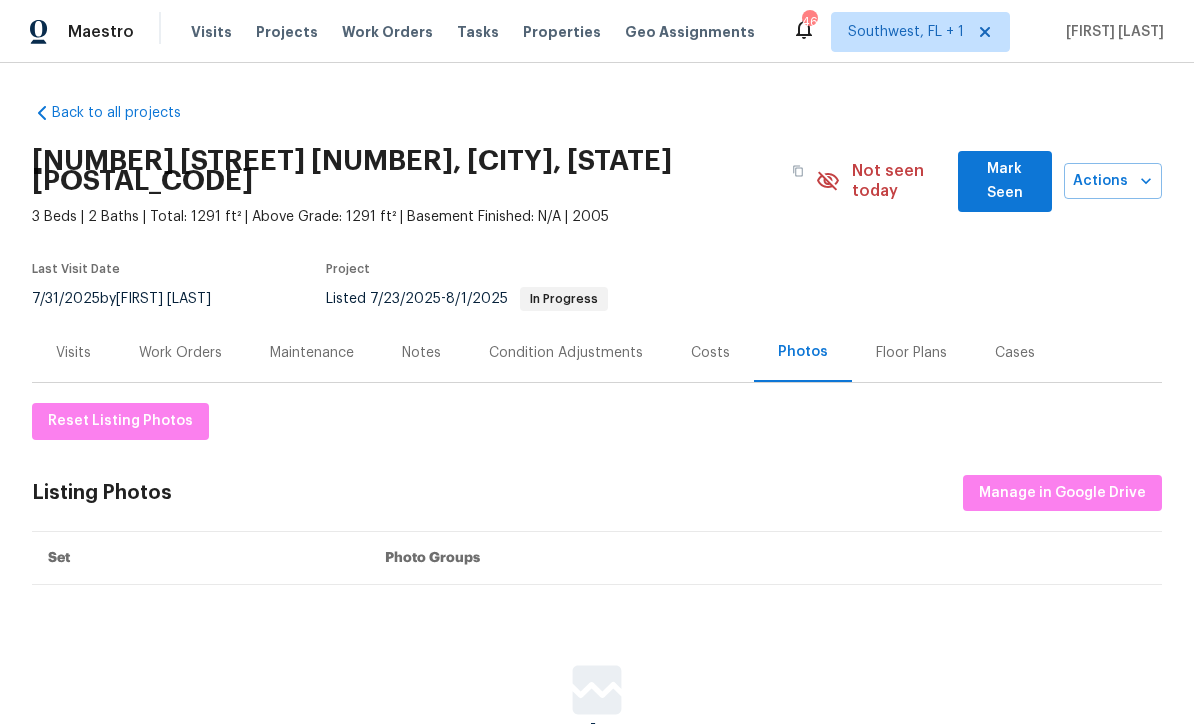 scroll, scrollTop: 0, scrollLeft: 0, axis: both 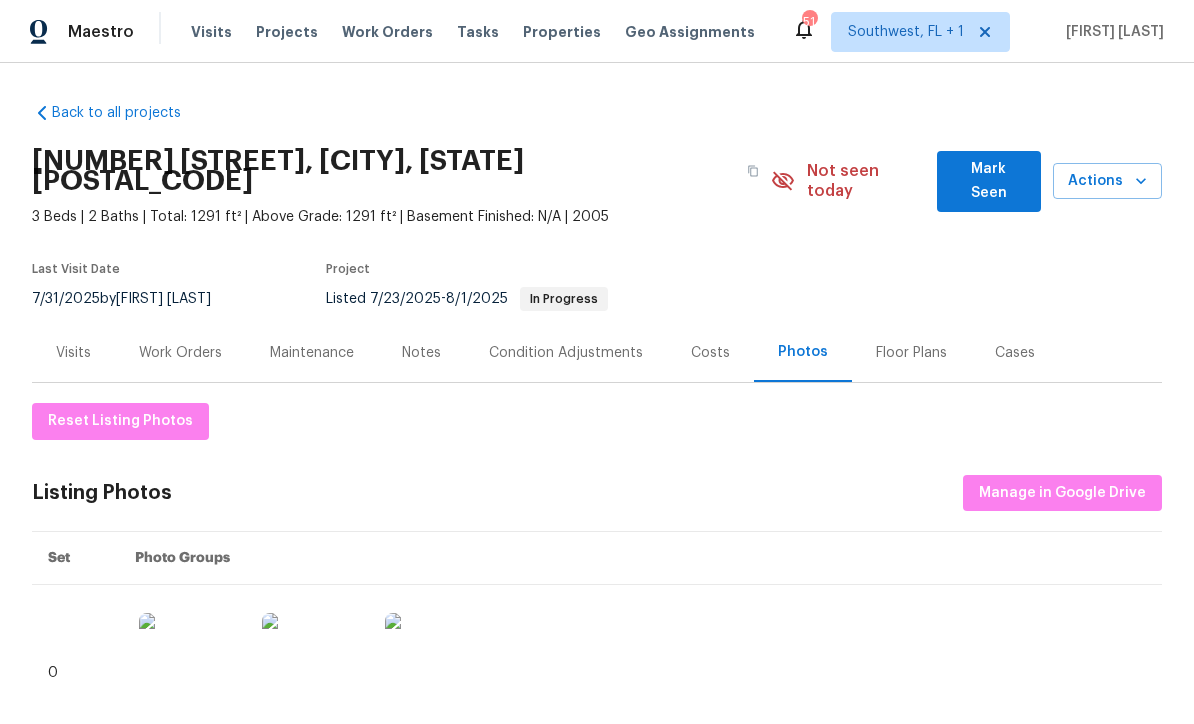 click on "Work Orders" at bounding box center (180, 353) 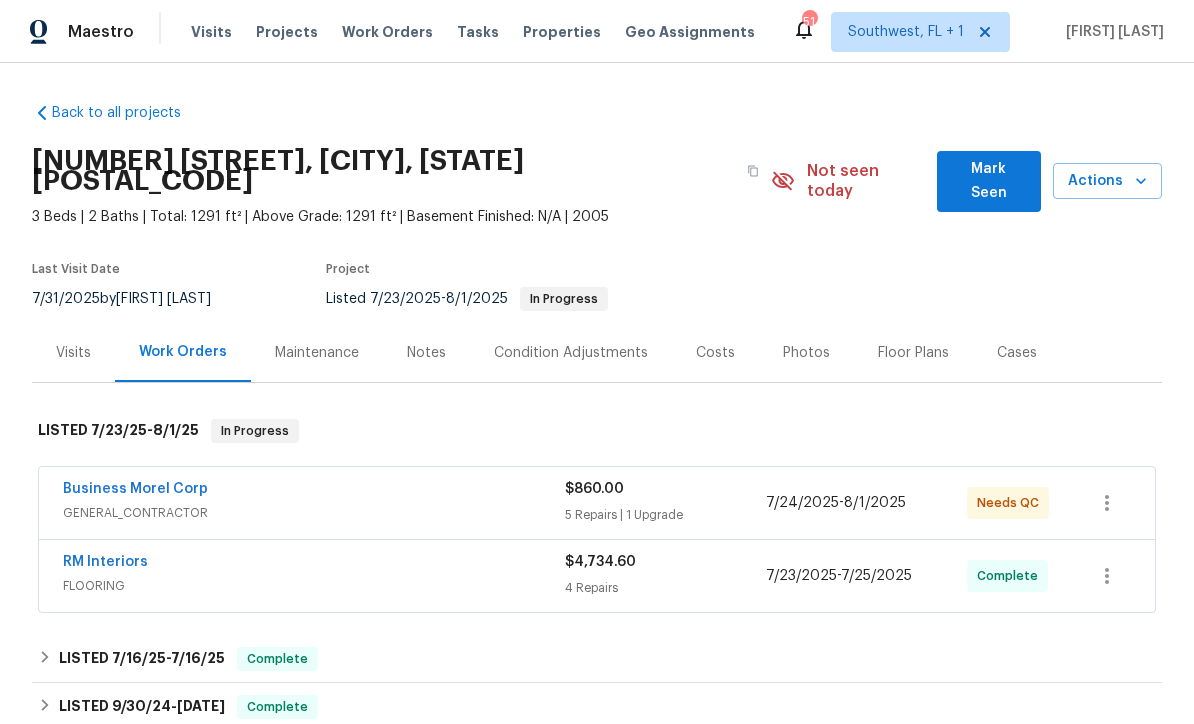 click on "Projects" at bounding box center (287, 32) 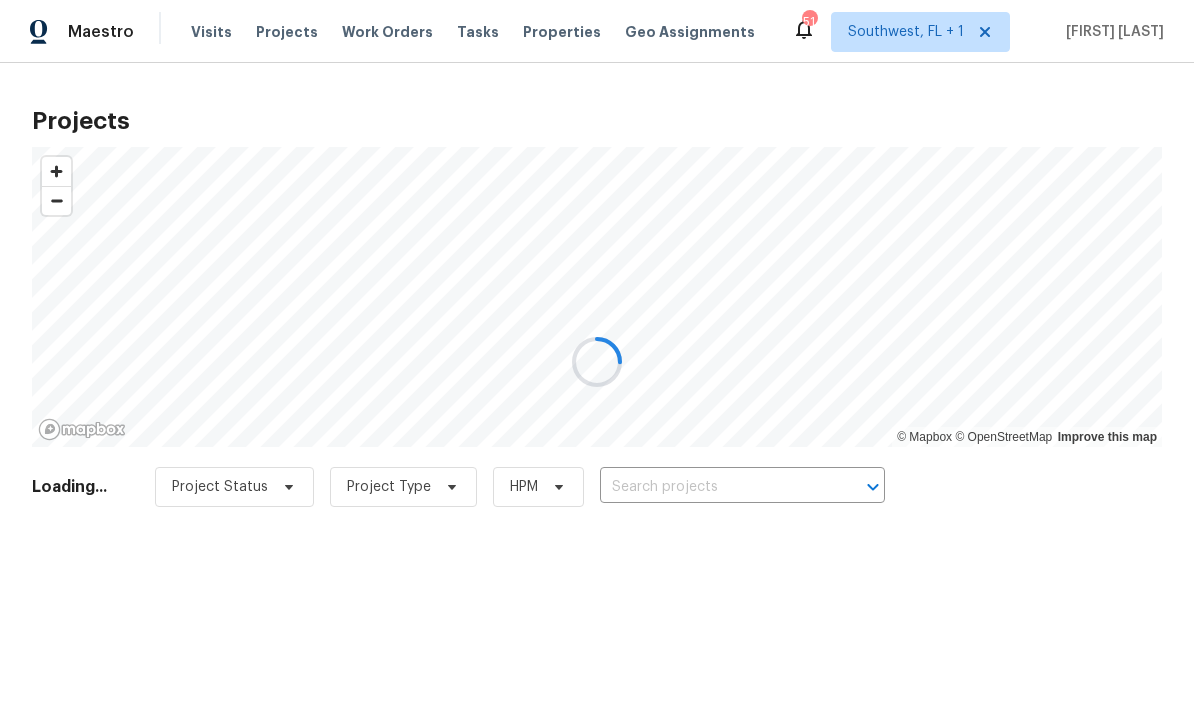 click at bounding box center (597, 362) 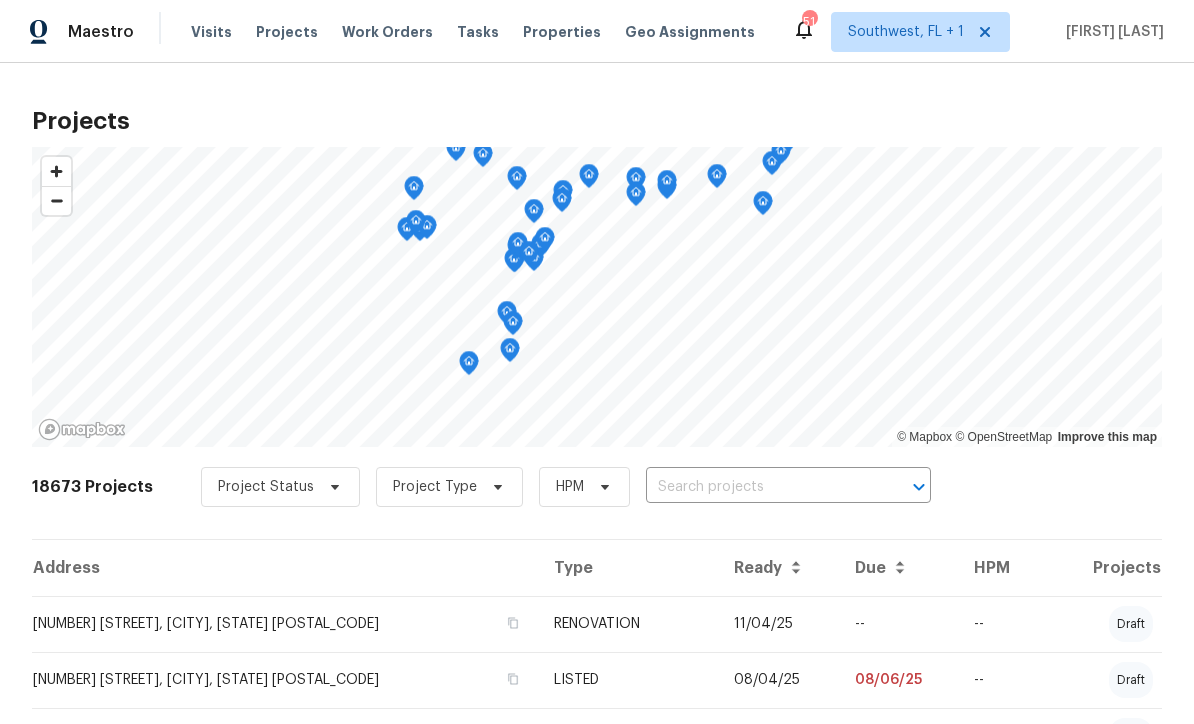 click at bounding box center (760, 487) 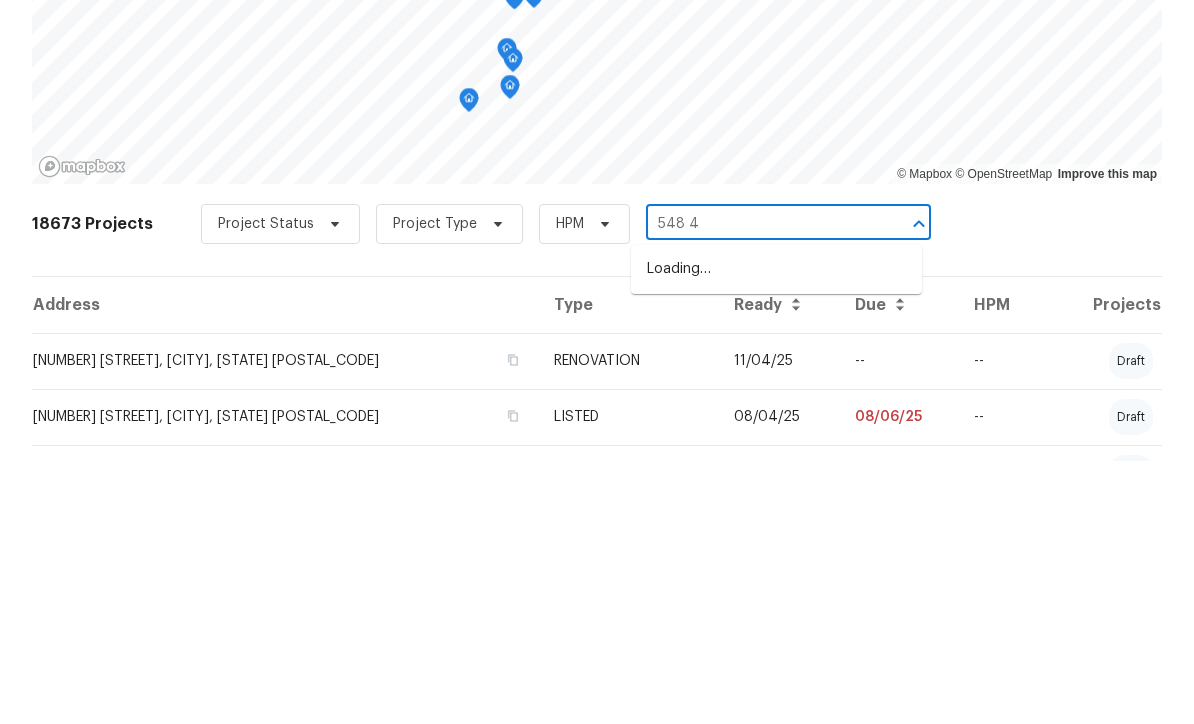 type on "548 47" 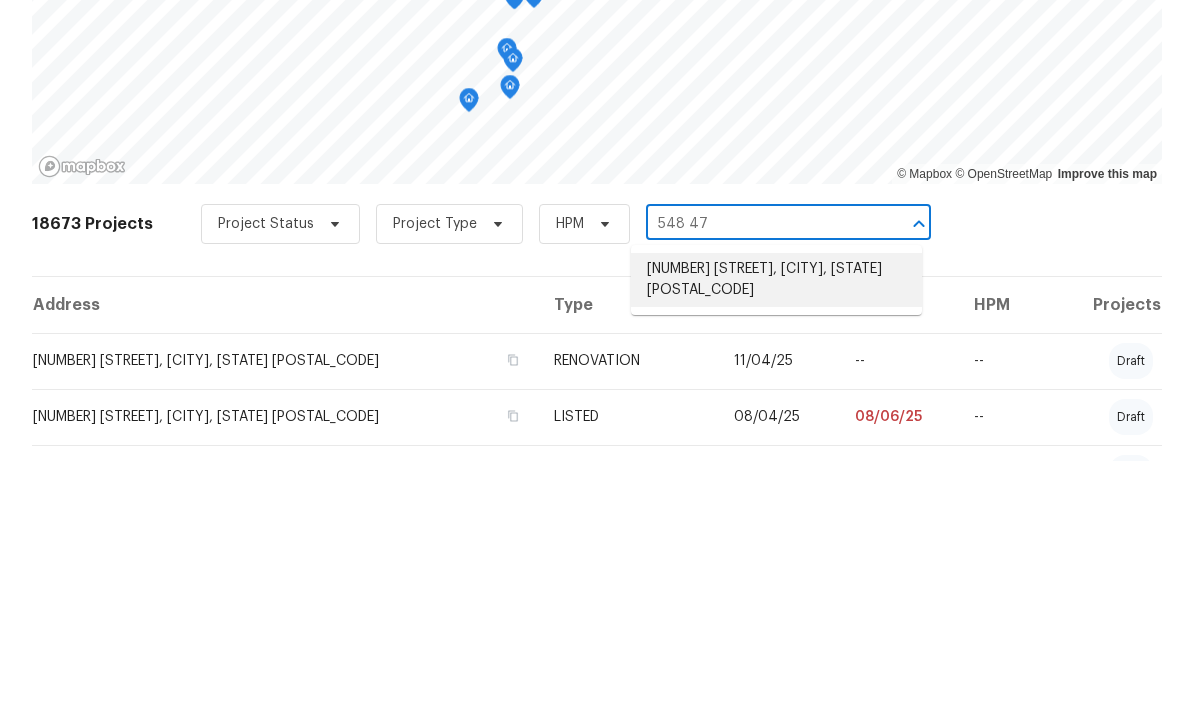click on "[NUMBER] [STREET], [CITY], [STATE] [ZIPCODE]" at bounding box center (776, 543) 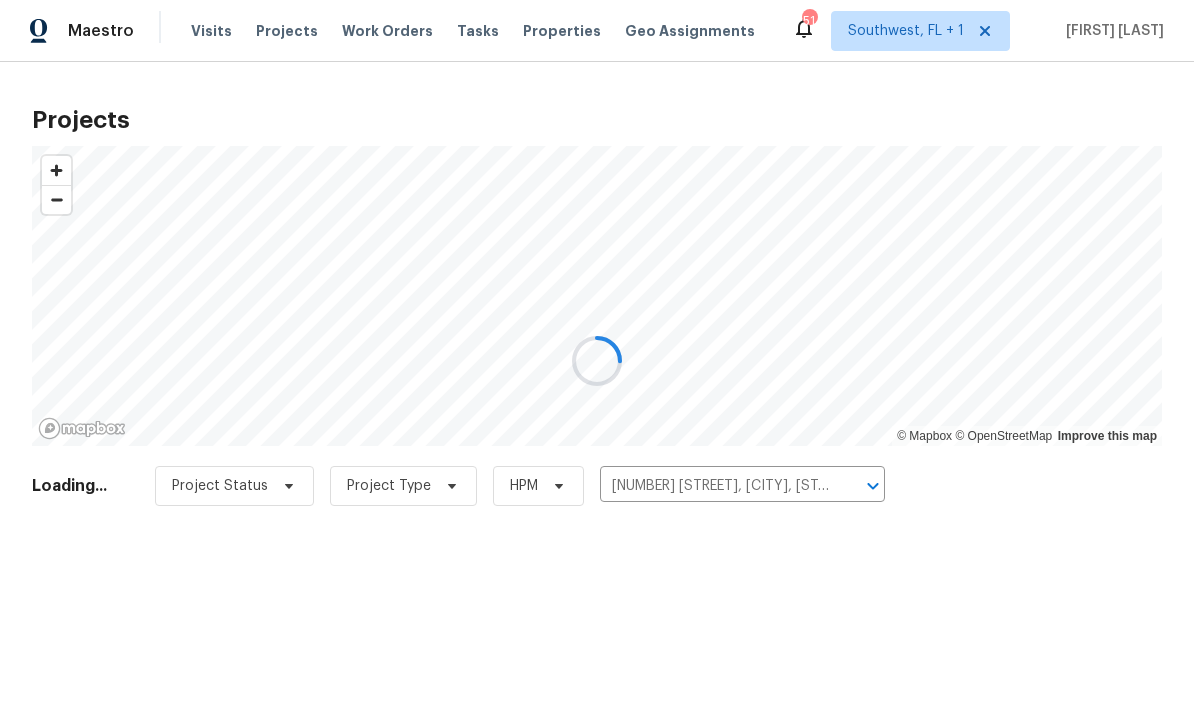 scroll, scrollTop: 1, scrollLeft: 0, axis: vertical 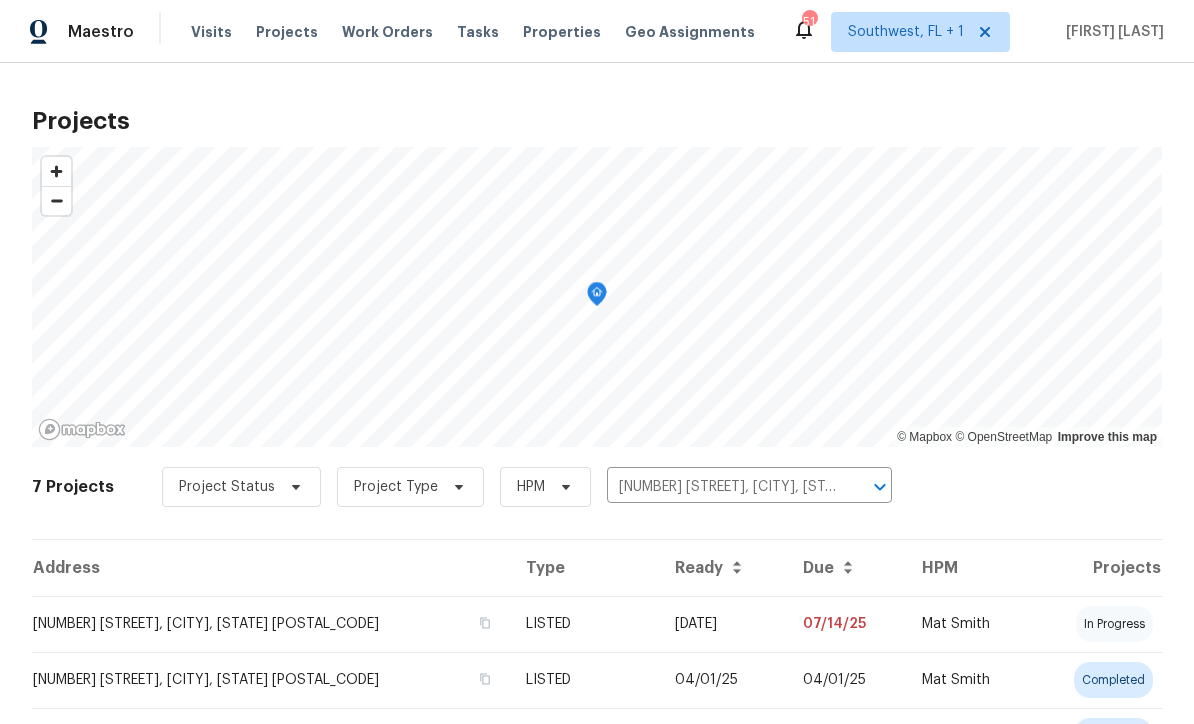 click on "05/16/25" at bounding box center (723, 624) 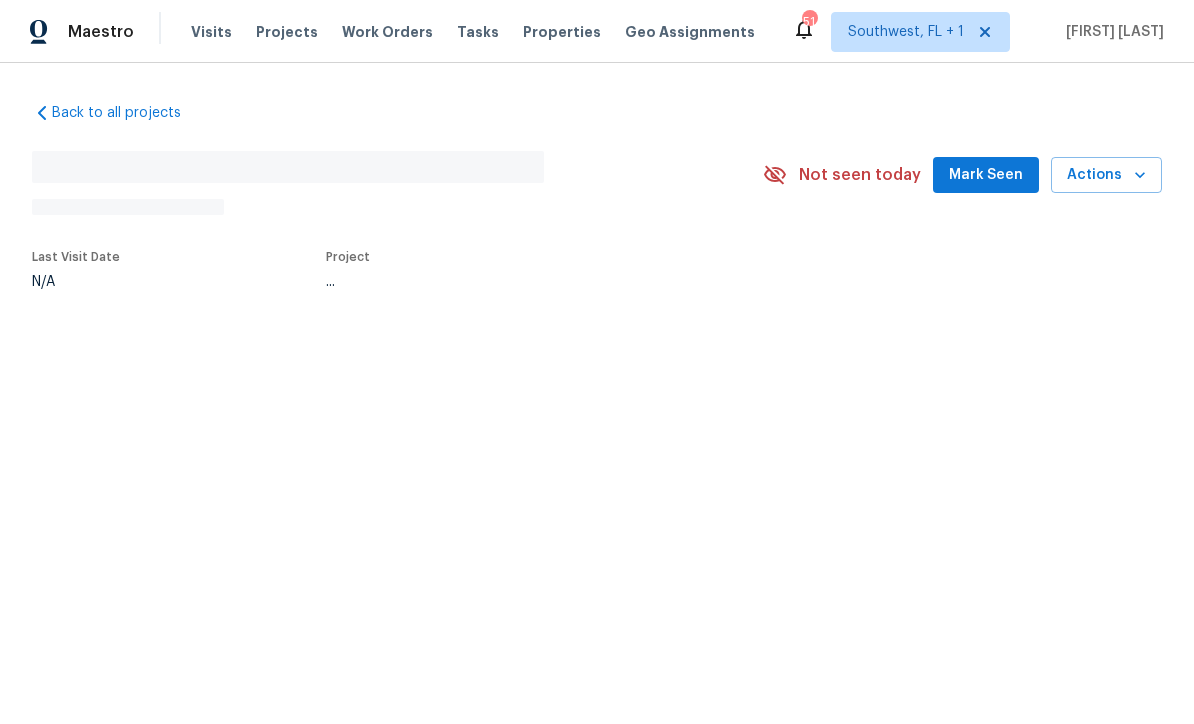 scroll, scrollTop: 0, scrollLeft: 0, axis: both 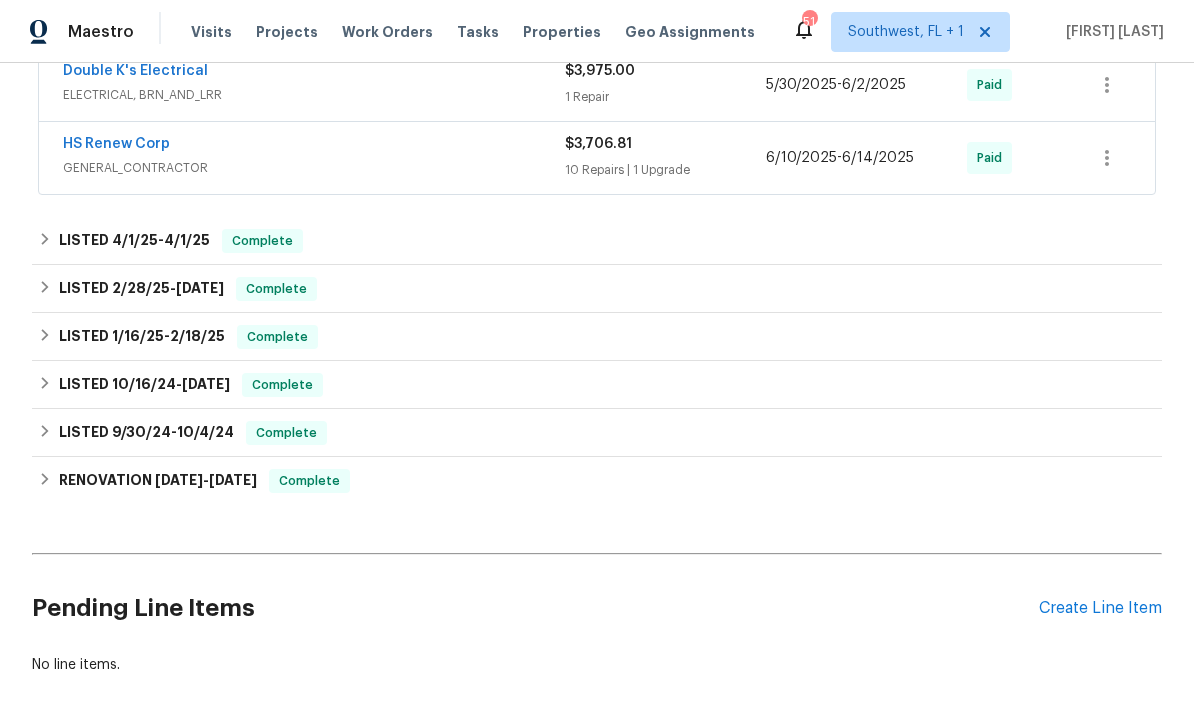 click on "Create Line Item" at bounding box center (1100, 608) 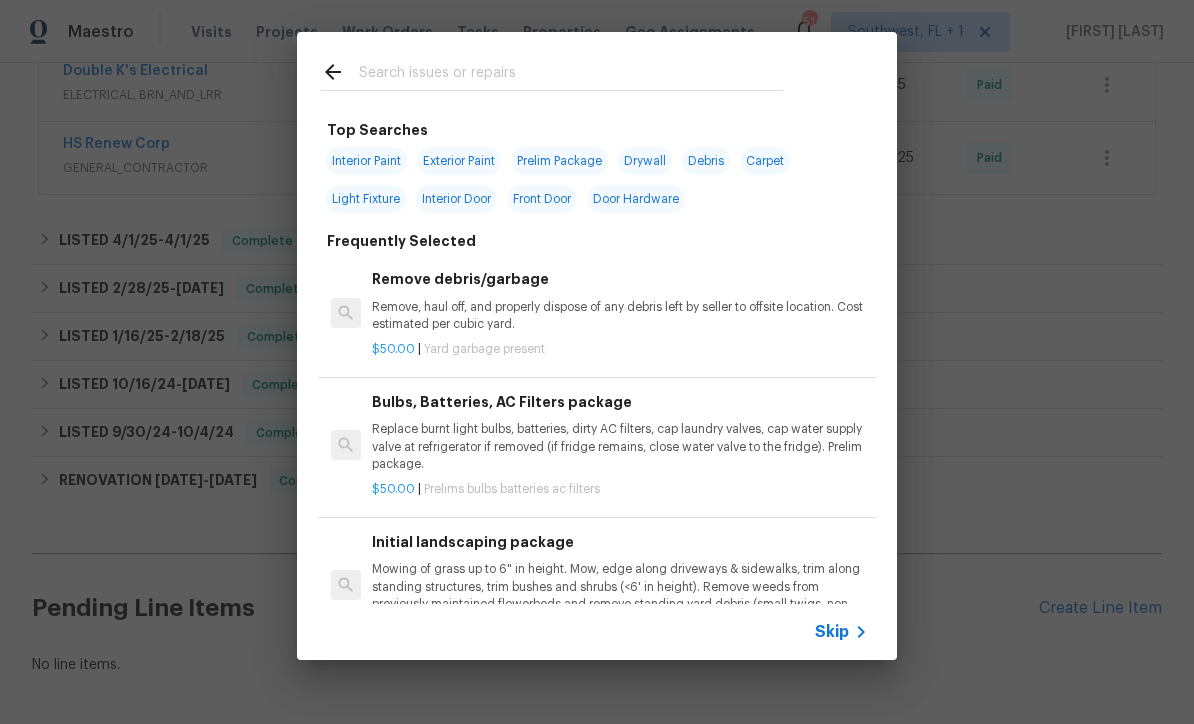 click on "Skip" at bounding box center (832, 632) 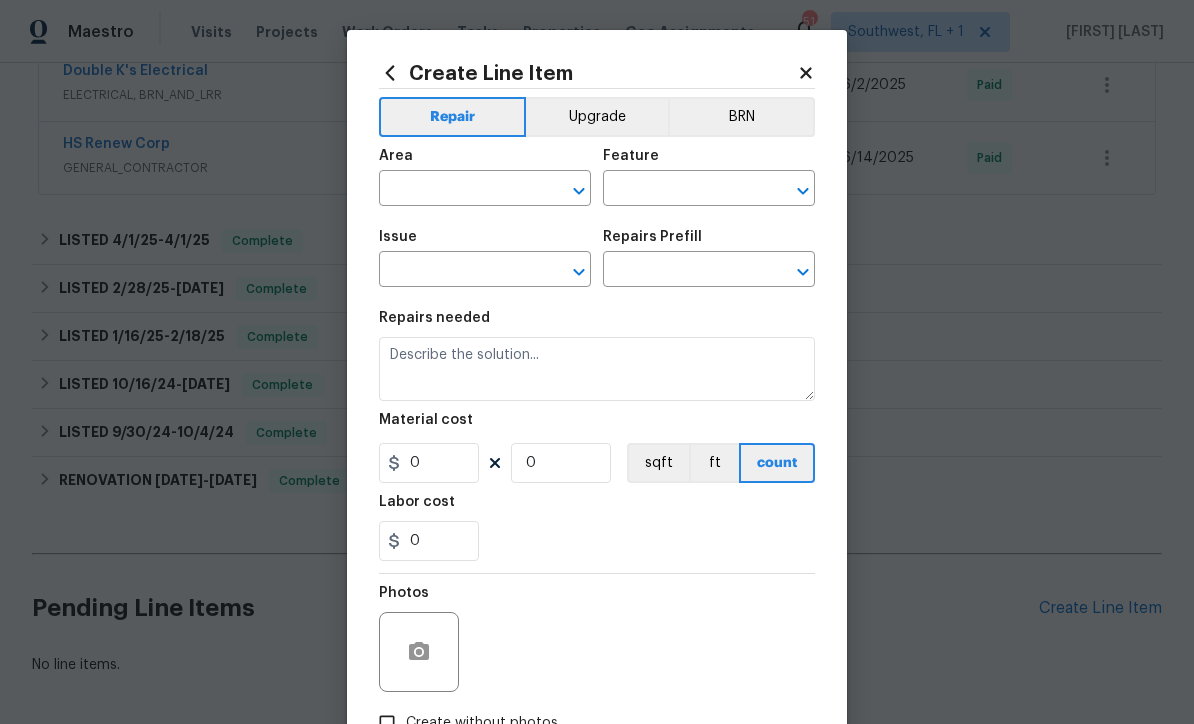 click at bounding box center (457, 190) 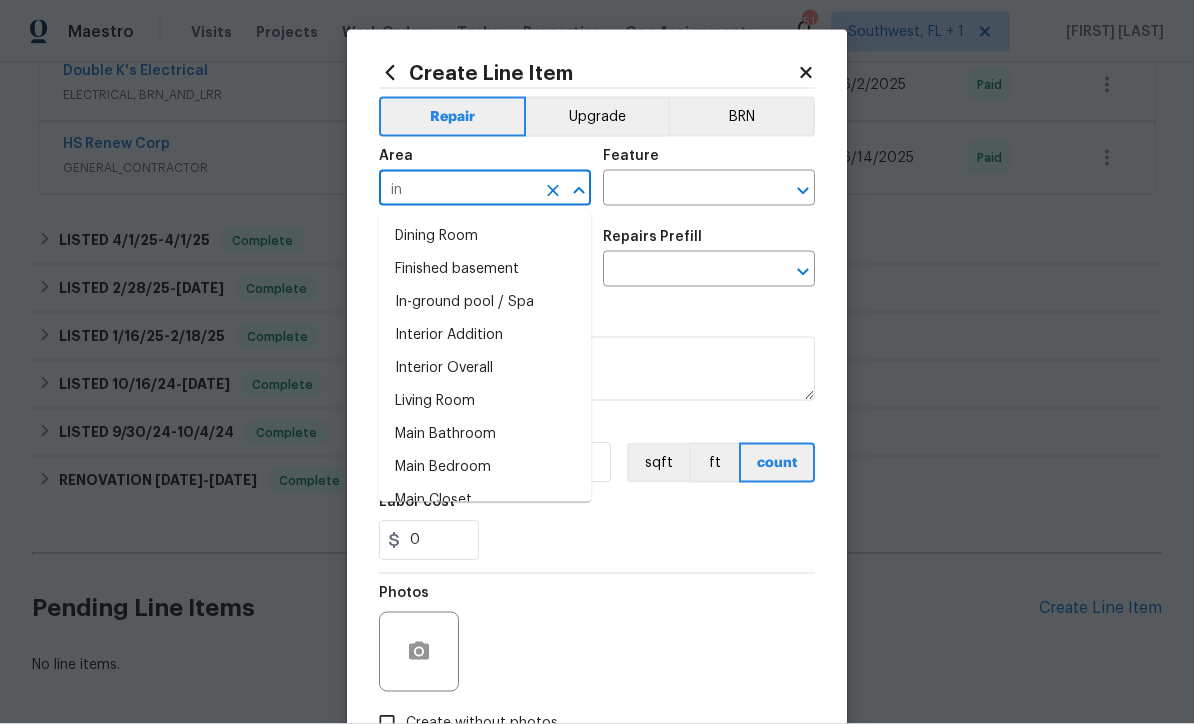 type on "i" 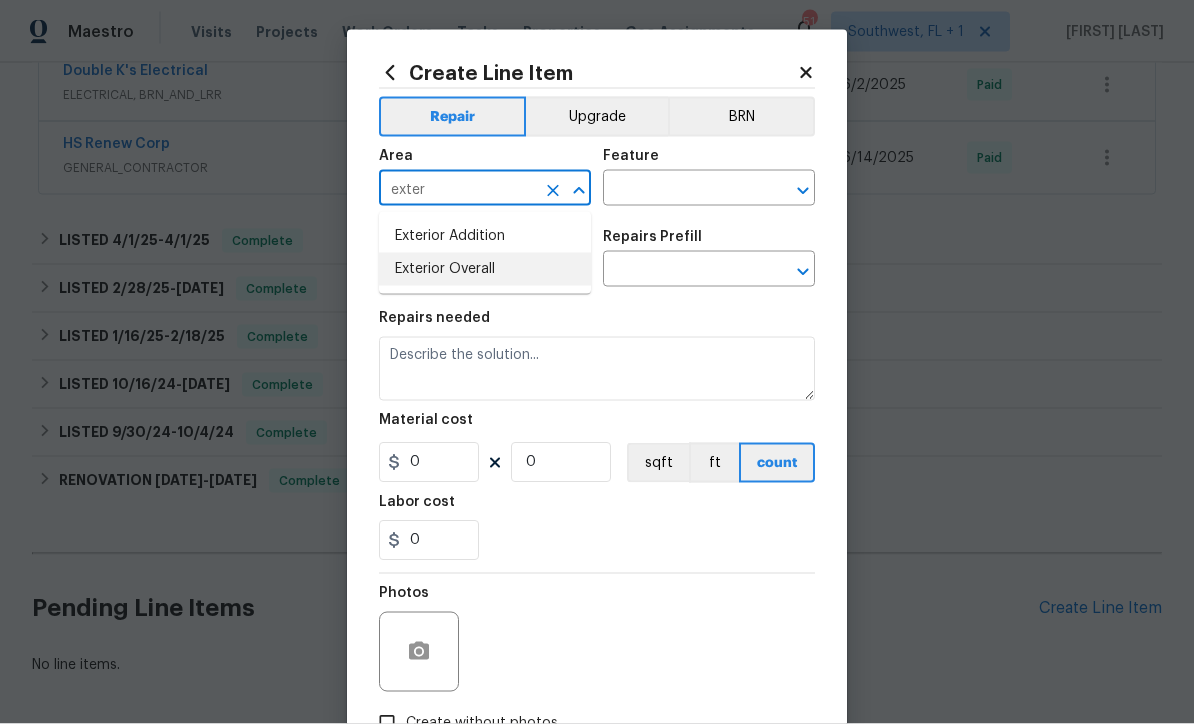 click on "Exterior Overall" at bounding box center [485, 269] 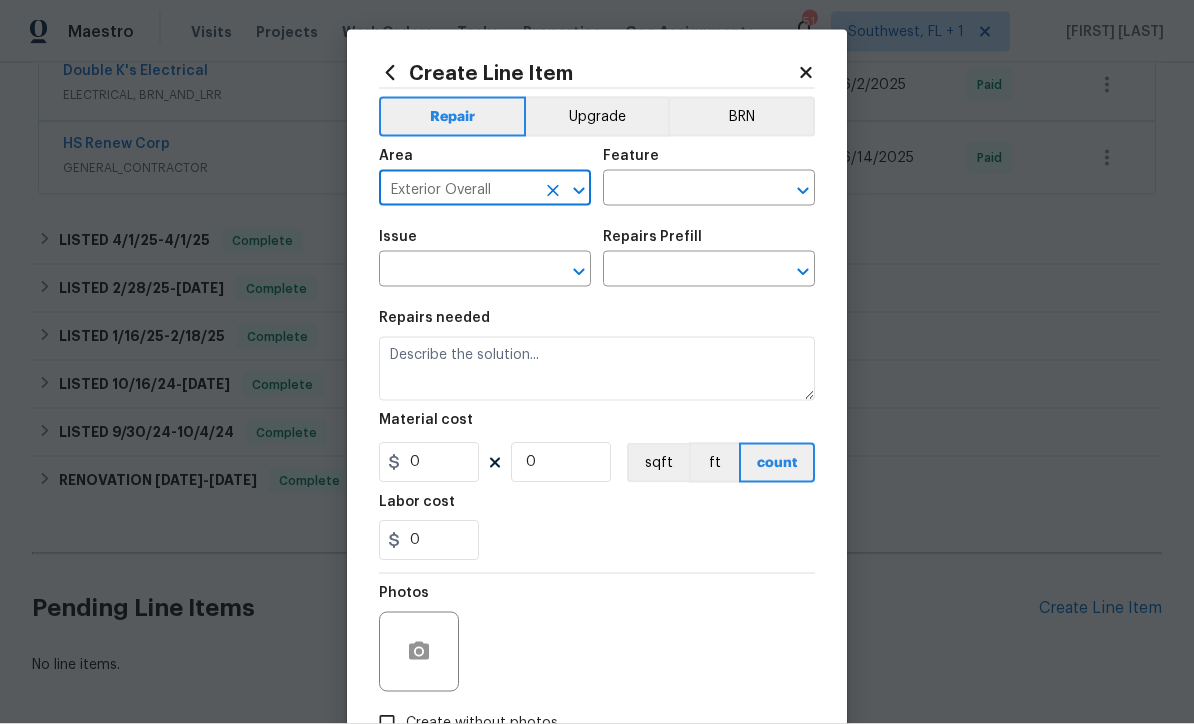 click at bounding box center (681, 190) 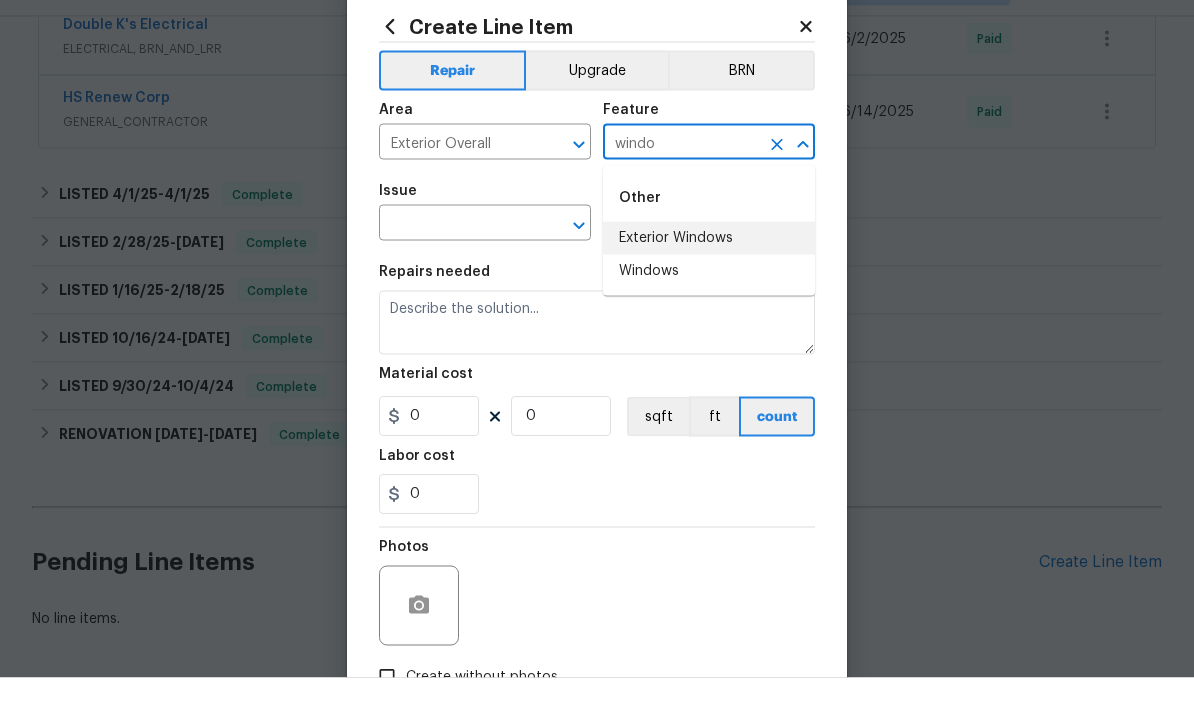 click on "Exterior Windows" at bounding box center (709, 284) 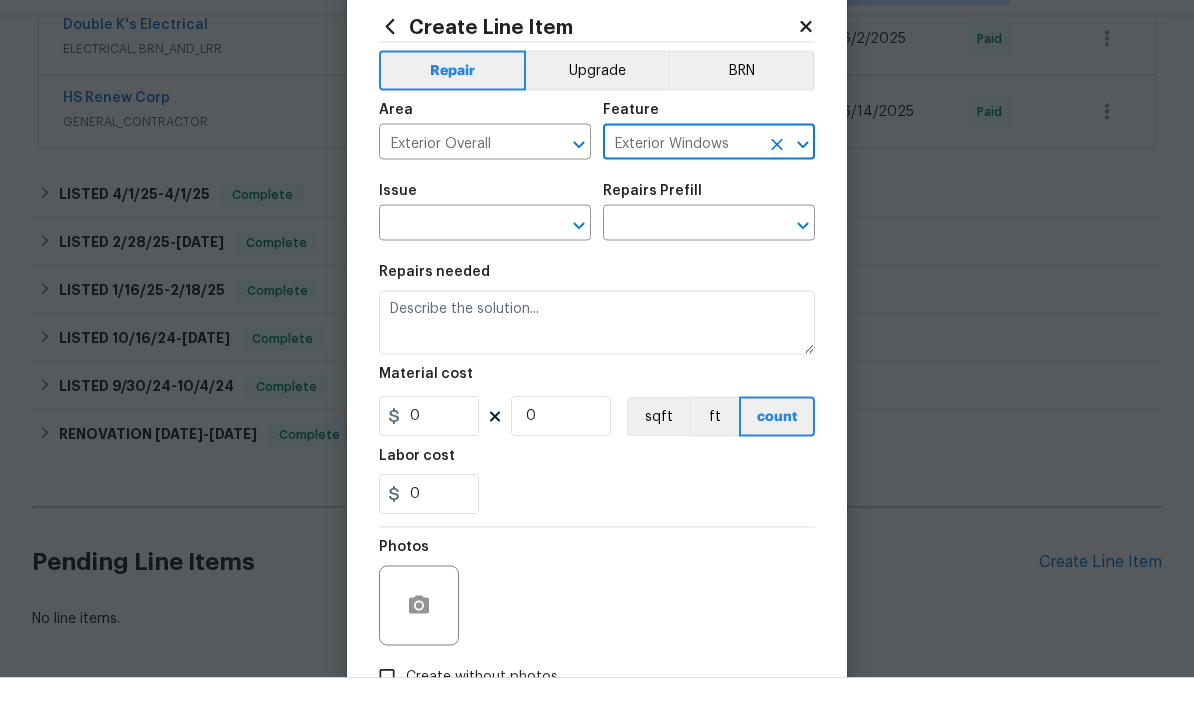 click at bounding box center [457, 271] 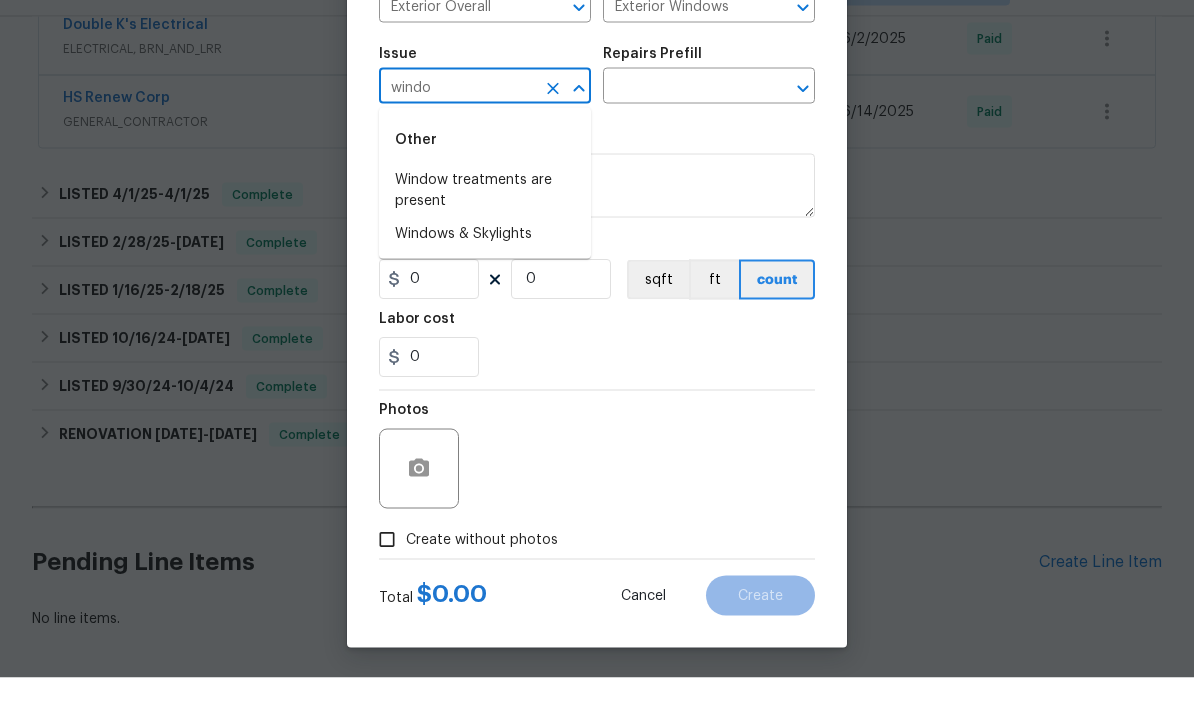 scroll, scrollTop: 136, scrollLeft: 0, axis: vertical 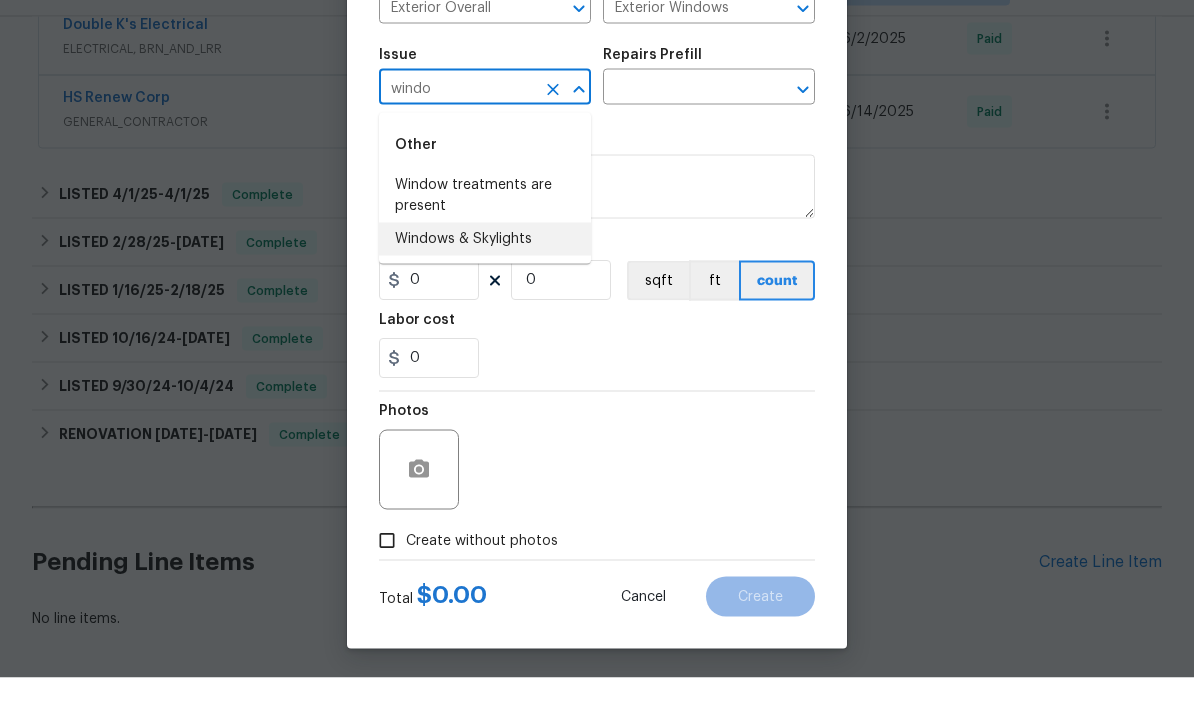 click on "Windows & Skylights" at bounding box center (485, 285) 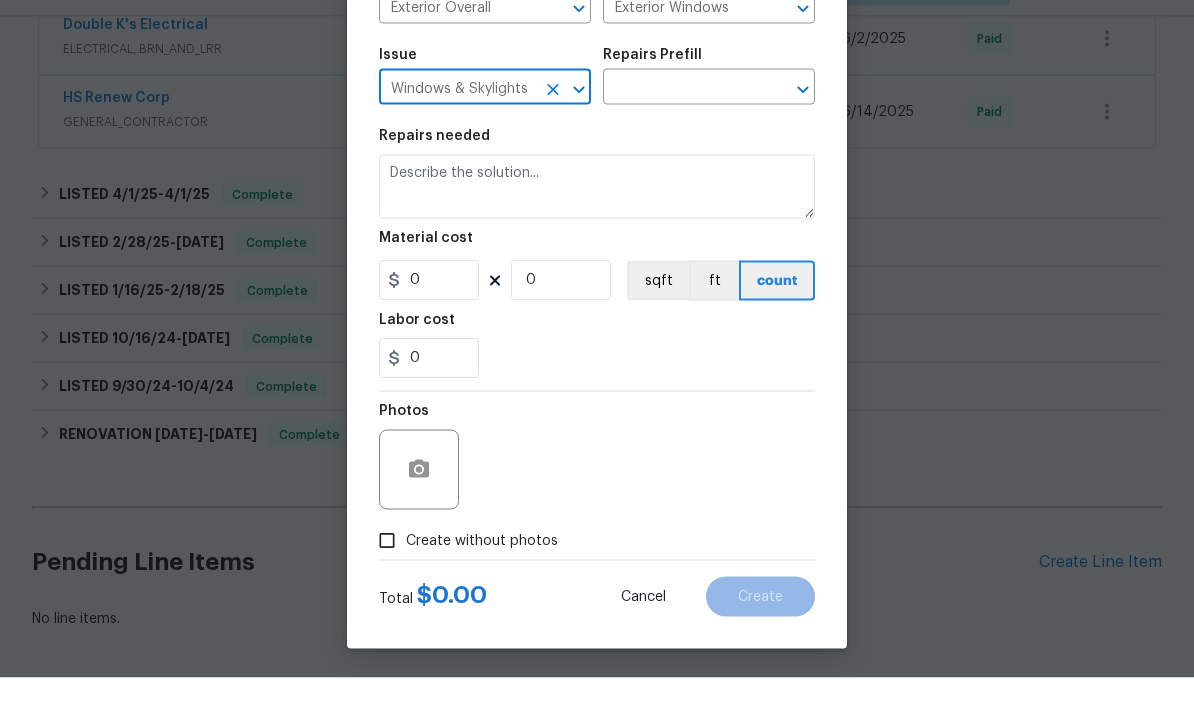 click at bounding box center (681, 135) 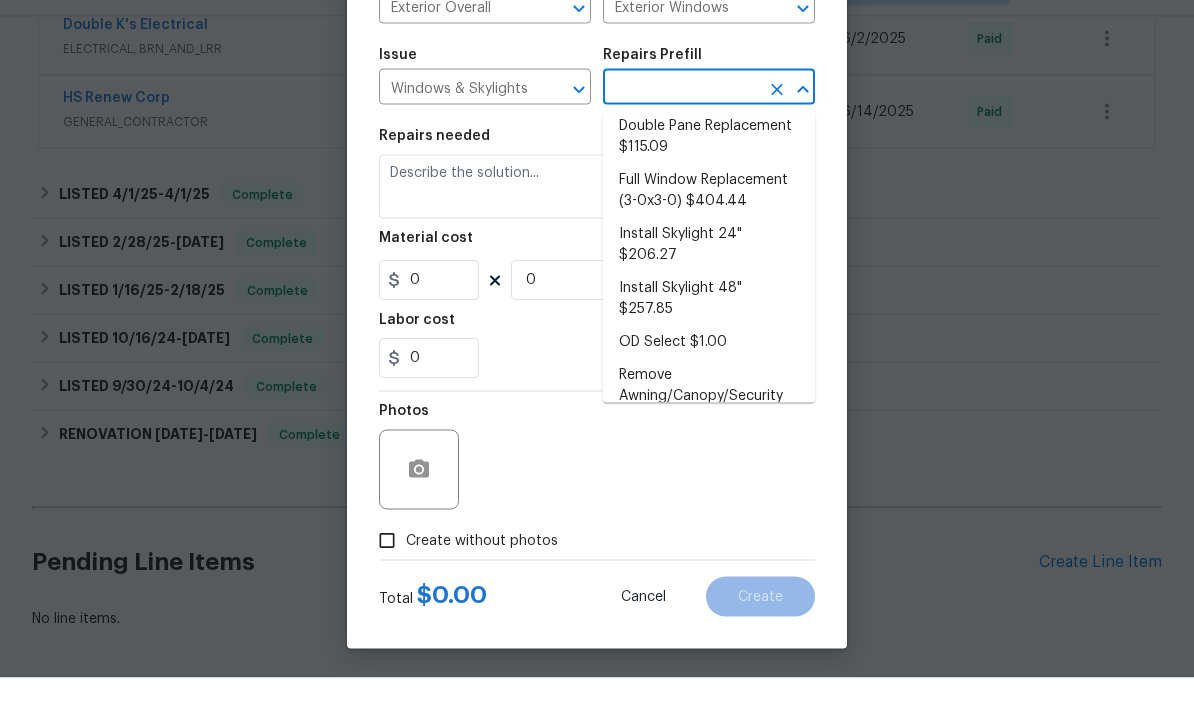 scroll, scrollTop: 204, scrollLeft: 0, axis: vertical 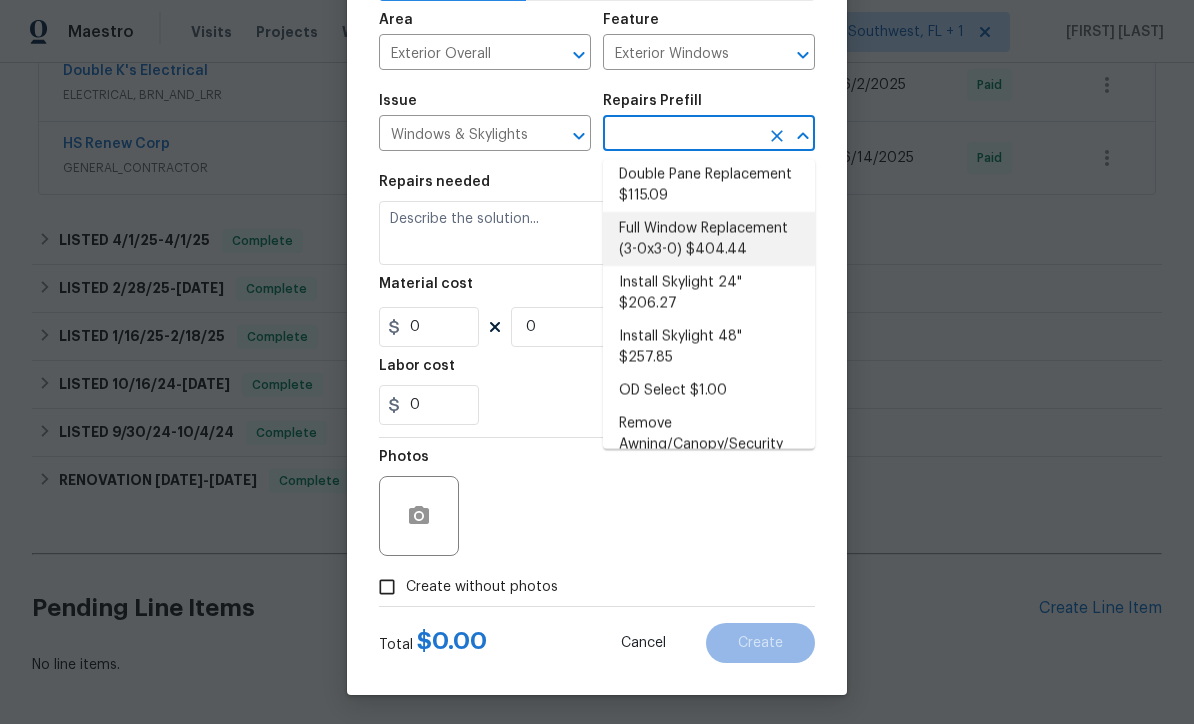 click on "Full Window Replacement (3-0x3-0) $404.44" at bounding box center (709, 239) 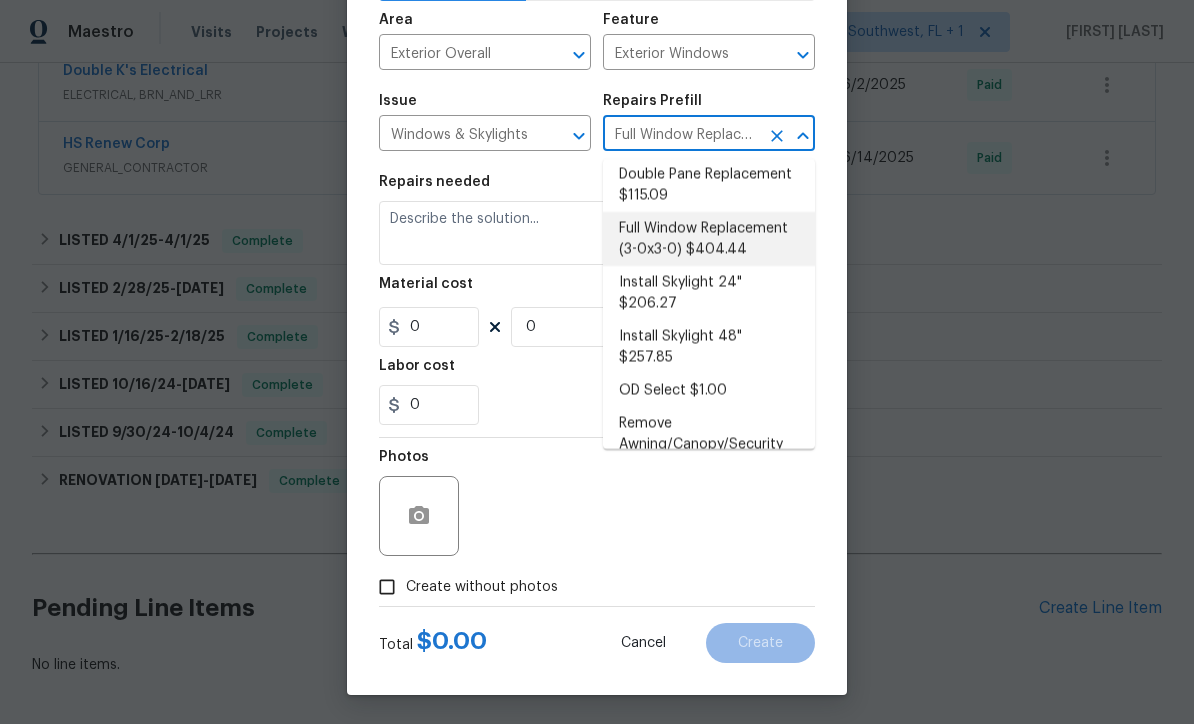 type on "Remove and replace the 3-0 x 3-0 vinyl double hung, dual pane window with new. Ensure that the window flanges are properly fastened to the structure, that the flange is sealed, trim is installed/sealed in a professional fasion, all flashing is in place to meet current standard and paint is touched up around the replaced window. Clean up, haul away and dispose of all debris." 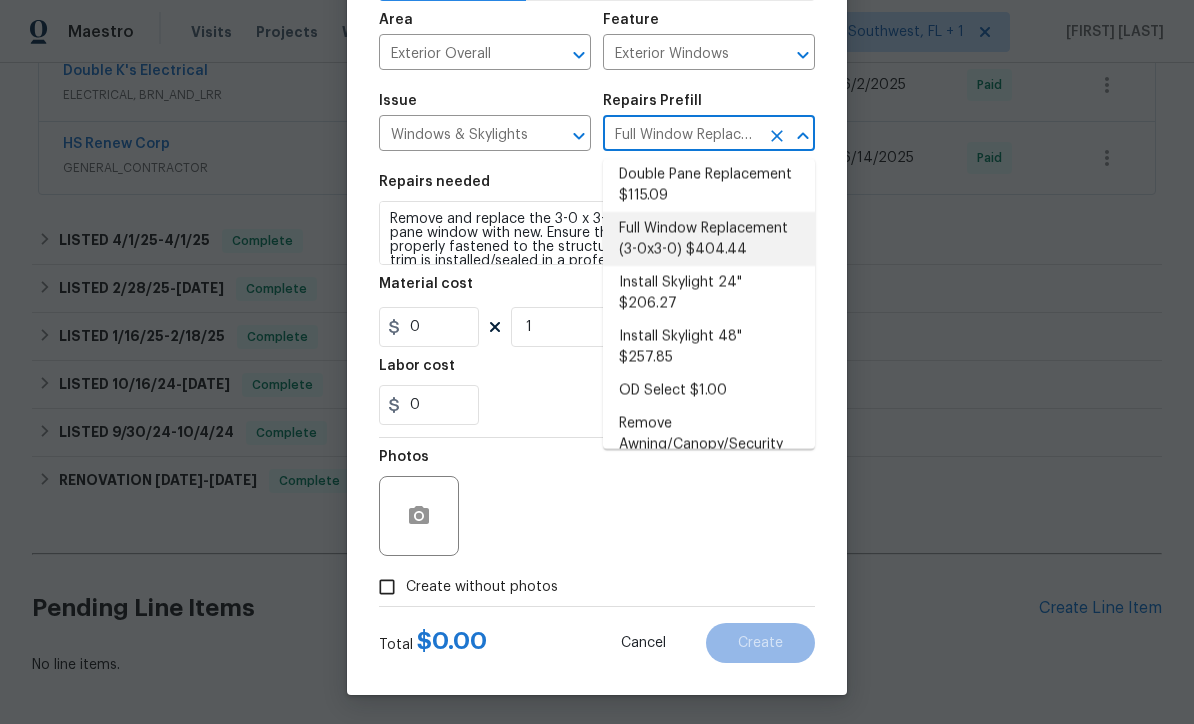 type on "404.44" 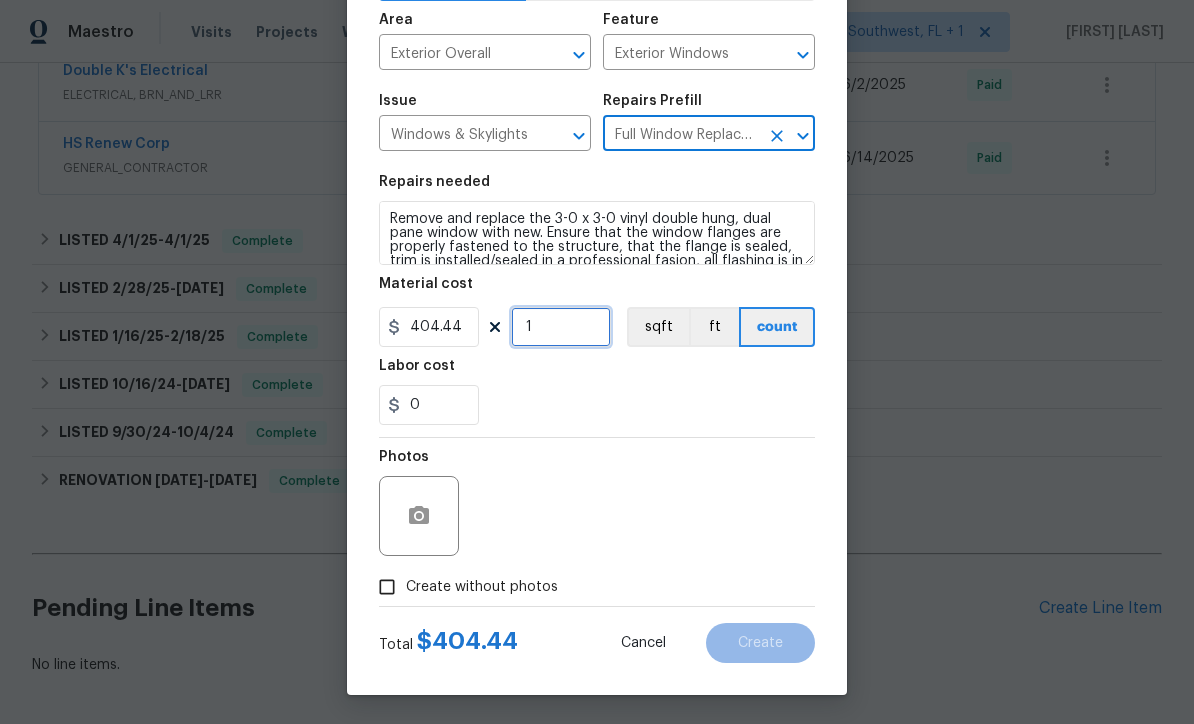 click on "1" at bounding box center (561, 327) 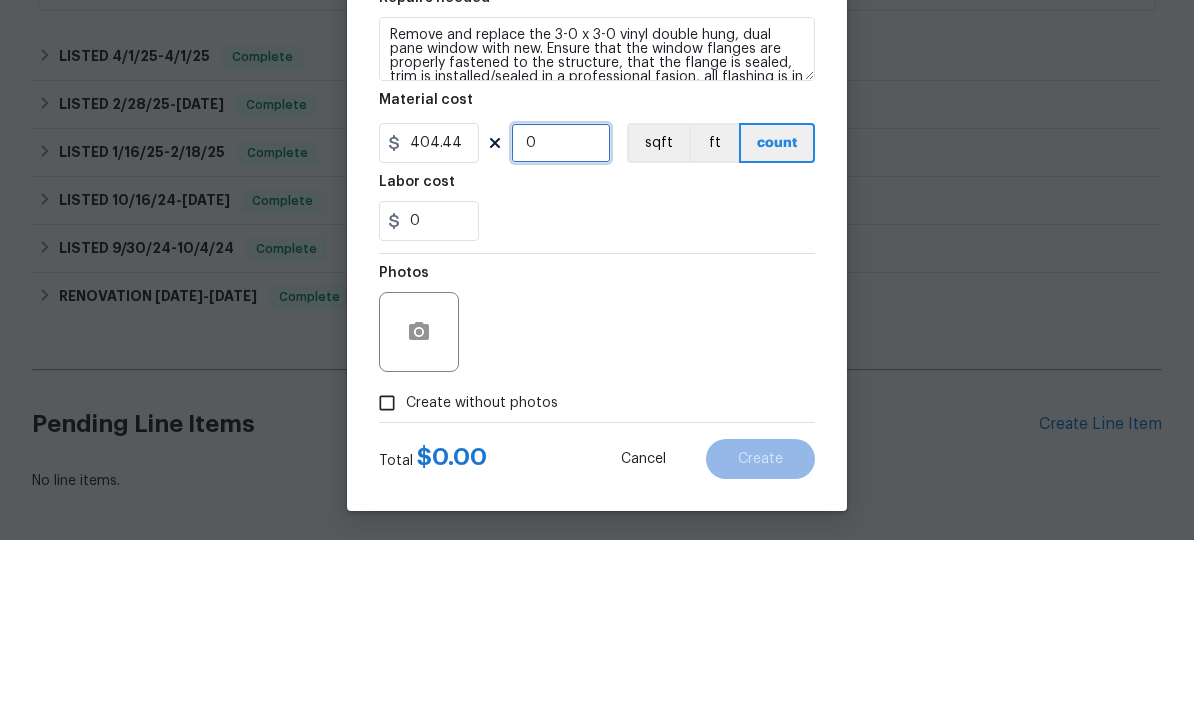 type on "4" 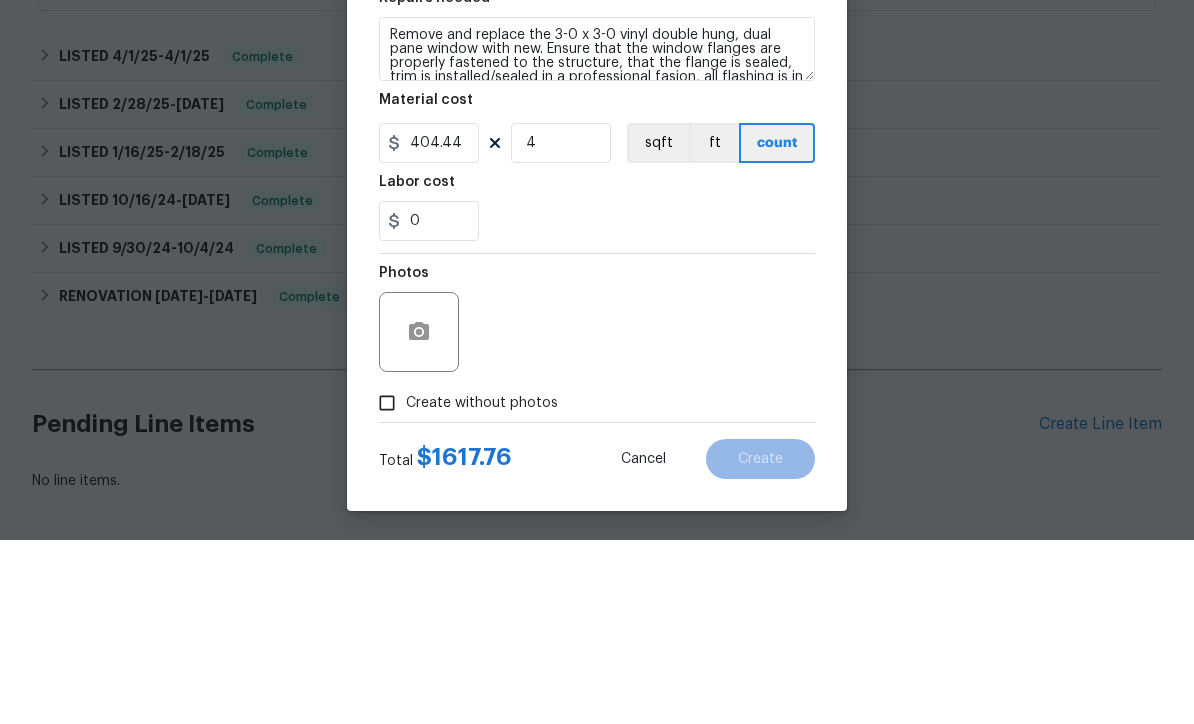 scroll, scrollTop: 66, scrollLeft: 0, axis: vertical 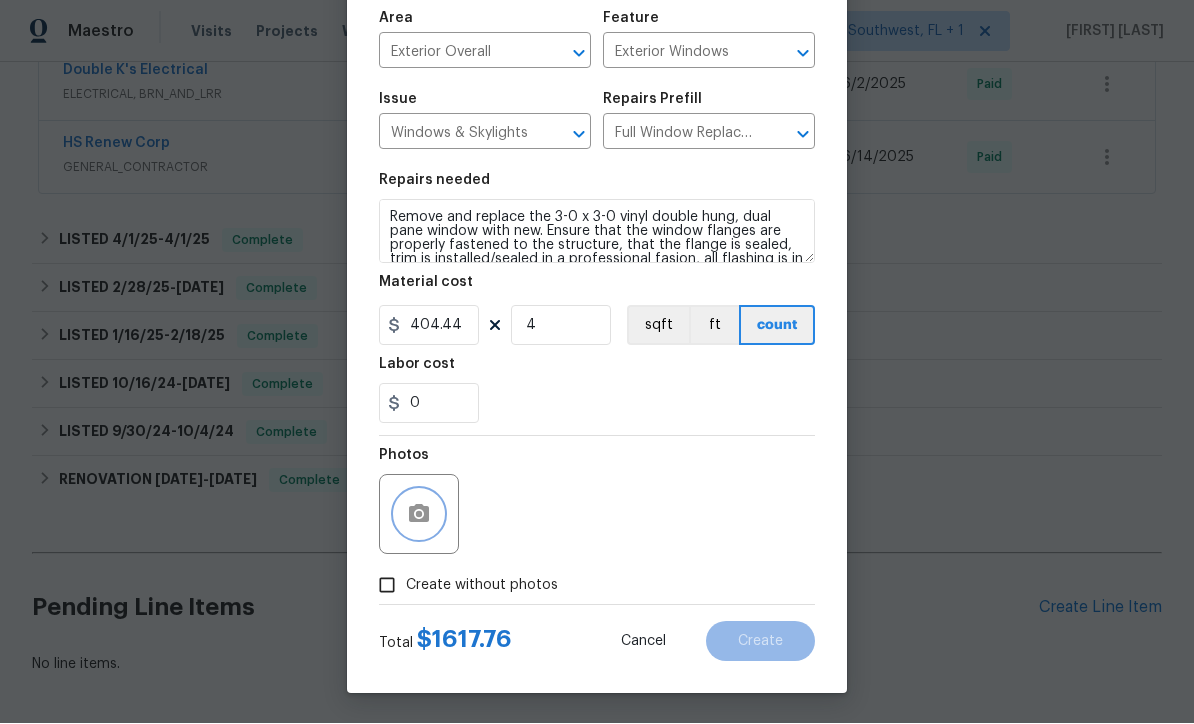 click at bounding box center [419, 515] 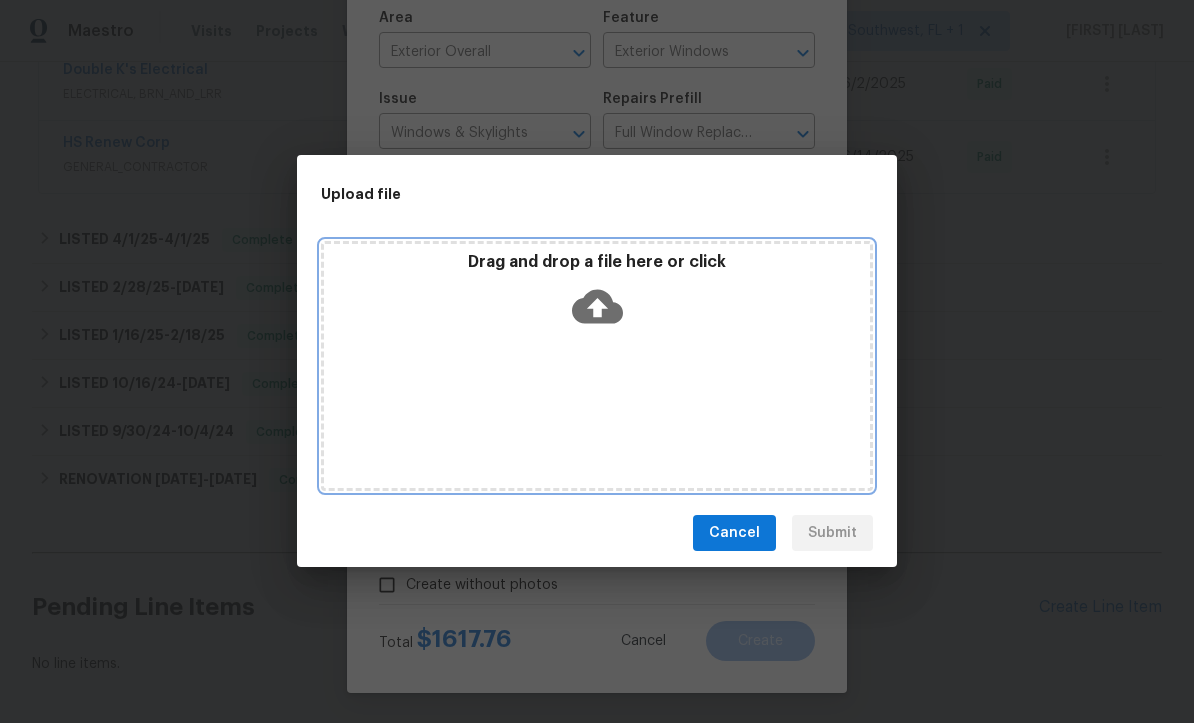 click 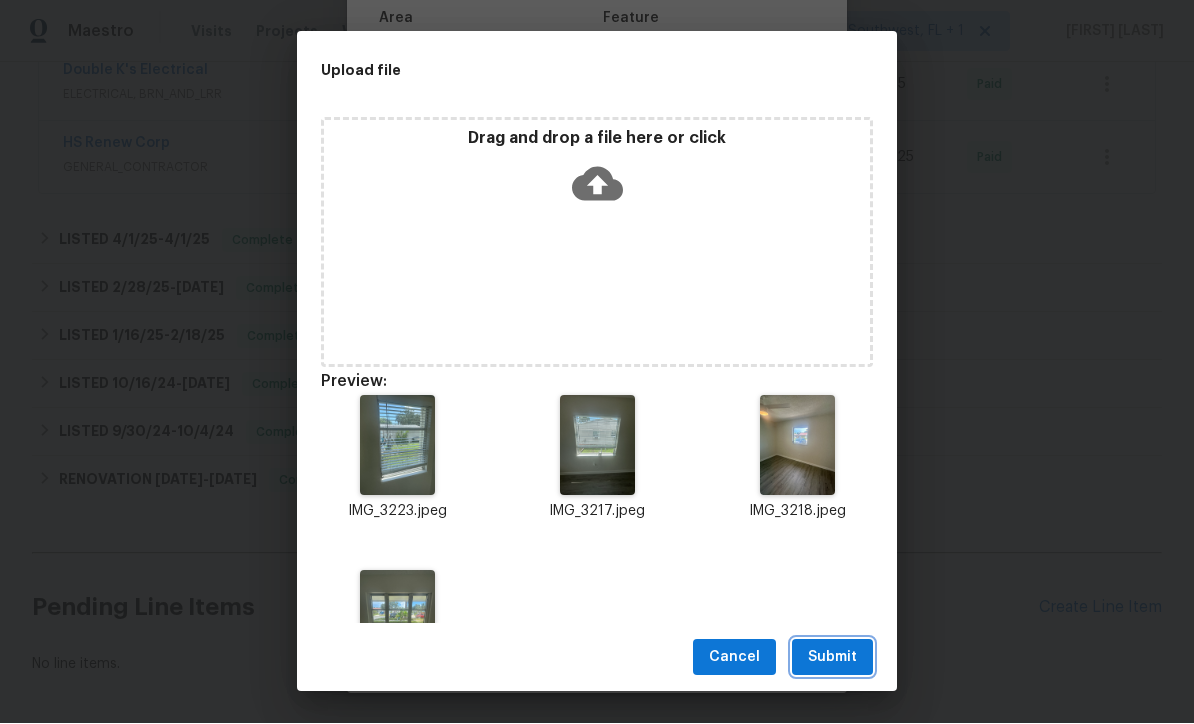 click on "Submit" at bounding box center (832, 658) 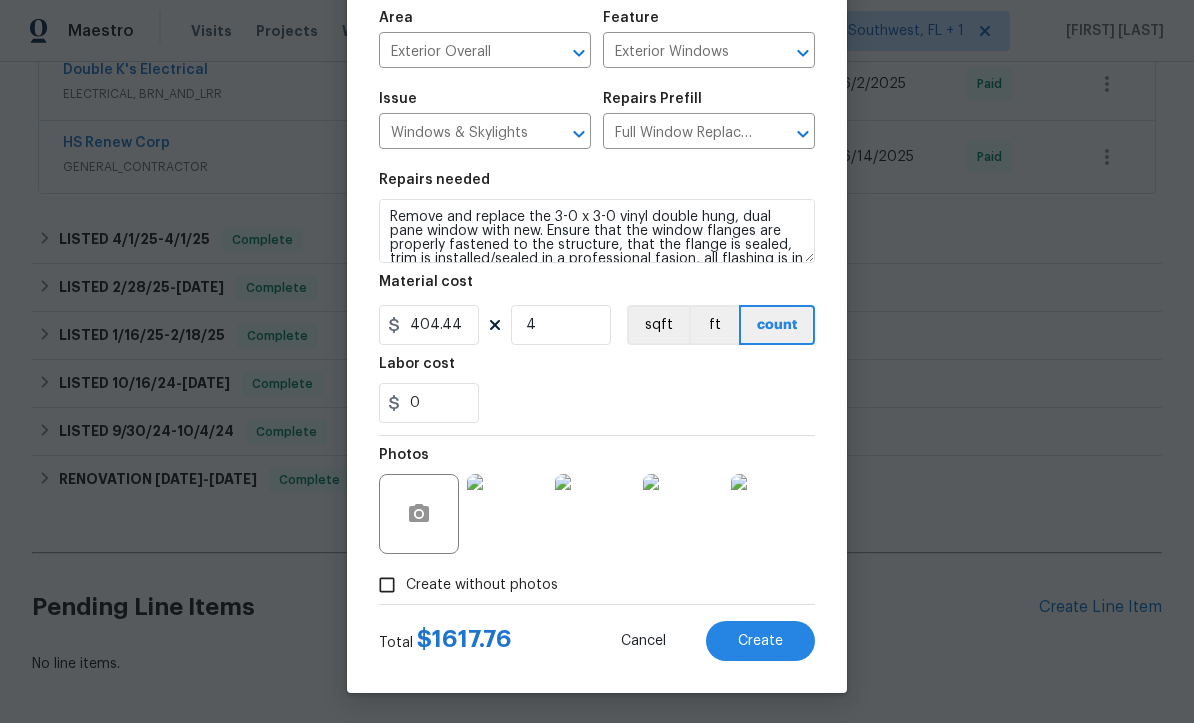 click on "Create" at bounding box center [760, 642] 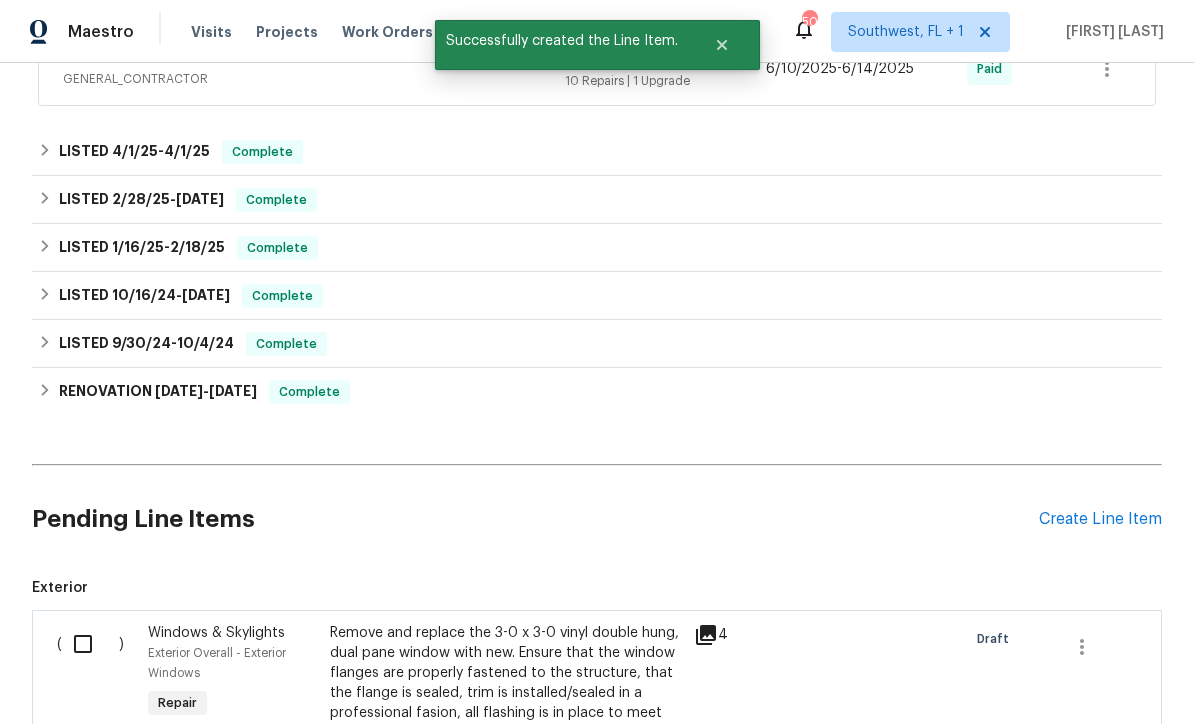 scroll, scrollTop: 940, scrollLeft: 0, axis: vertical 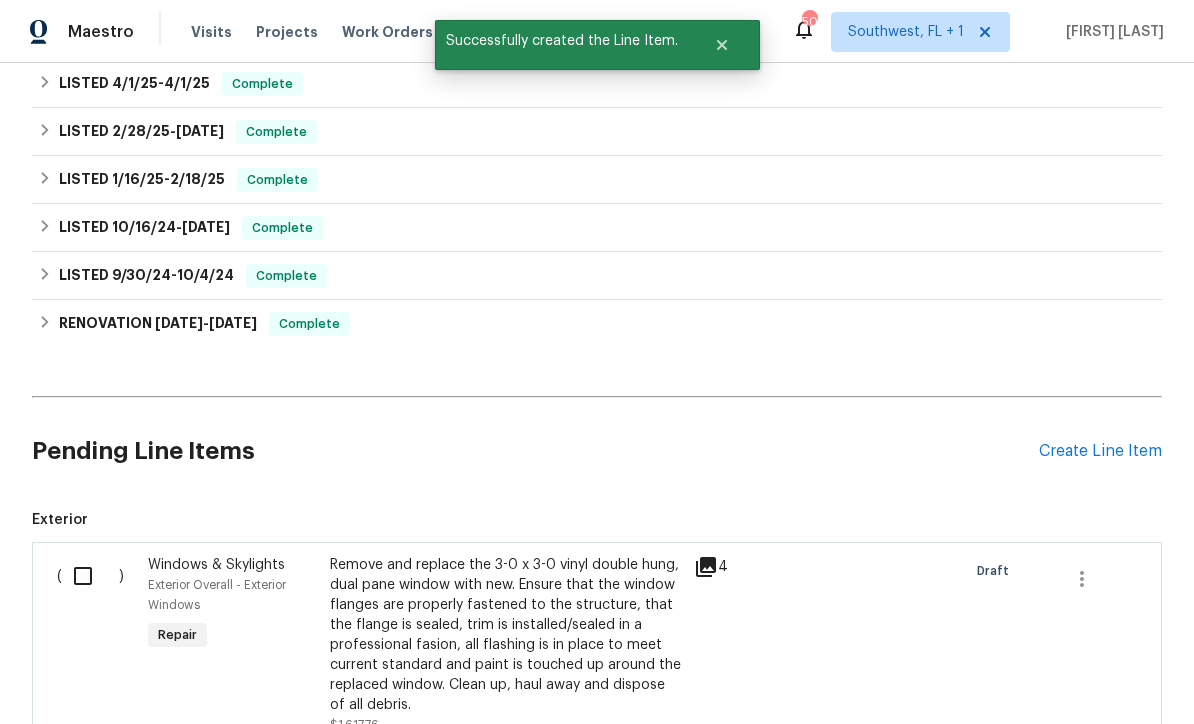 click on "Create Line Item" at bounding box center (1100, 451) 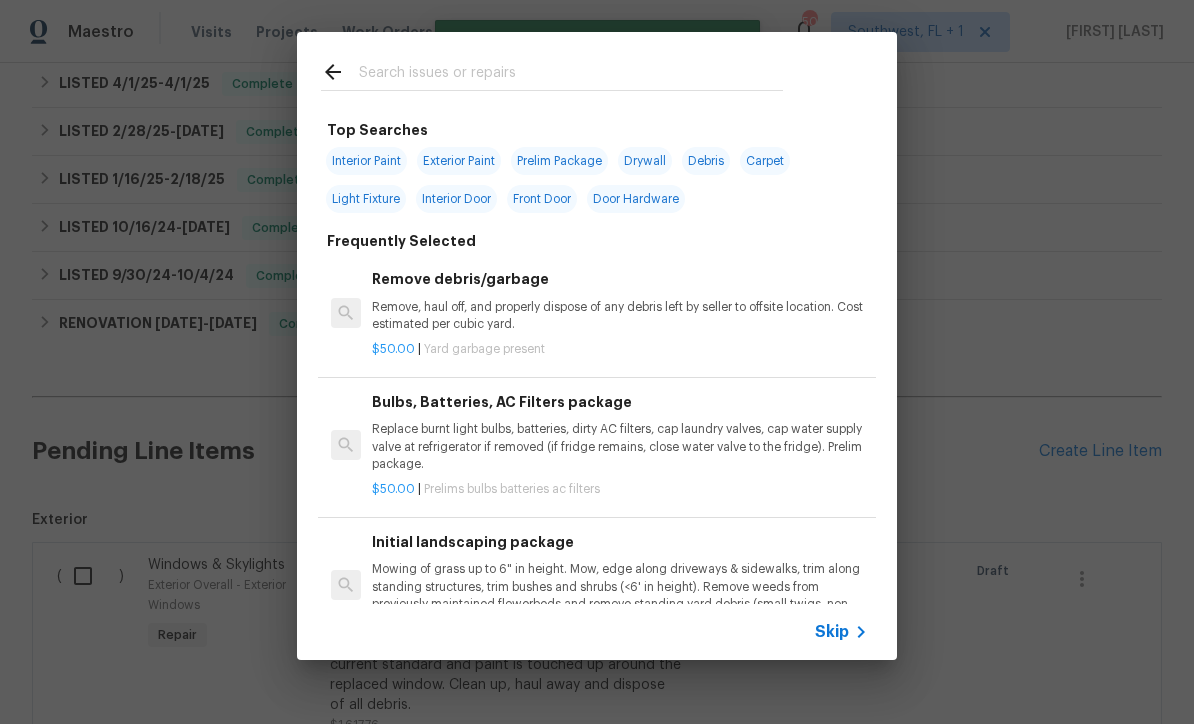 click 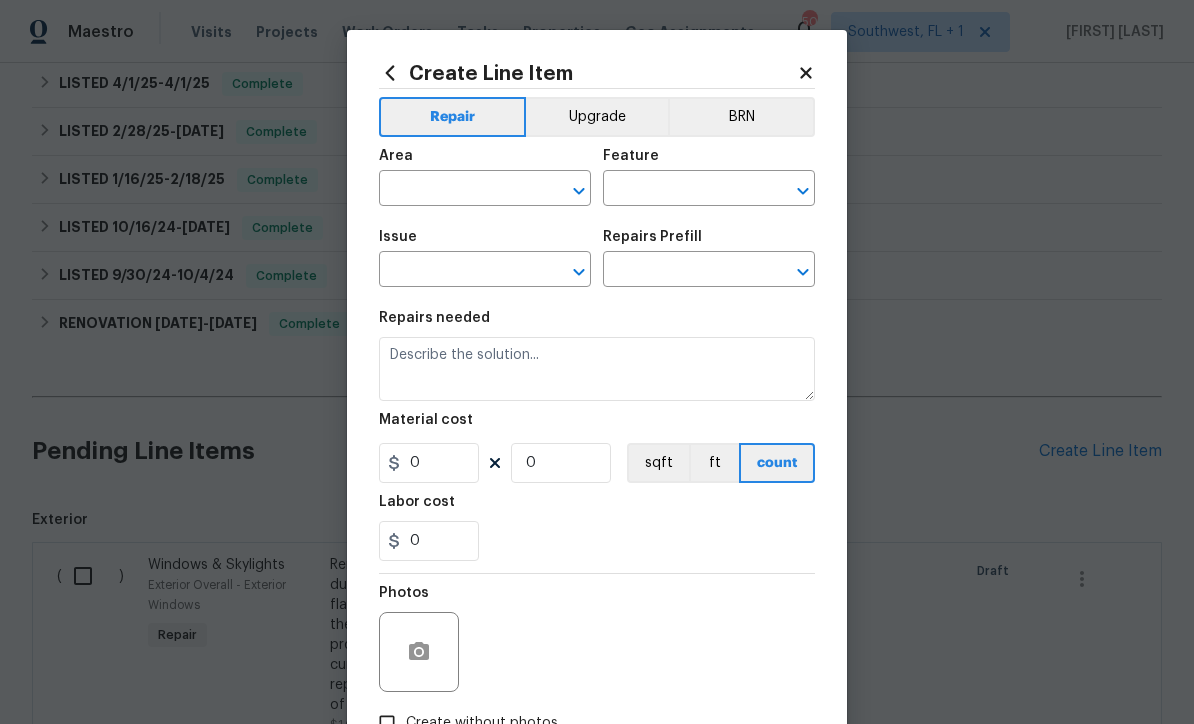 click at bounding box center [457, 190] 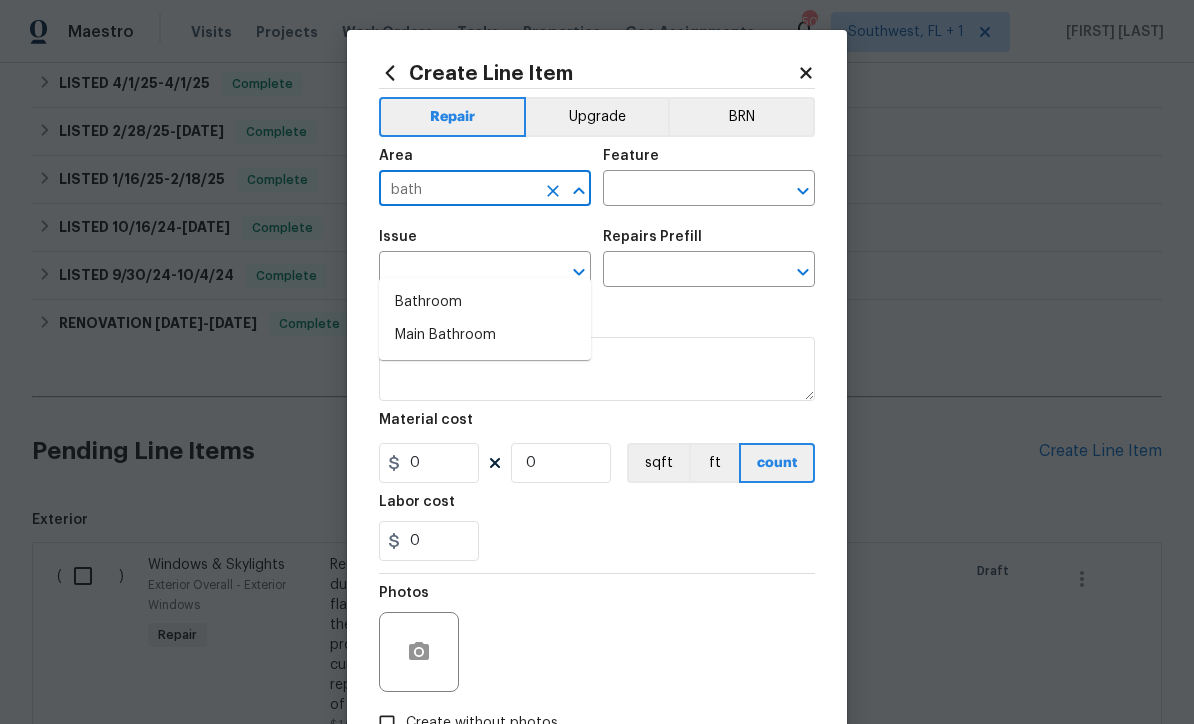 click on "Bathroom" at bounding box center (485, 302) 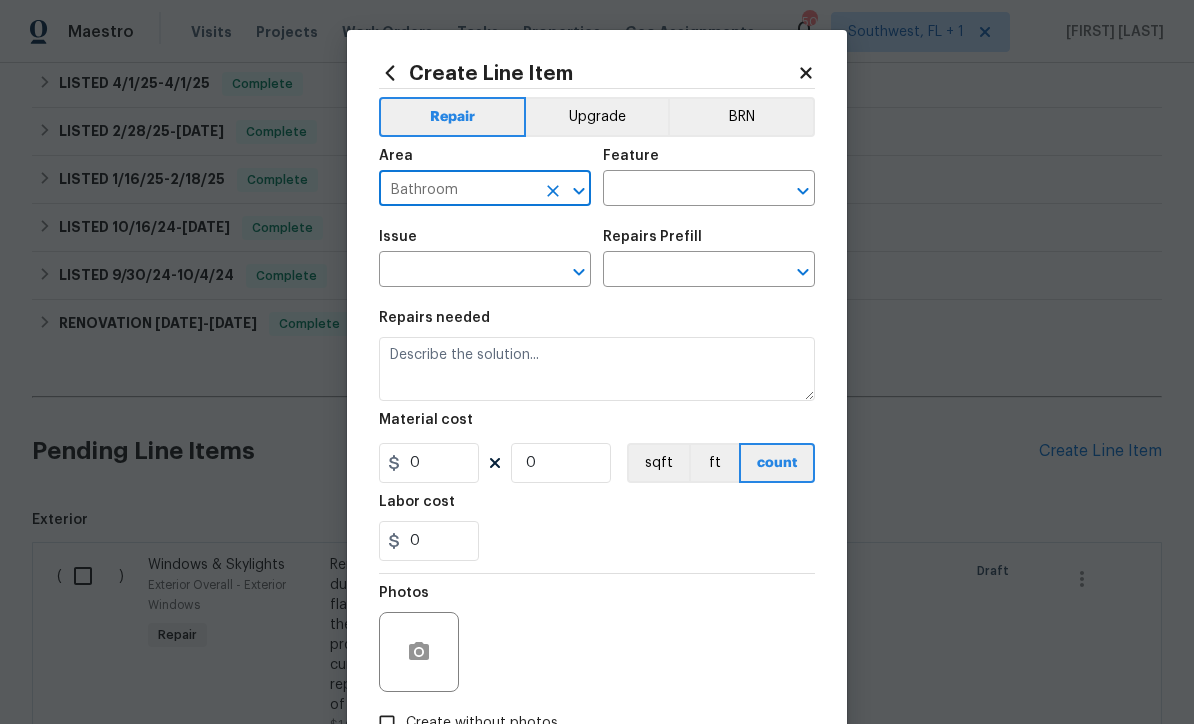 click at bounding box center (681, 190) 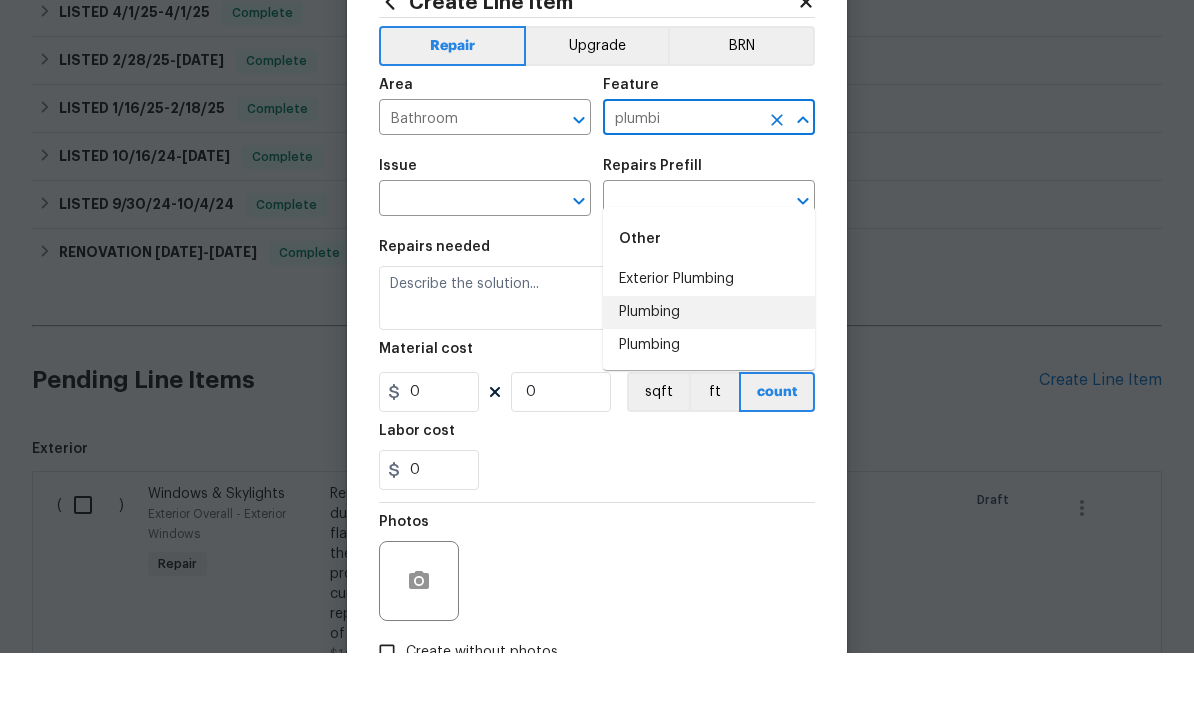 click on "Plumbing" at bounding box center (709, 383) 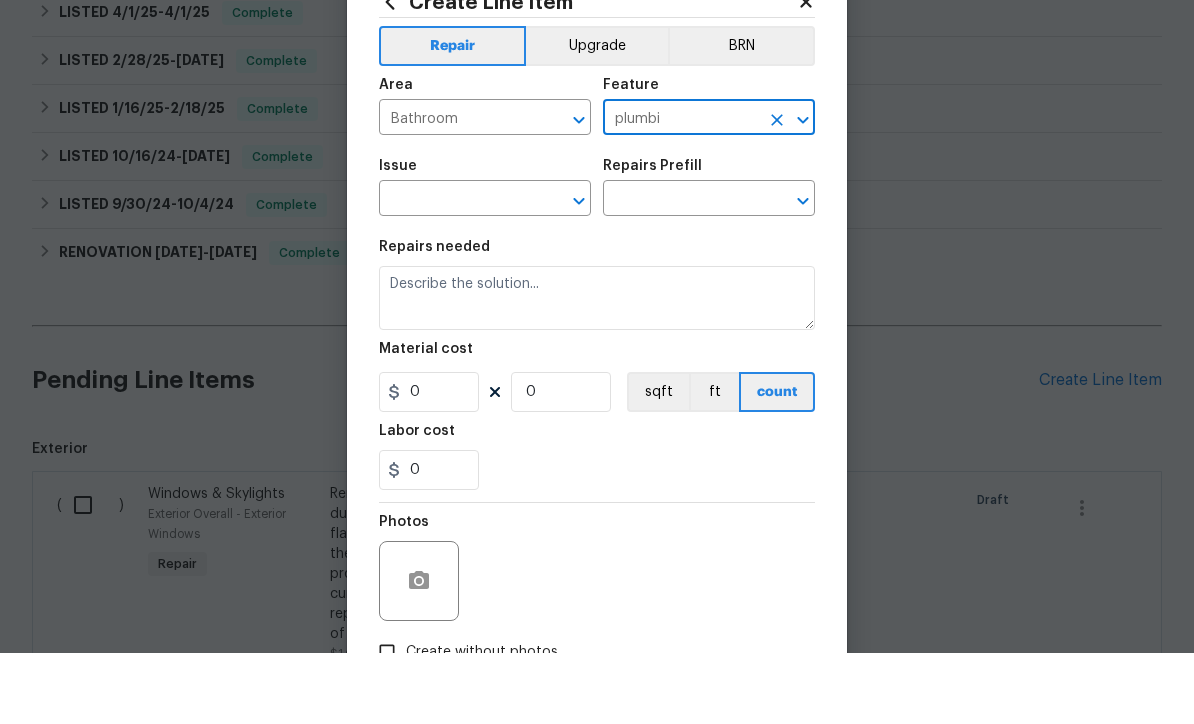 type on "Plumbing" 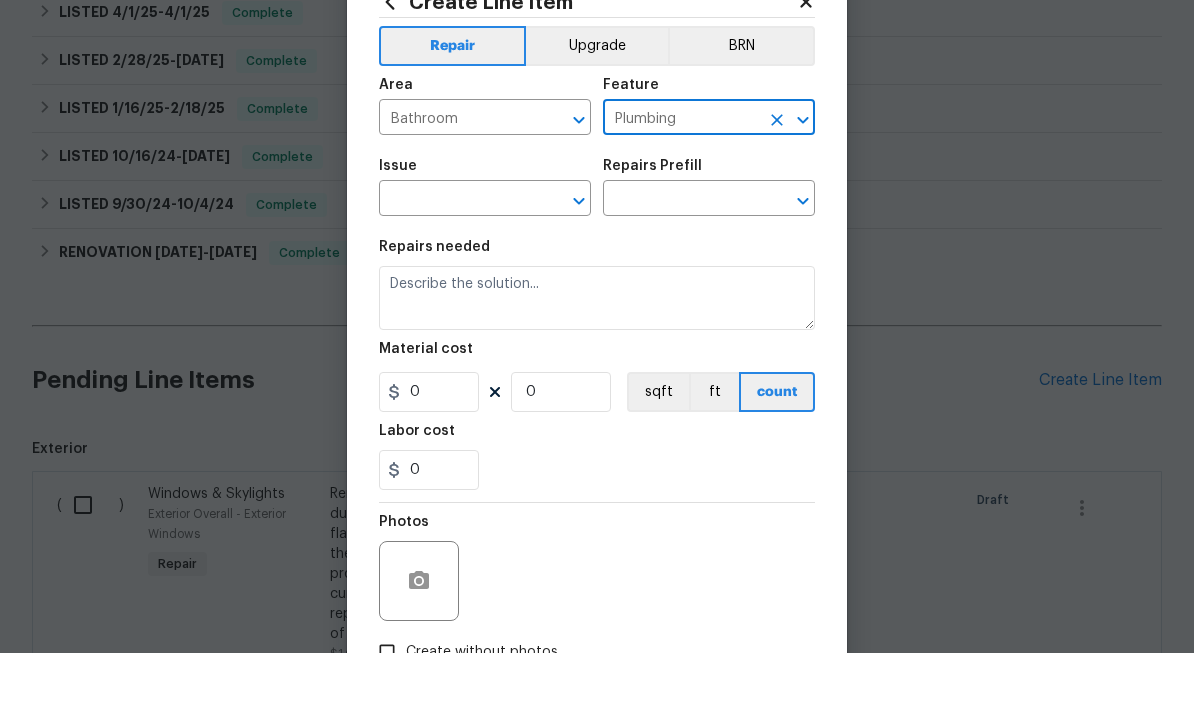 click at bounding box center (457, 271) 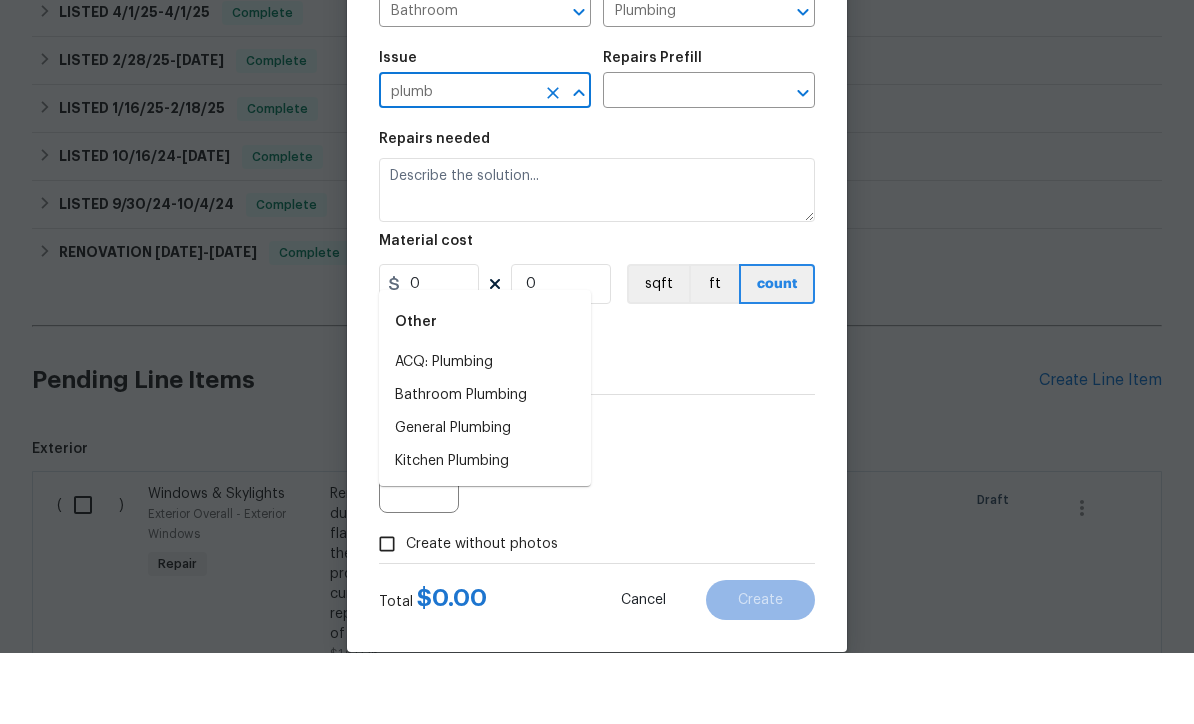 scroll, scrollTop: 118, scrollLeft: 0, axis: vertical 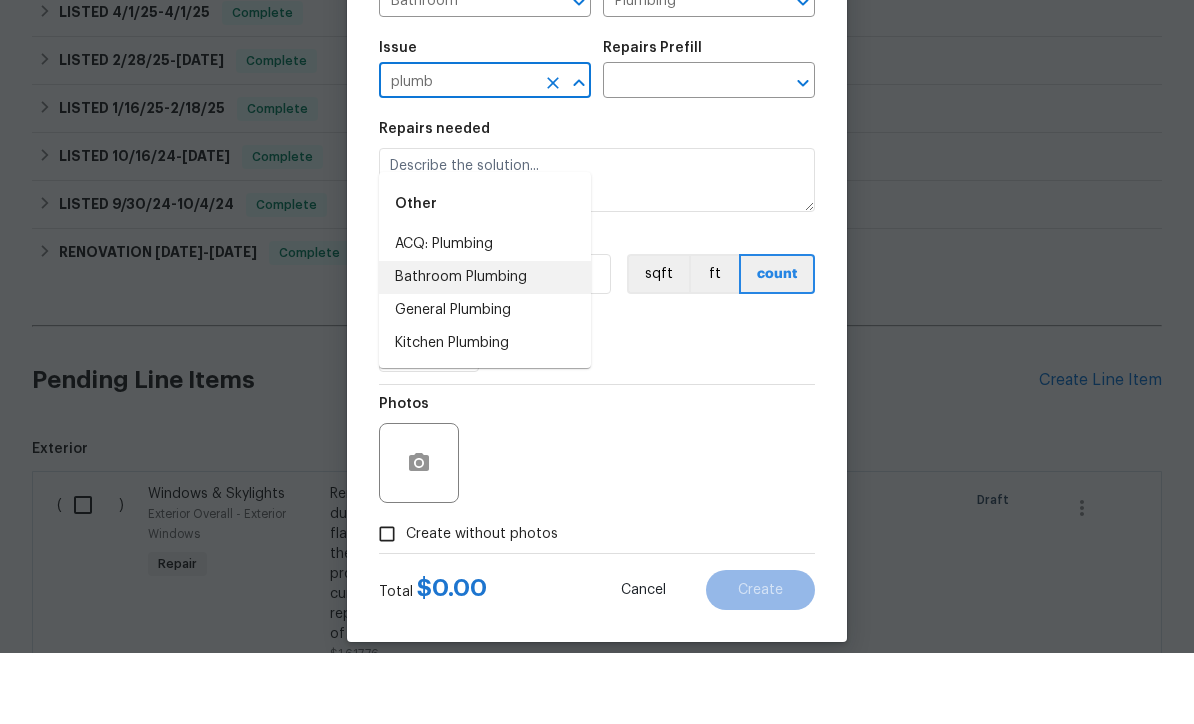 click on "Bathroom Plumbing" at bounding box center [485, 348] 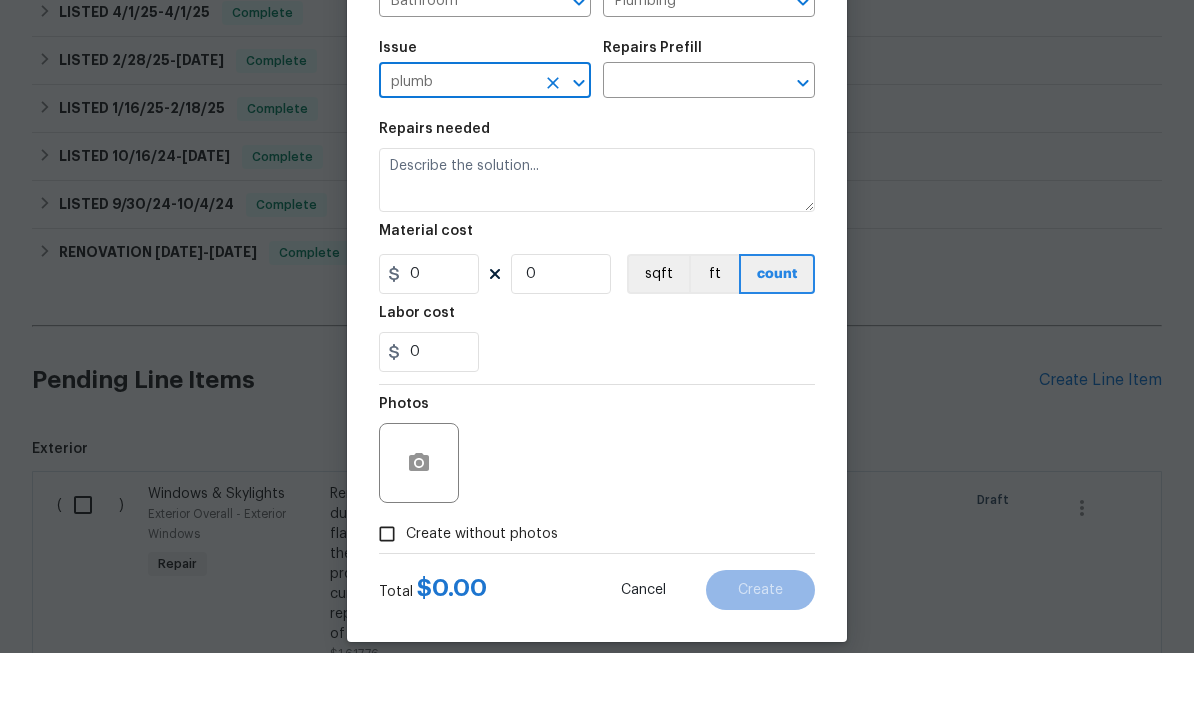 type on "Bathroom Plumbing" 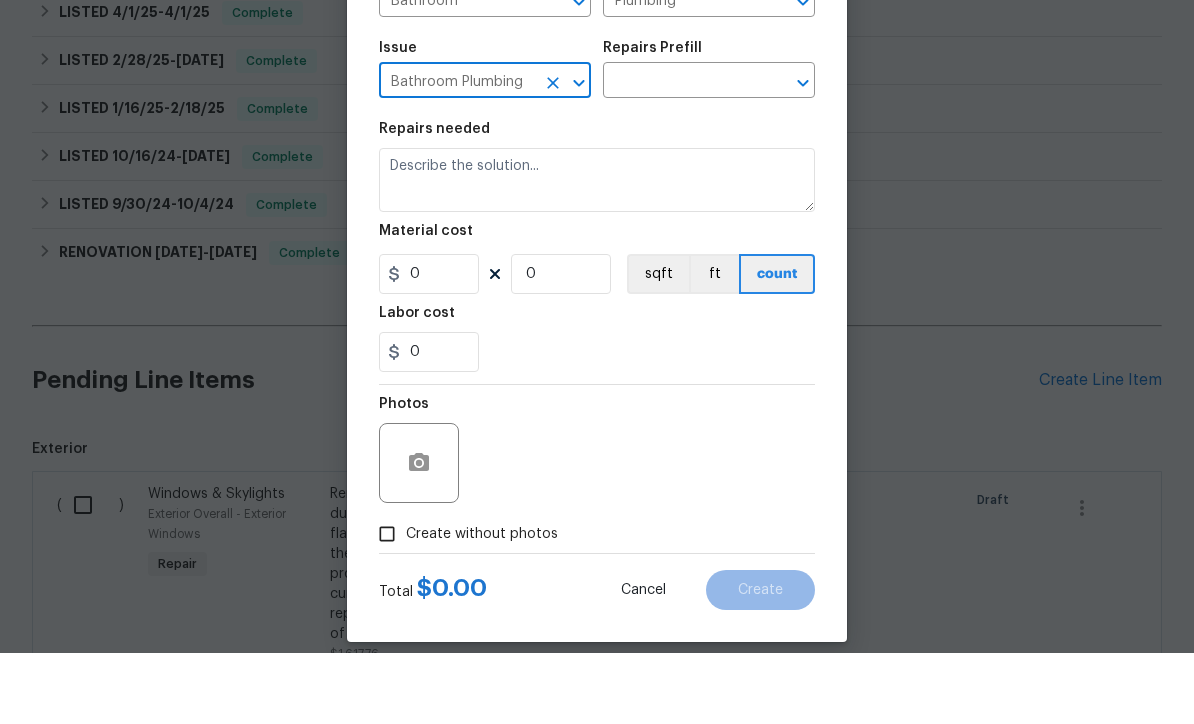 click at bounding box center [681, 153] 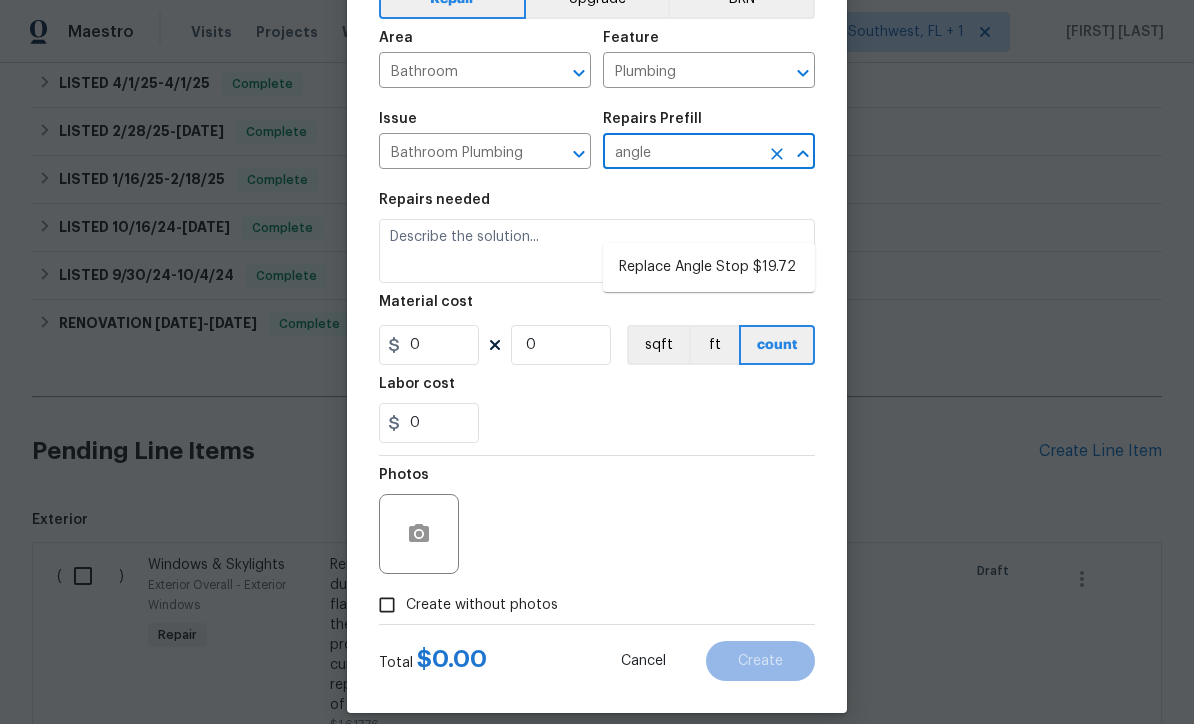 click on "Replace Angle Stop $19.72" at bounding box center [709, 267] 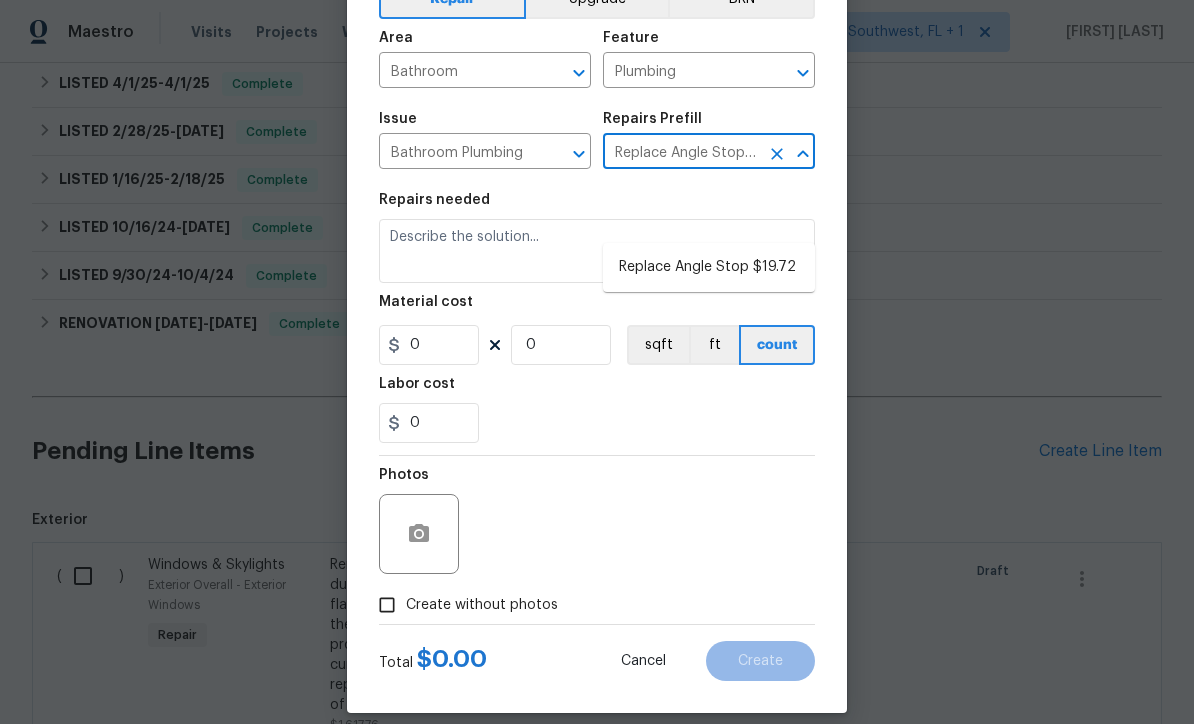 type 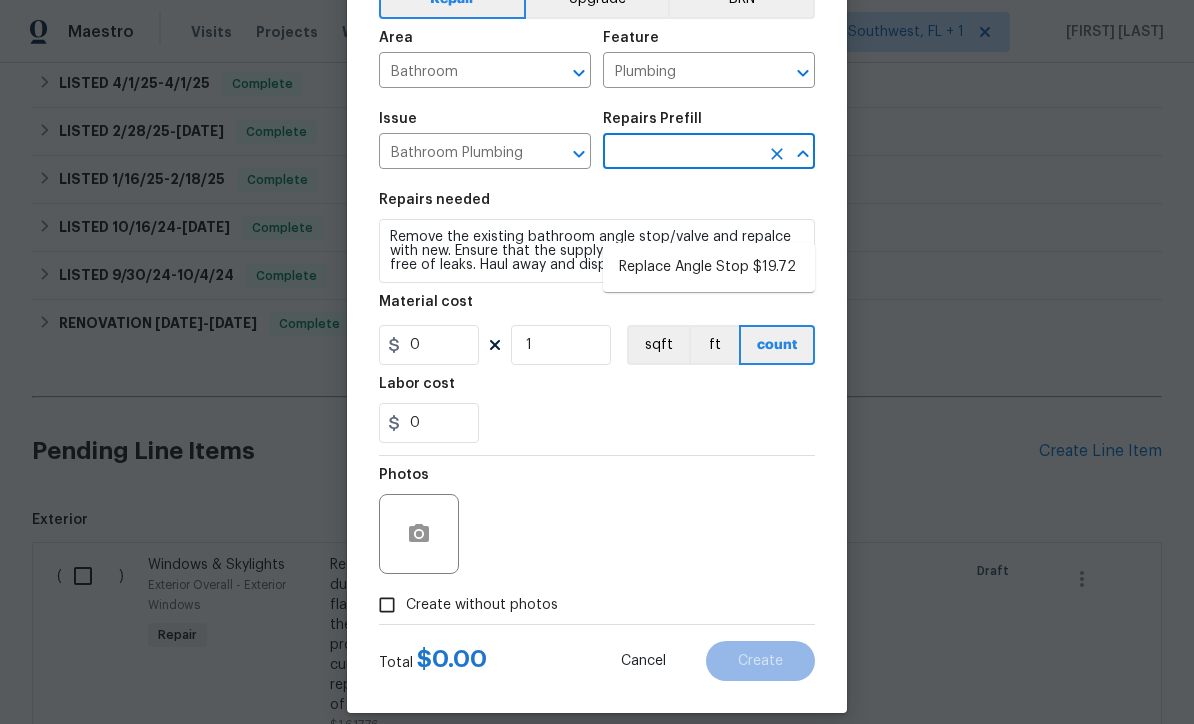 type on "Replace Angle Stop $19.72" 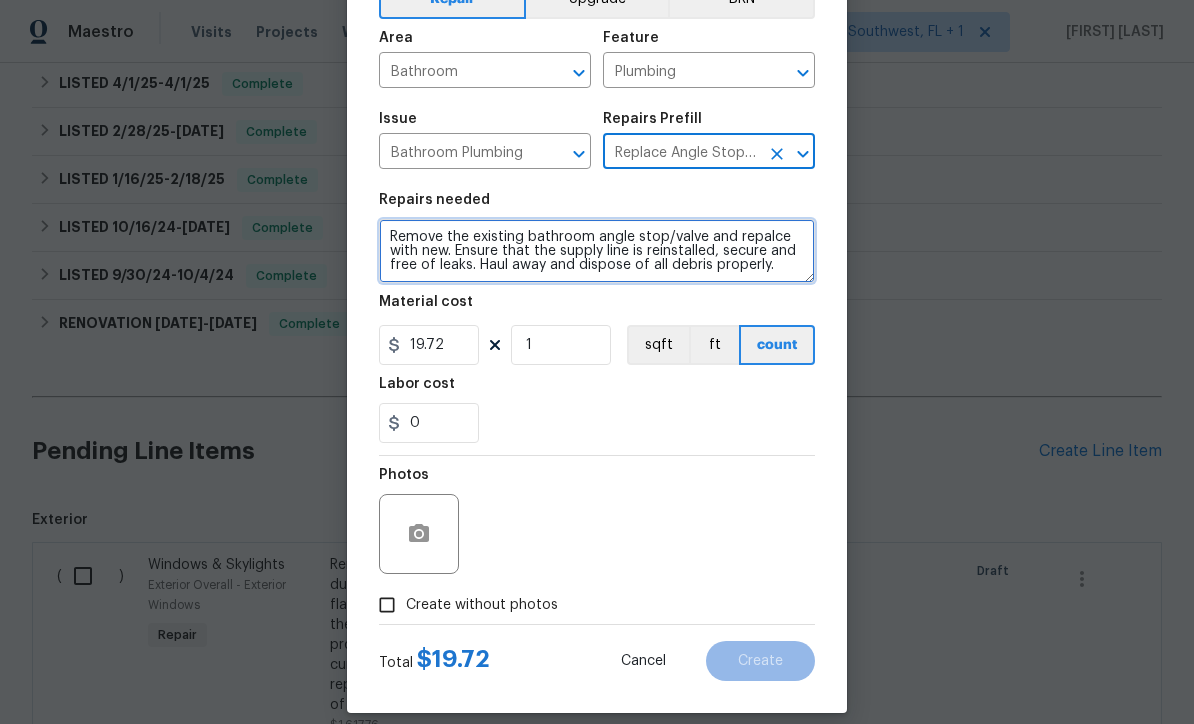 click on "Remove the existing bathroom angle stop/valve and repalce with new. Ensure that the supply line is reinstalled, secure and free of leaks. Haul away and dispose of all debris properly." at bounding box center (597, 251) 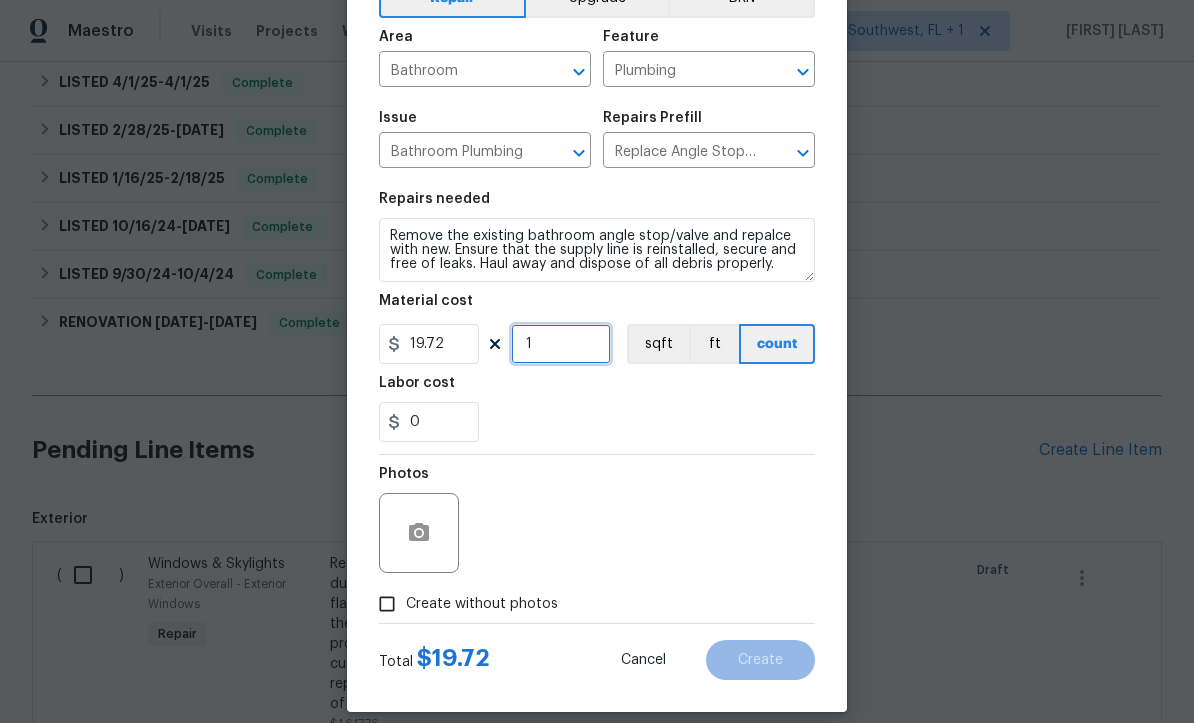 click on "1" at bounding box center (561, 345) 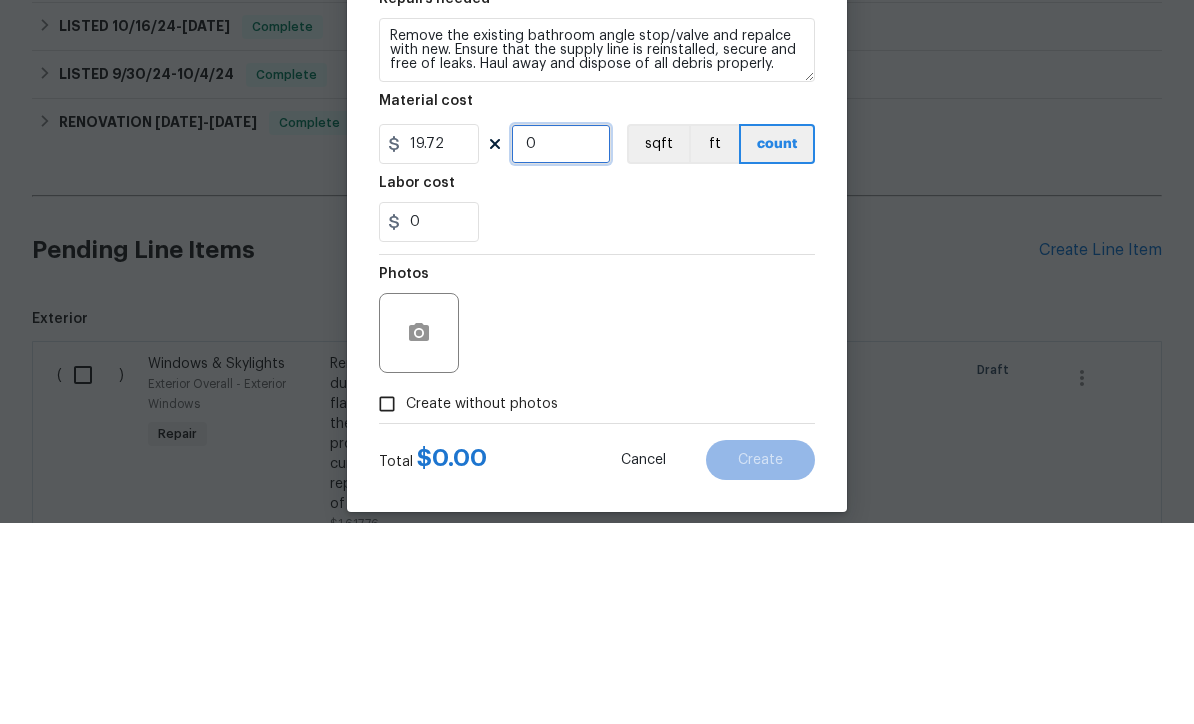 type on "2" 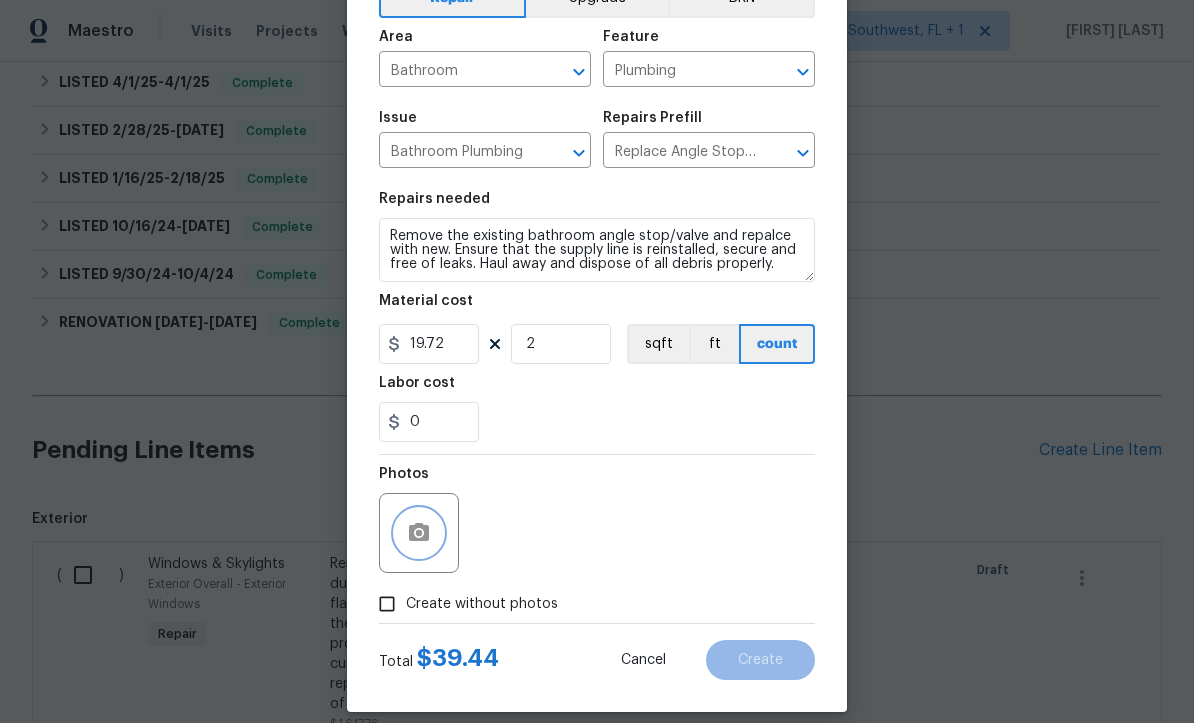 click at bounding box center (419, 534) 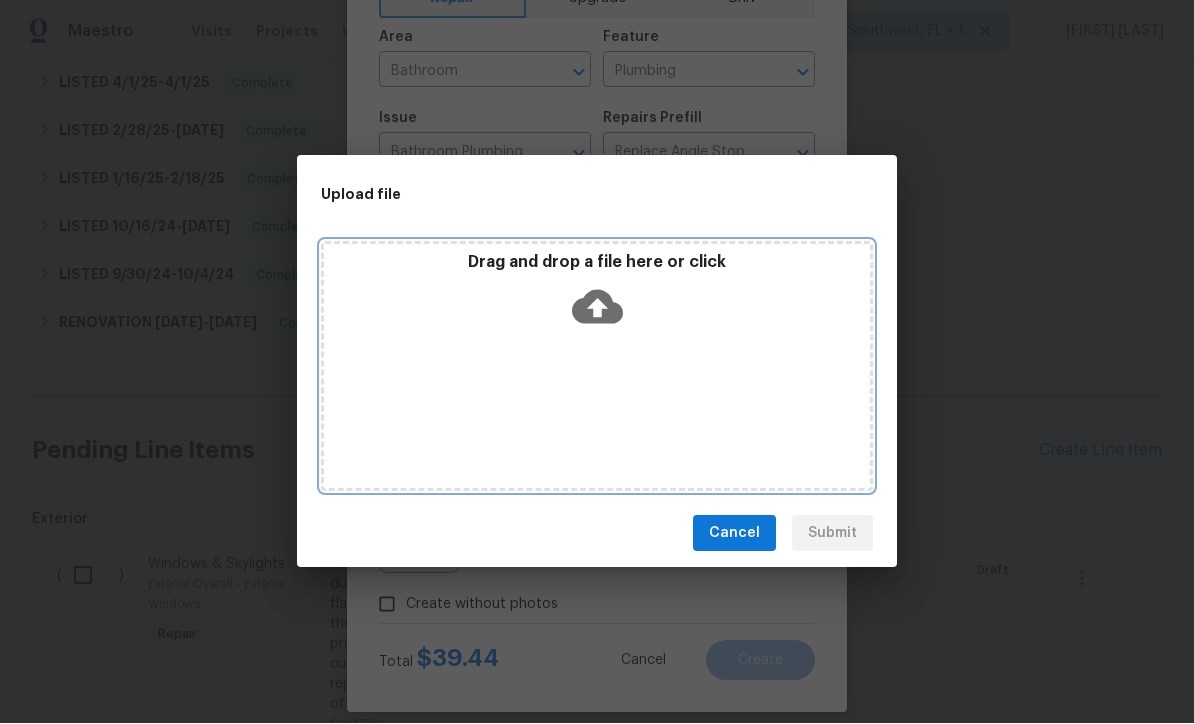 click 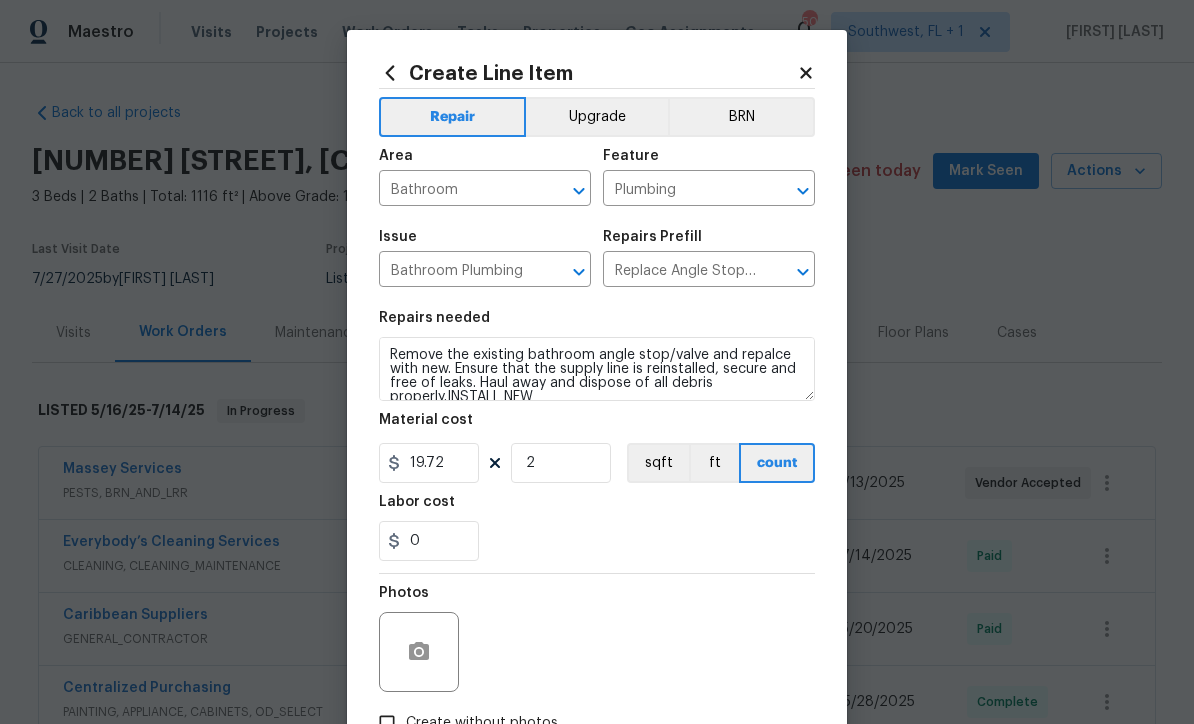 scroll, scrollTop: 173, scrollLeft: 0, axis: vertical 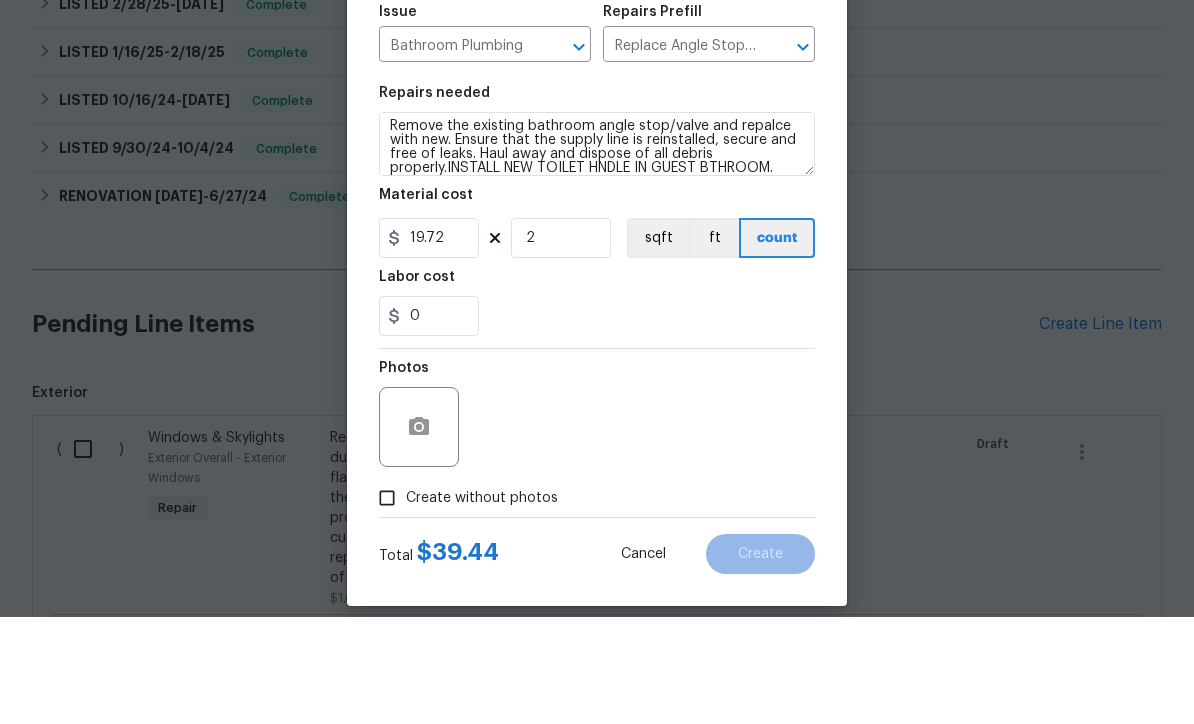 click on "Remove the existing bathroom angle stop/valve and repalce with new. Ensure that the supply line is reinstalled, secure and free of leaks. Haul away and dispose of all debris properly.INSTALL NEW TOILET HNDLE IN GUEST BTHROOM." at bounding box center [597, 251] 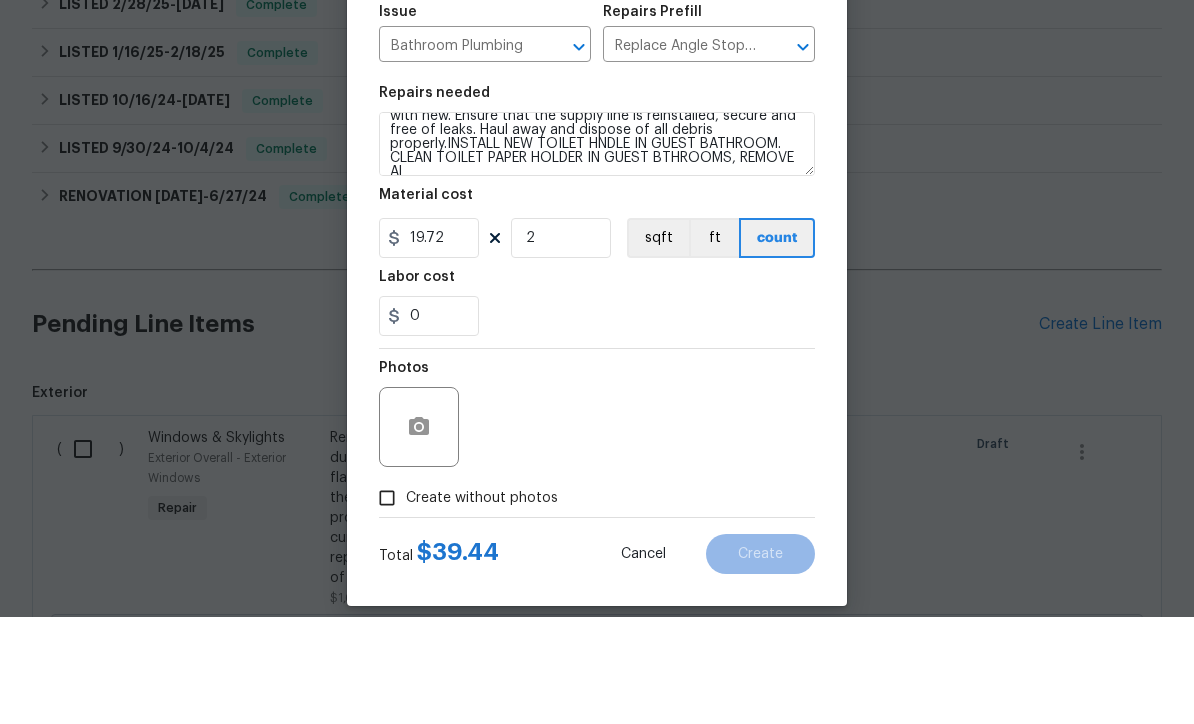 scroll, scrollTop: 32, scrollLeft: 0, axis: vertical 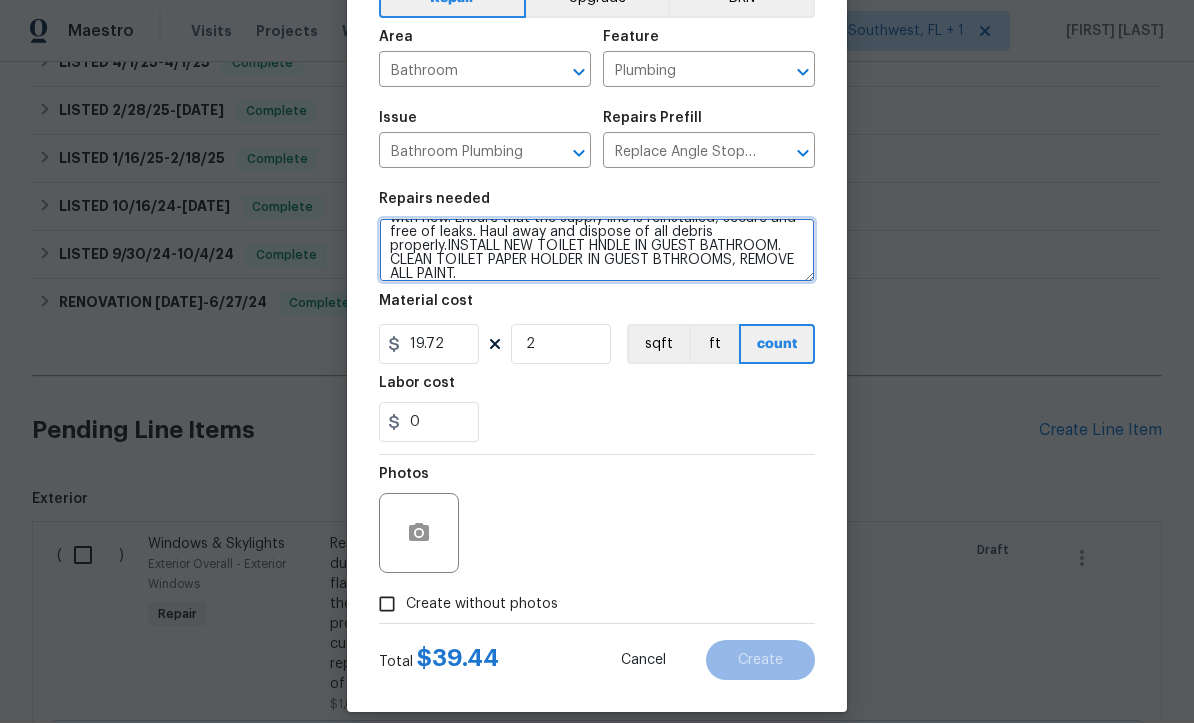 type on "Remove the existing bathroom angle stop/valve and repalce with new. Ensure that the supply line is reinstalled, secure and free of leaks. Haul away and dispose of all debris properly.INSTALL NEW TOILET HNDLE IN GUEST BATHROOM. CLEAN TOILET PAPER HOLDER IN GUEST BTHROOMS, REMOVE ALL PAINT." 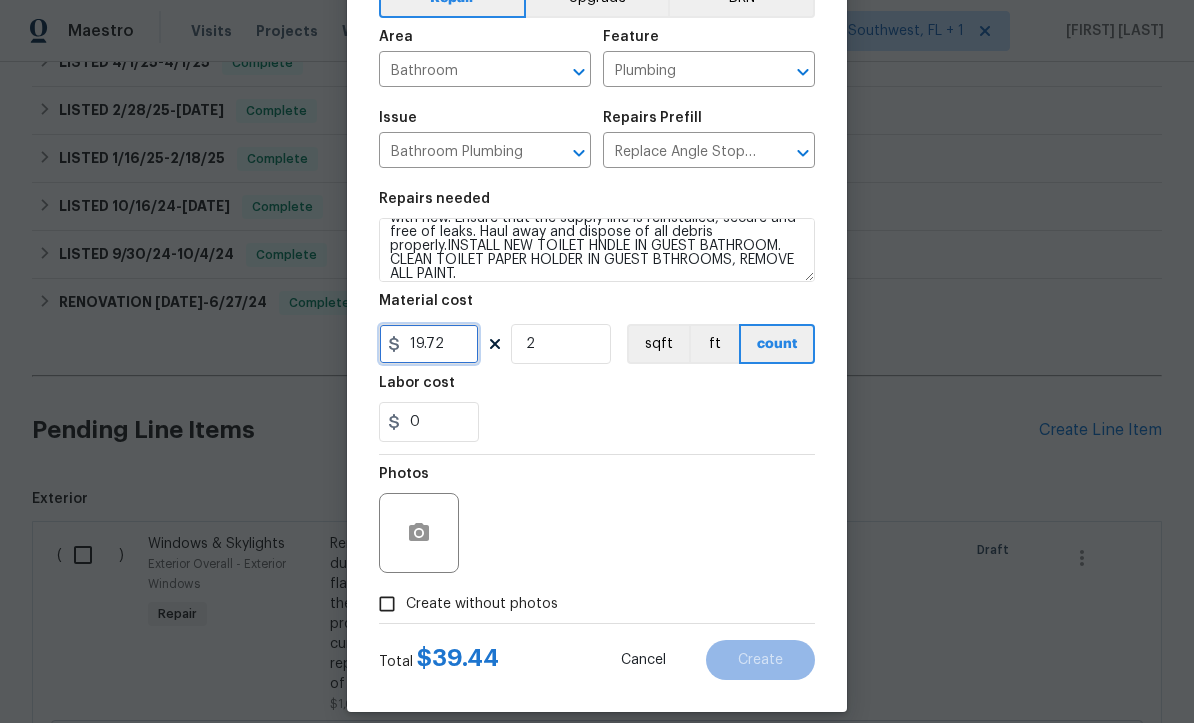 click on "19.72" at bounding box center [429, 345] 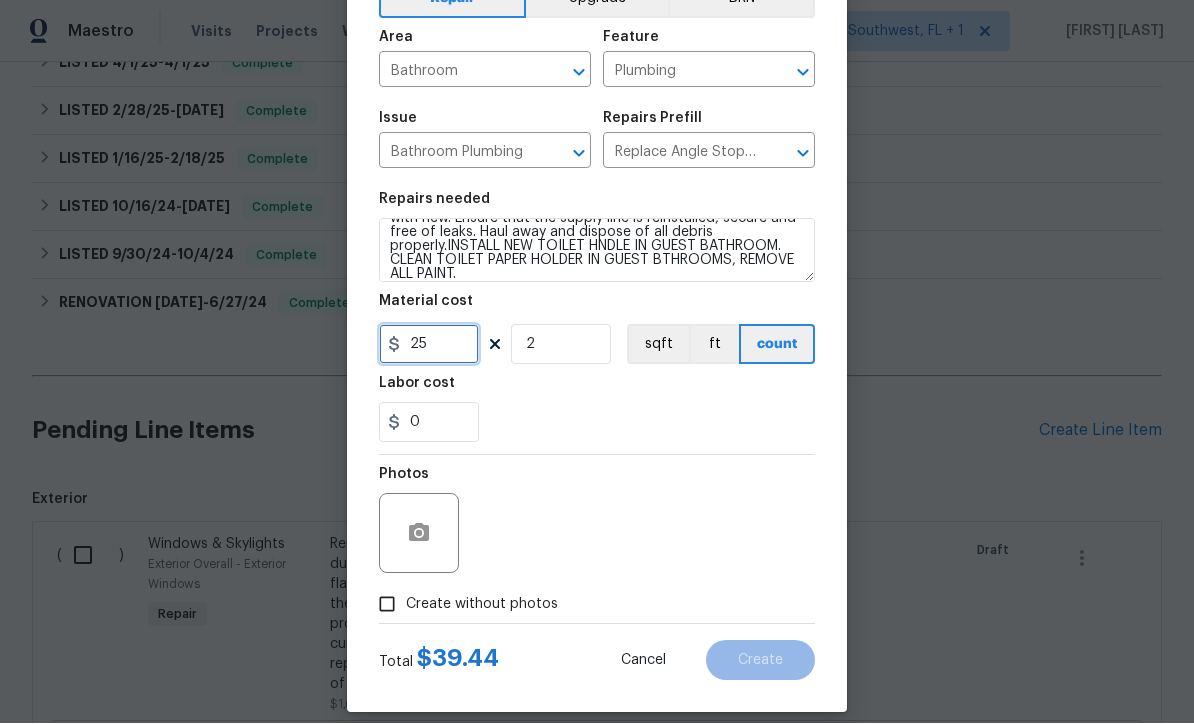 click on "25" at bounding box center [429, 345] 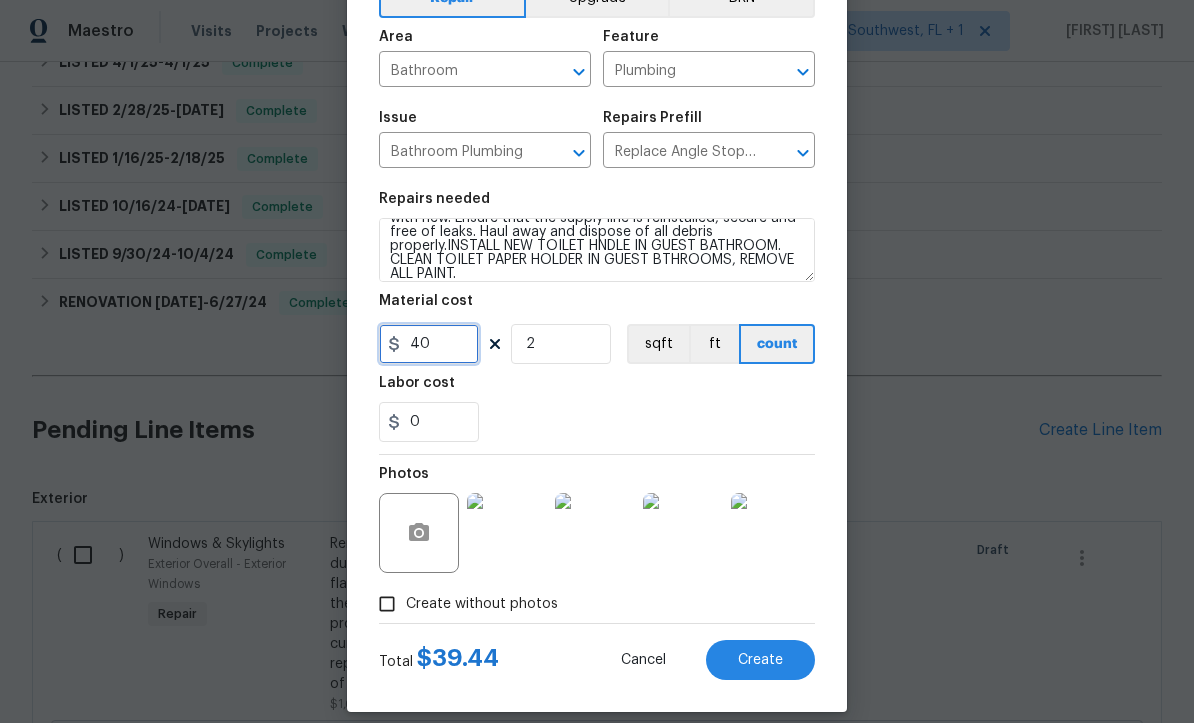 type on "40" 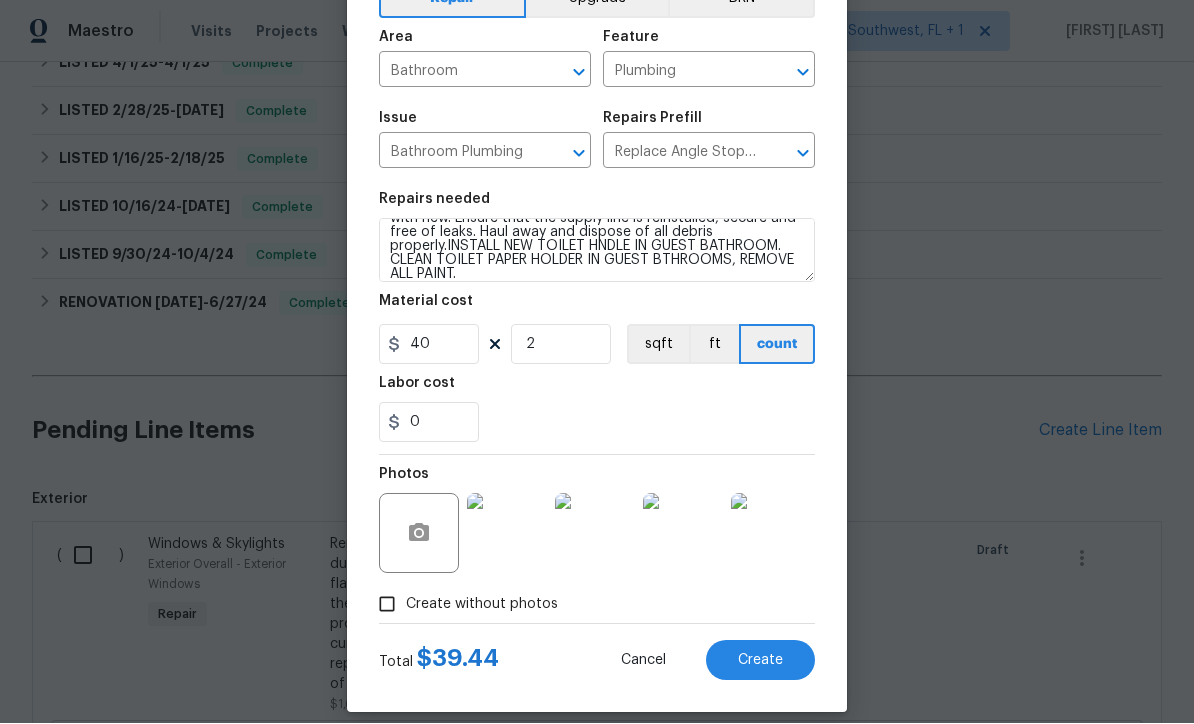click on "0" at bounding box center [597, 423] 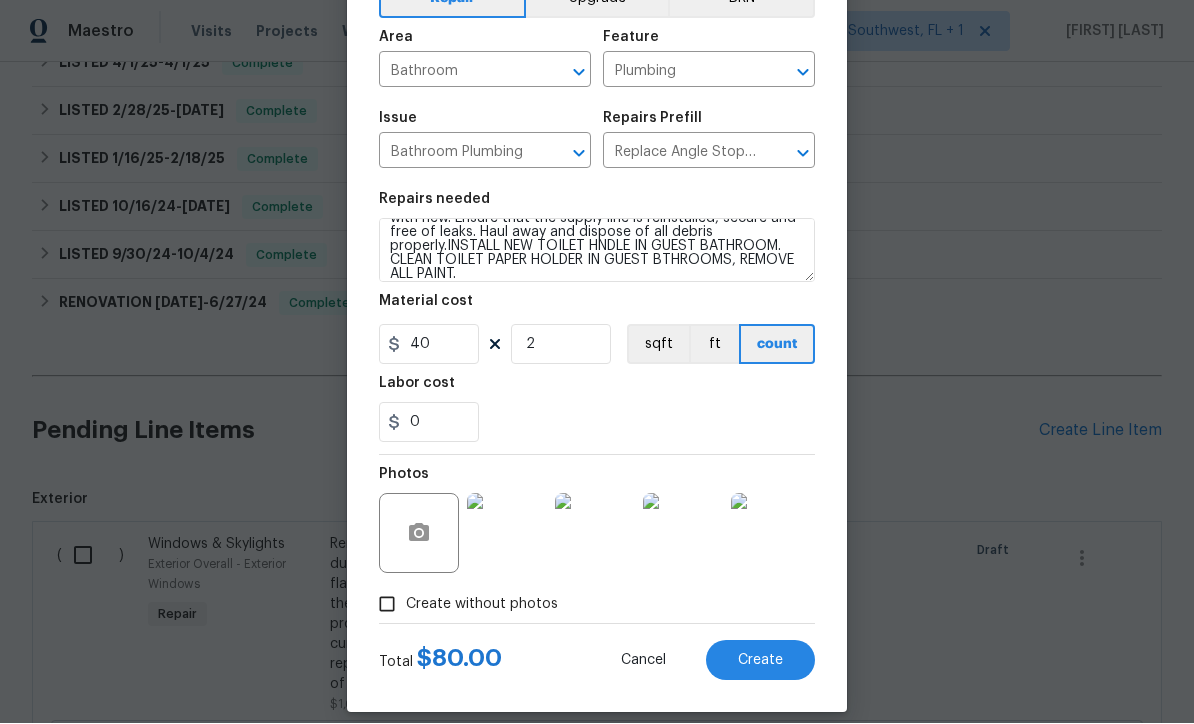 click on "Create" at bounding box center (760, 661) 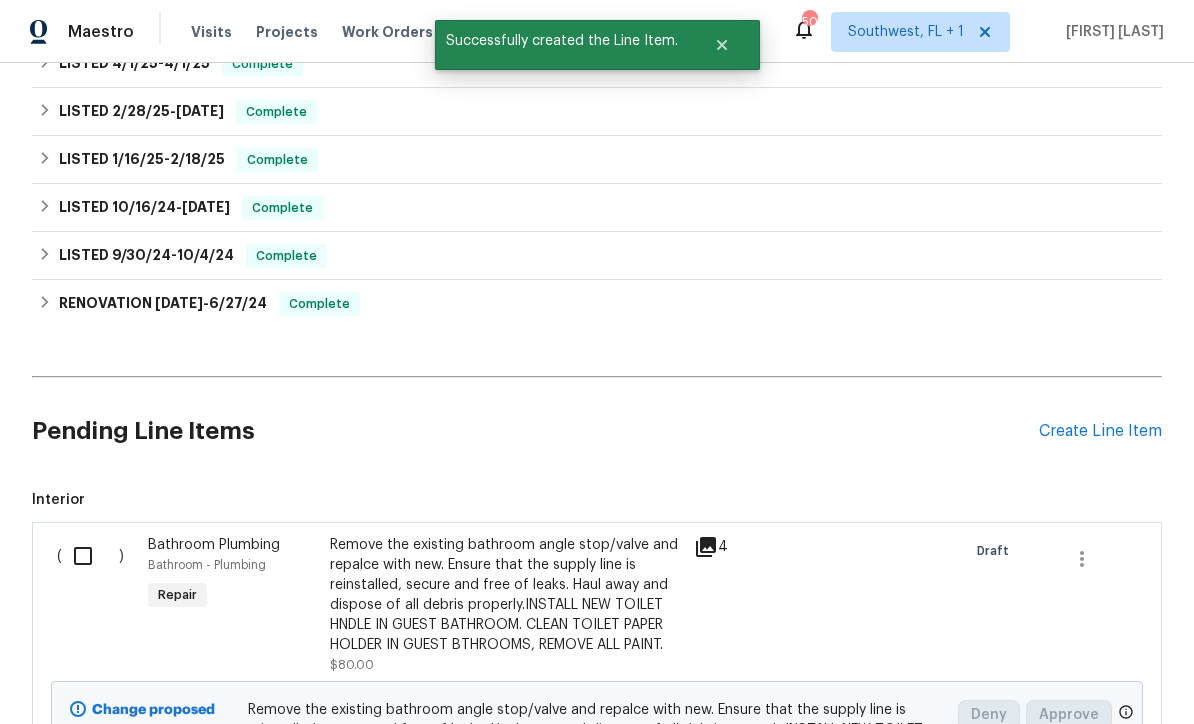 click on "Create Line Item" at bounding box center [1100, 431] 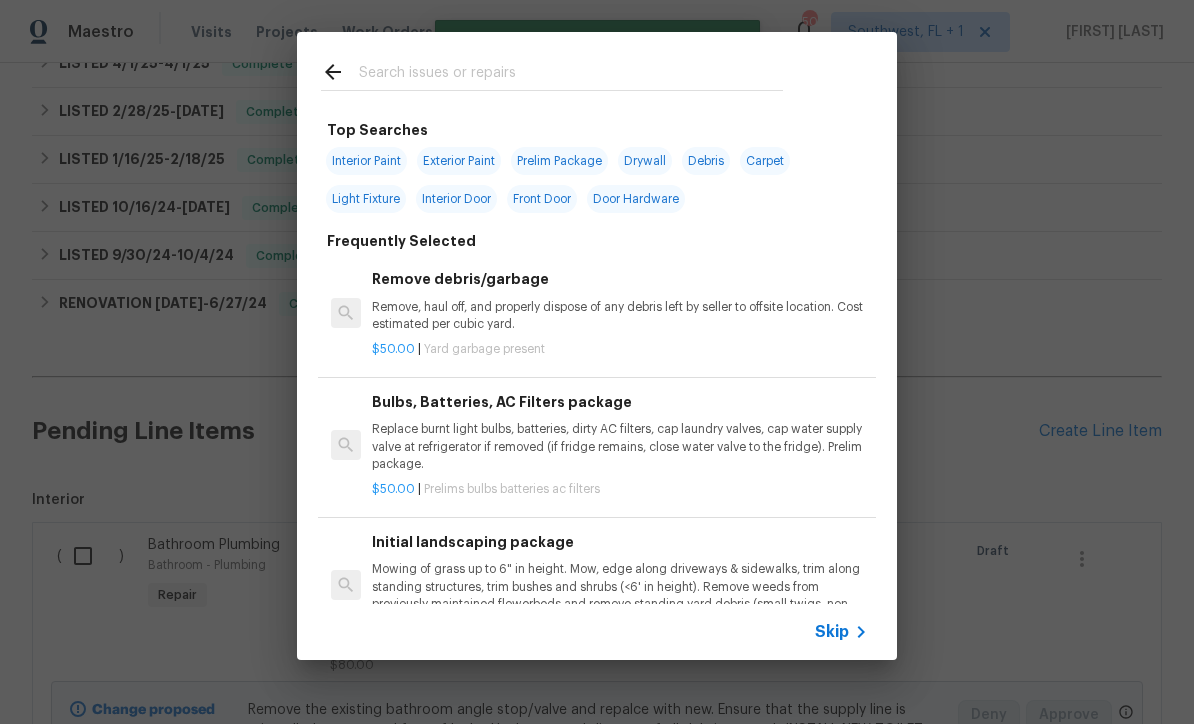 click on "Skip" at bounding box center (832, 632) 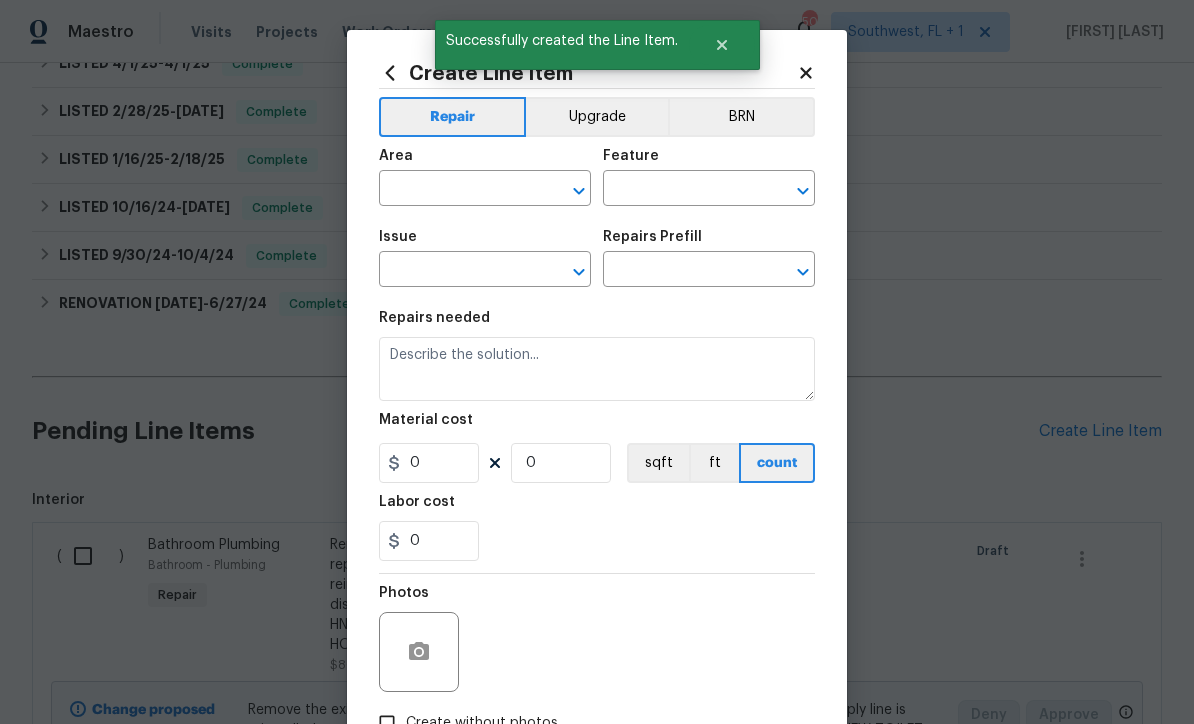 click at bounding box center [457, 190] 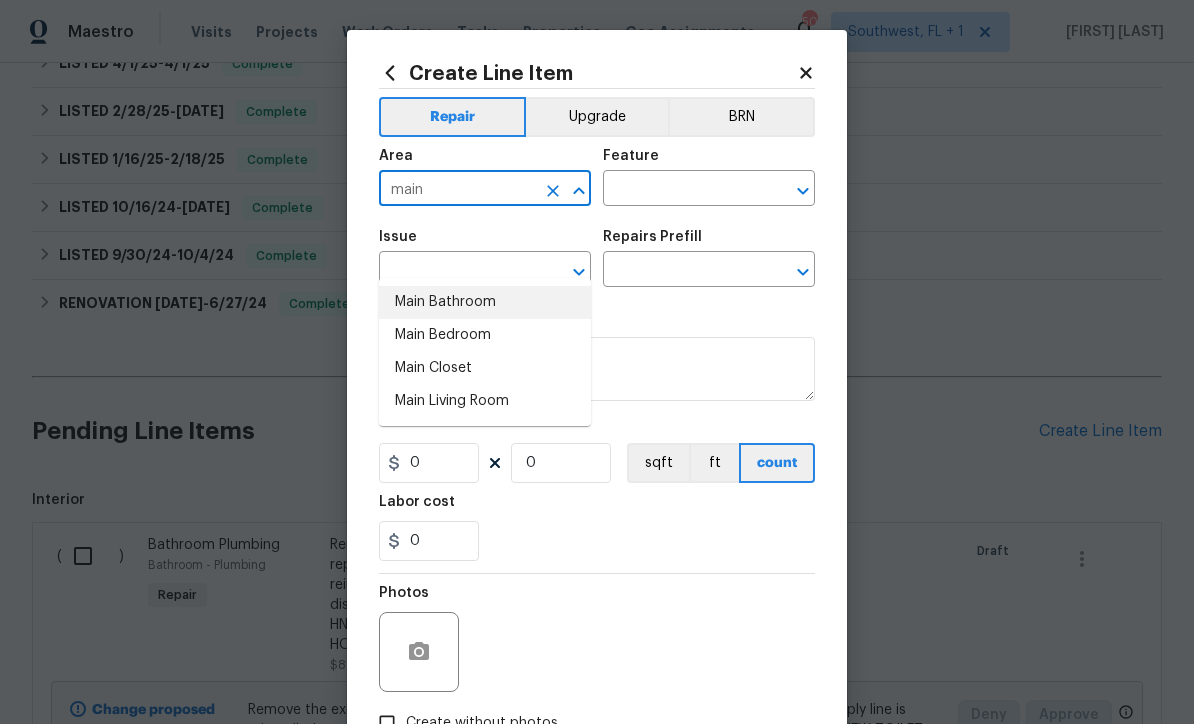 click on "Main Bathroom" at bounding box center [485, 302] 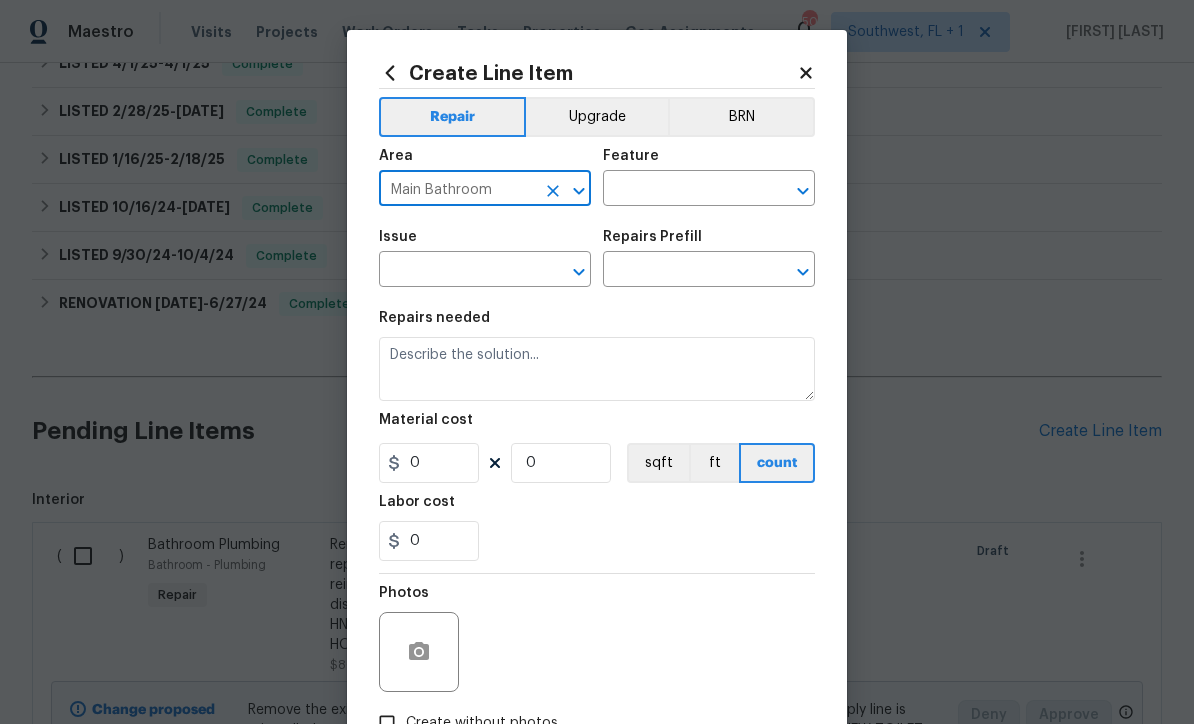 click at bounding box center (681, 190) 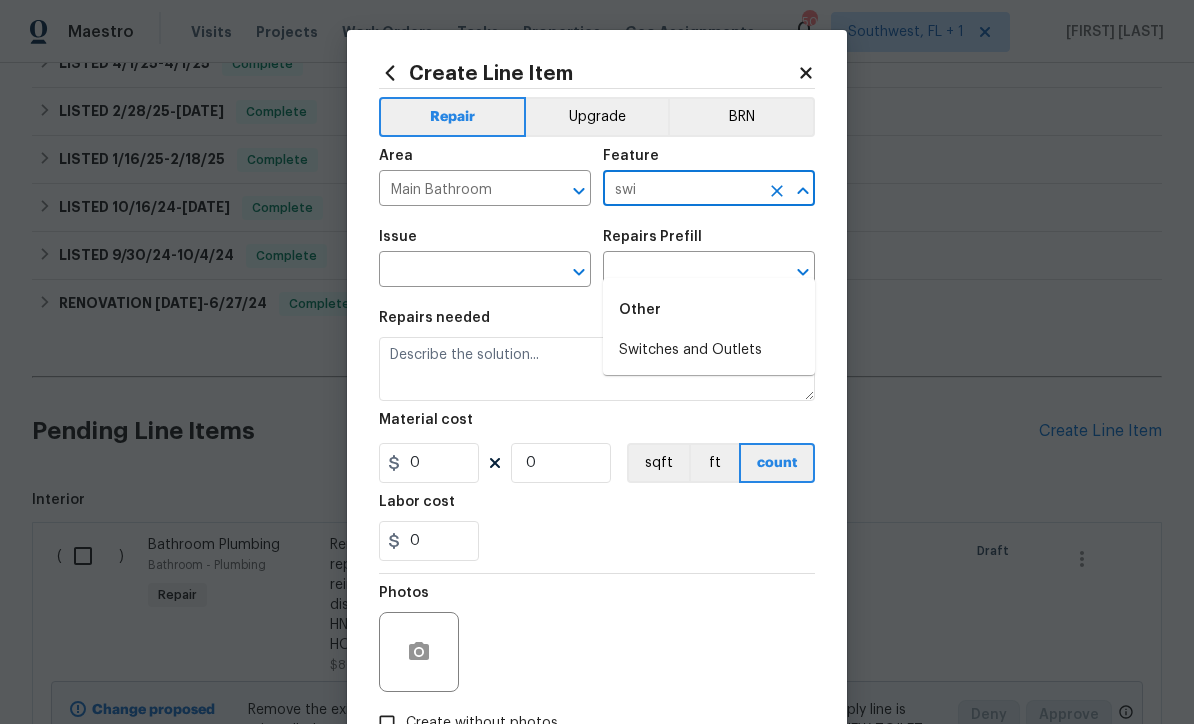 click on "Switches and Outlets" at bounding box center (709, 350) 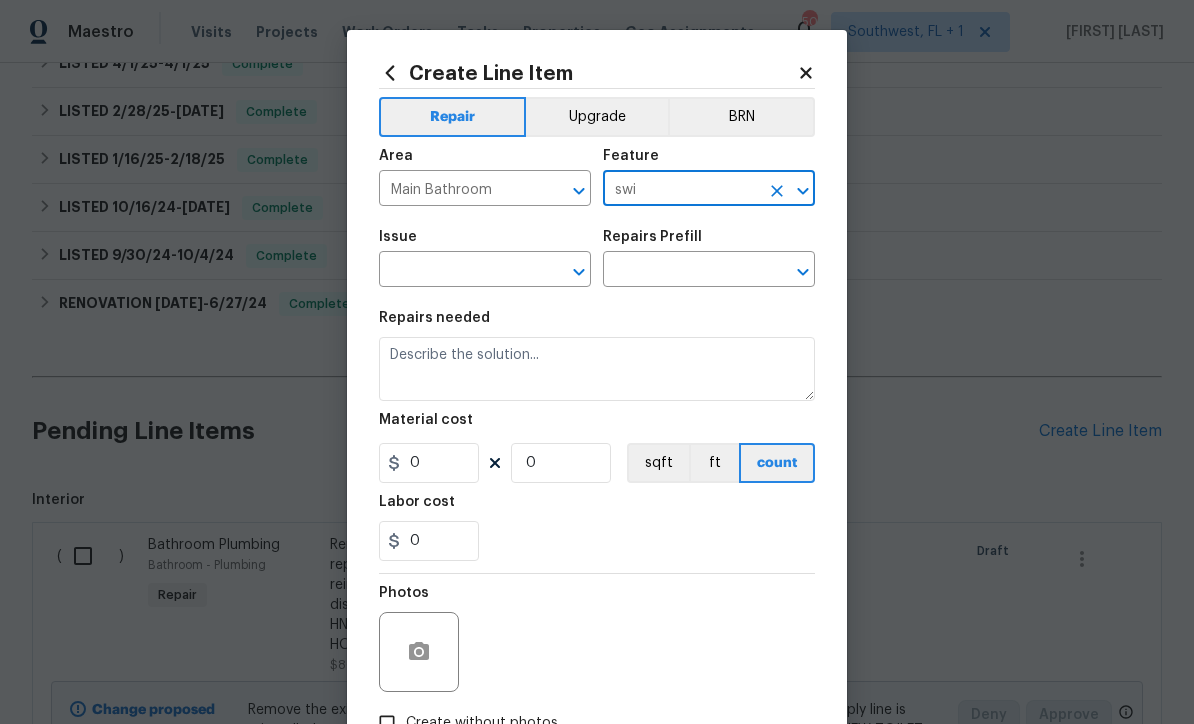 type on "Switches and Outlets" 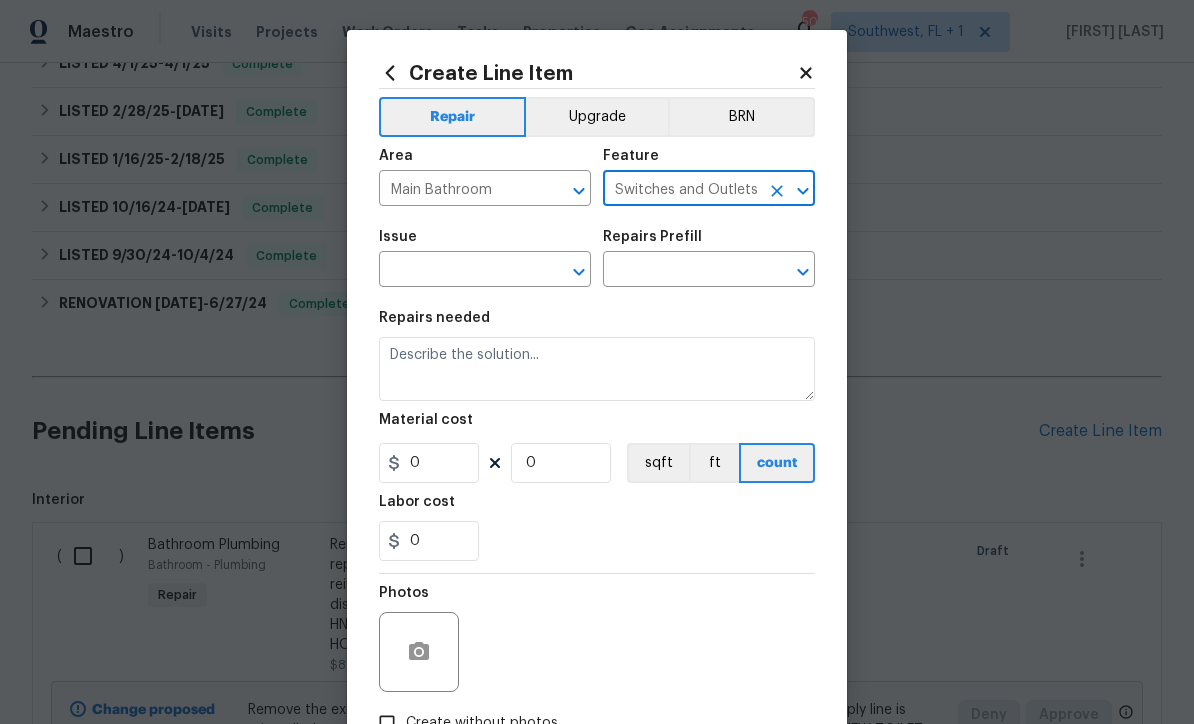 click at bounding box center [457, 271] 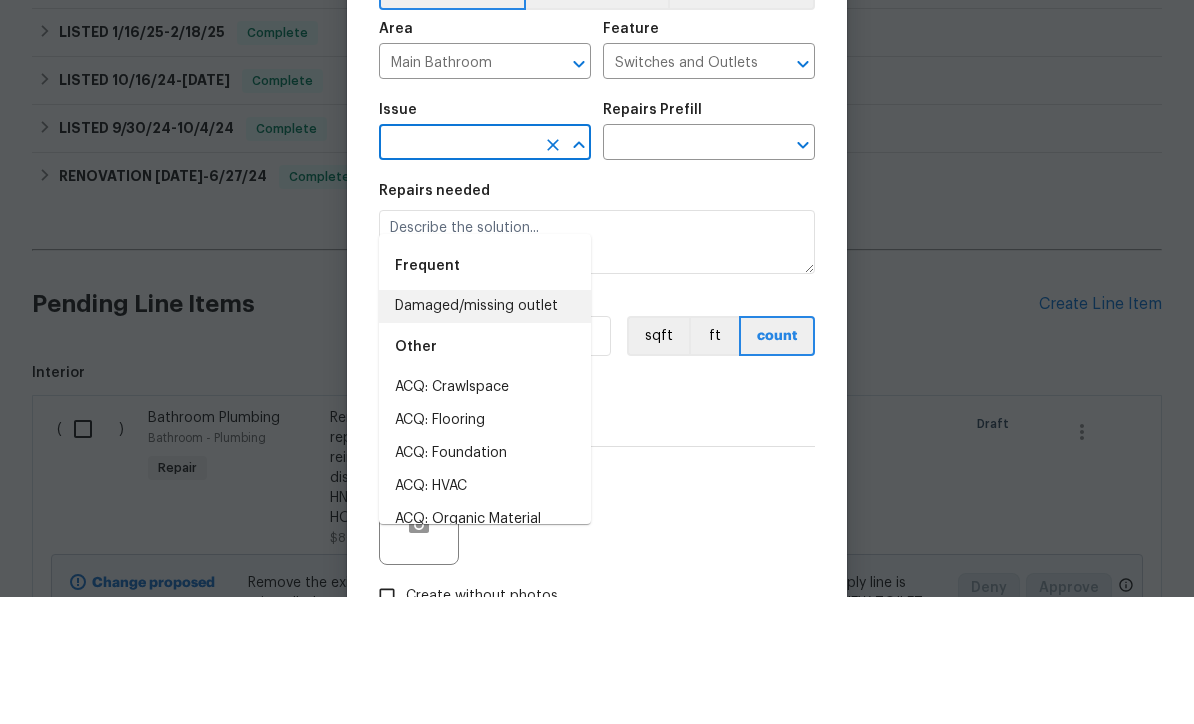 click on "Damaged/missing outlet" at bounding box center (485, 433) 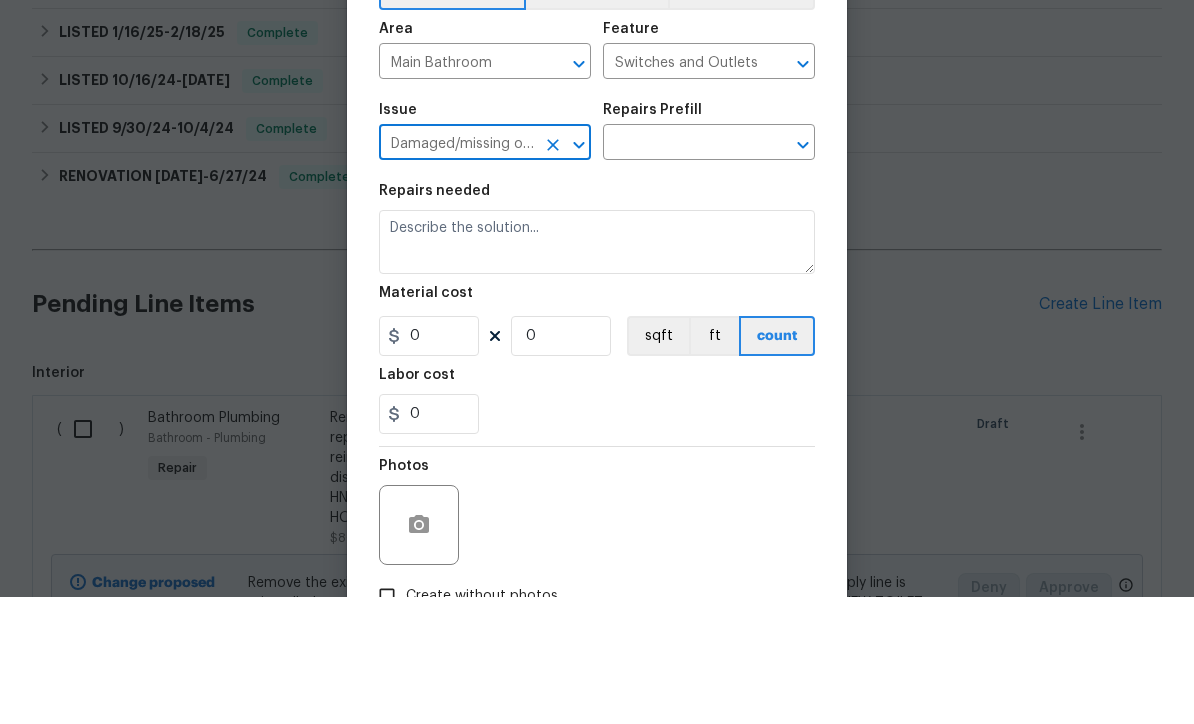 click at bounding box center (681, 271) 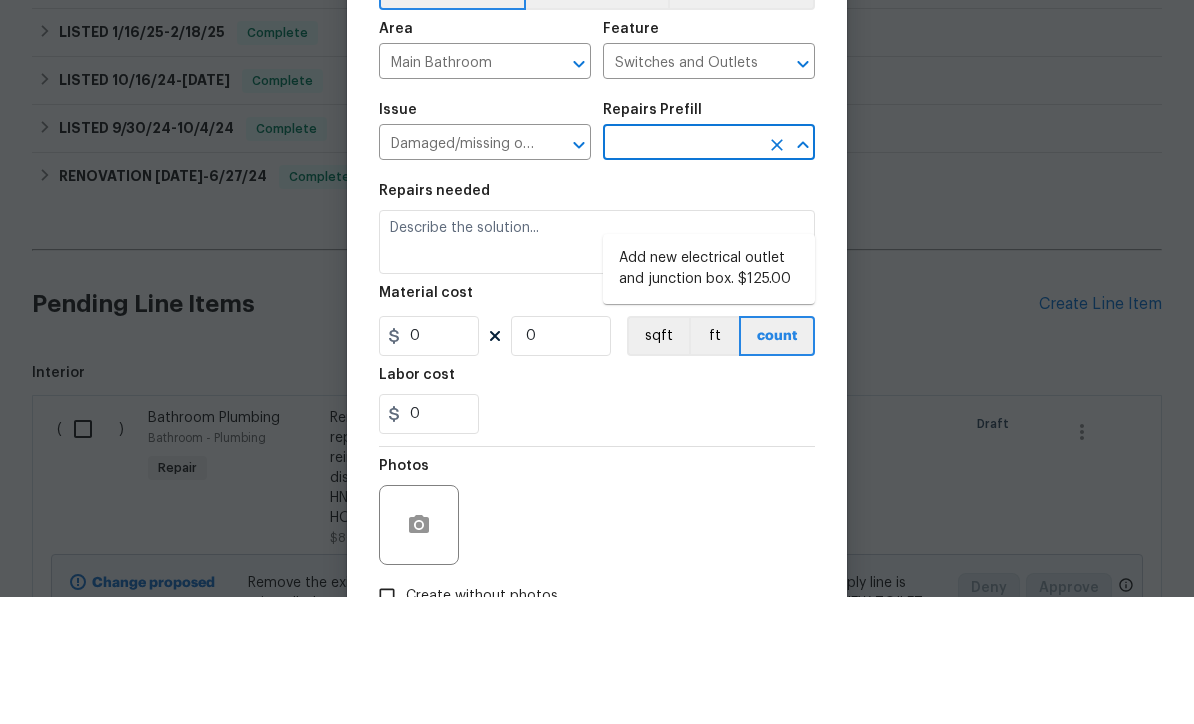 click on "Damaged/missing outlet" at bounding box center [457, 271] 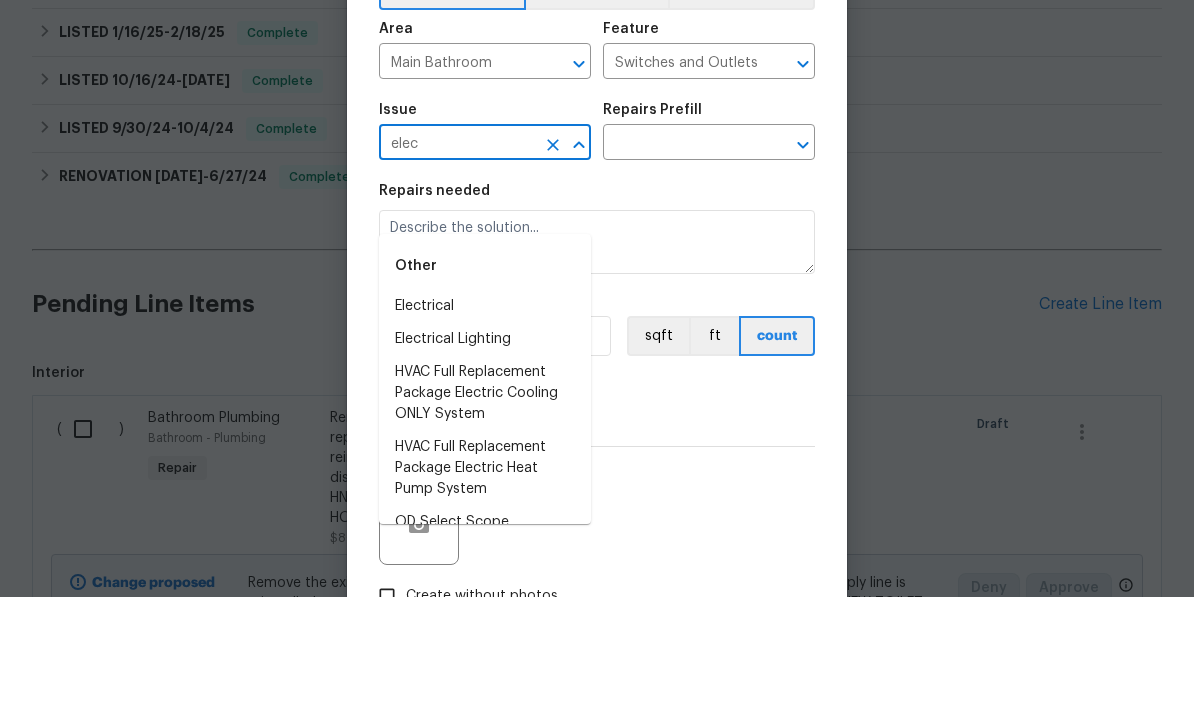 click on "Electrical" at bounding box center [485, 433] 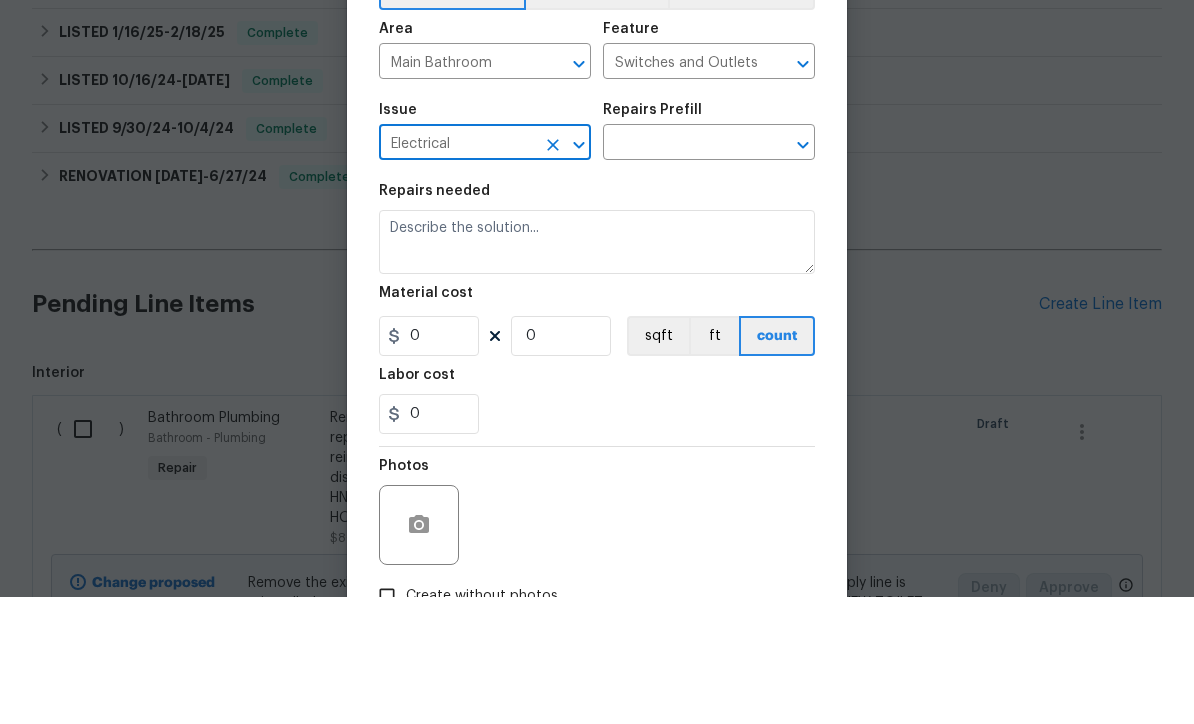 click at bounding box center [681, 271] 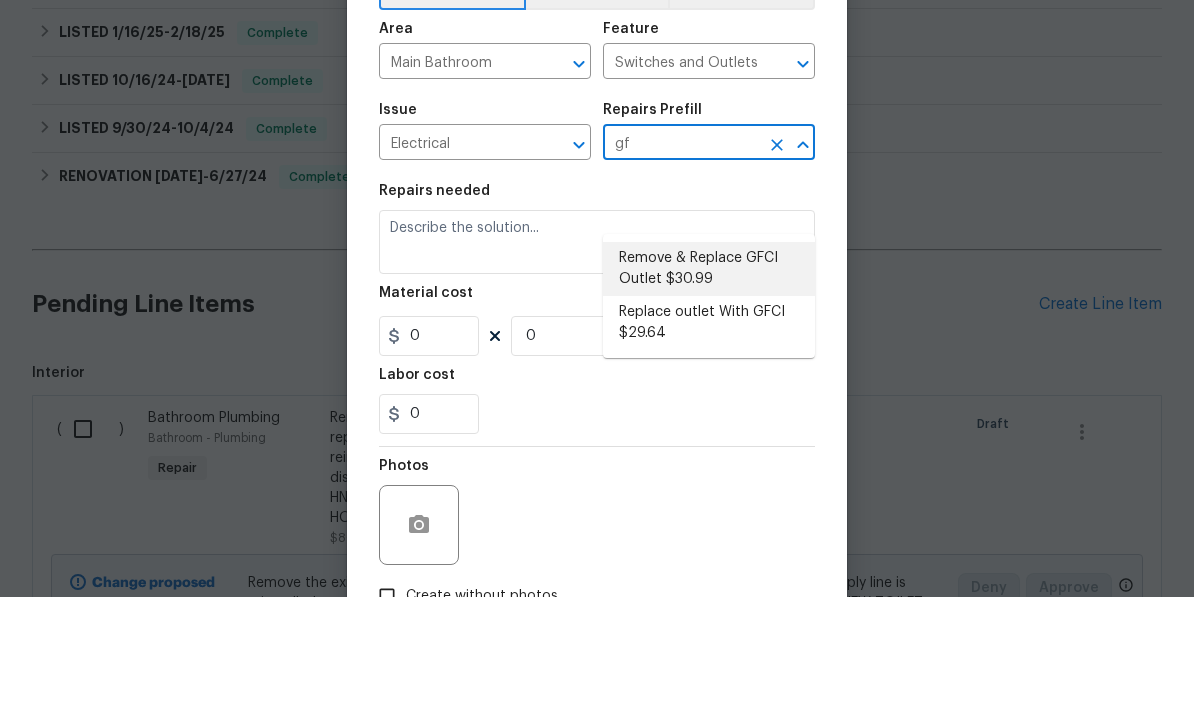 click on "Remove & Replace GFCI Outlet $30.99" at bounding box center (709, 396) 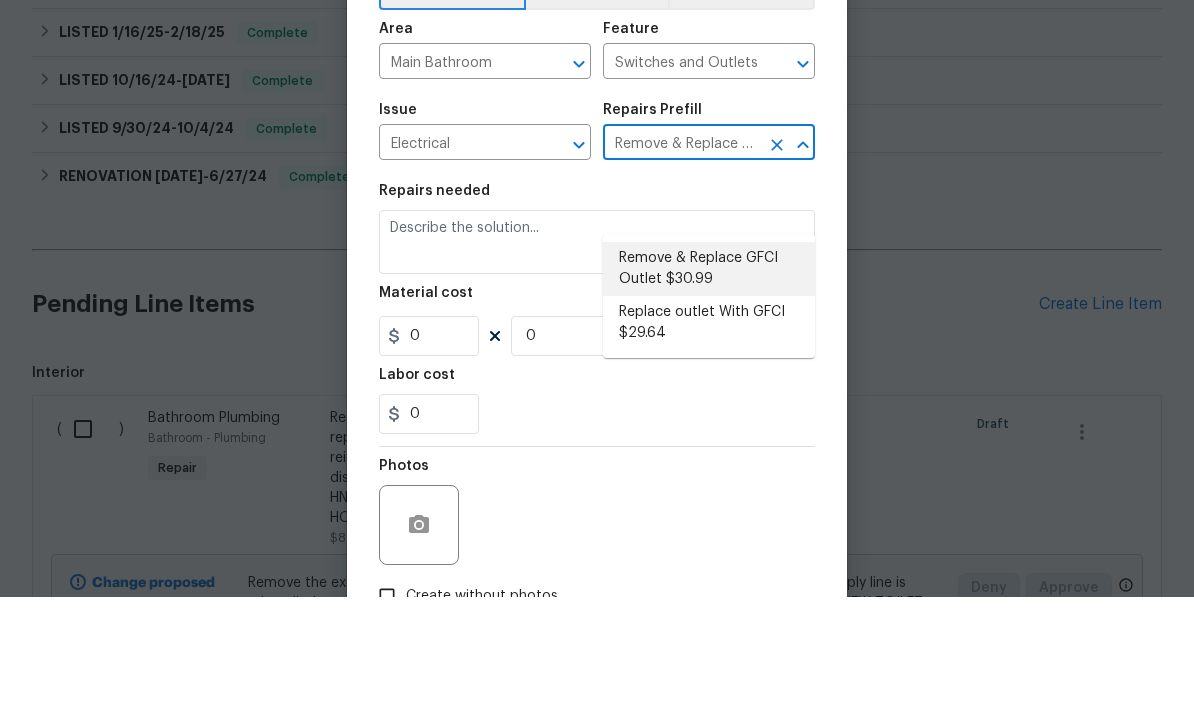 type on "Remove and replace the existing GFCI with new. Ensure that the new GFCI outlet is is properly wired and works as intended. Dispose of all debris properly." 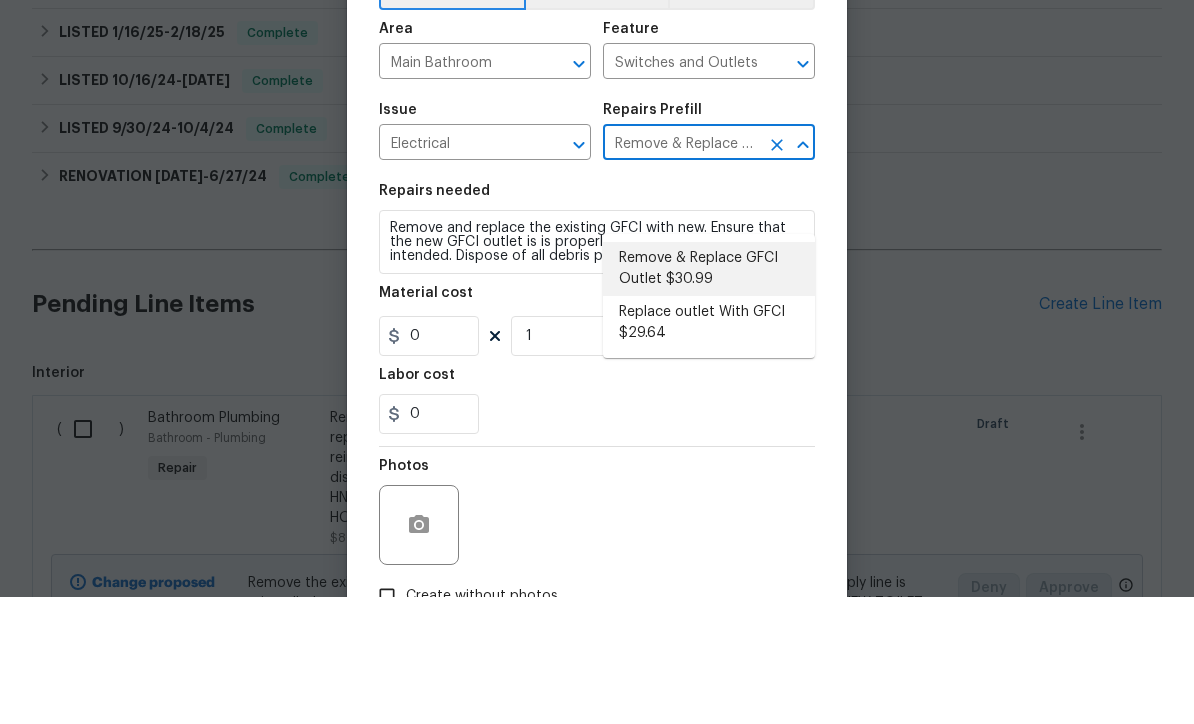 type on "30.99" 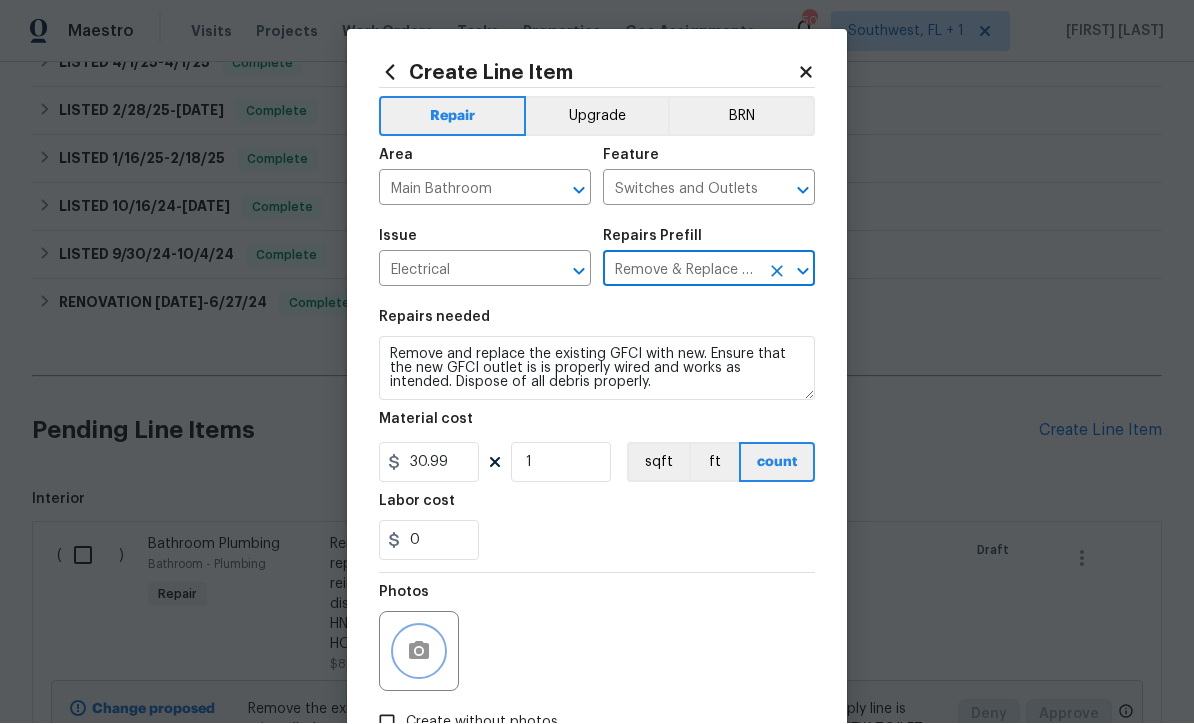 click 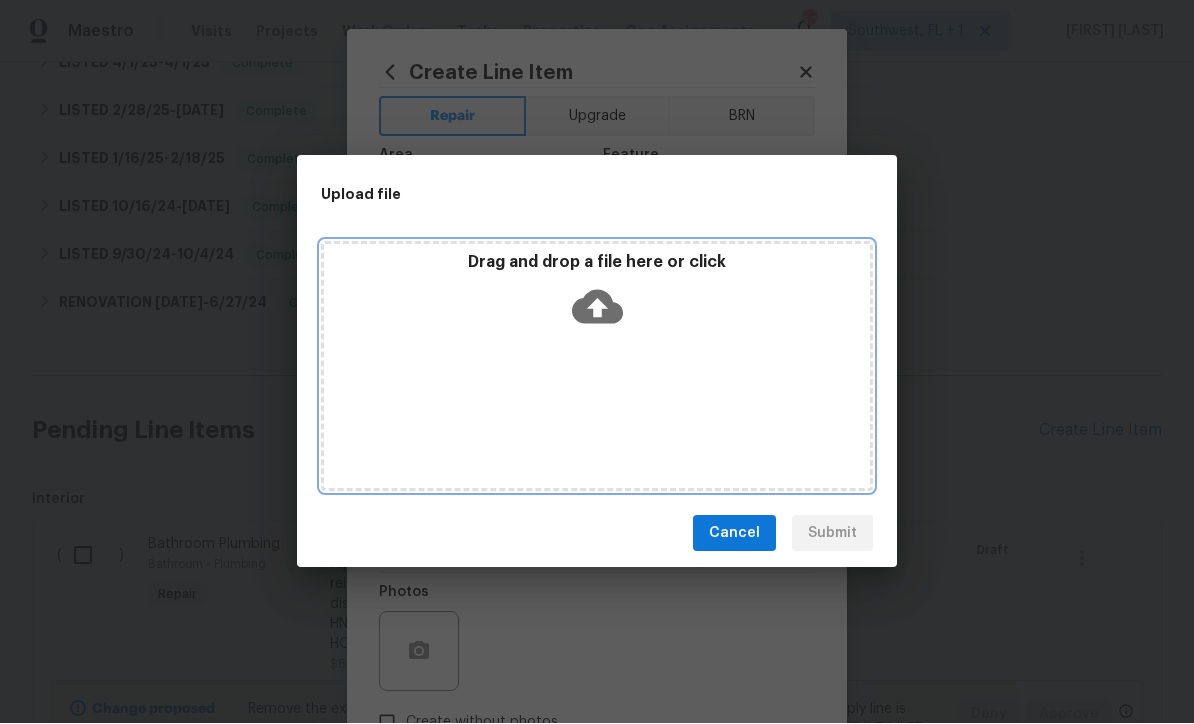 click 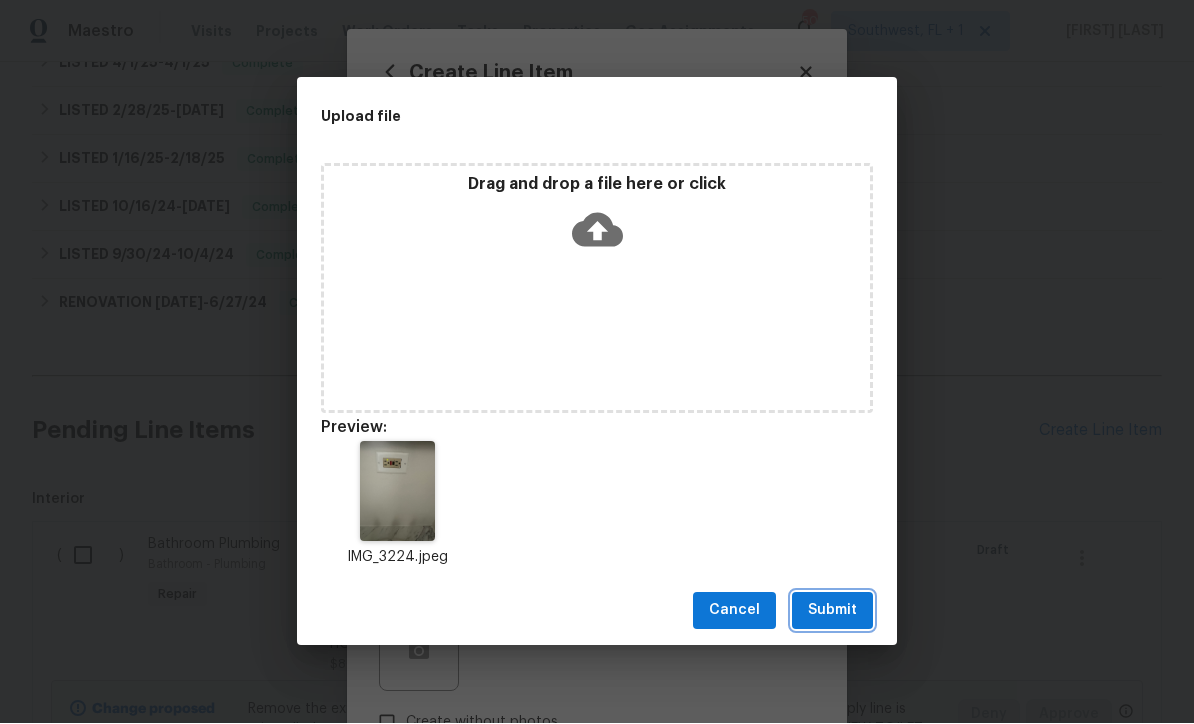 click on "Submit" at bounding box center (832, 611) 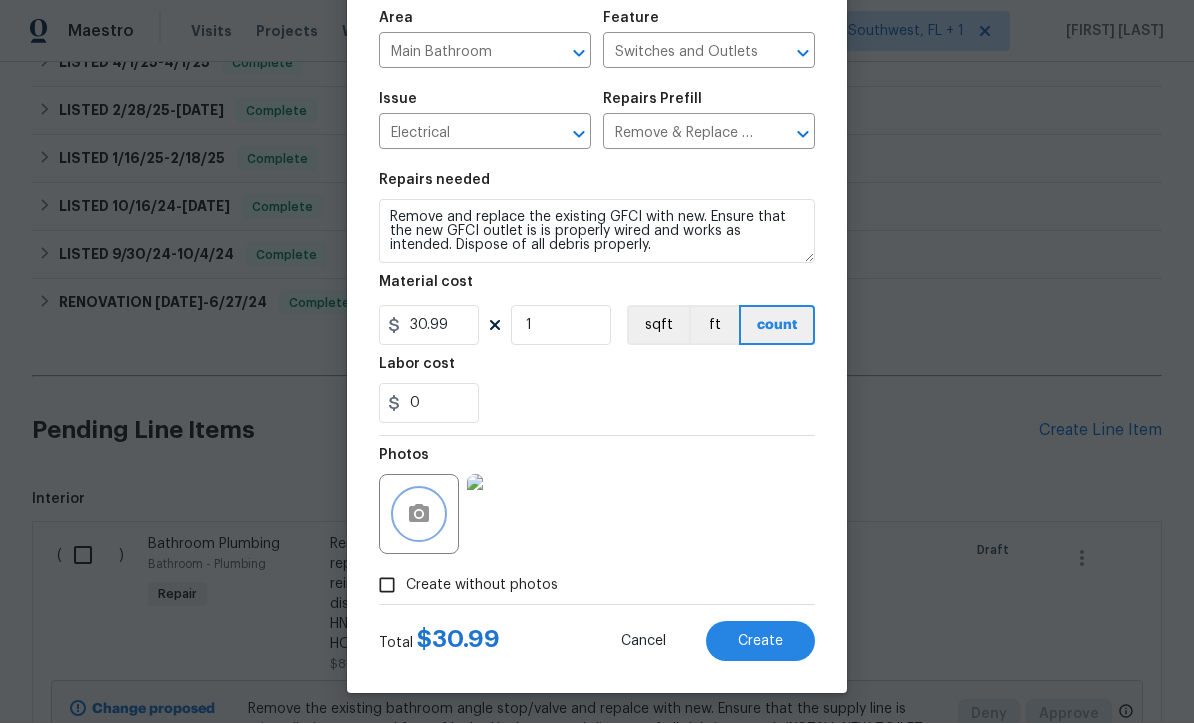 scroll, scrollTop: 141, scrollLeft: 0, axis: vertical 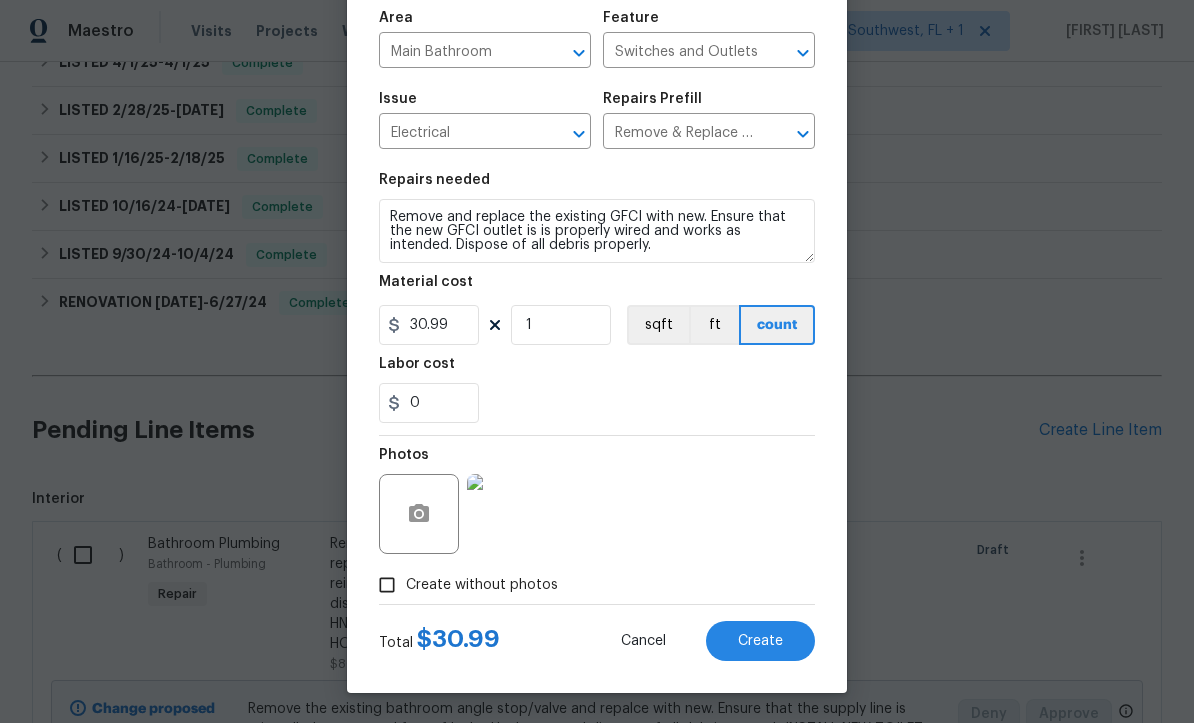 click on "Create" at bounding box center [760, 642] 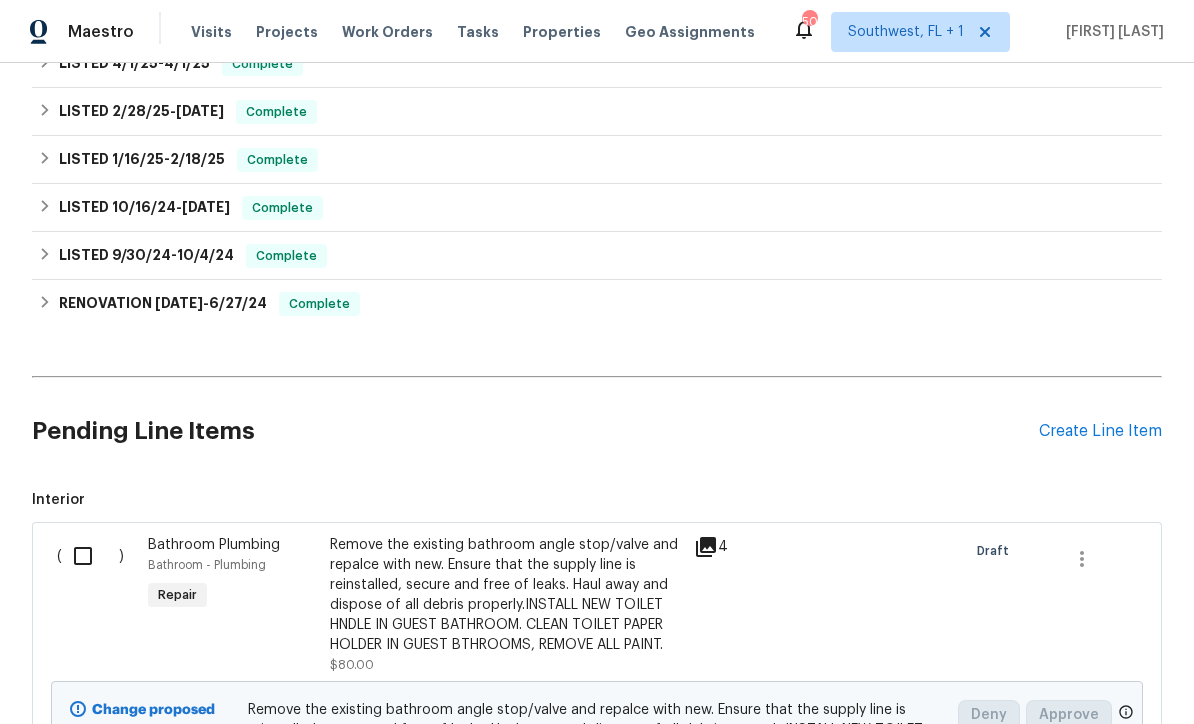 click on "Create Line Item" at bounding box center [1100, 431] 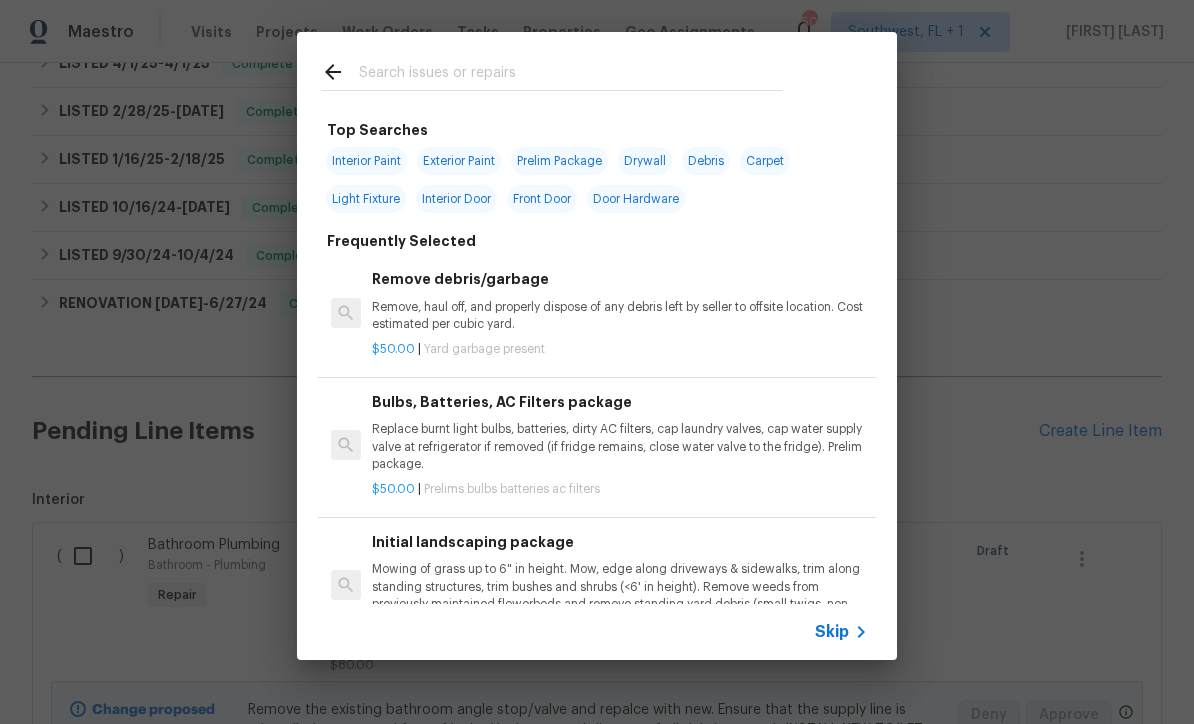 click 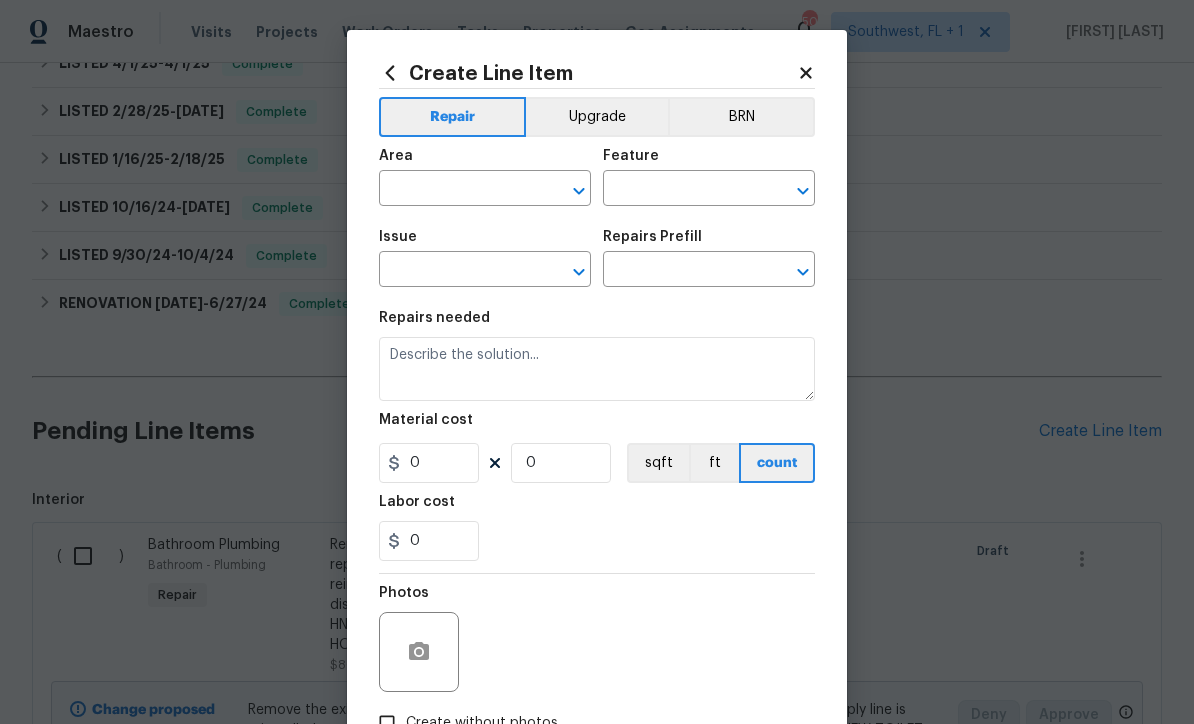 click at bounding box center (457, 190) 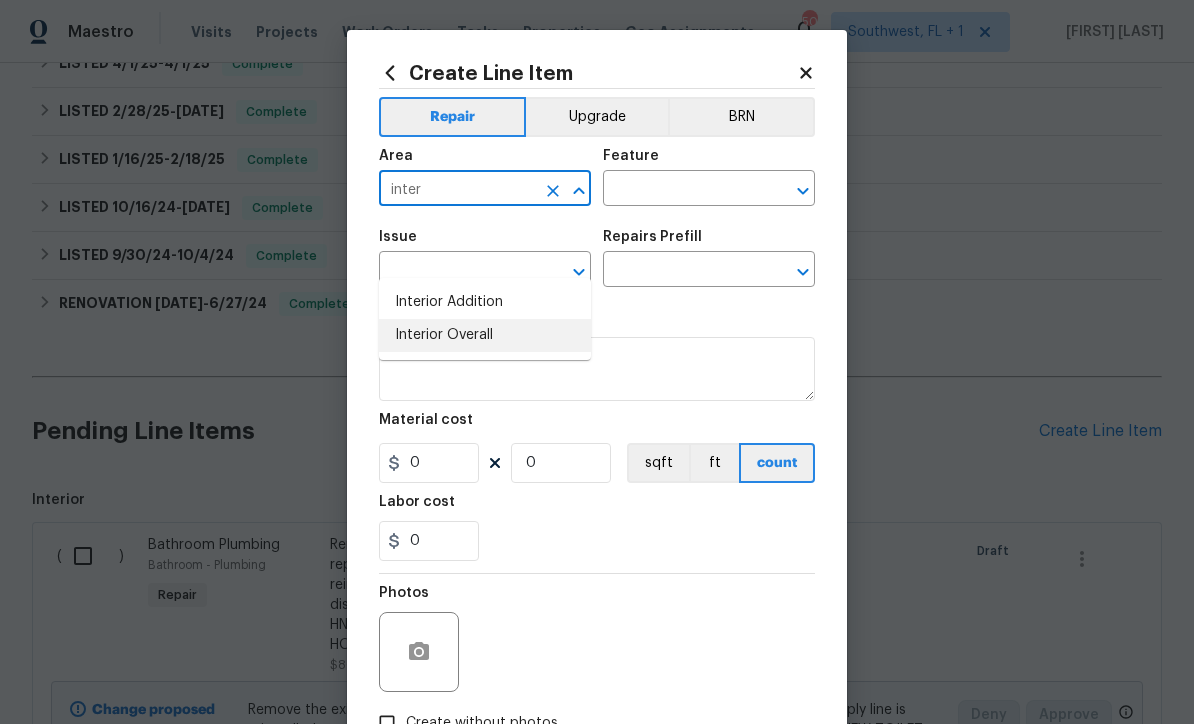 click on "Interior Overall" at bounding box center (485, 335) 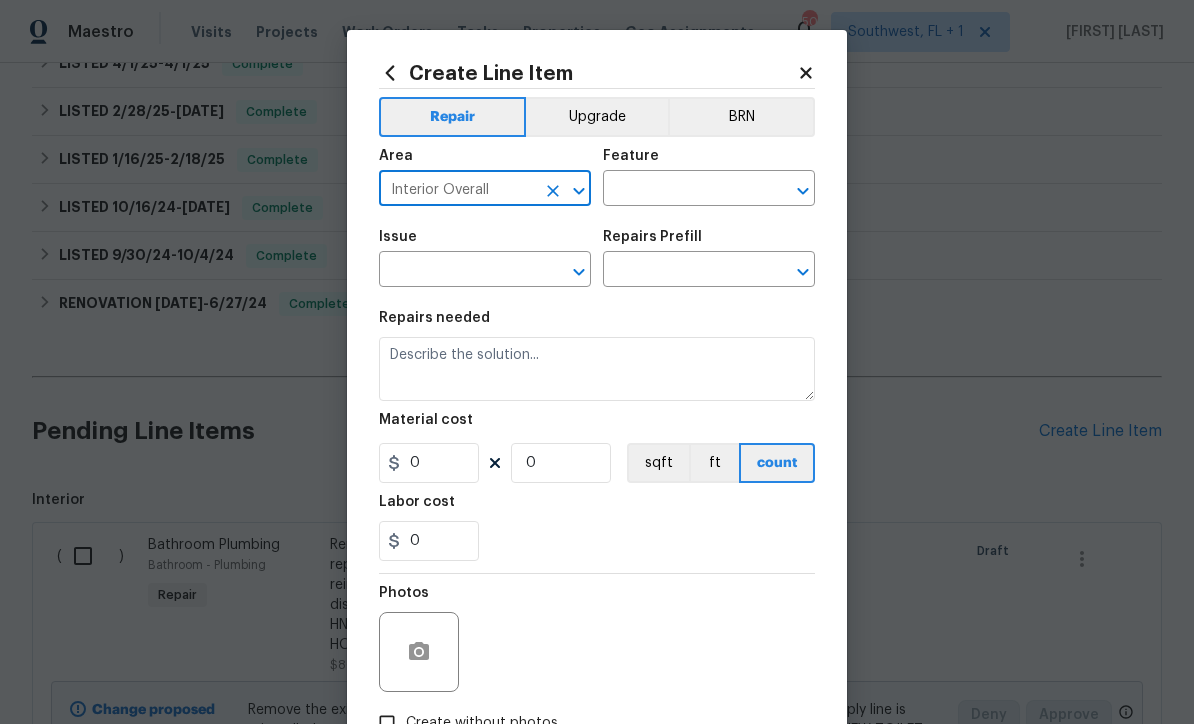 click at bounding box center (681, 190) 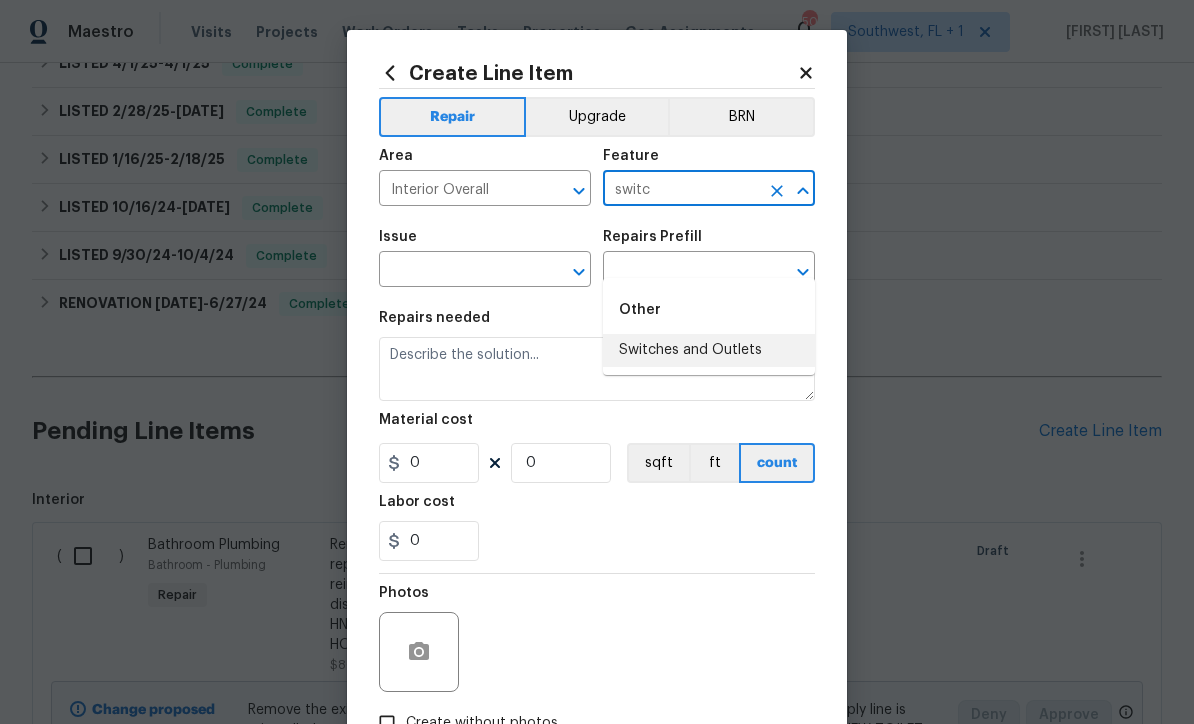 click on "Switches and Outlets" at bounding box center (709, 350) 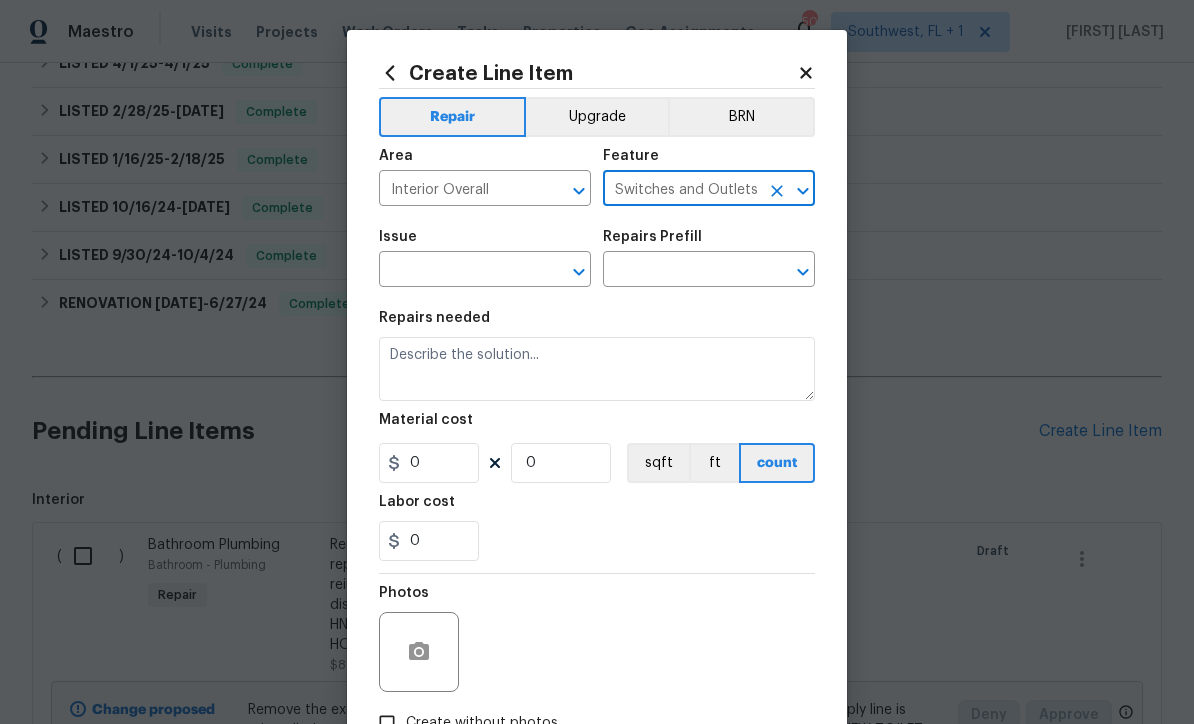 click at bounding box center [457, 271] 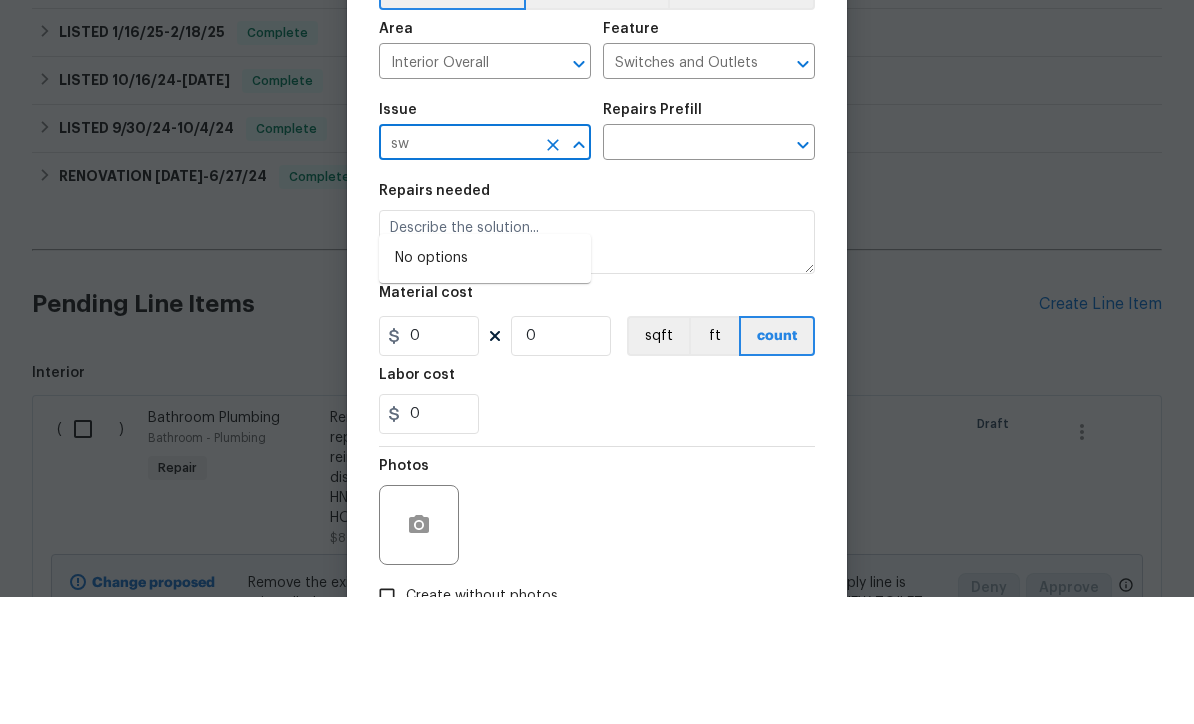 type on "s" 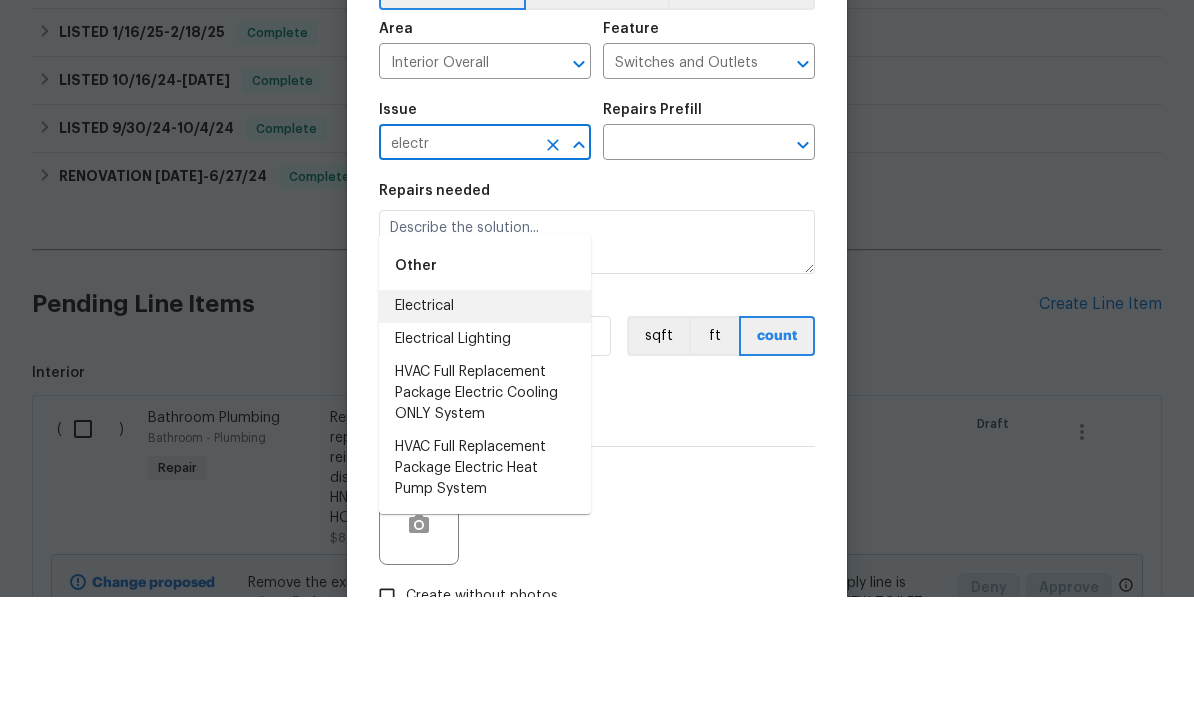 click on "Electrical" at bounding box center [485, 433] 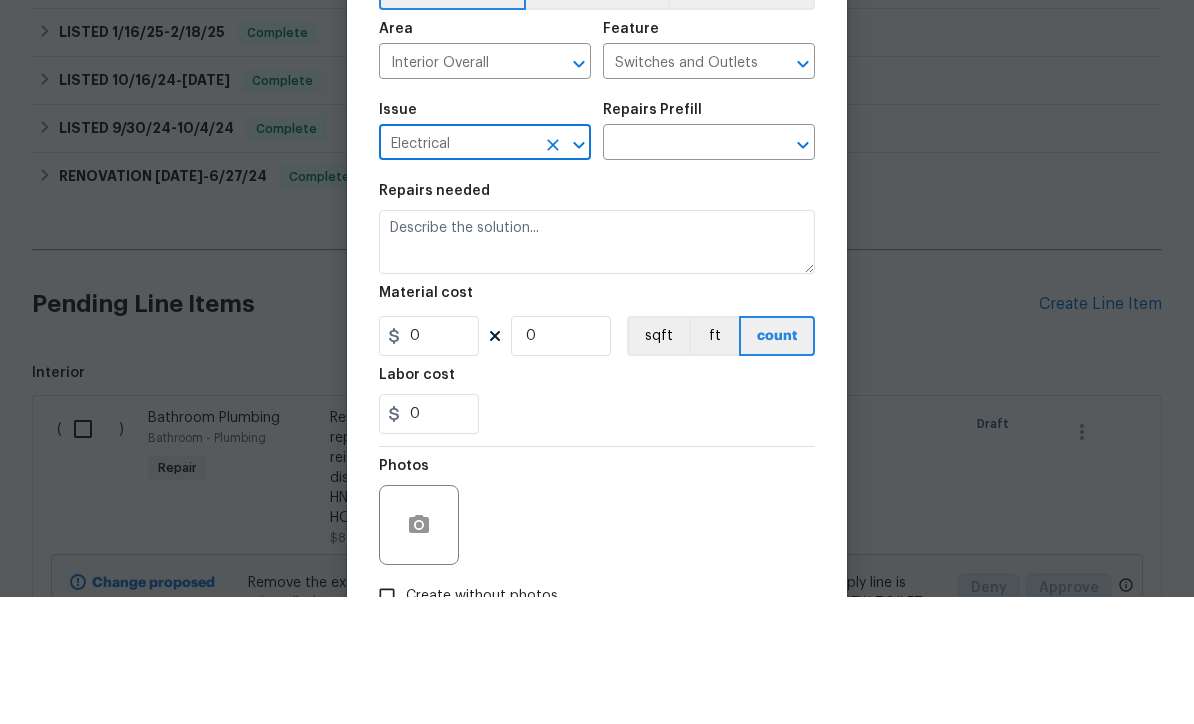 click at bounding box center [681, 271] 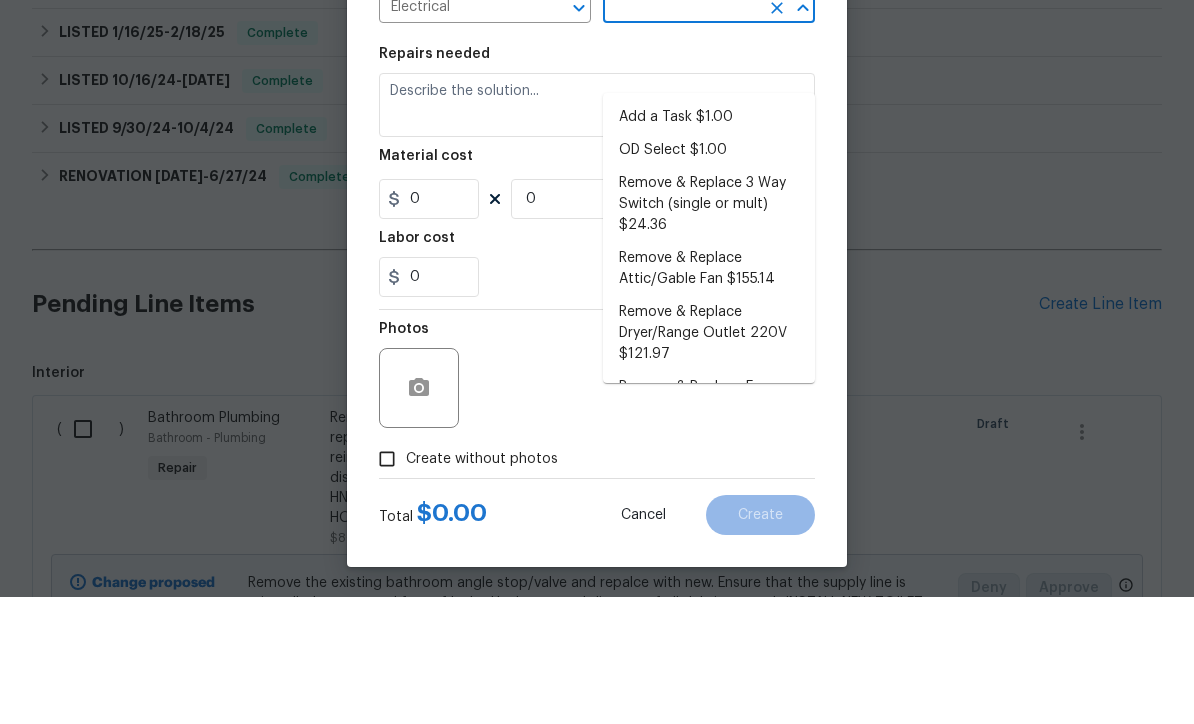 scroll, scrollTop: 141, scrollLeft: 0, axis: vertical 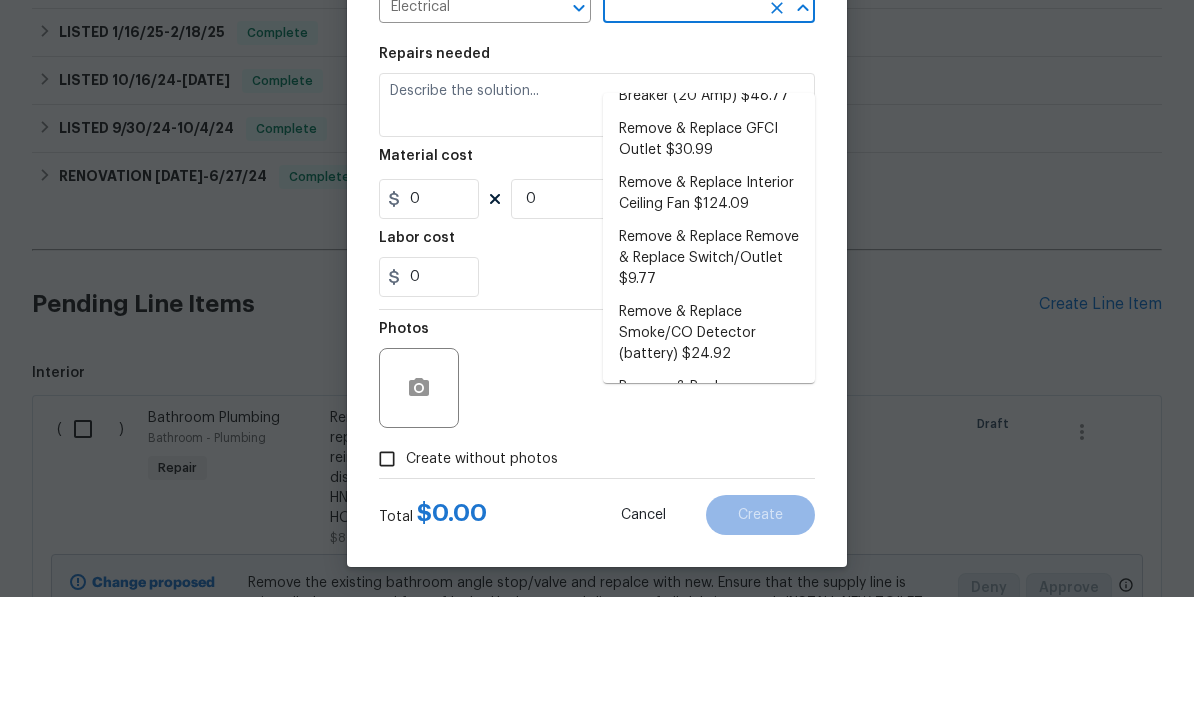 click on "Remove & Replace Remove & Replace Switch/Outlet $9.77" at bounding box center (709, 385) 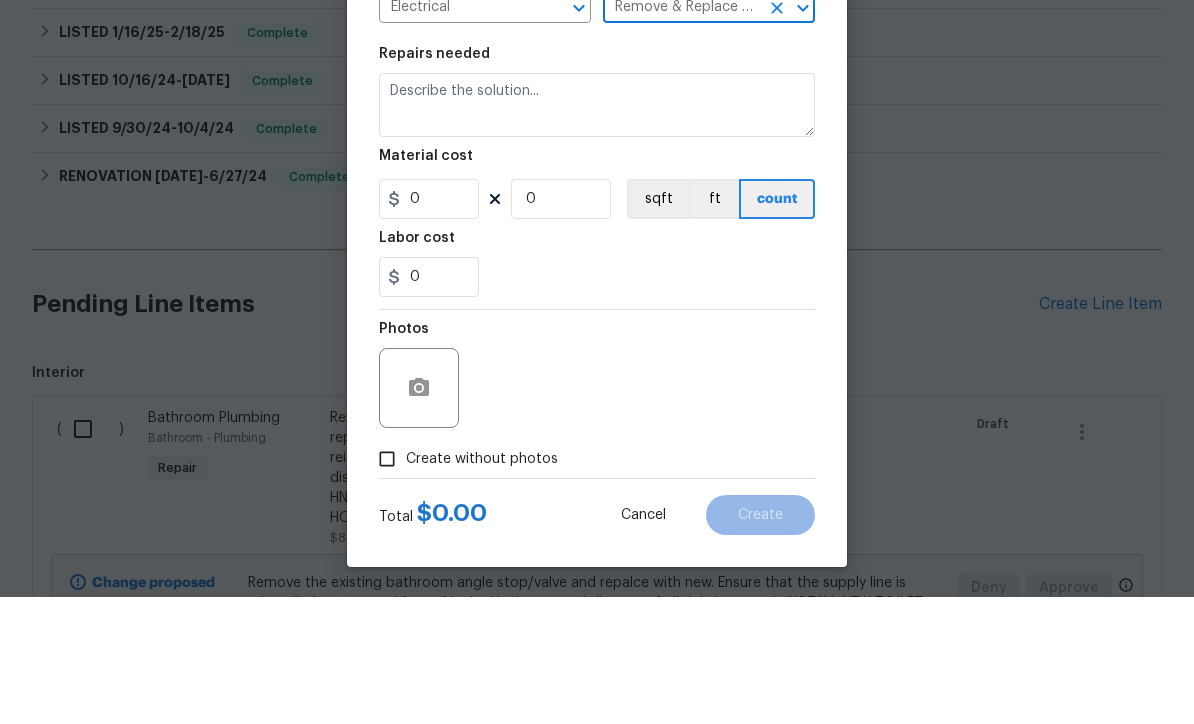 type on "Remove and replace switch(es) and/or outlet(s) with new (covers to match the remaining/existing switch/outlet color)." 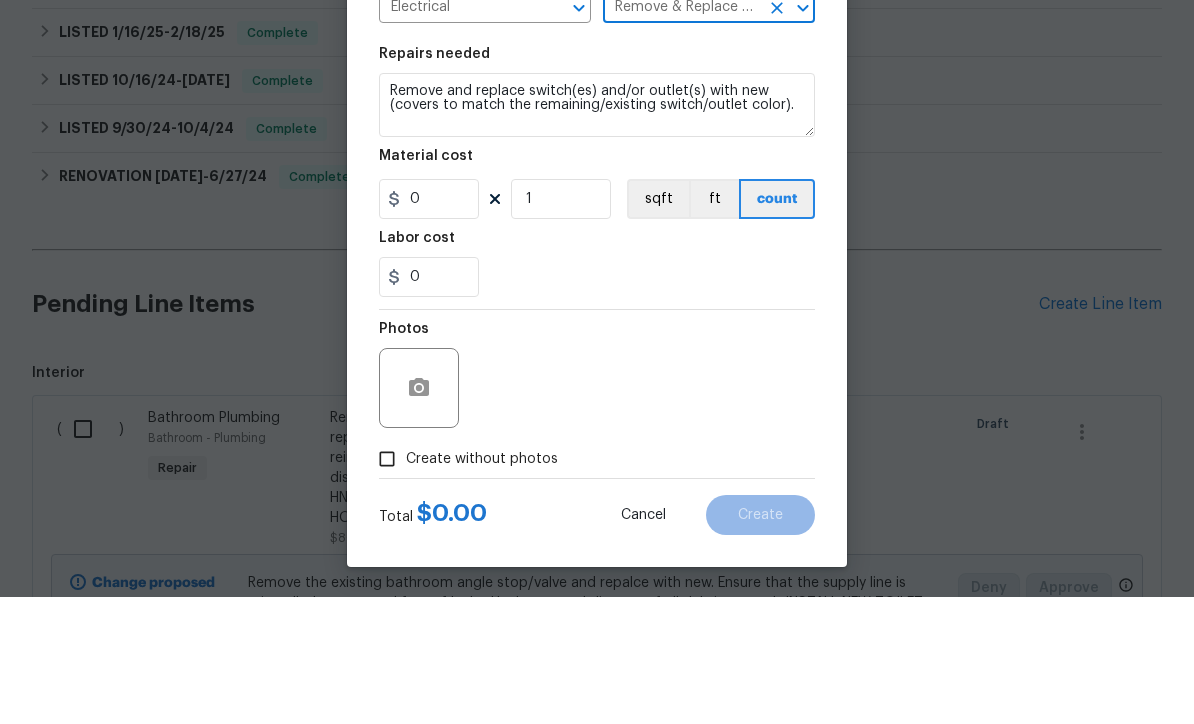 type on "9.77" 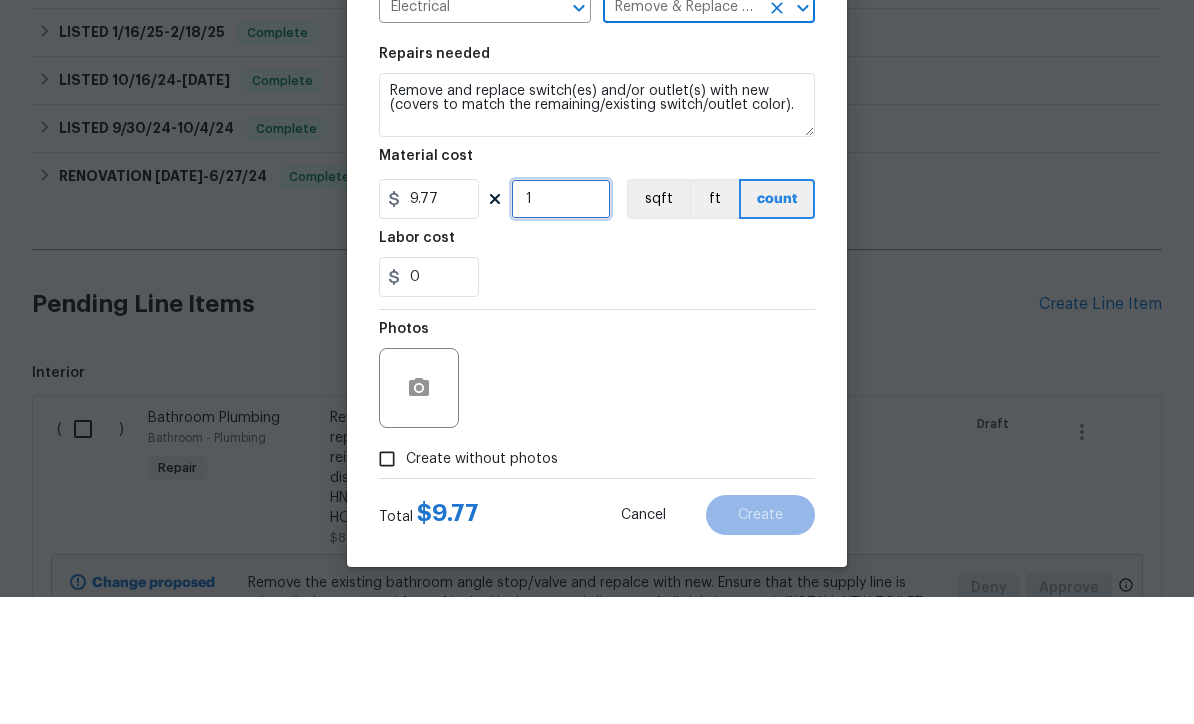 click on "1" at bounding box center [561, 326] 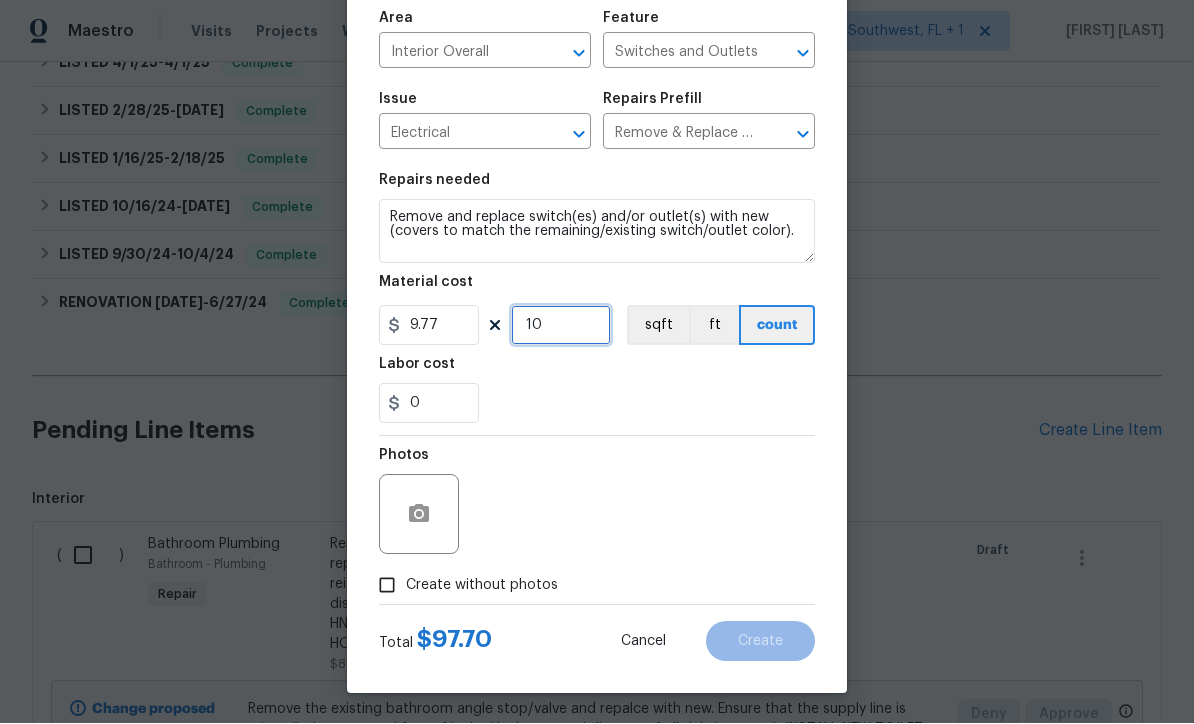 type on "10" 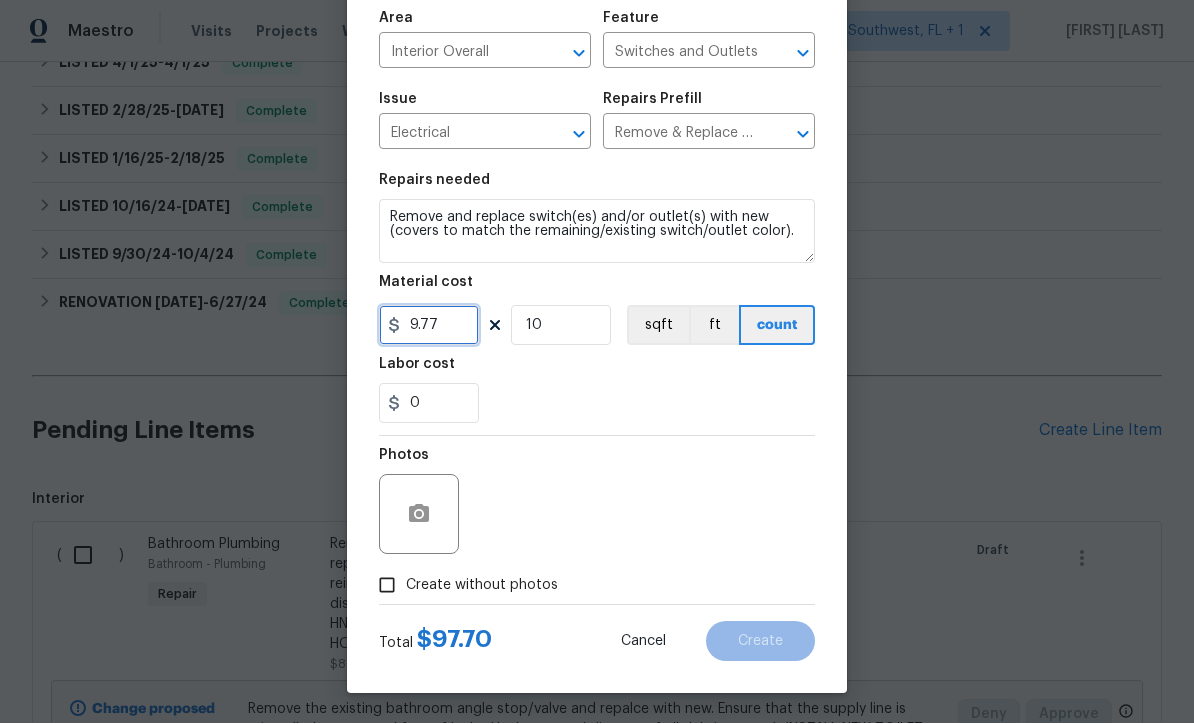 click on "9.77" at bounding box center (429, 326) 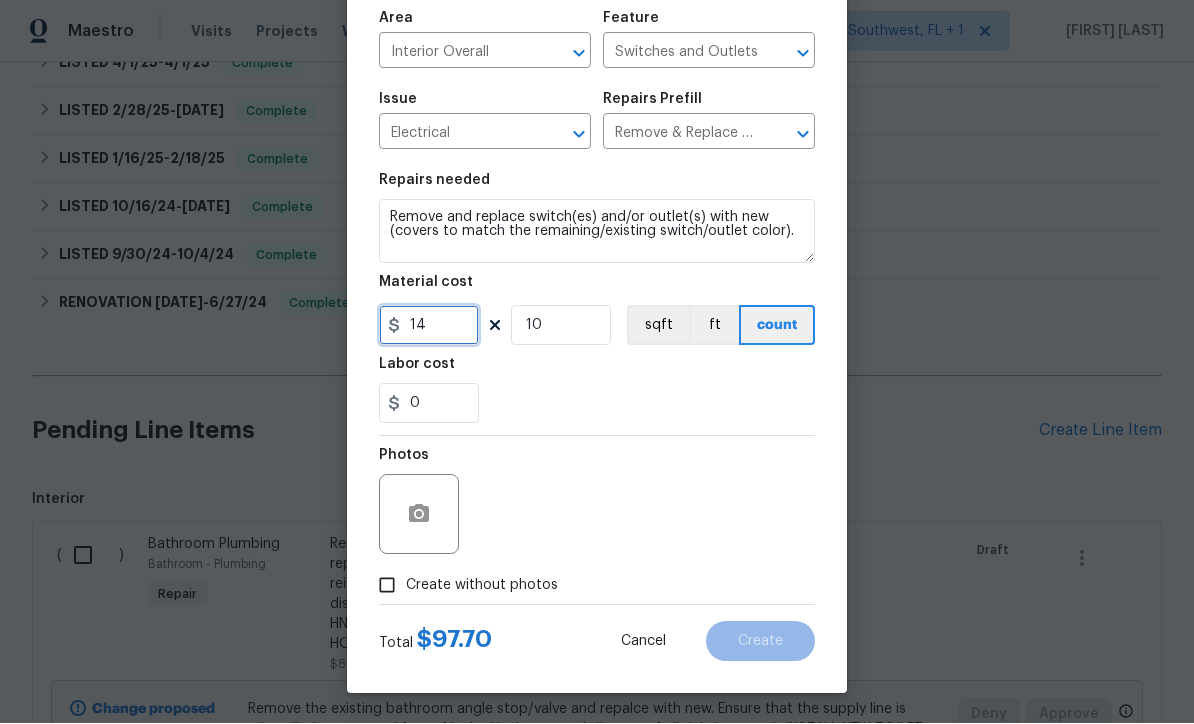 type on "14" 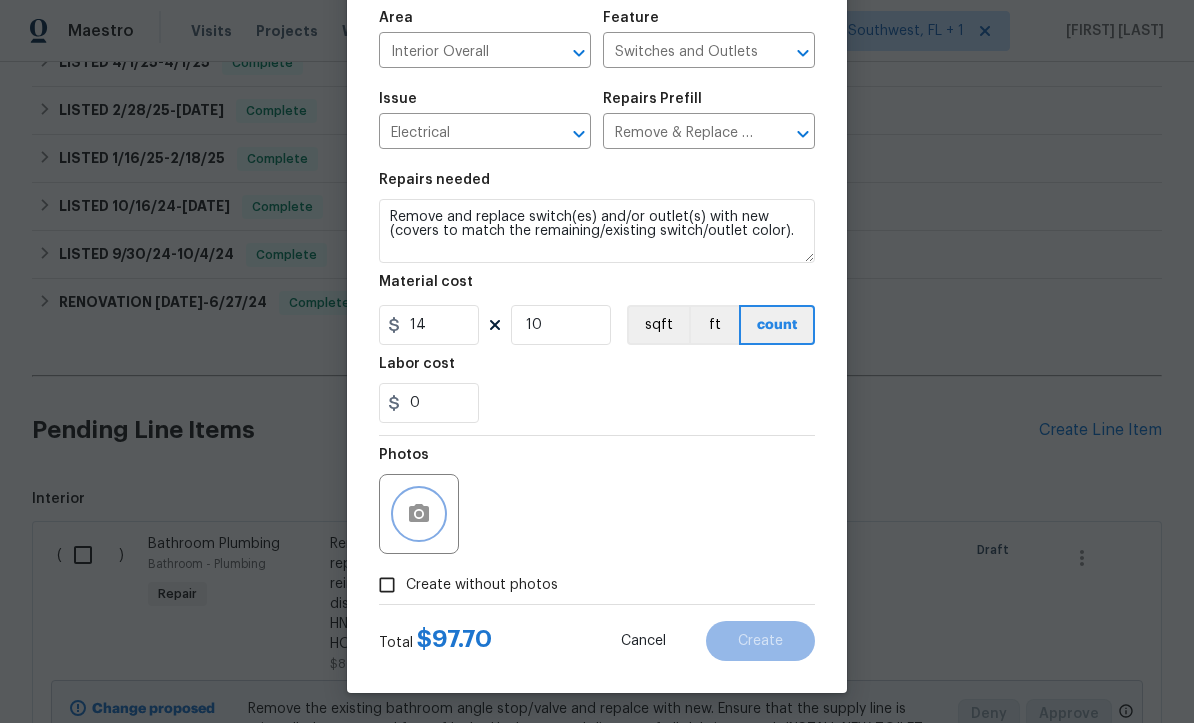 click 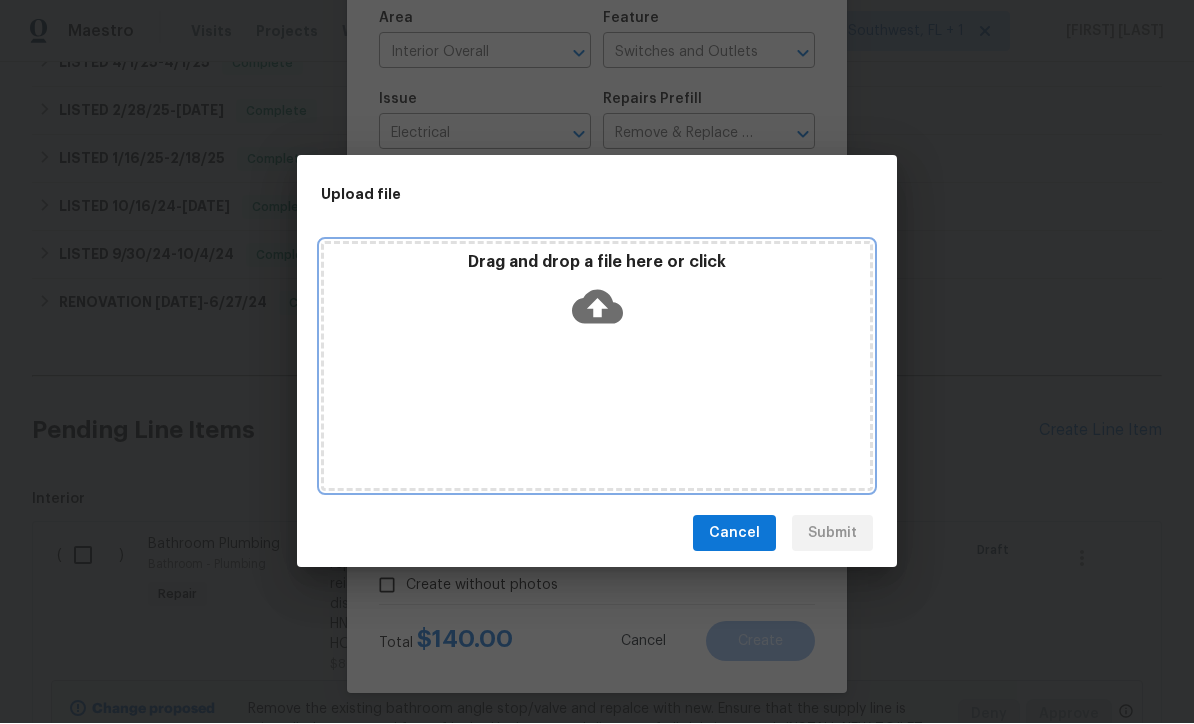 click 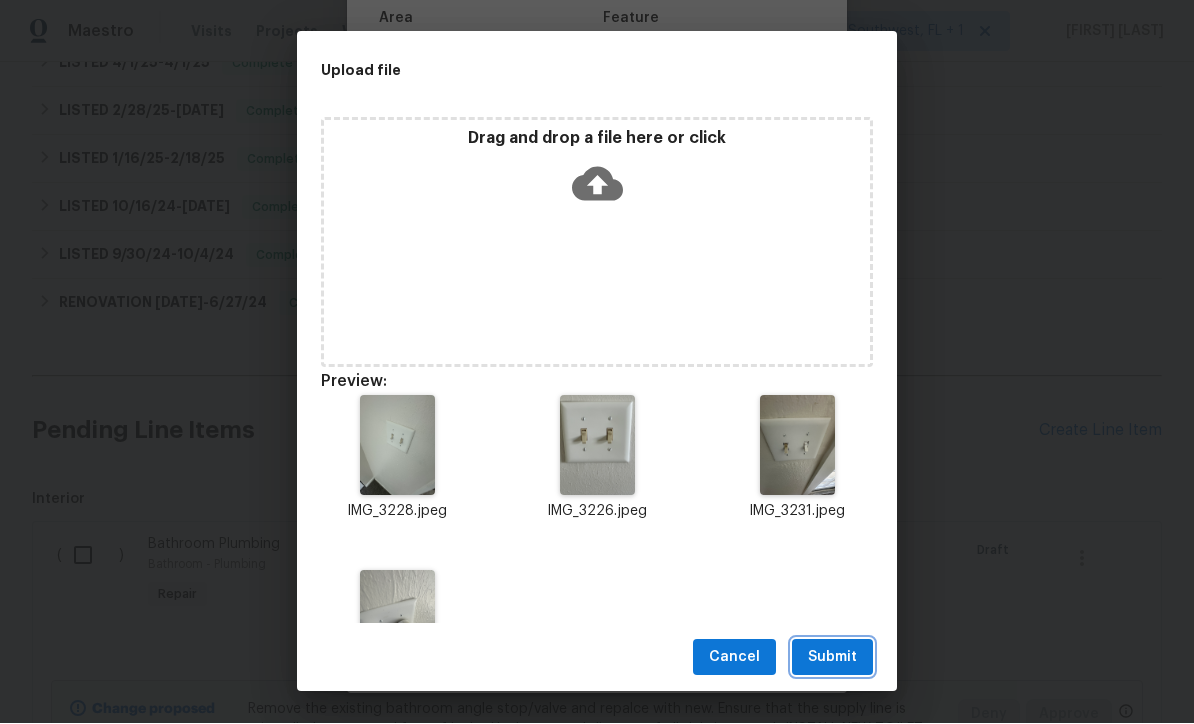 click on "Submit" at bounding box center [832, 658] 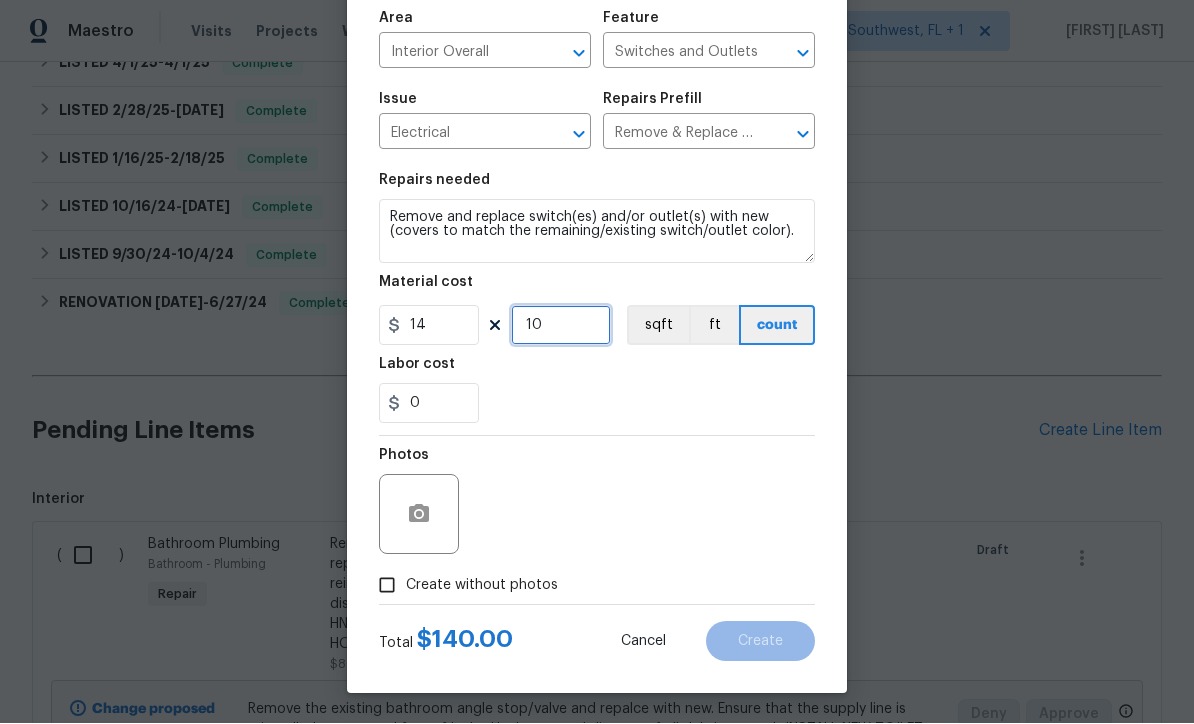 click on "10" at bounding box center [561, 326] 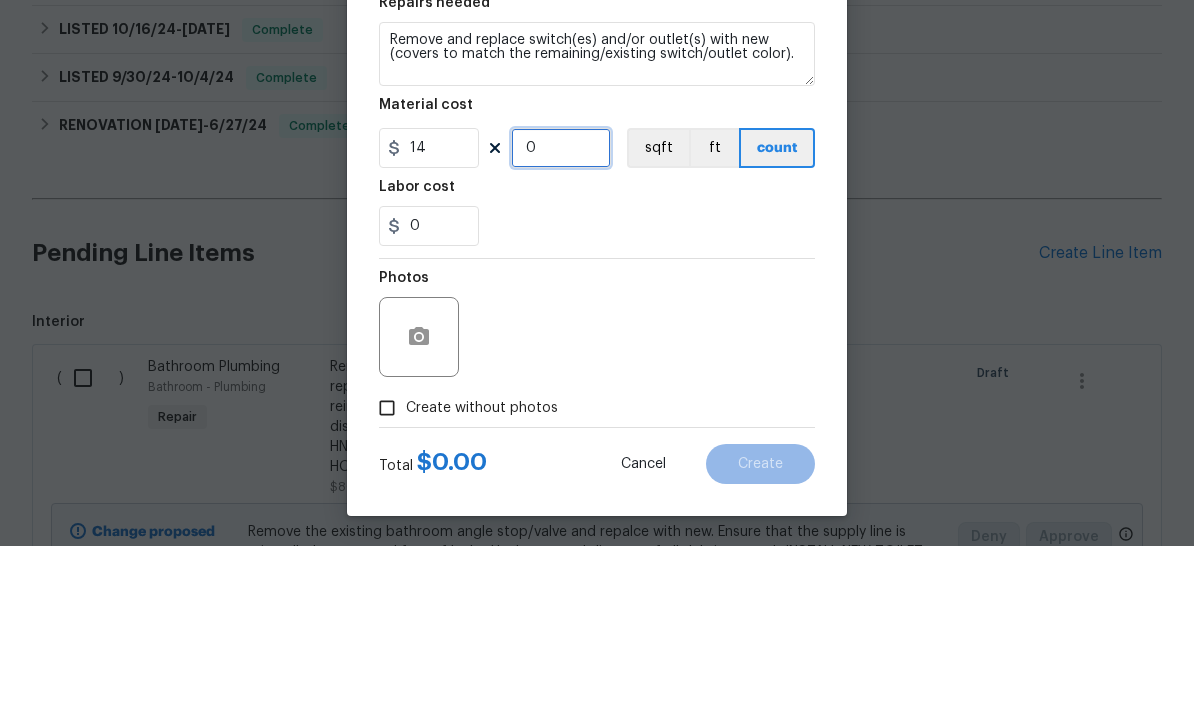 type on "8" 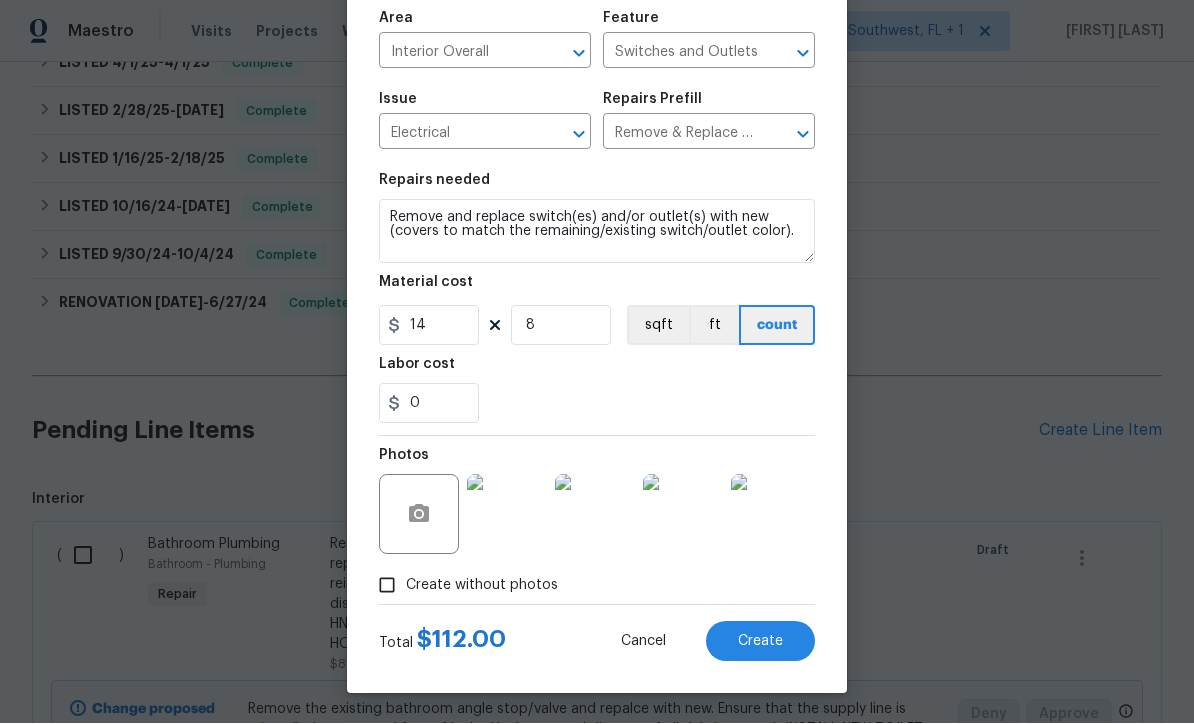 click on "Create" at bounding box center (760, 642) 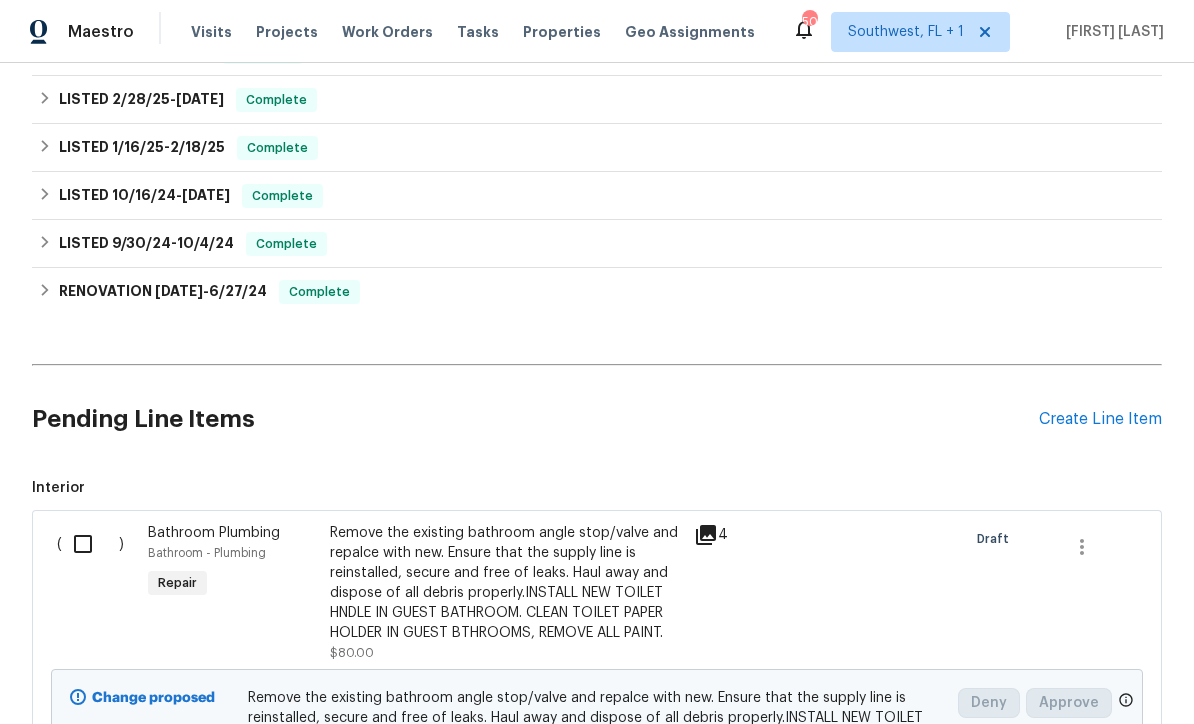 scroll, scrollTop: 934, scrollLeft: 0, axis: vertical 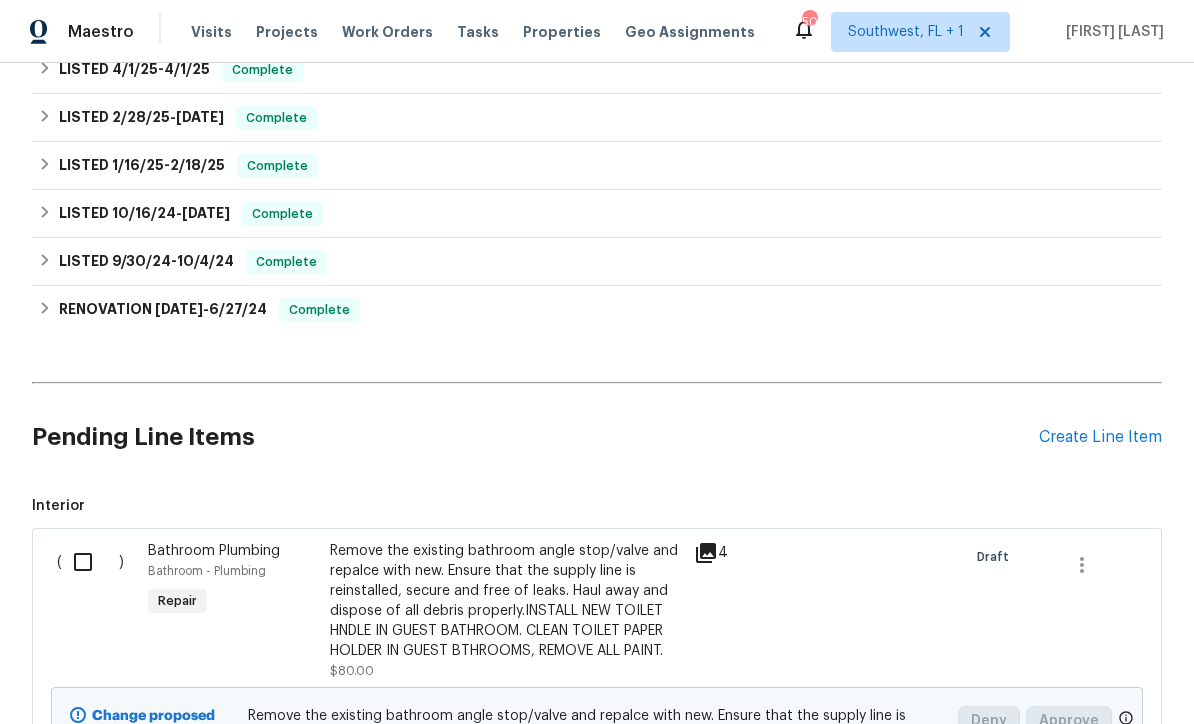click on "Create Line Item" at bounding box center (1100, 437) 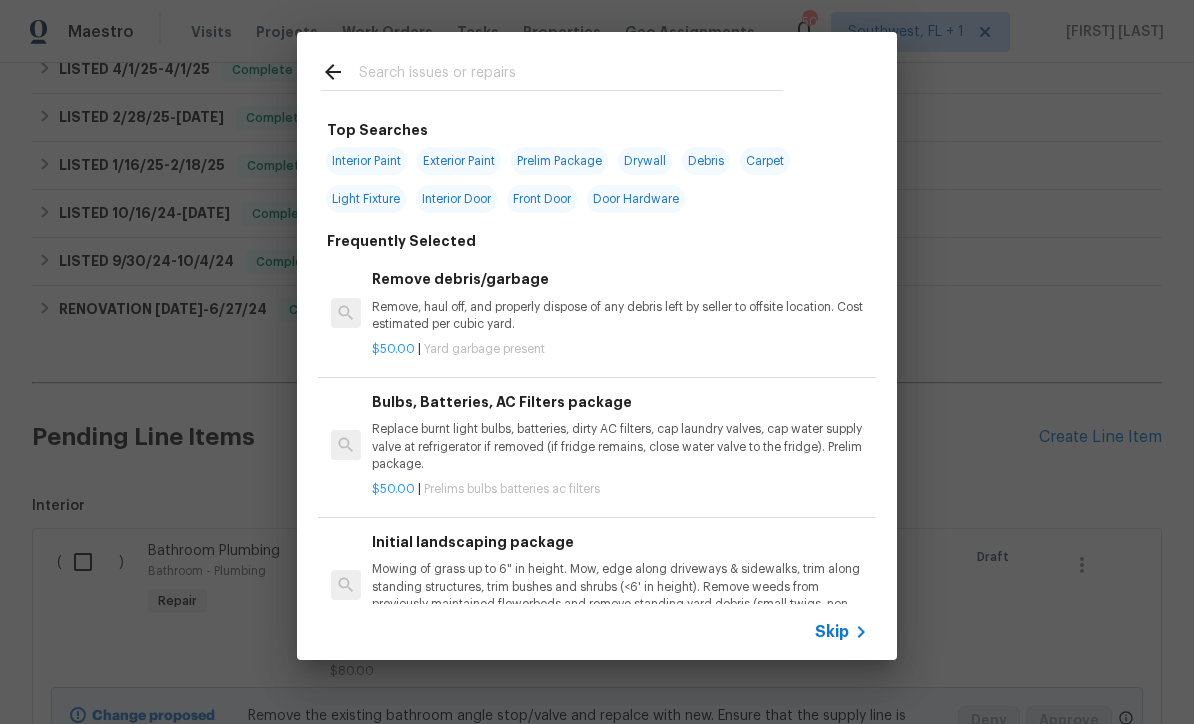 click 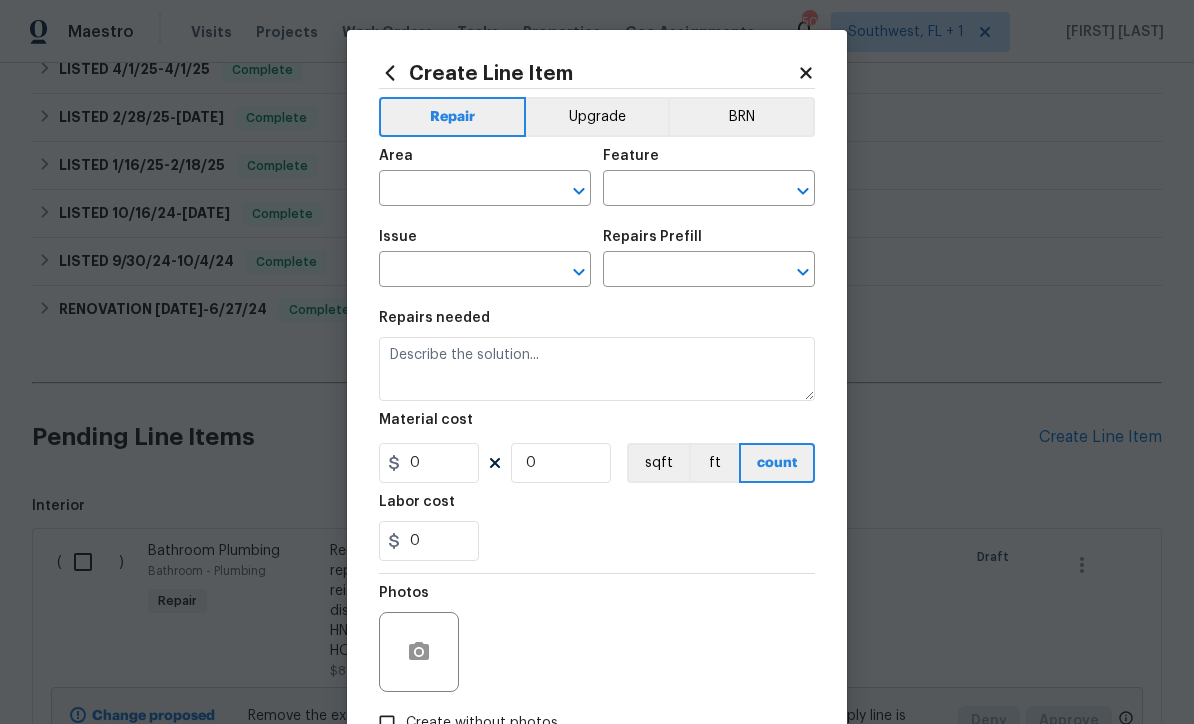 click at bounding box center (457, 190) 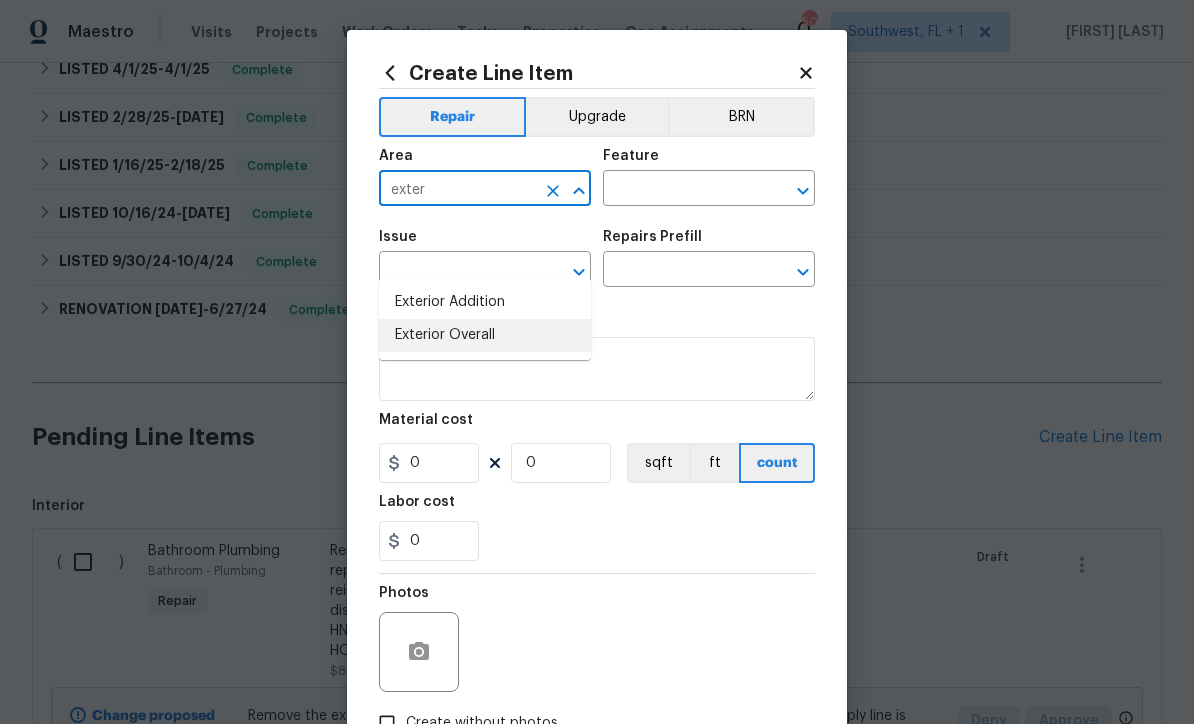 click on "Exterior Overall" at bounding box center (485, 335) 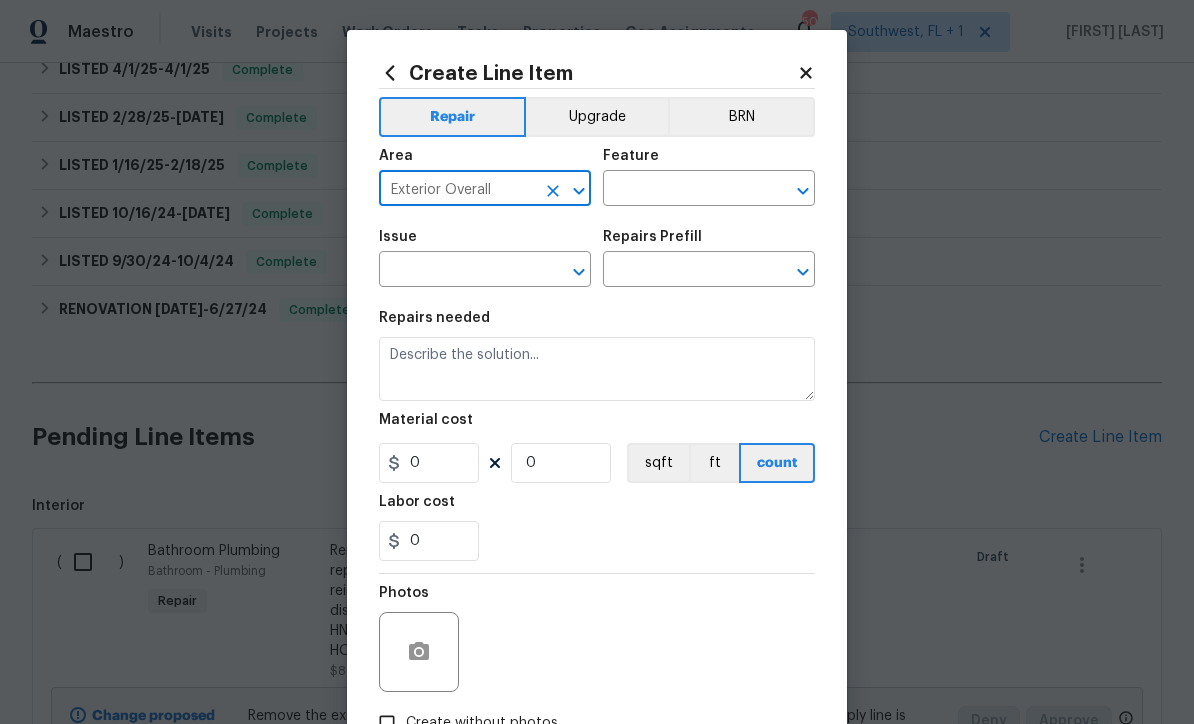 click at bounding box center [681, 190] 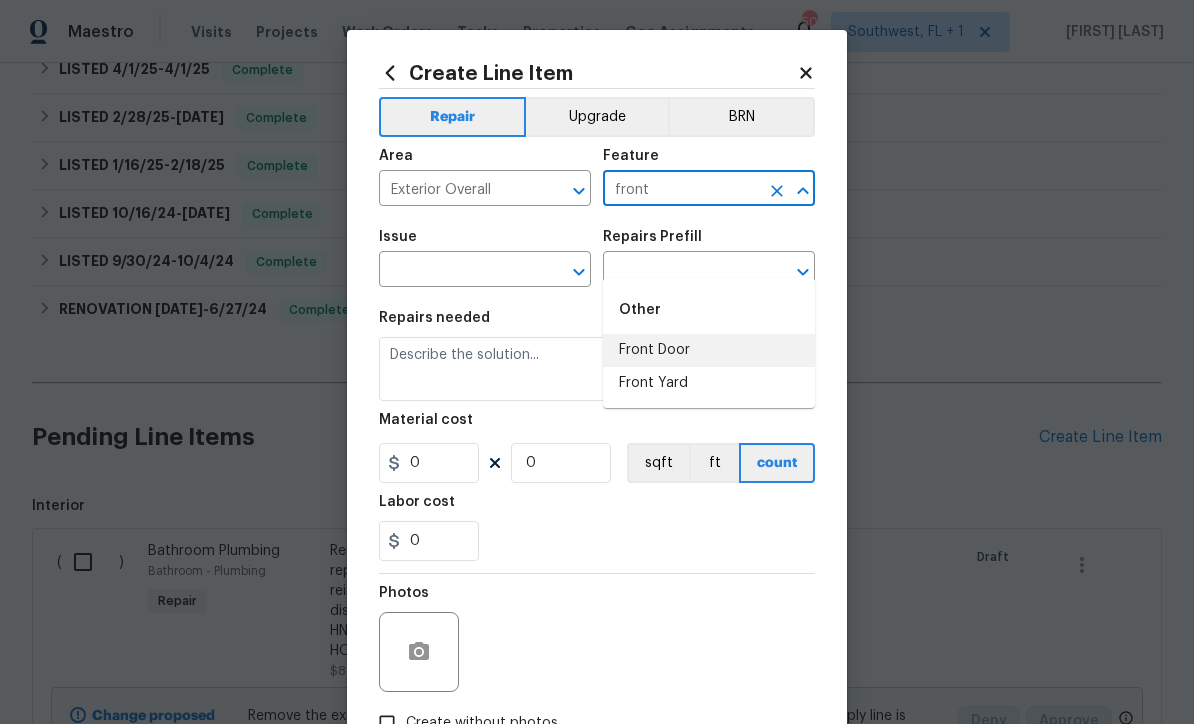 click on "Front Door" at bounding box center (709, 350) 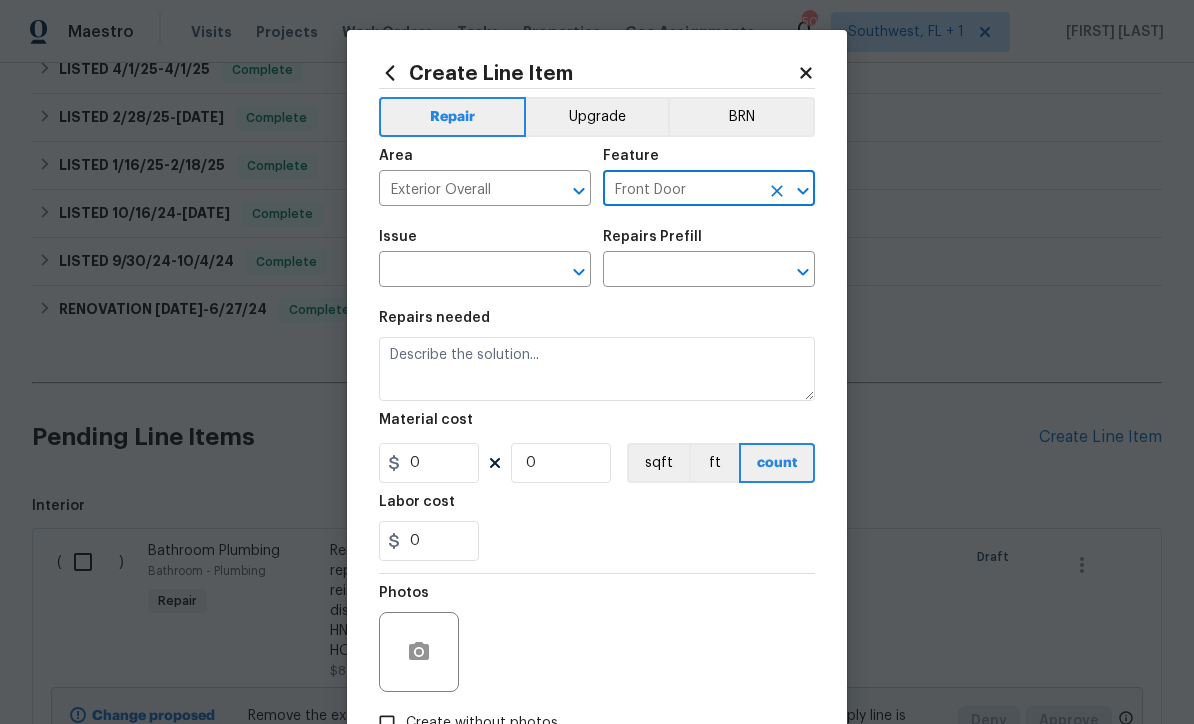 click at bounding box center [457, 271] 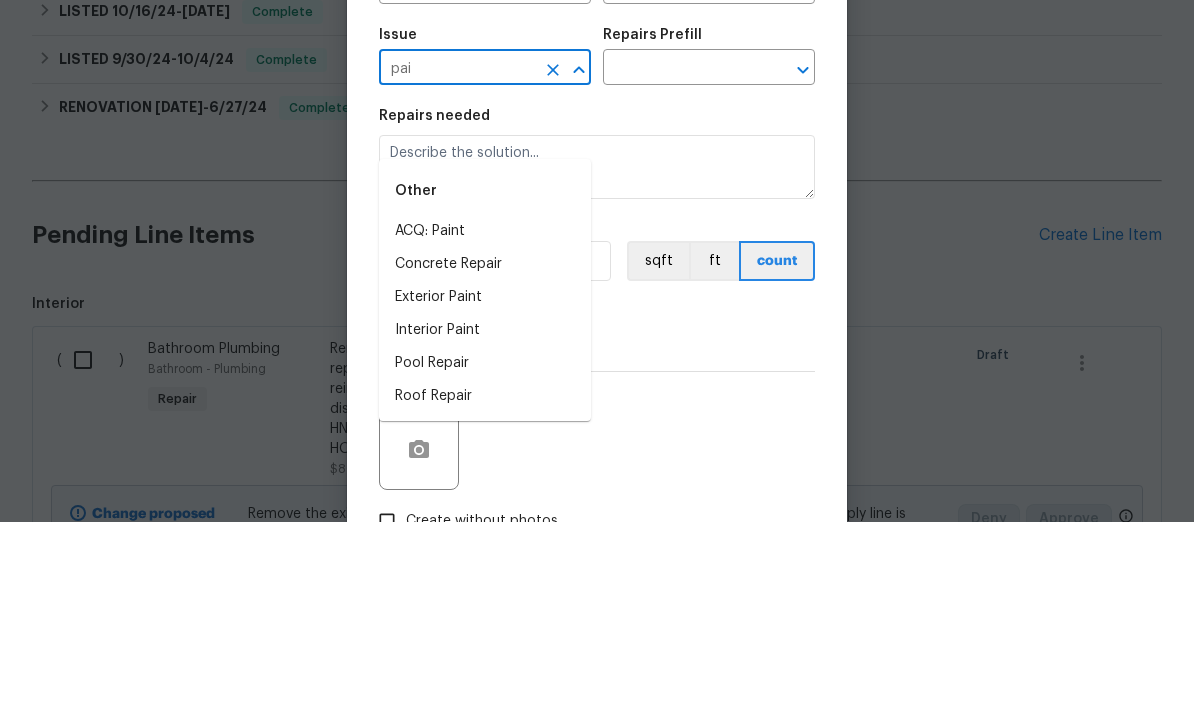 click on "Exterior Paint" at bounding box center (485, 499) 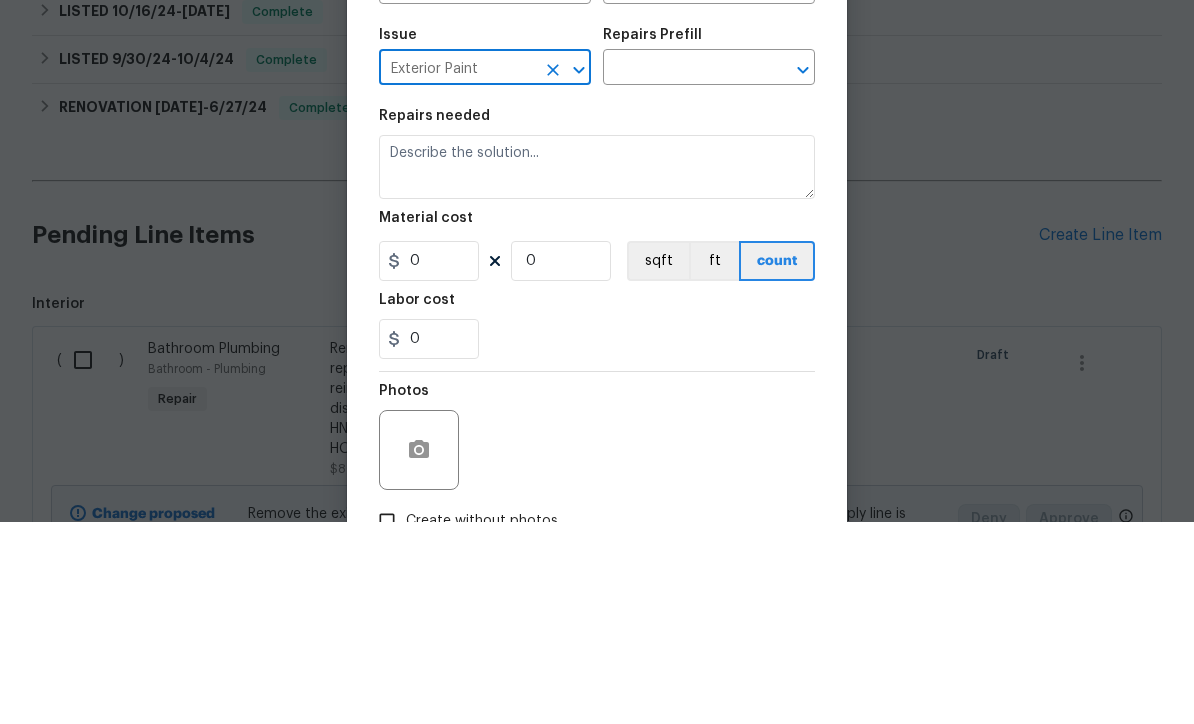 click at bounding box center (681, 271) 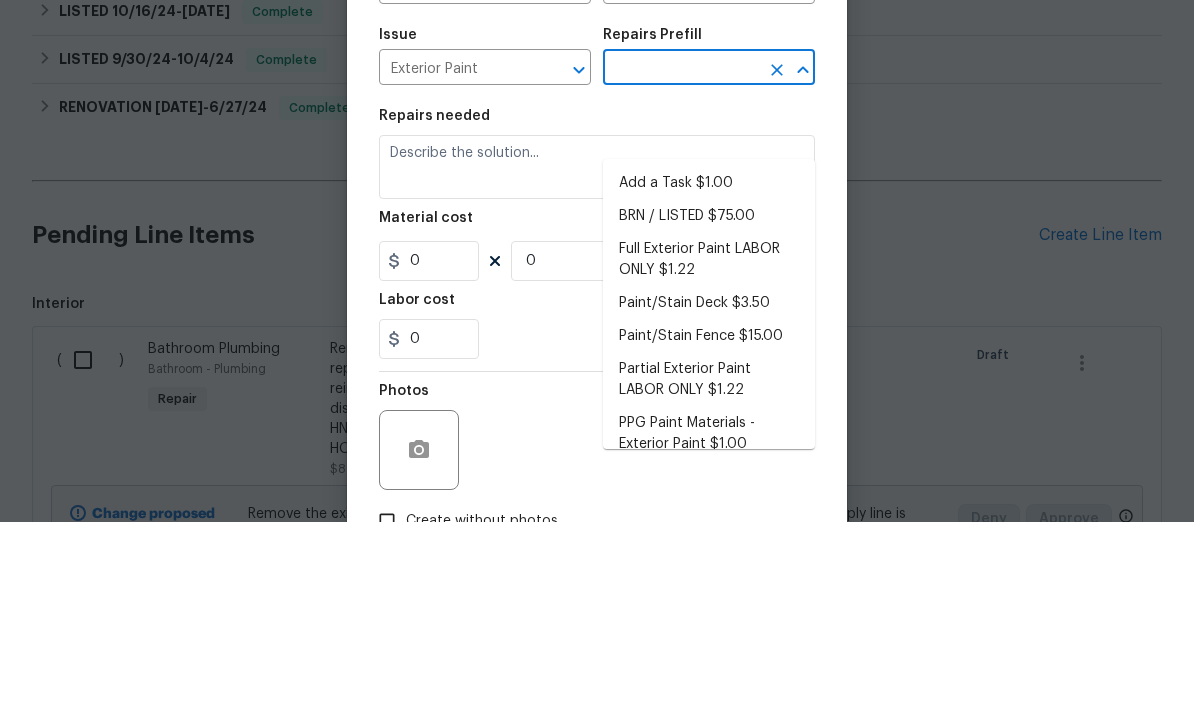 click on "Add a Task $1.00" at bounding box center [709, 385] 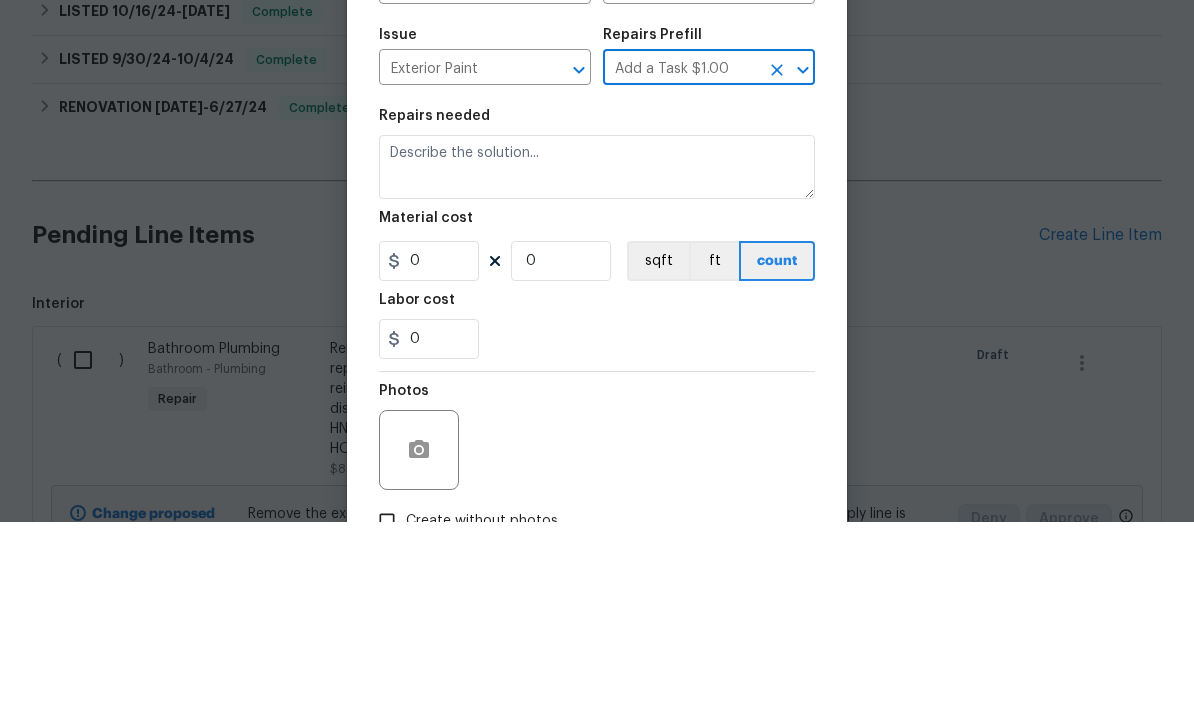 type on "Overall Paint" 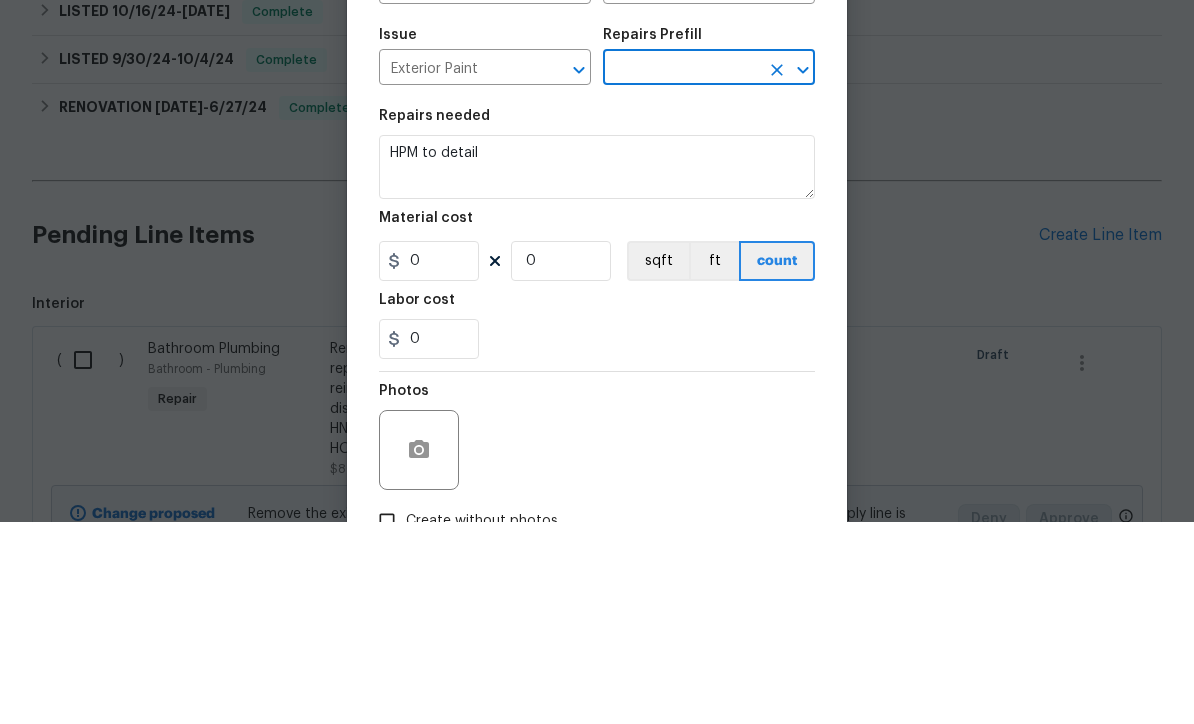 type on "1" 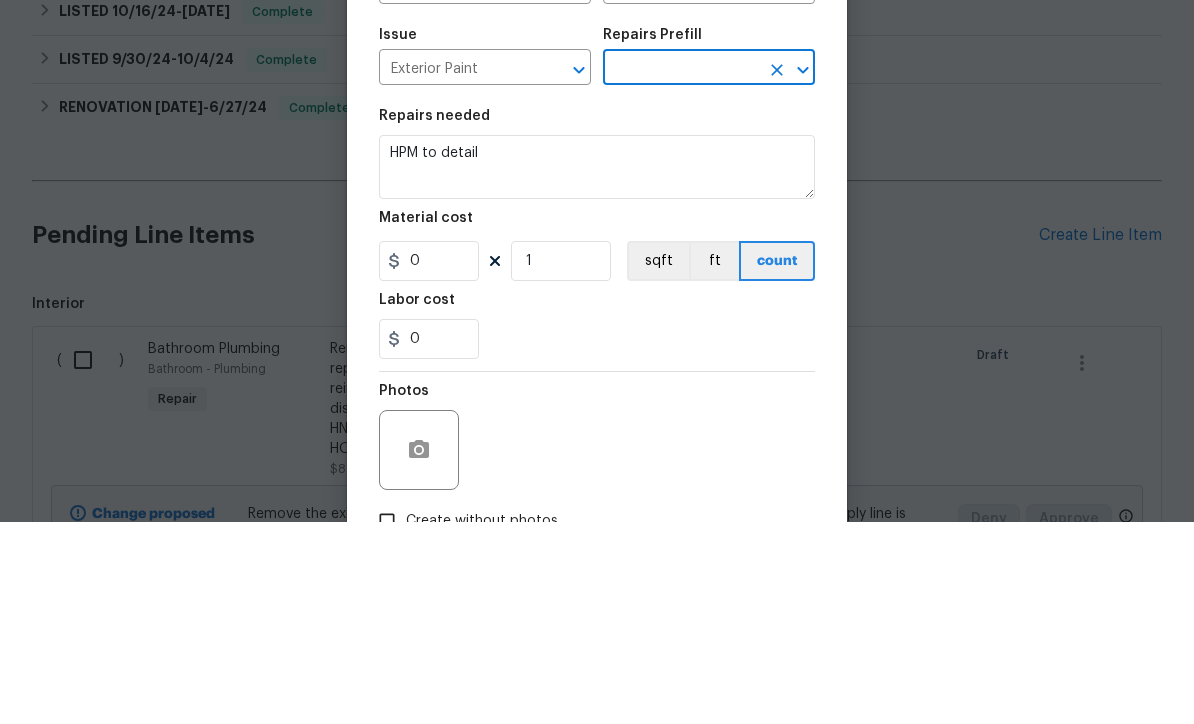 type on "Add a Task $1.00" 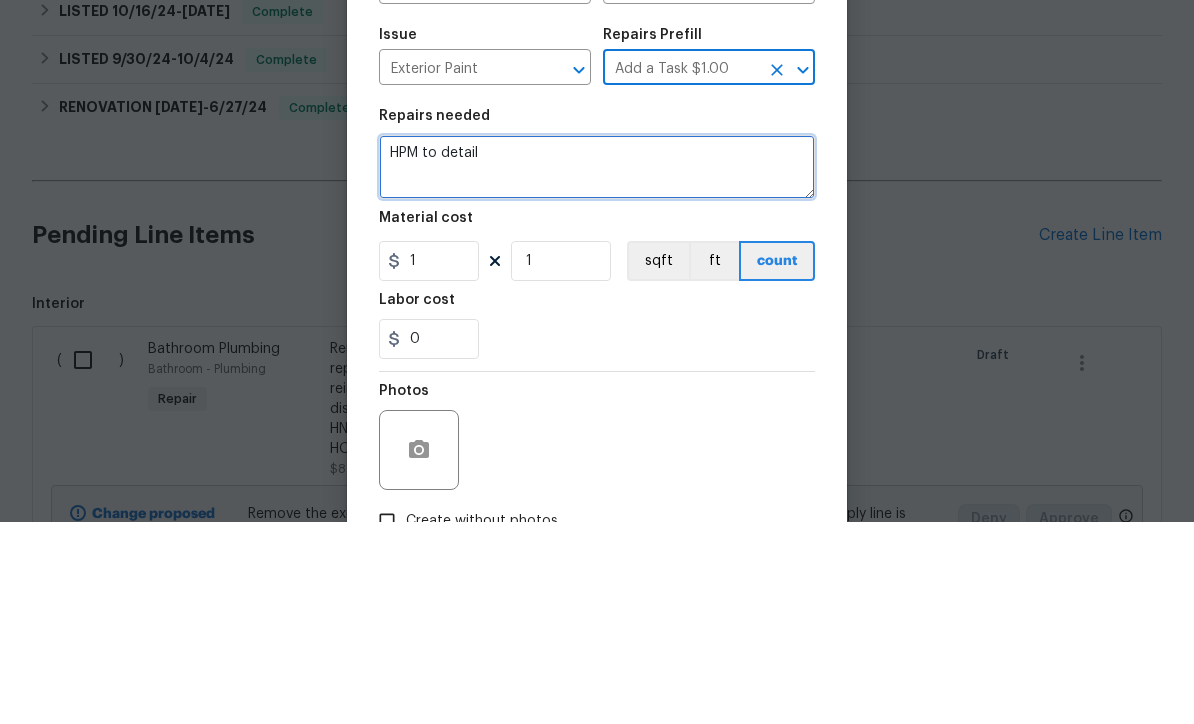 click on "HPM to detail" at bounding box center (597, 369) 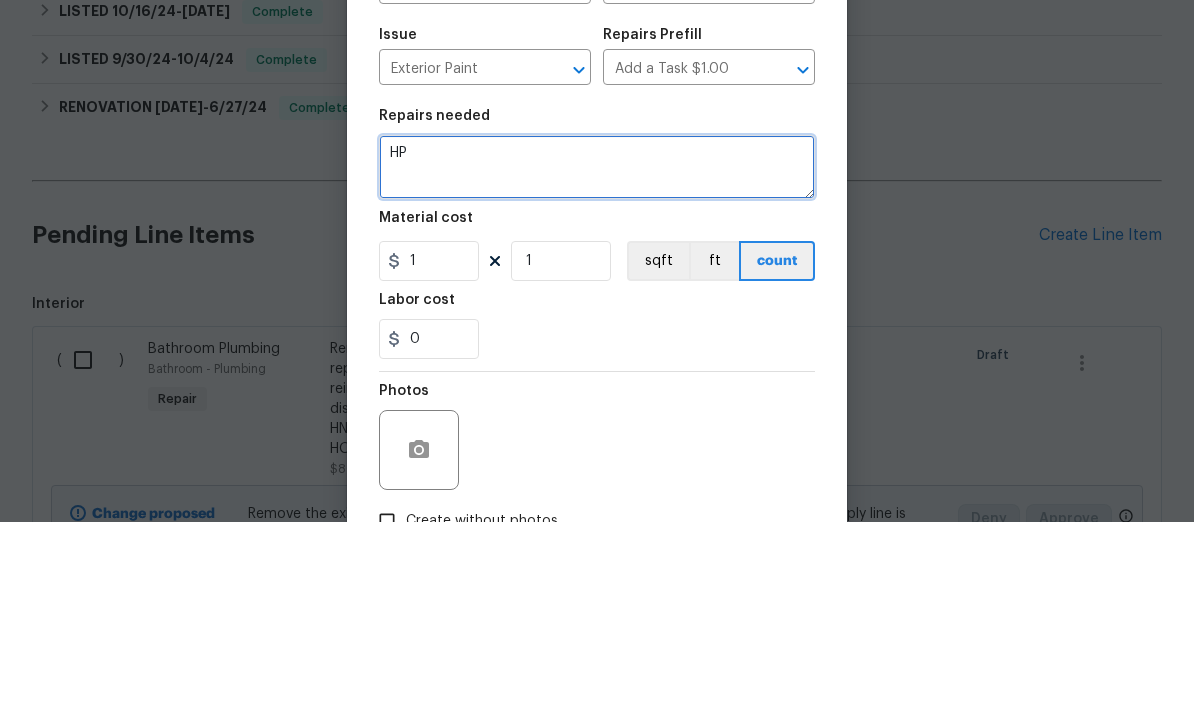 type on "H" 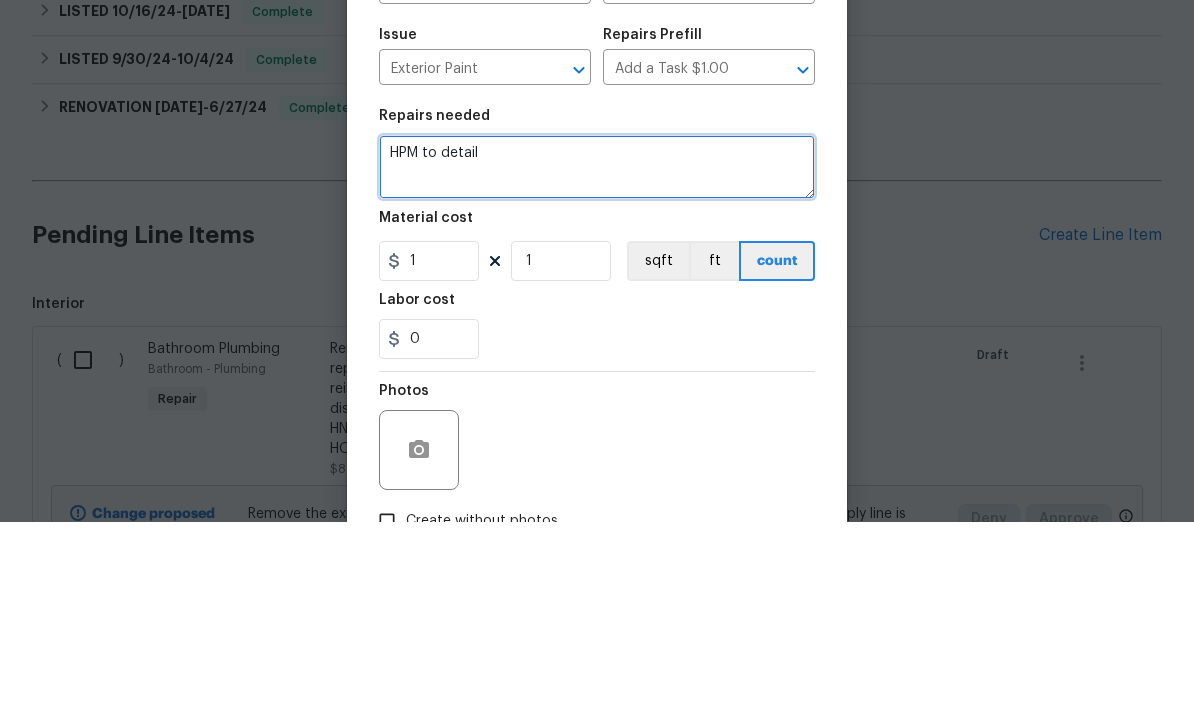 click on "HPM to detail" at bounding box center (597, 369) 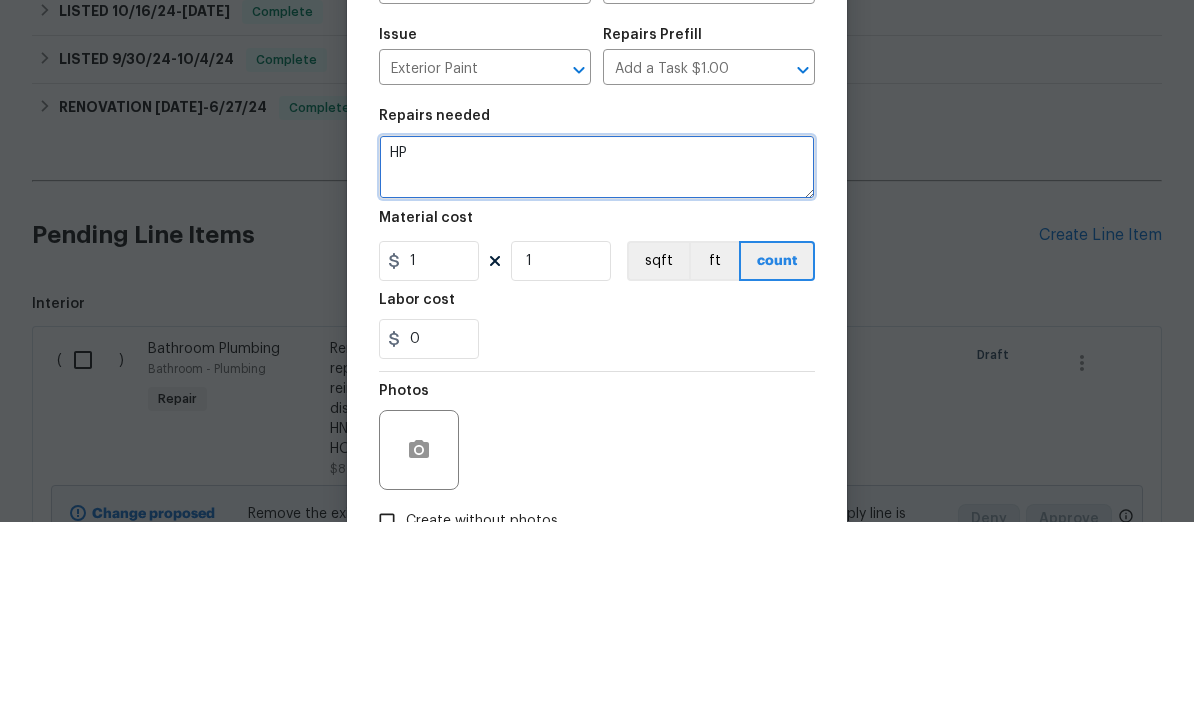type on "H" 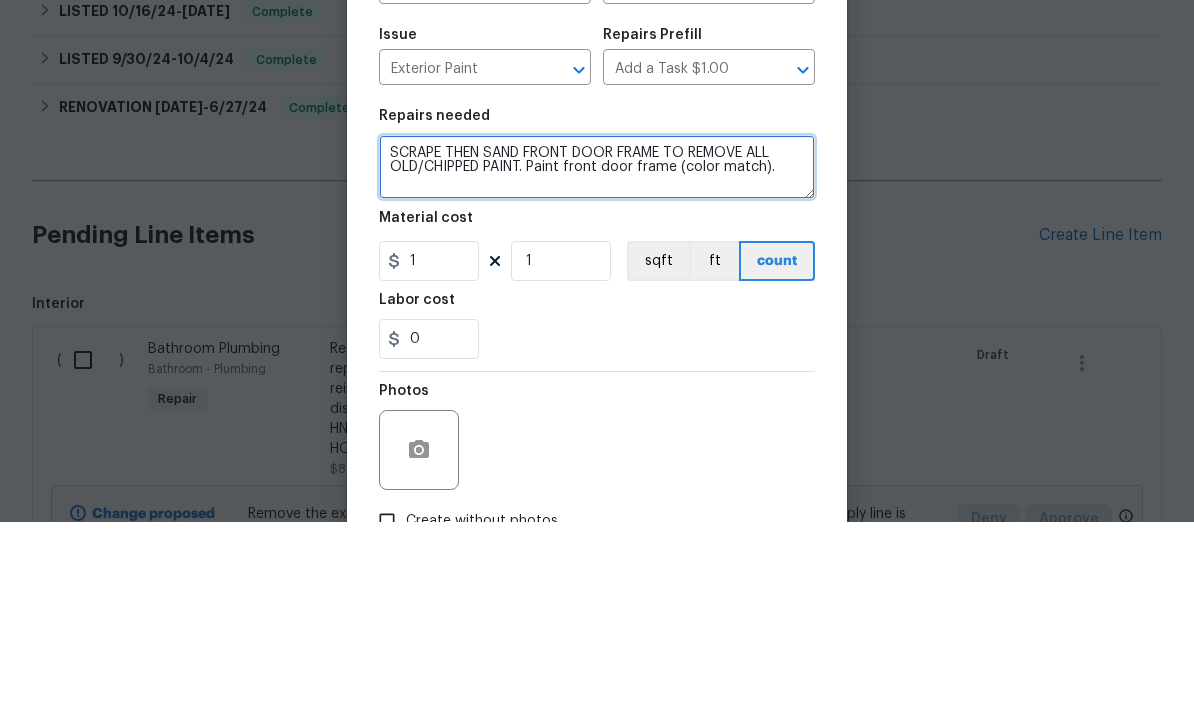 type on "SCRAPE THEN SAND FRONT DOOR FRAME TO REMOVE ALL OLD/CHIPPED PAINT. Paint front door frame (color match)." 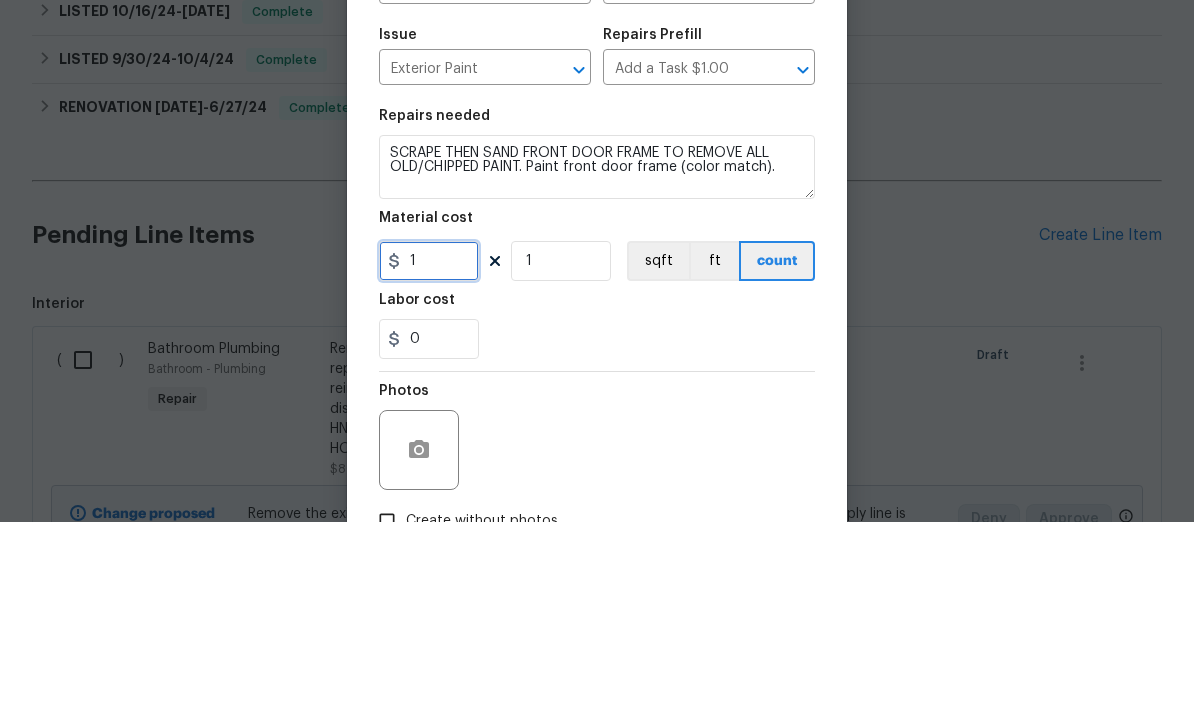 click on "1" at bounding box center (429, 463) 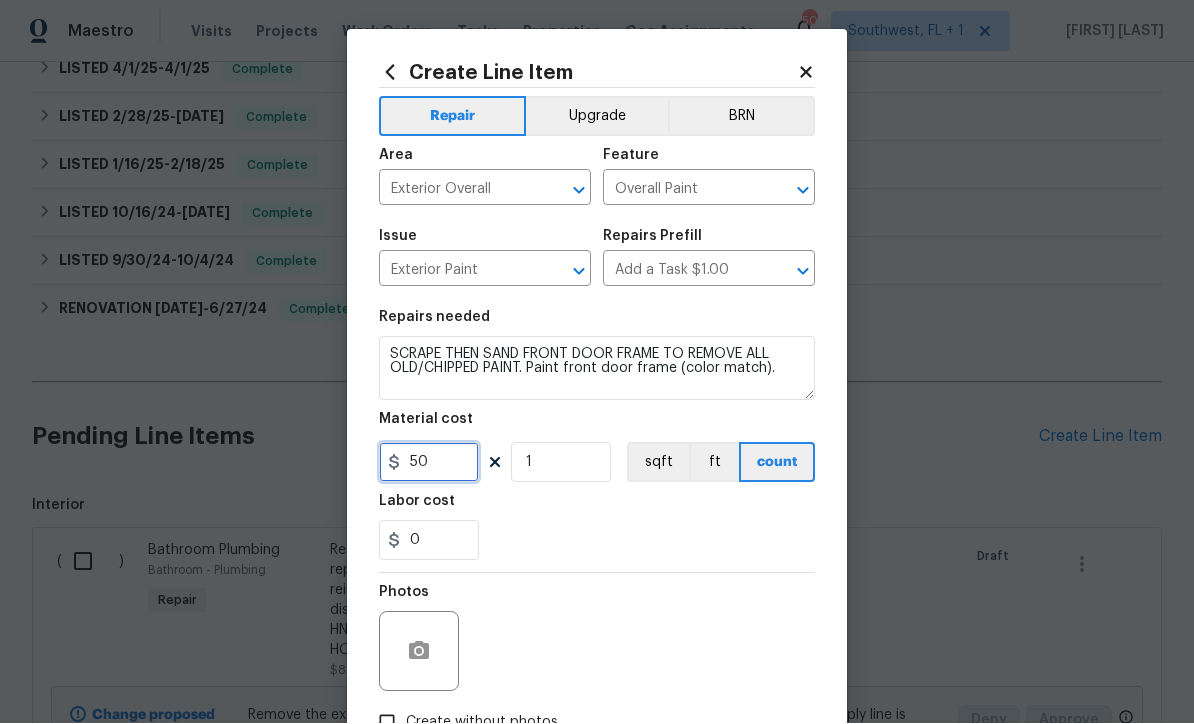 type on "50" 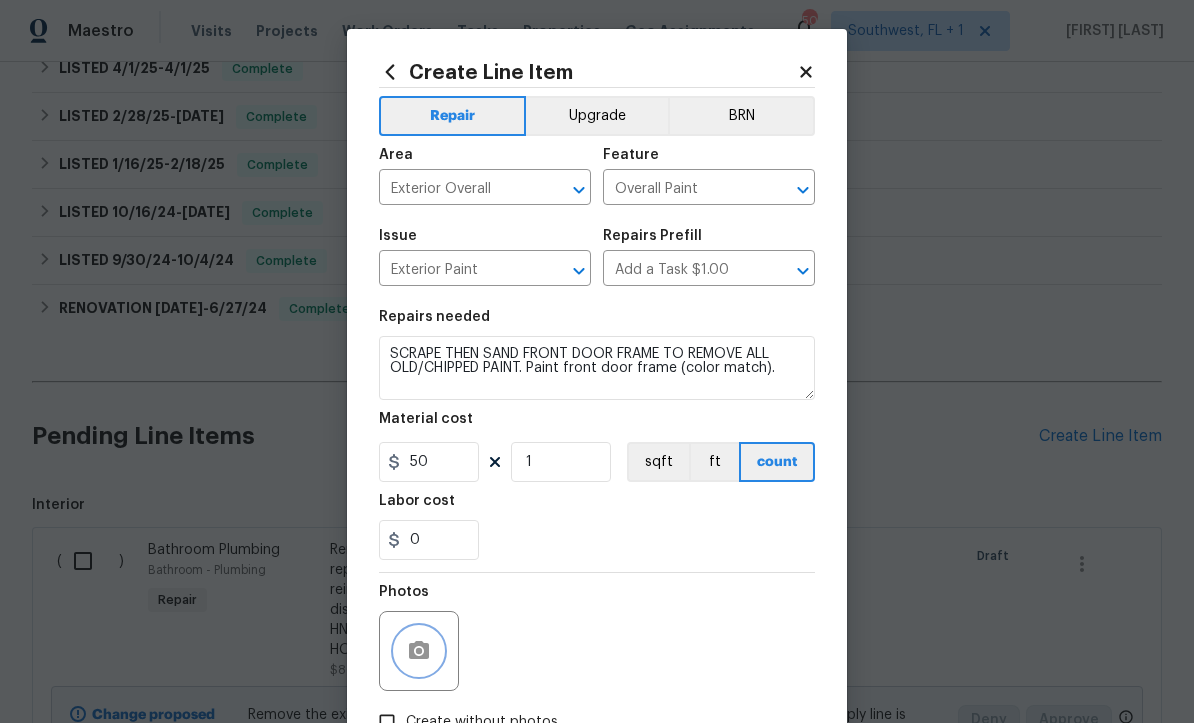 click 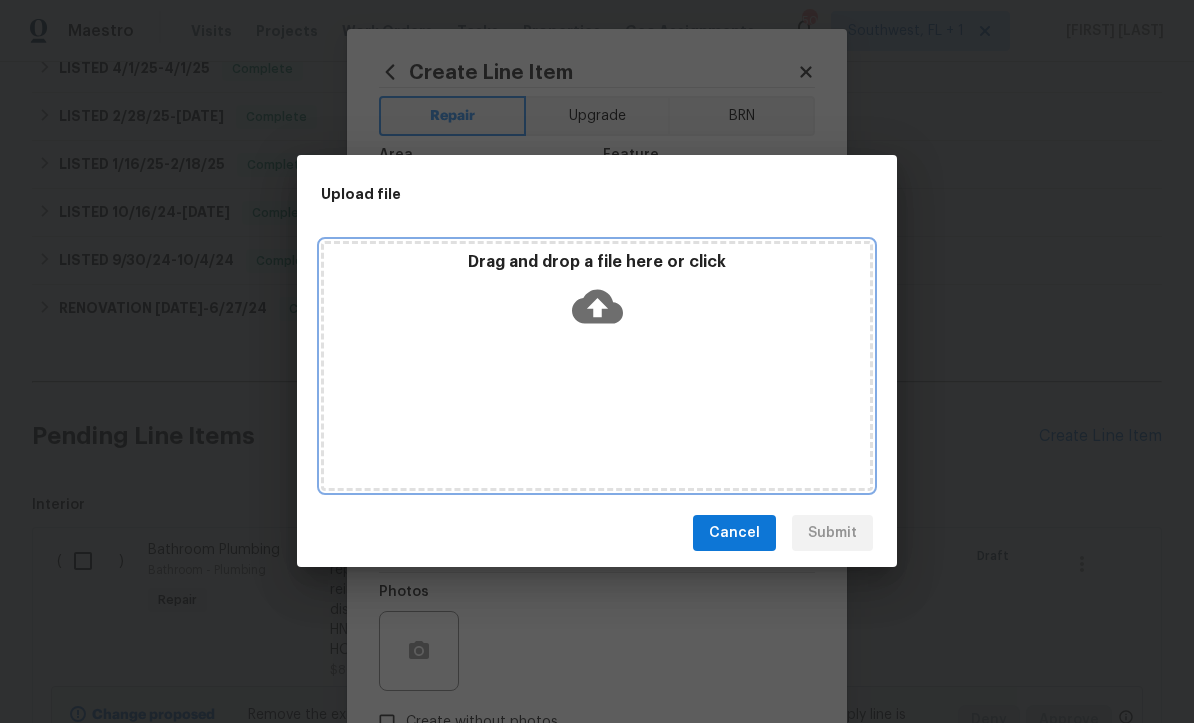 click 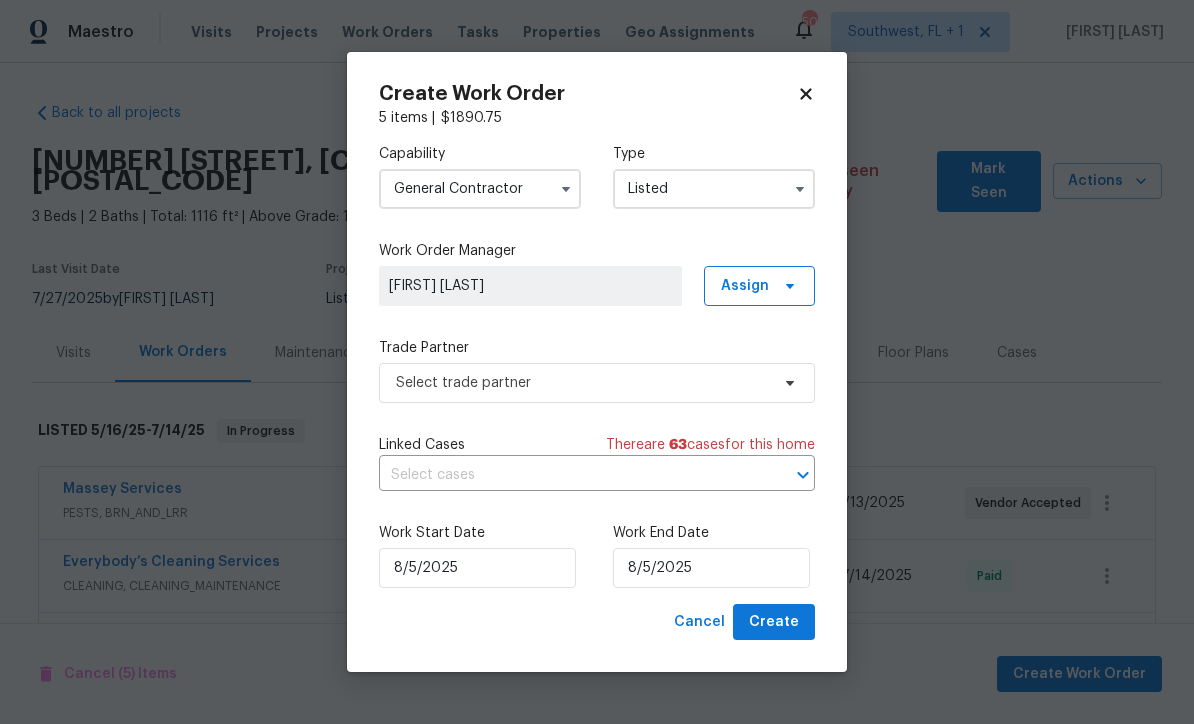 scroll, scrollTop: 66, scrollLeft: 0, axis: vertical 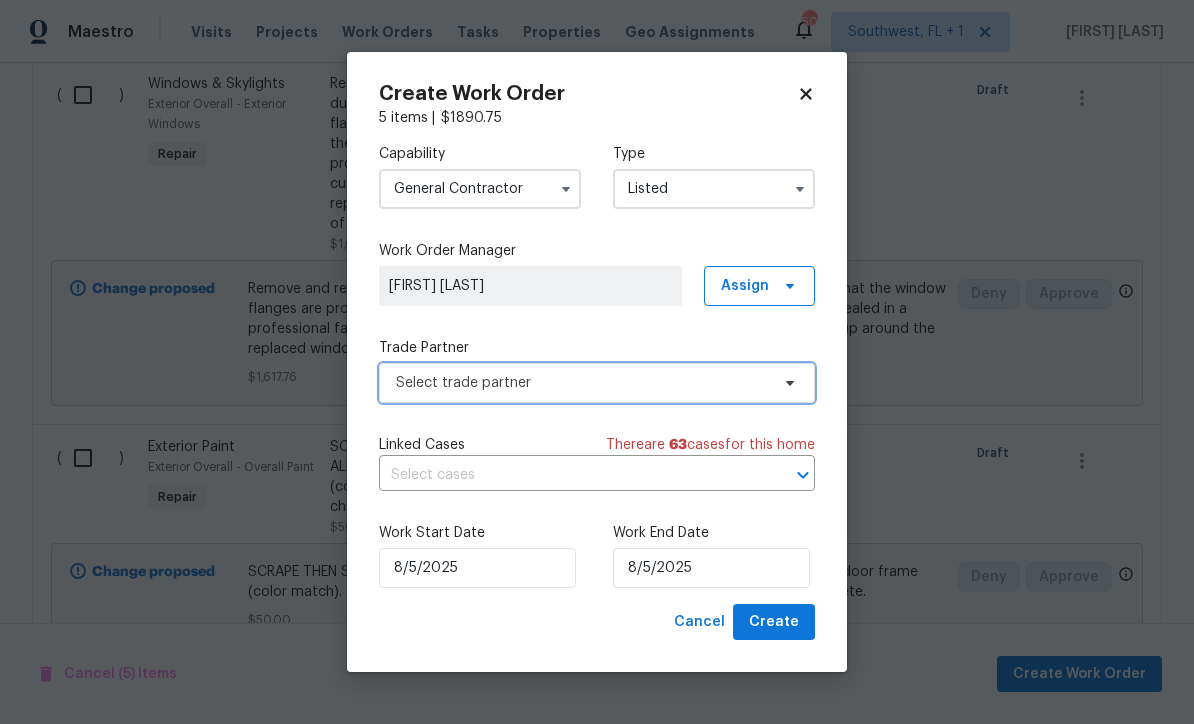 click on "Select trade partner" at bounding box center [582, 383] 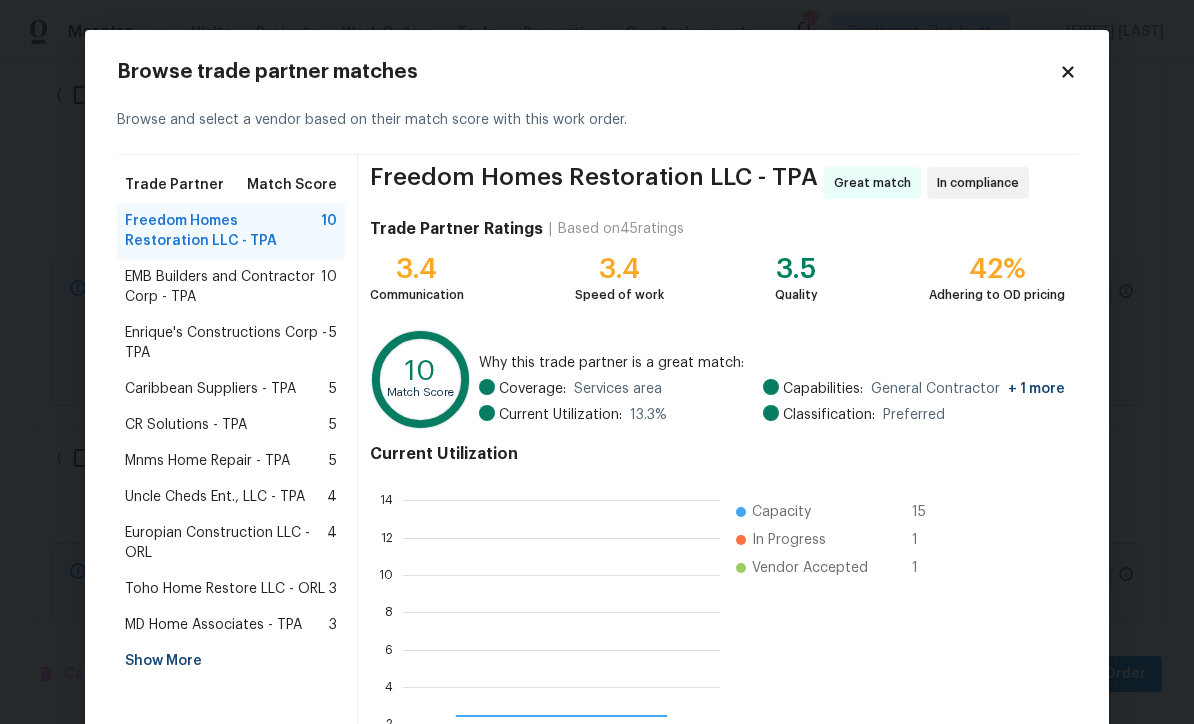 scroll, scrollTop: 2, scrollLeft: 2, axis: both 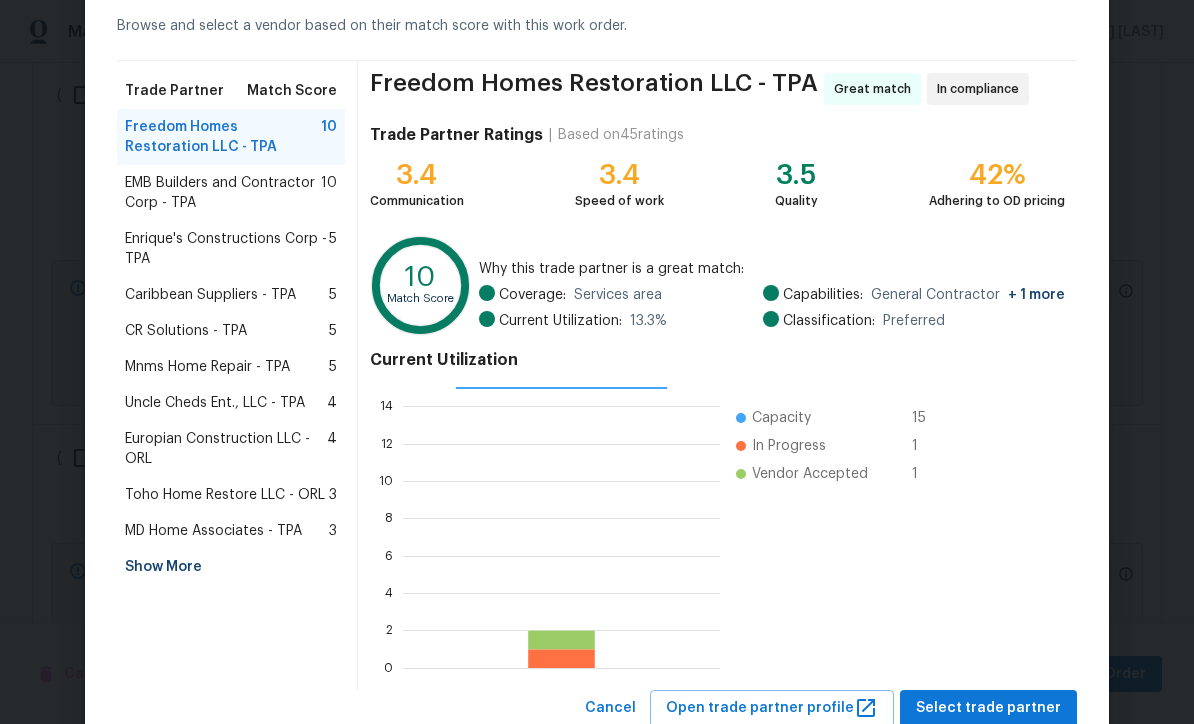 click on "Show More" at bounding box center (231, 567) 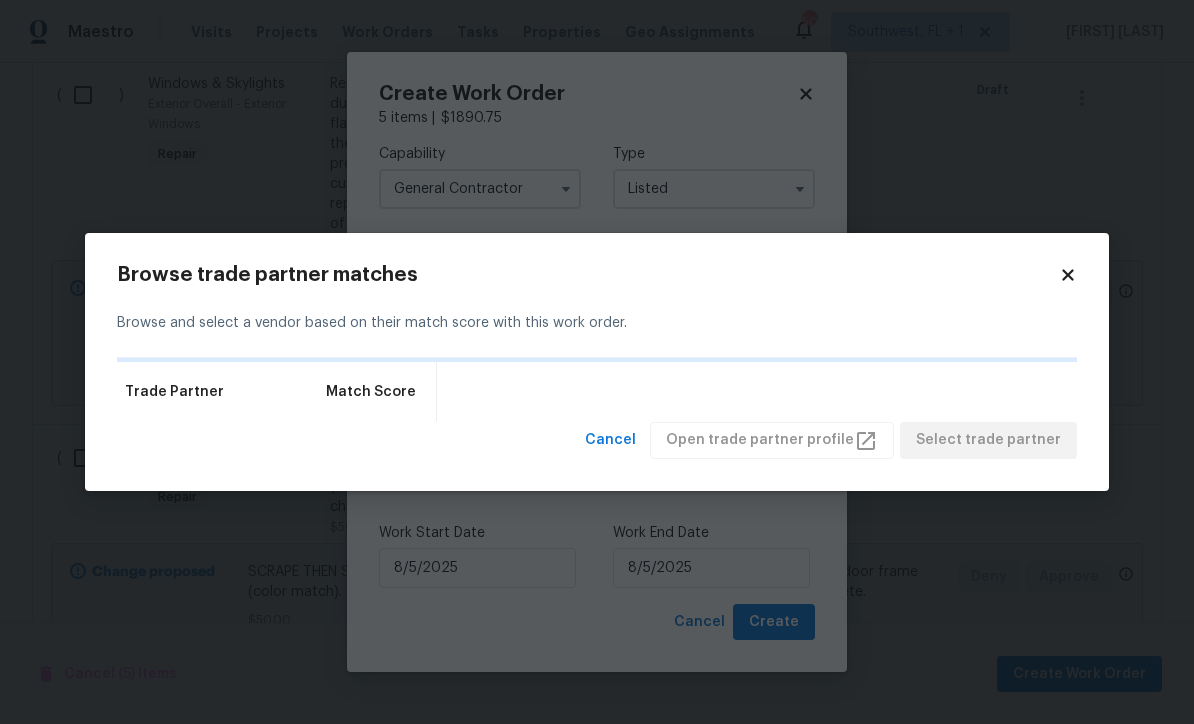 scroll, scrollTop: 0, scrollLeft: 0, axis: both 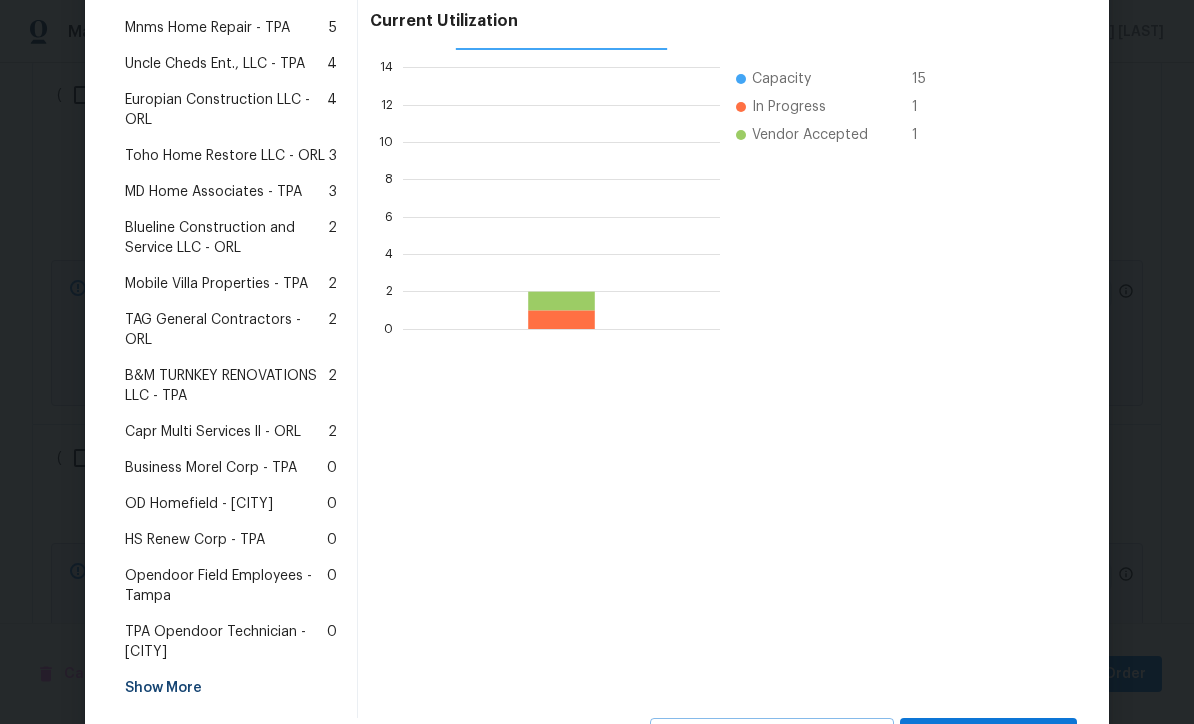 click on "HS Renew Corp - TPA" at bounding box center [195, 540] 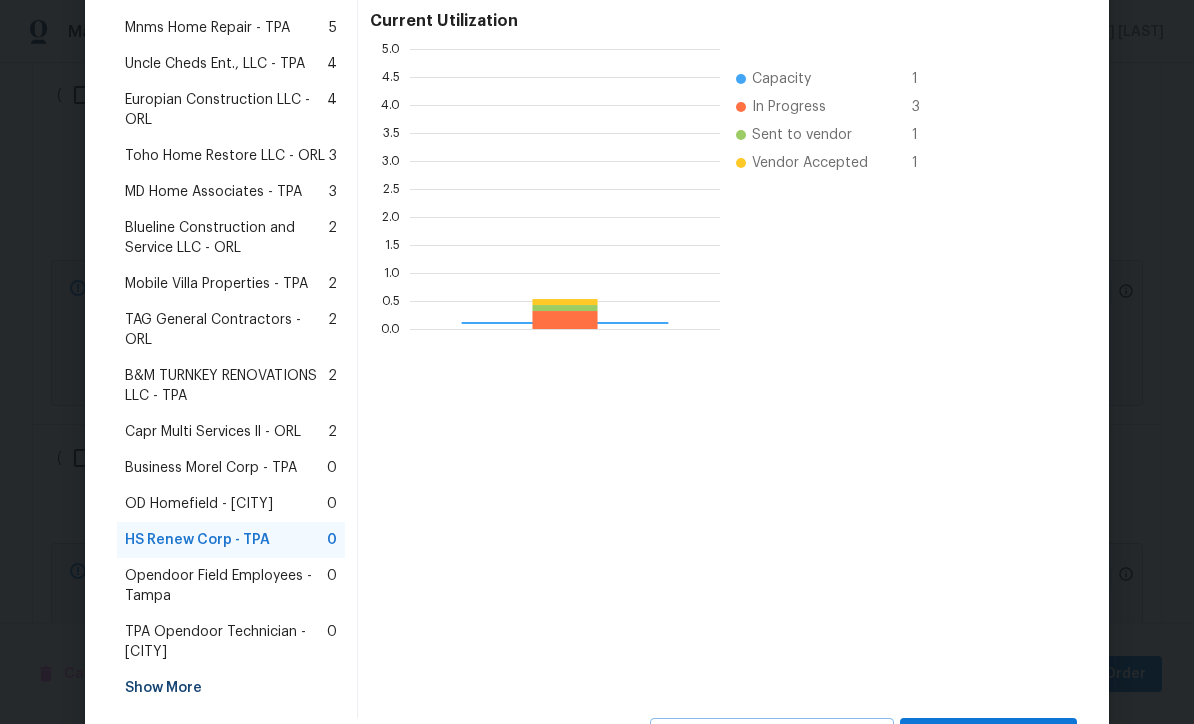 scroll, scrollTop: 2, scrollLeft: 2, axis: both 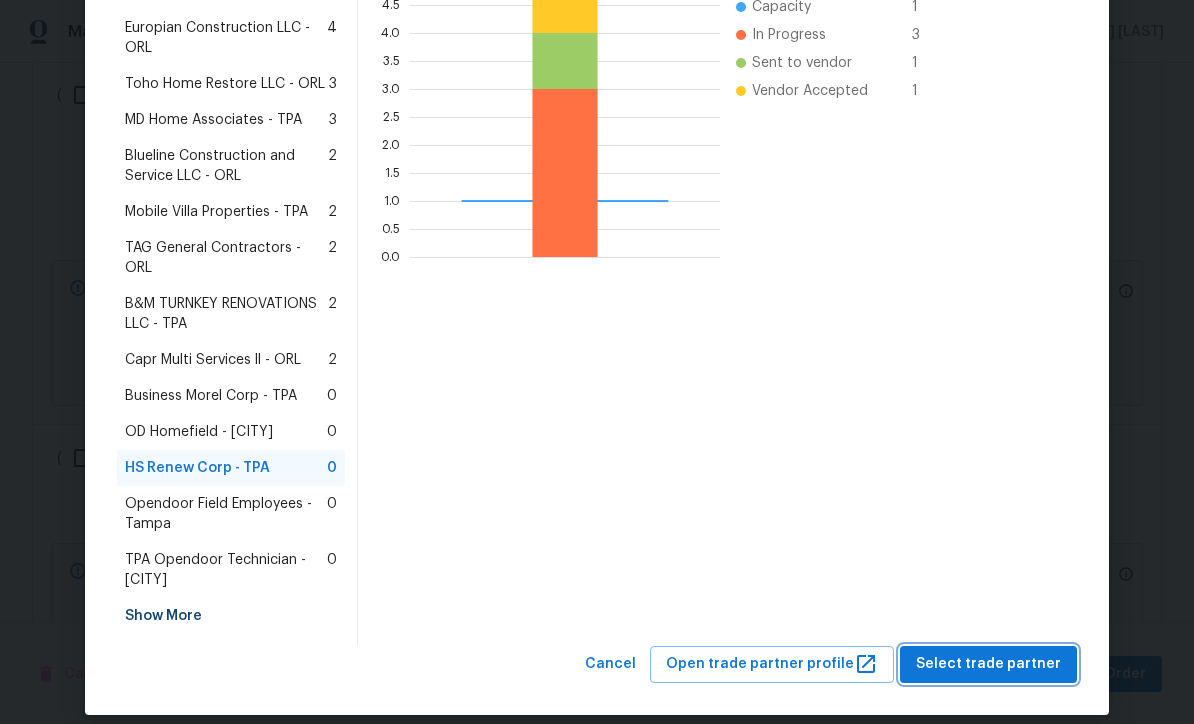 click on "Select trade partner" at bounding box center [988, 664] 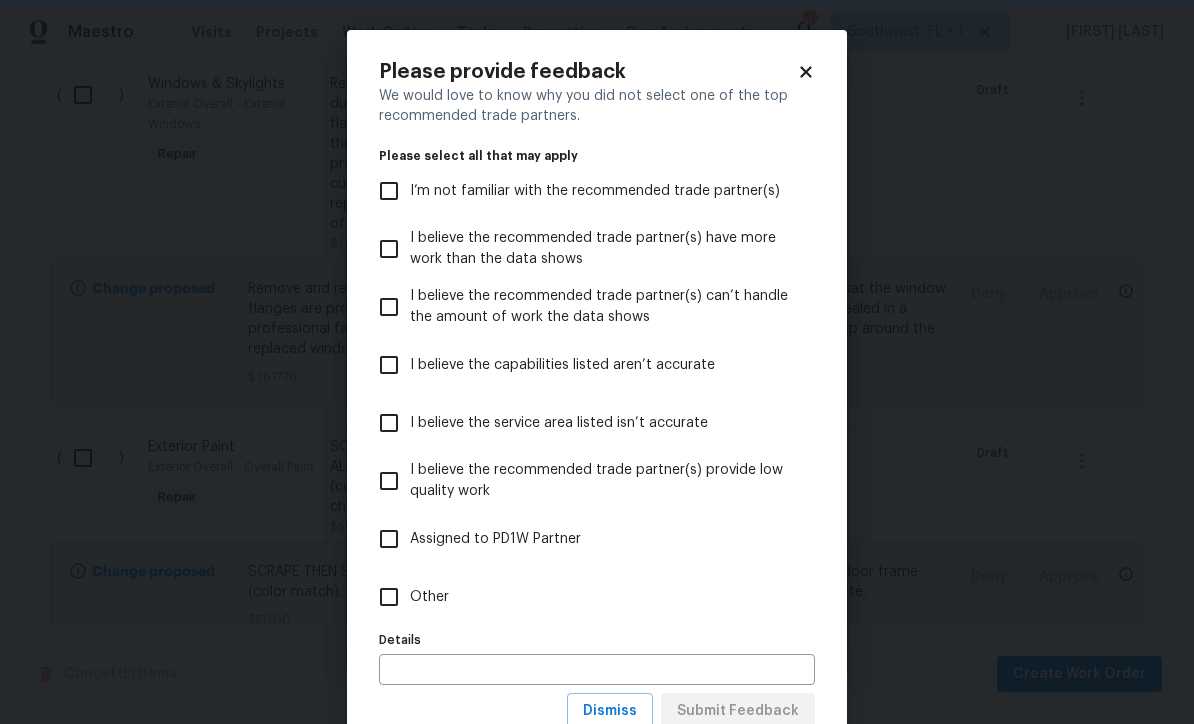 scroll, scrollTop: 0, scrollLeft: 0, axis: both 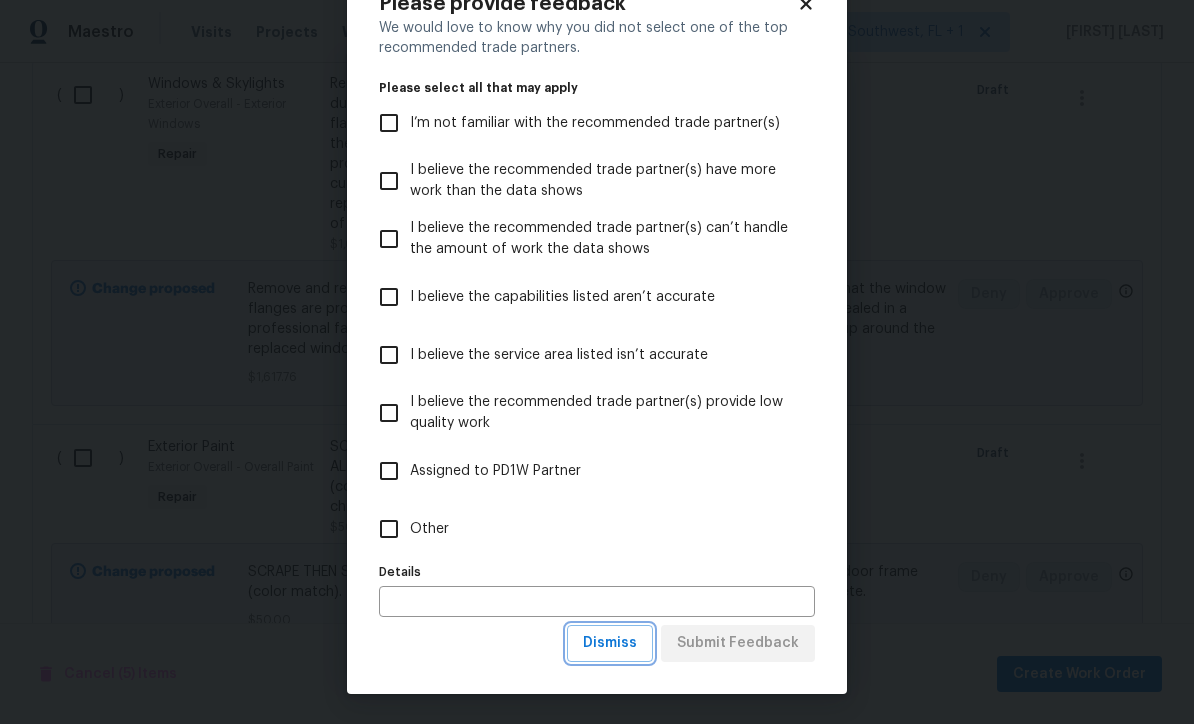 click on "Dismiss" at bounding box center [610, 643] 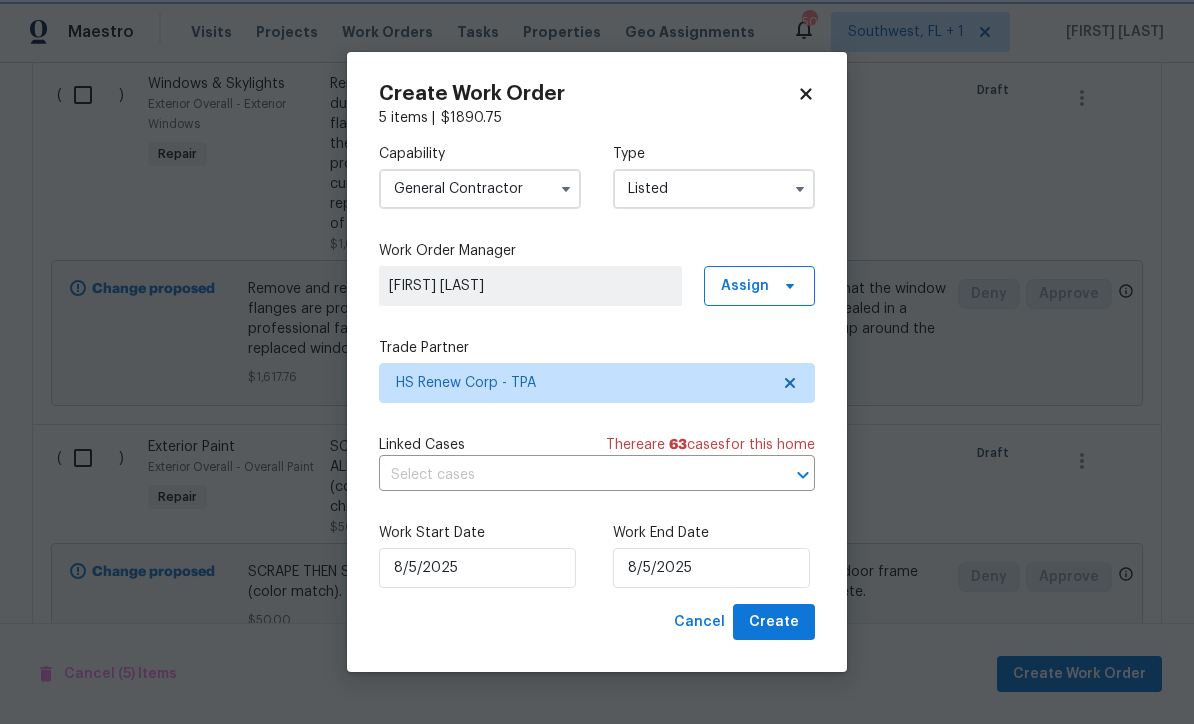scroll, scrollTop: 0, scrollLeft: 0, axis: both 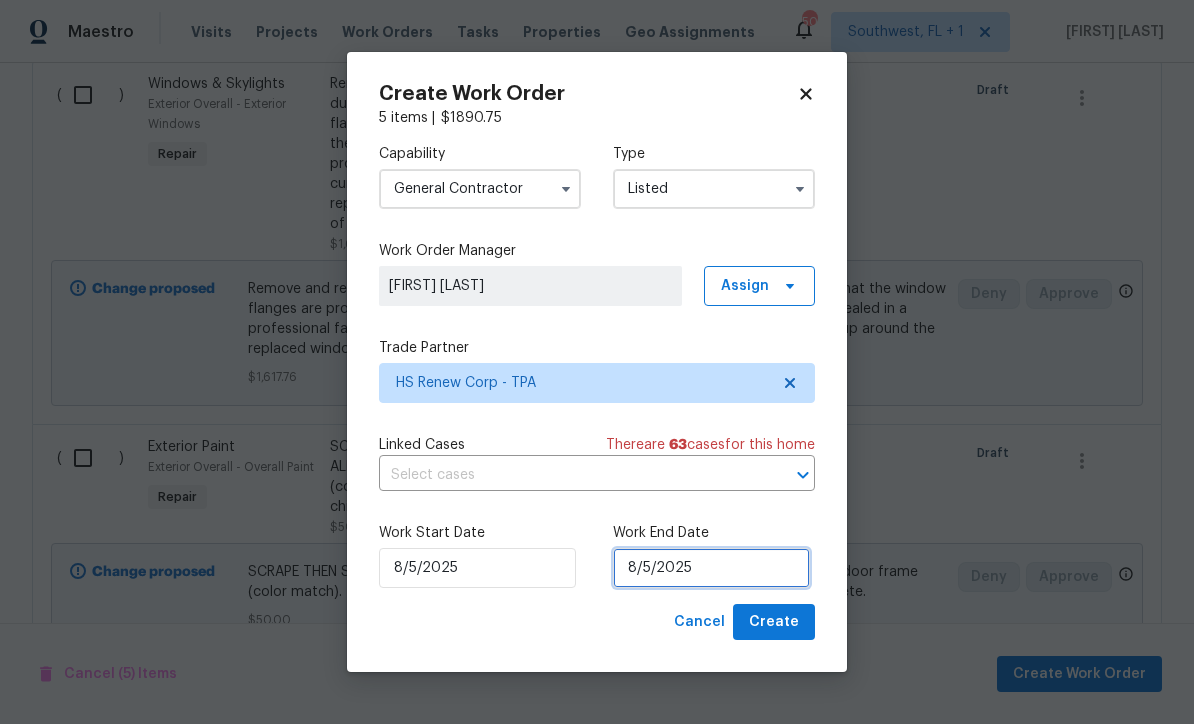 click on "8/5/2025" at bounding box center (711, 568) 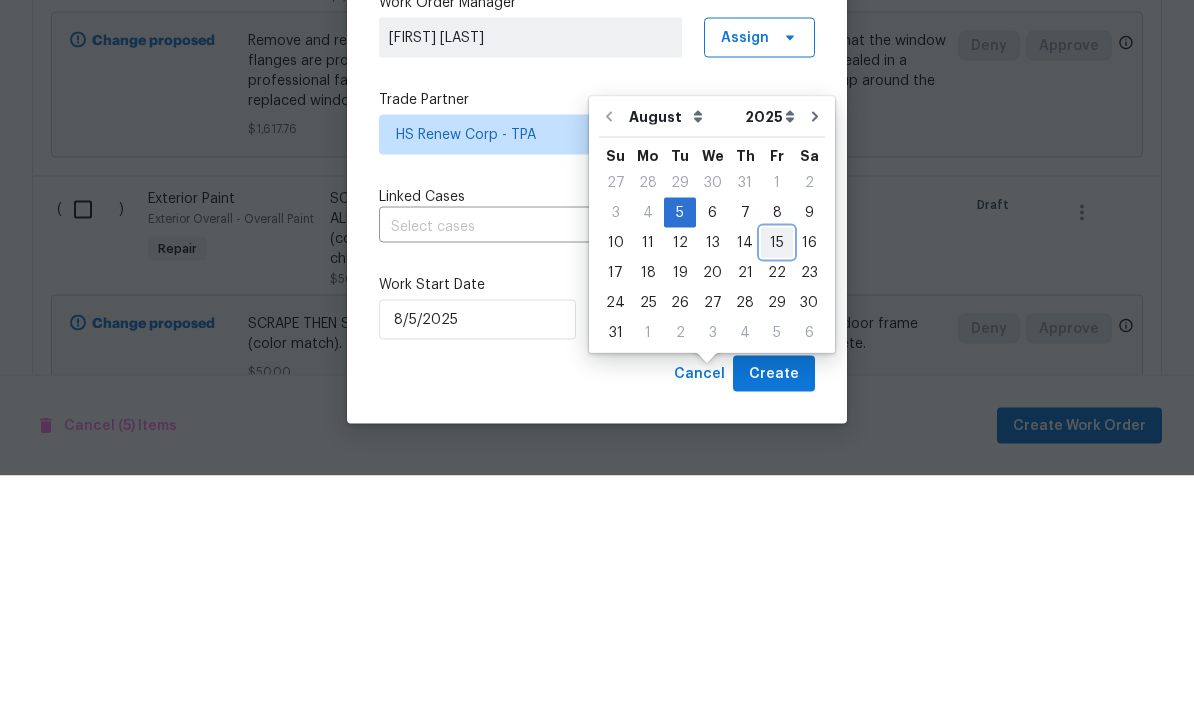click on "15" at bounding box center (777, 491) 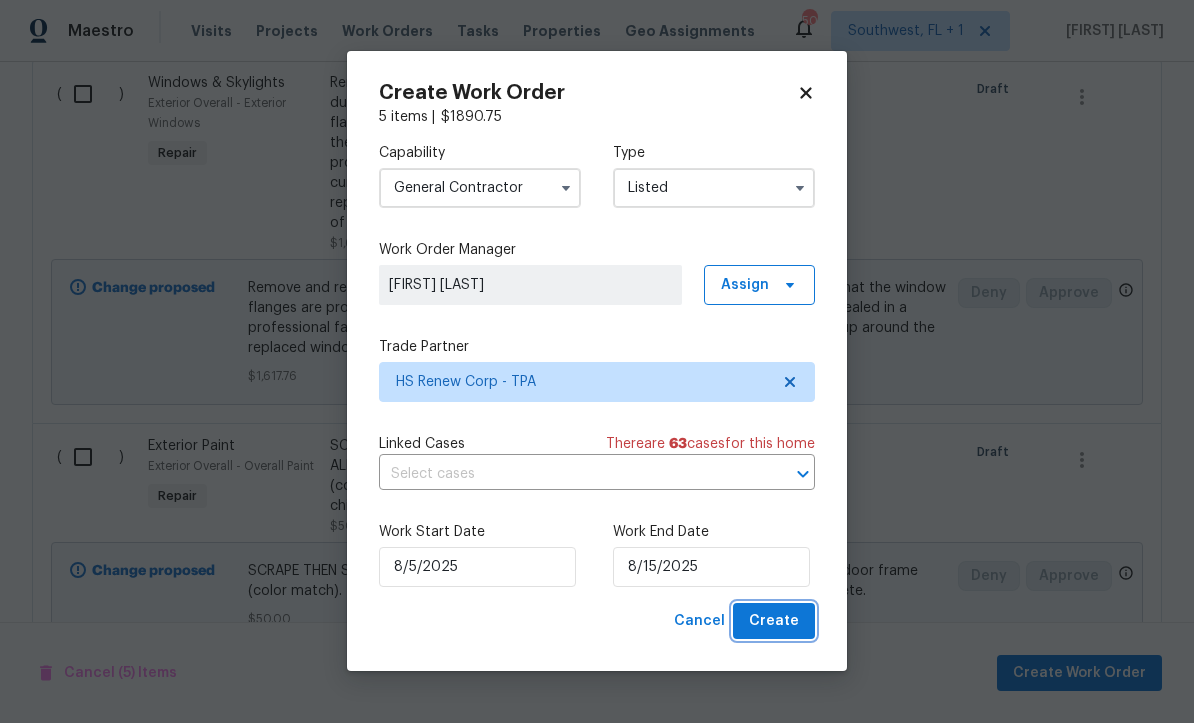 click on "Create" at bounding box center (774, 622) 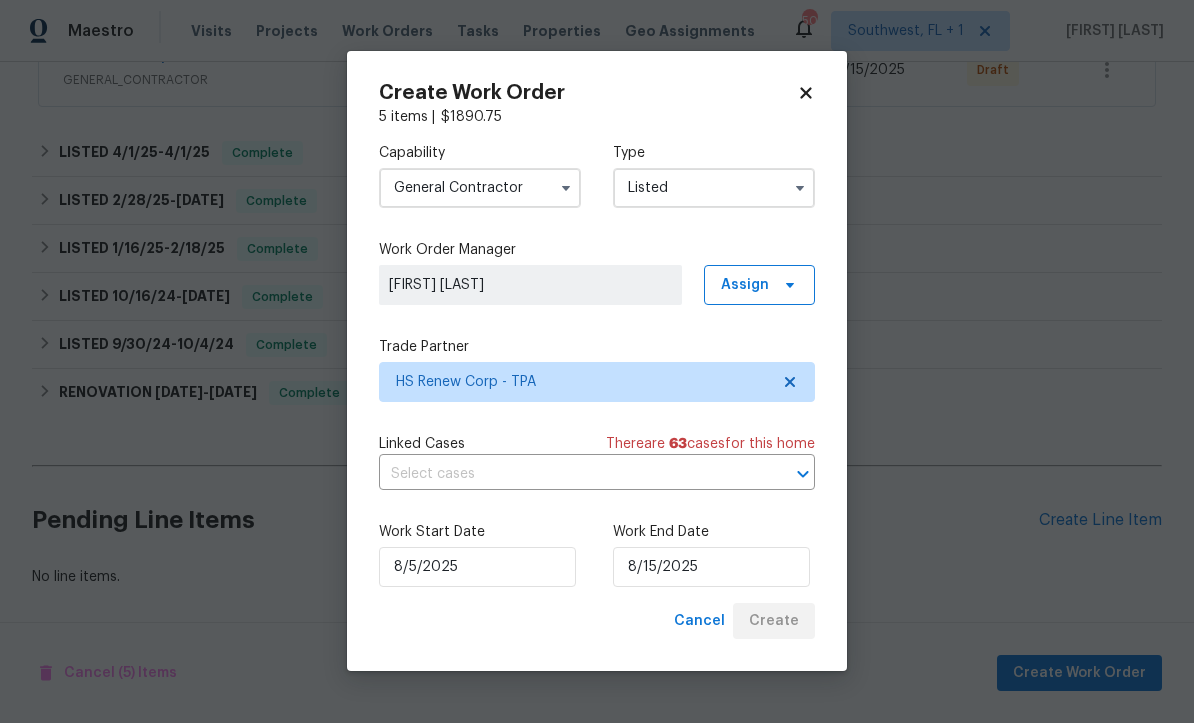 scroll, scrollTop: 856, scrollLeft: 0, axis: vertical 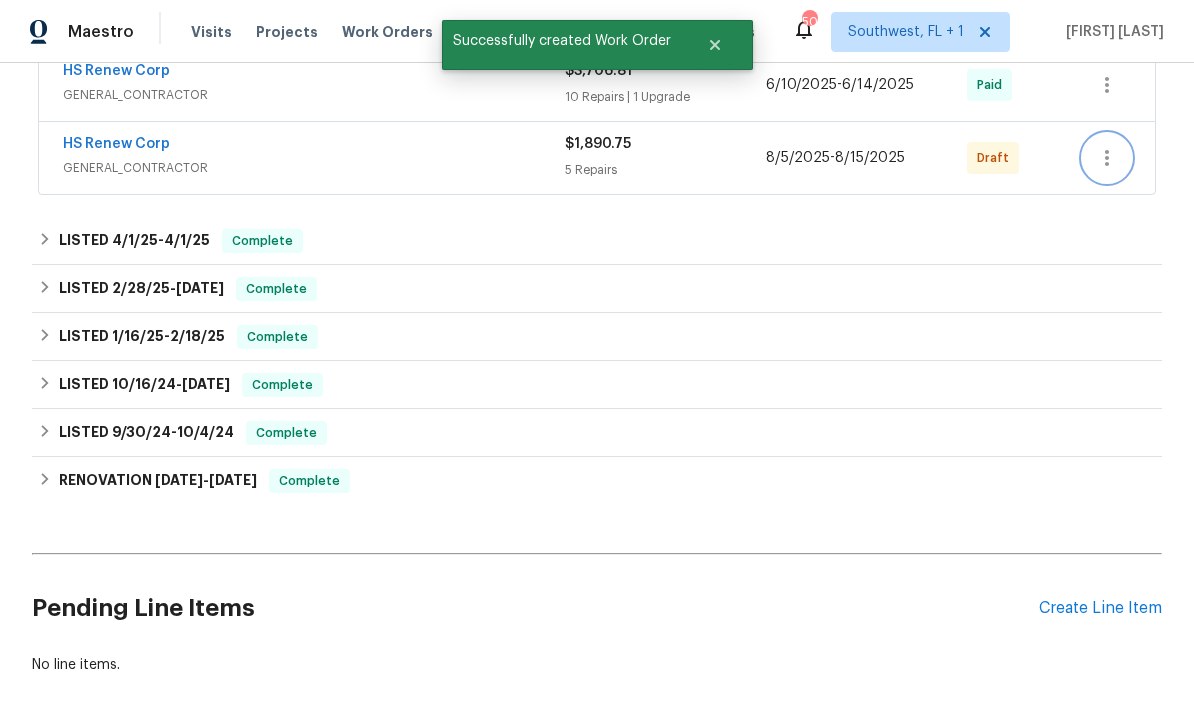 click 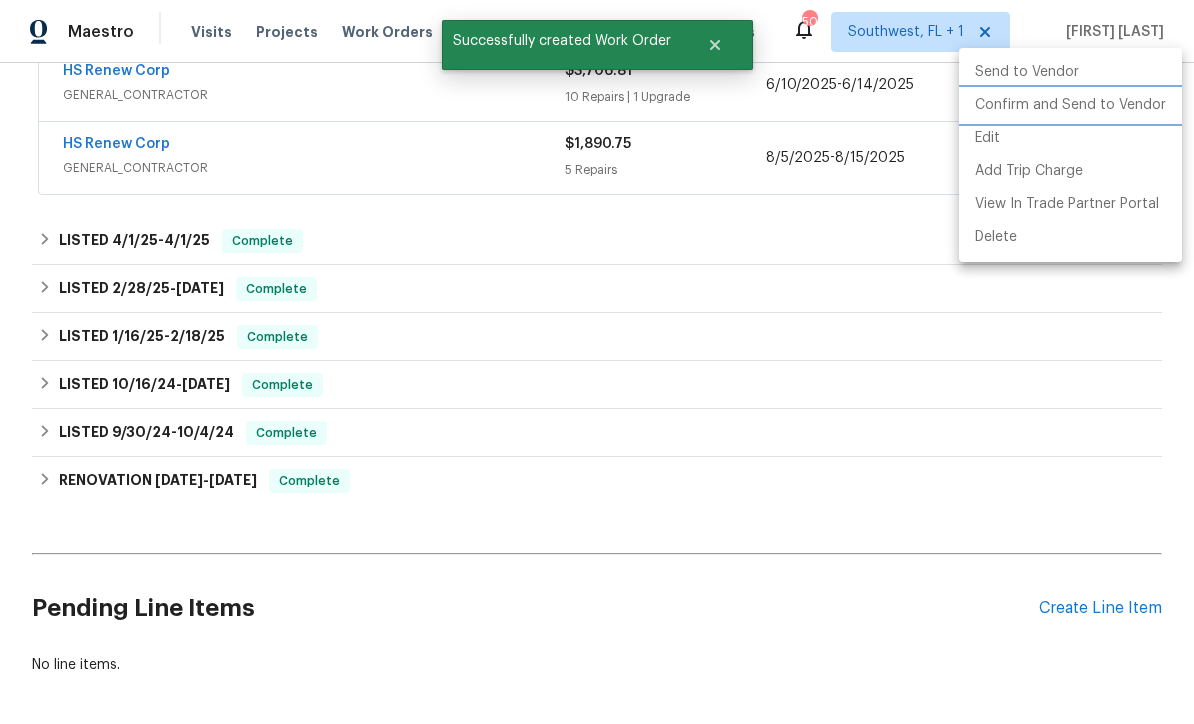 click on "Confirm and Send to Vendor" at bounding box center [1070, 105] 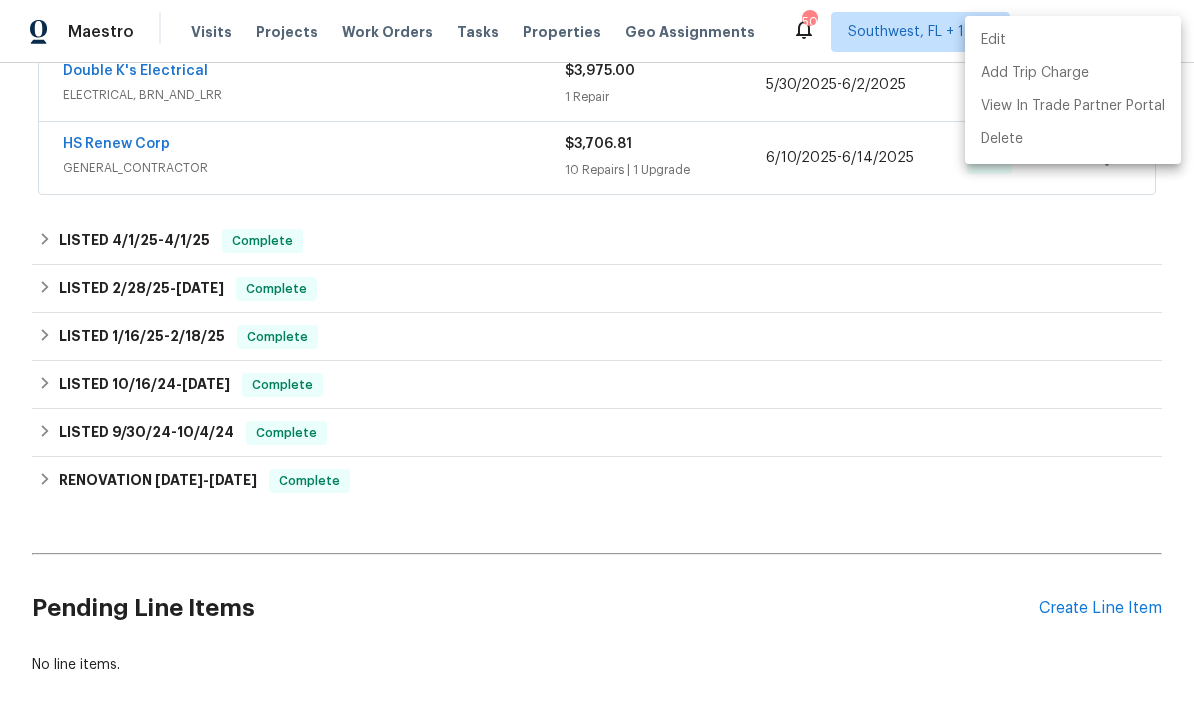 click at bounding box center (597, 362) 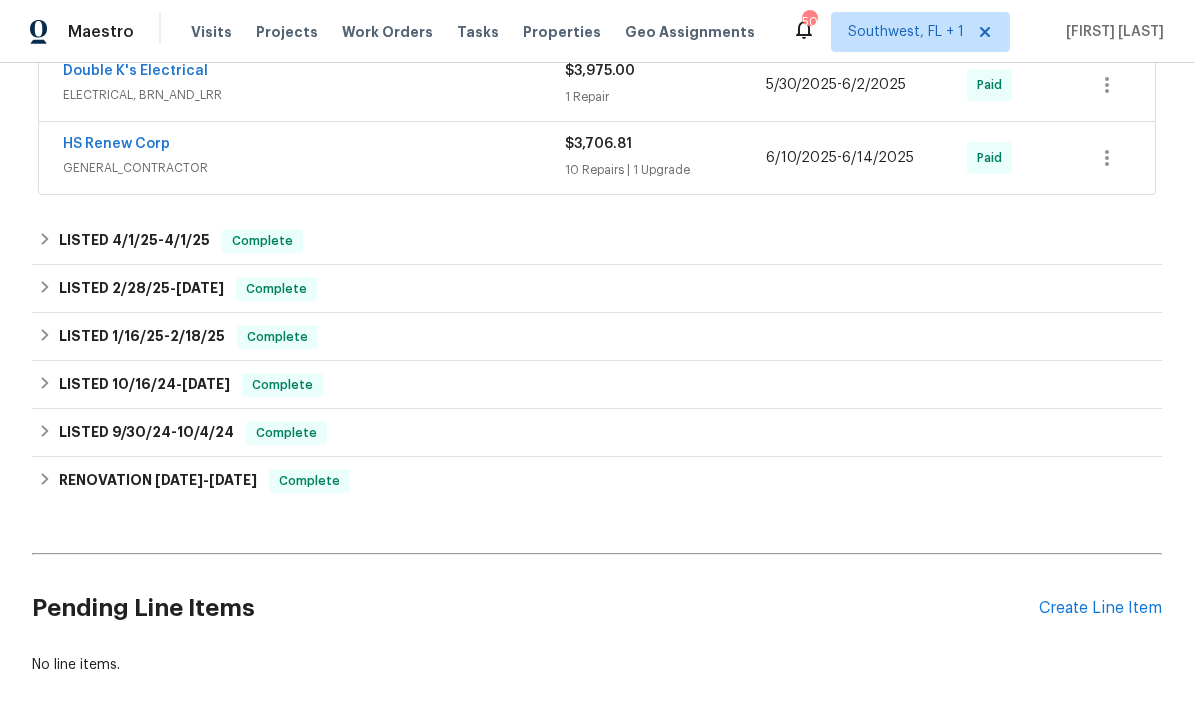 scroll, scrollTop: 130, scrollLeft: 0, axis: vertical 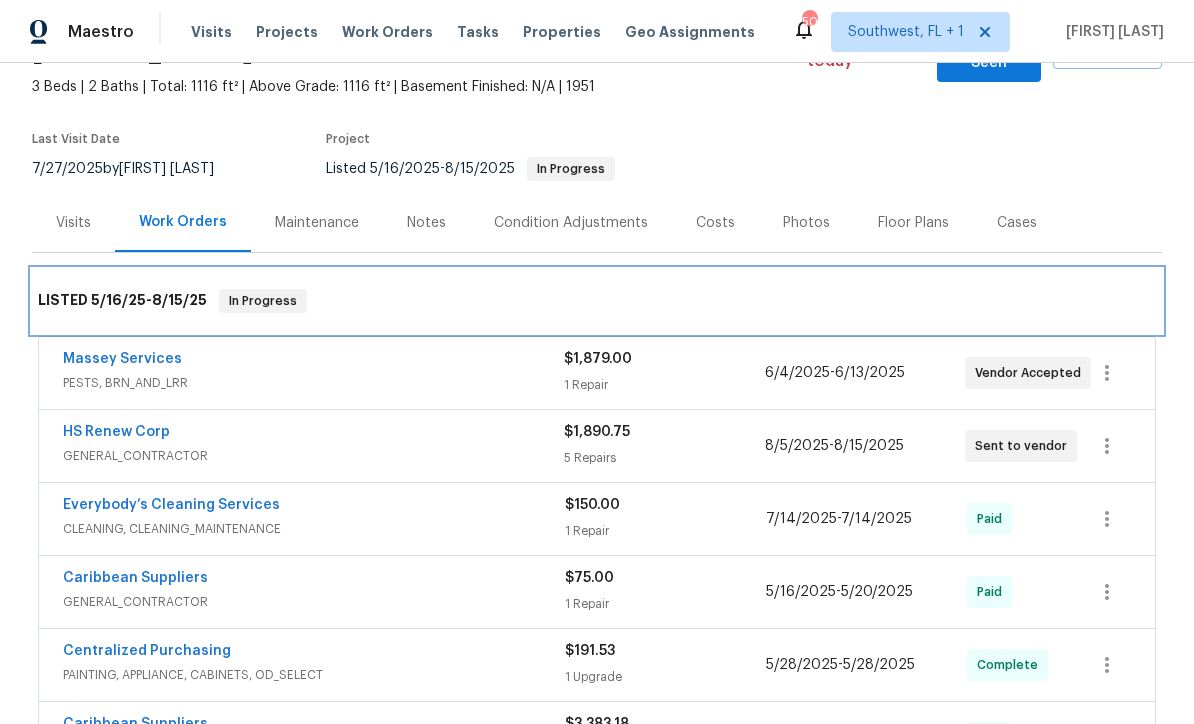 click on "LISTED   5/16/25  -  8/15/25 In Progress" at bounding box center (597, 301) 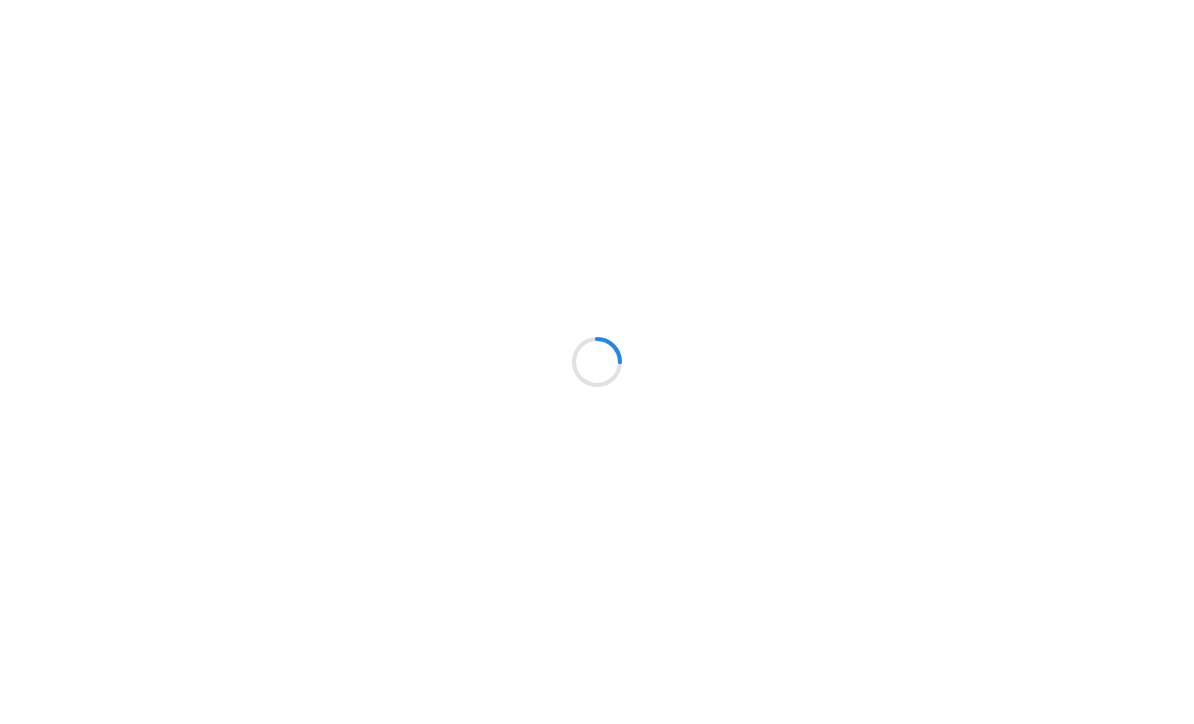 scroll, scrollTop: 0, scrollLeft: 0, axis: both 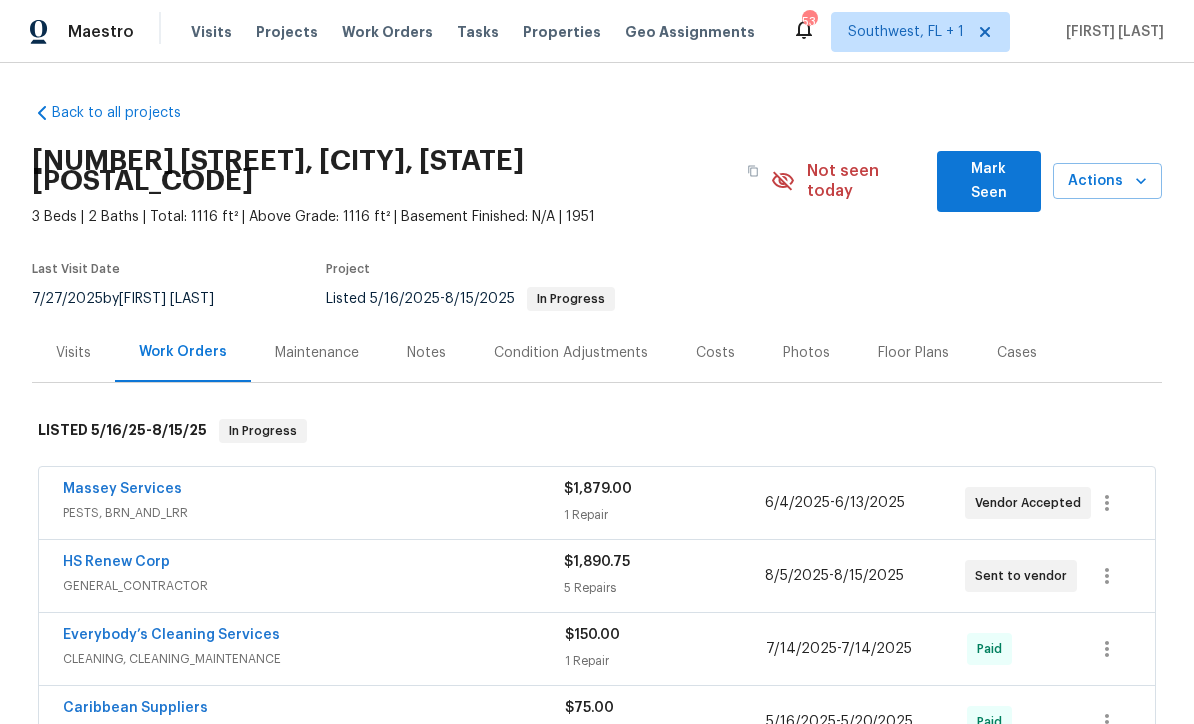 click on "Projects" at bounding box center [287, 32] 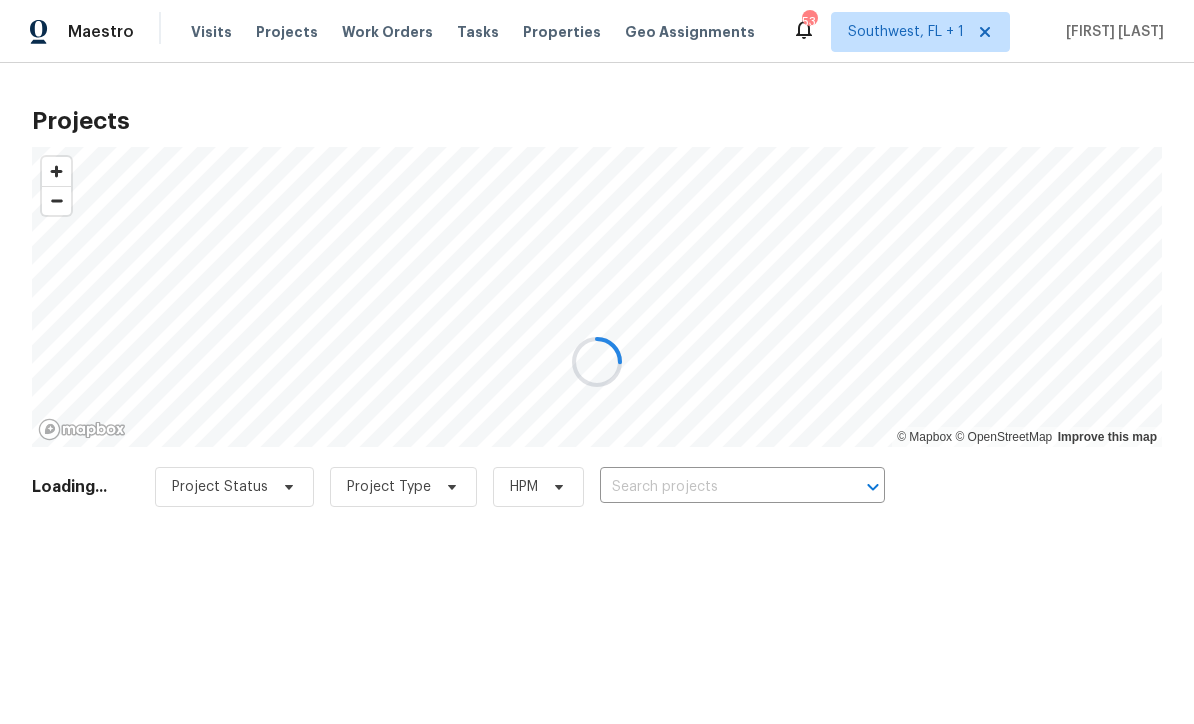 click at bounding box center [597, 362] 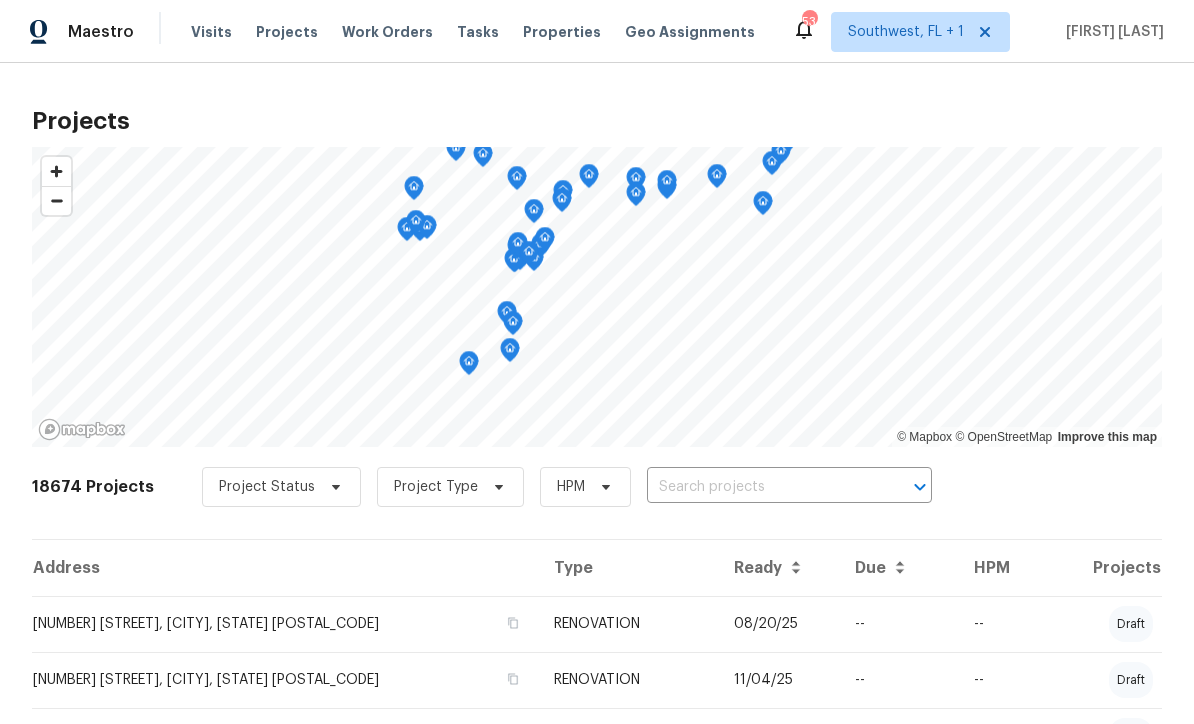 click at bounding box center [761, 487] 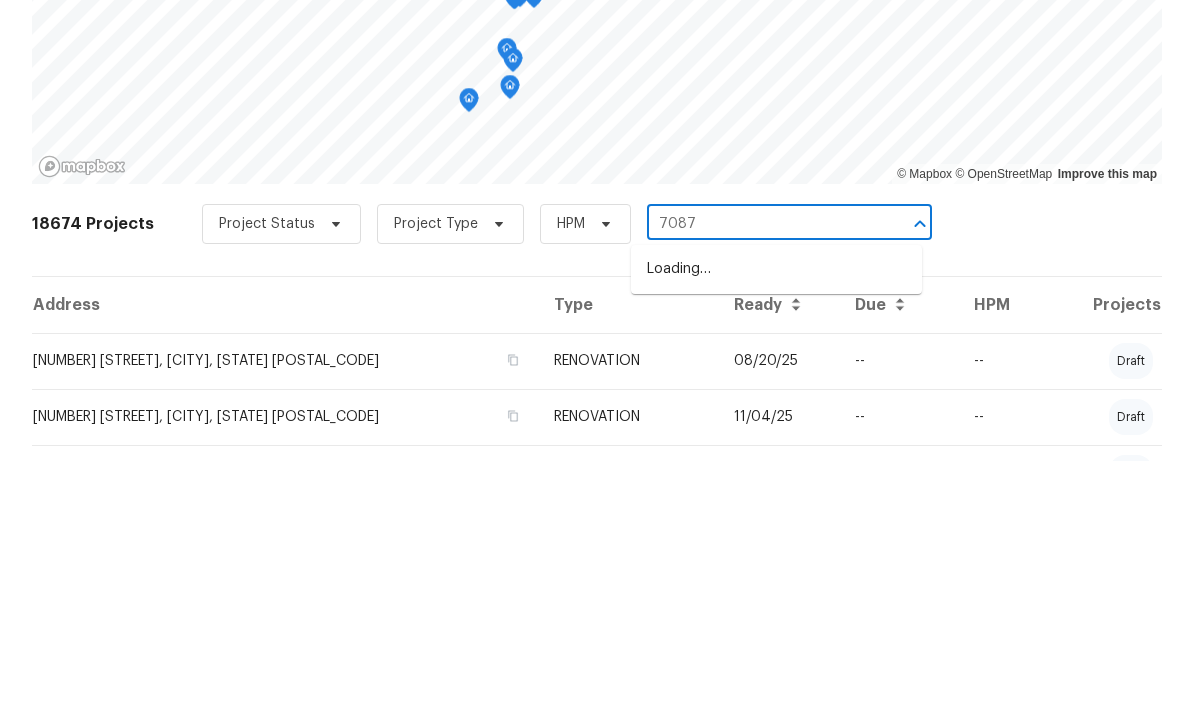 type on "7087" 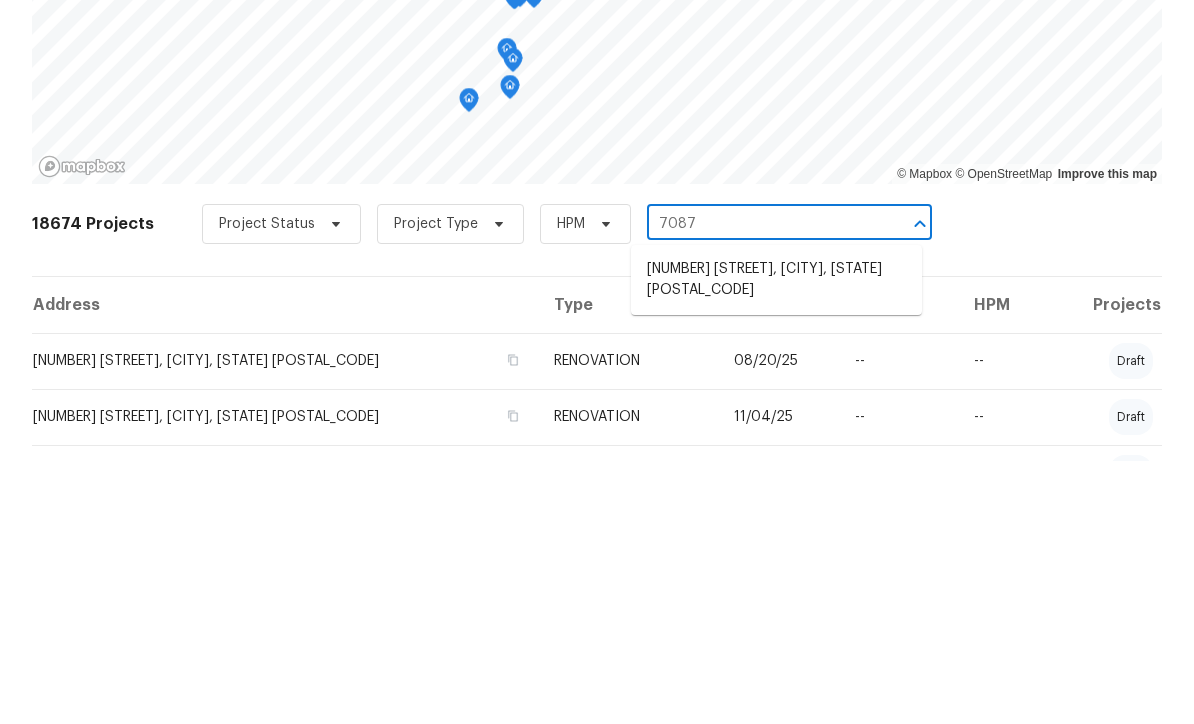 click on "7087 Spinnaker Blvd, Englewood, FL 34224" at bounding box center [776, 543] 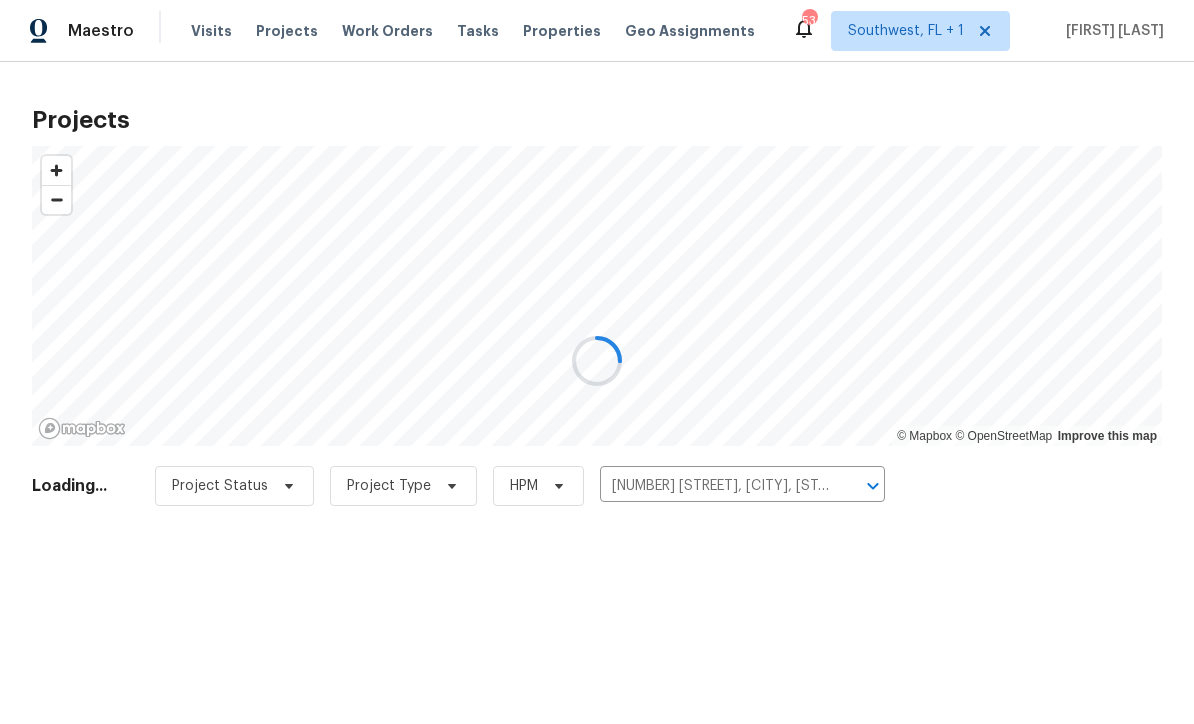 scroll, scrollTop: 1, scrollLeft: 0, axis: vertical 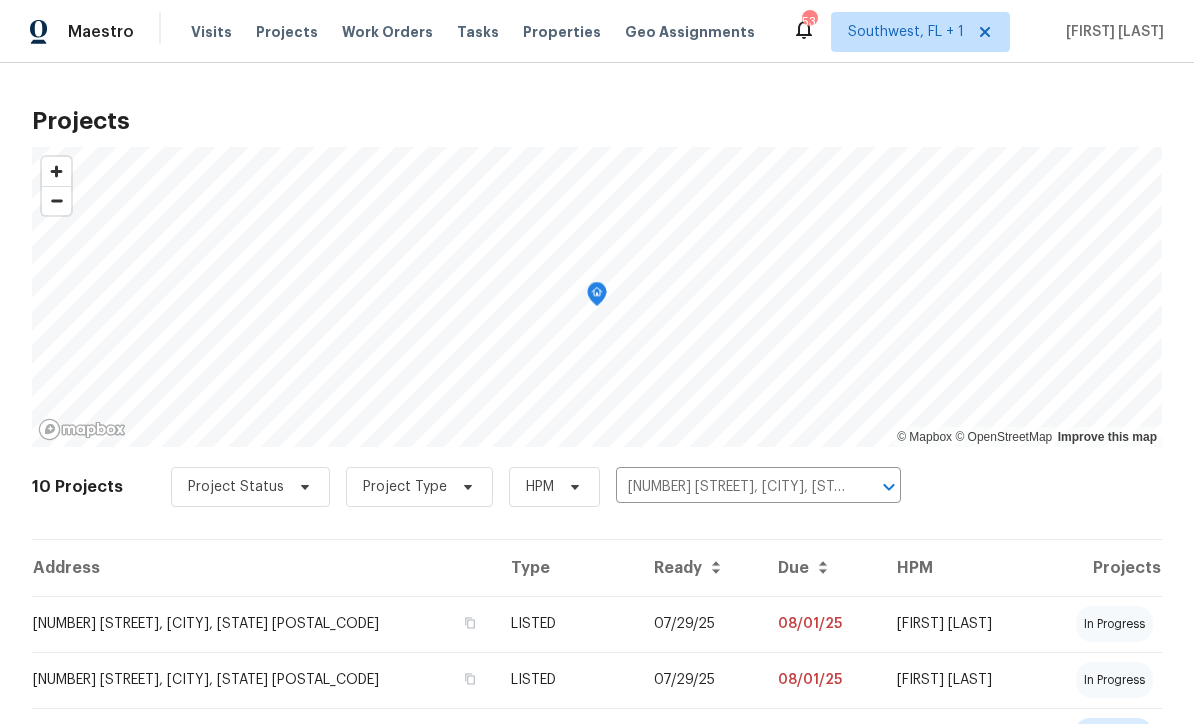 click on "08/01/25" at bounding box center (821, 680) 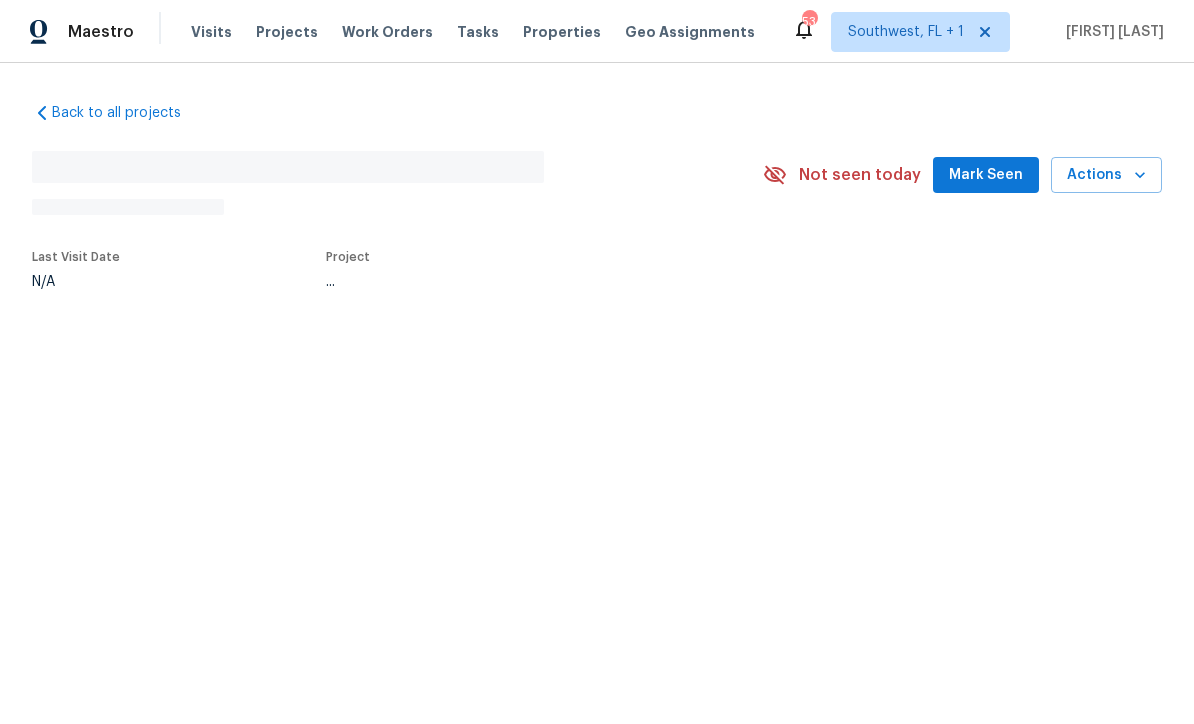 scroll, scrollTop: 0, scrollLeft: 0, axis: both 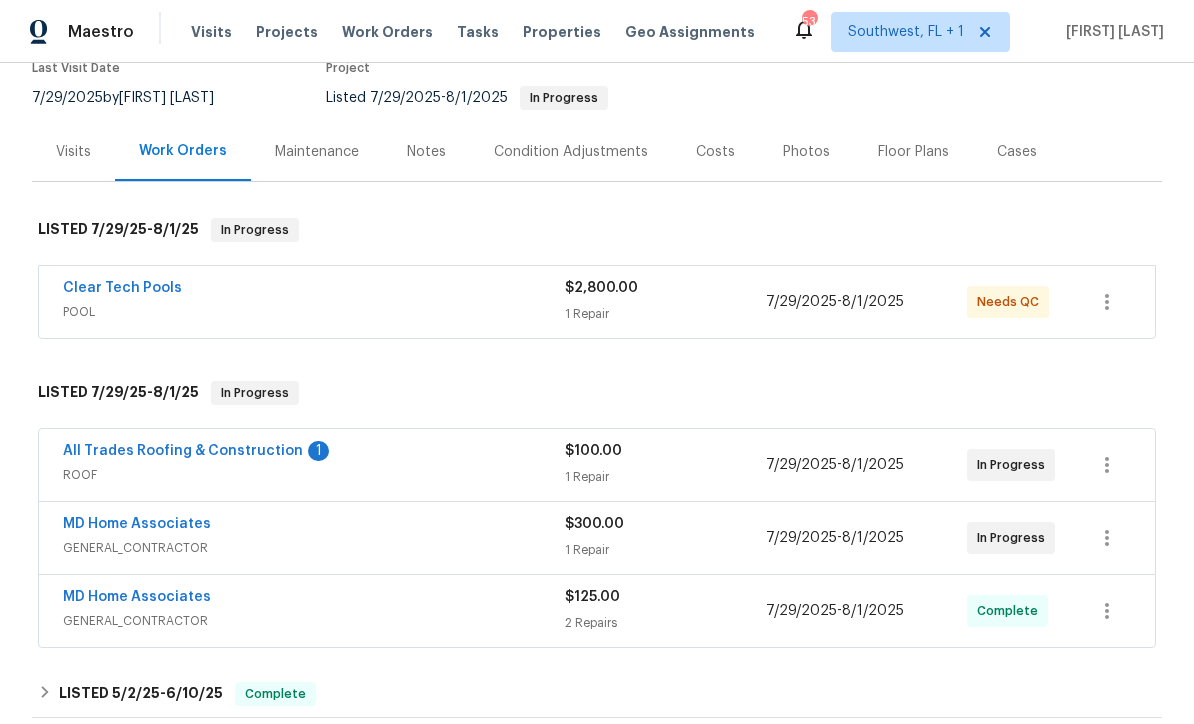 click on "All Trades Roofing & Construction" at bounding box center [183, 451] 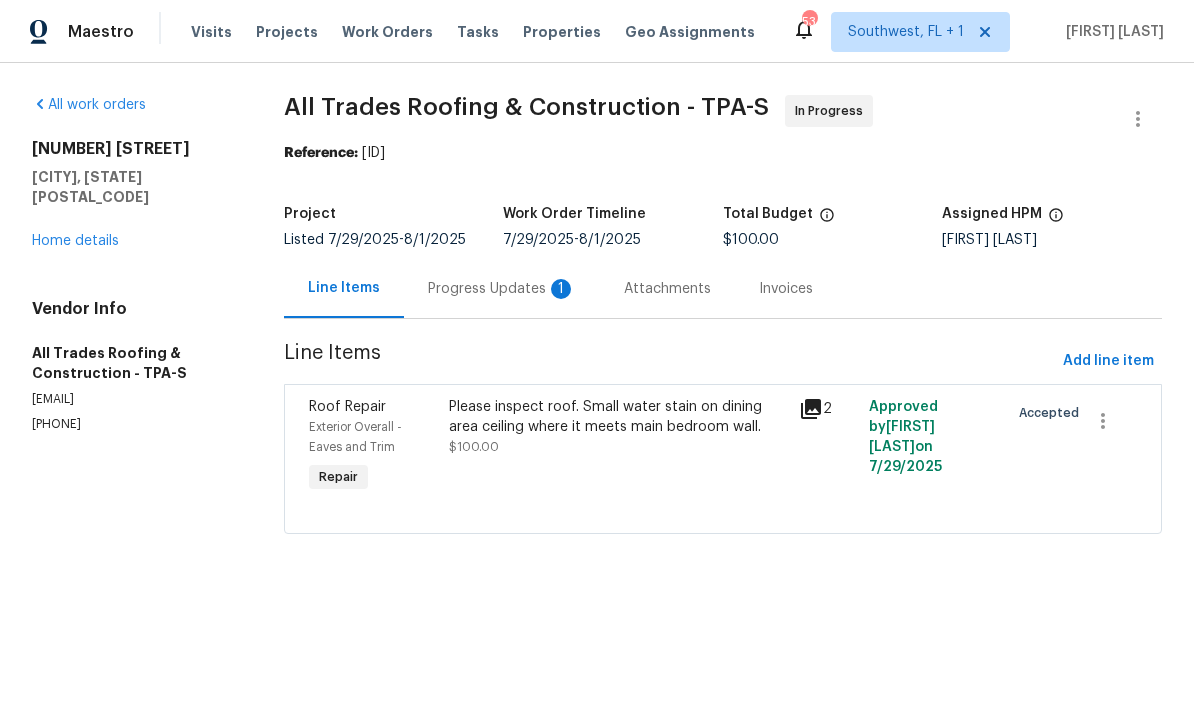 click on "Please inspect roof. Small water stain on dining area ceiling where it meets main bedroom wall. $100.00" at bounding box center [618, 447] 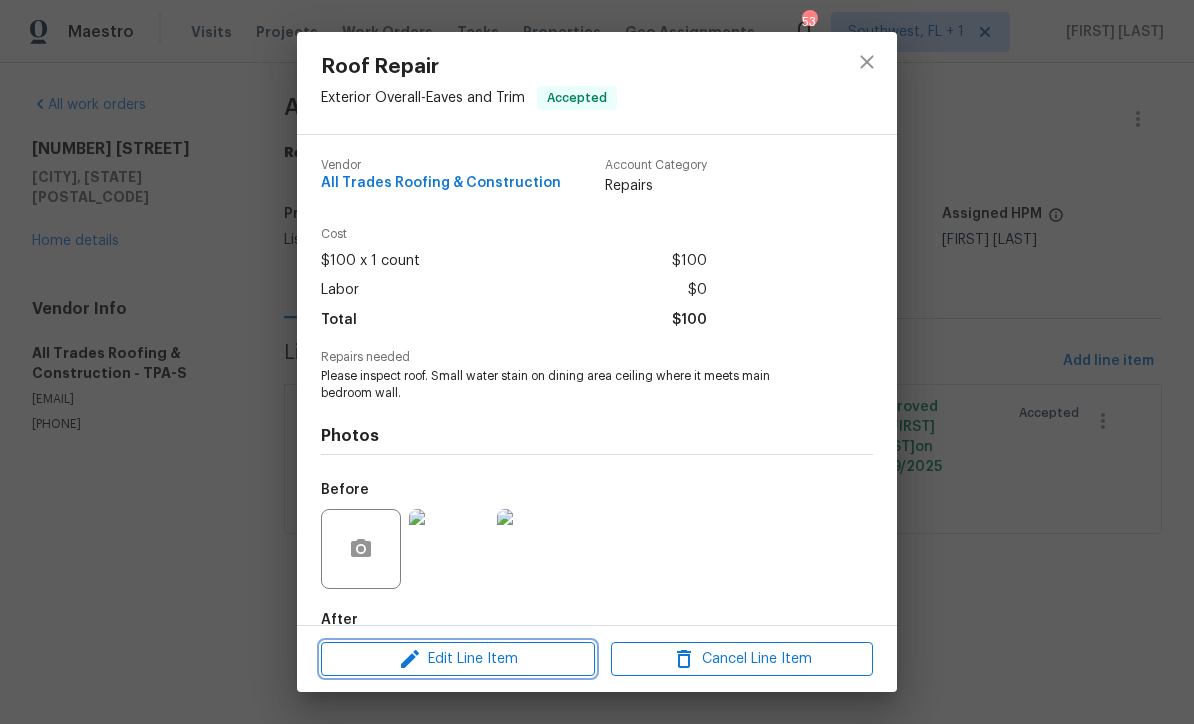 click on "Edit Line Item" at bounding box center (458, 659) 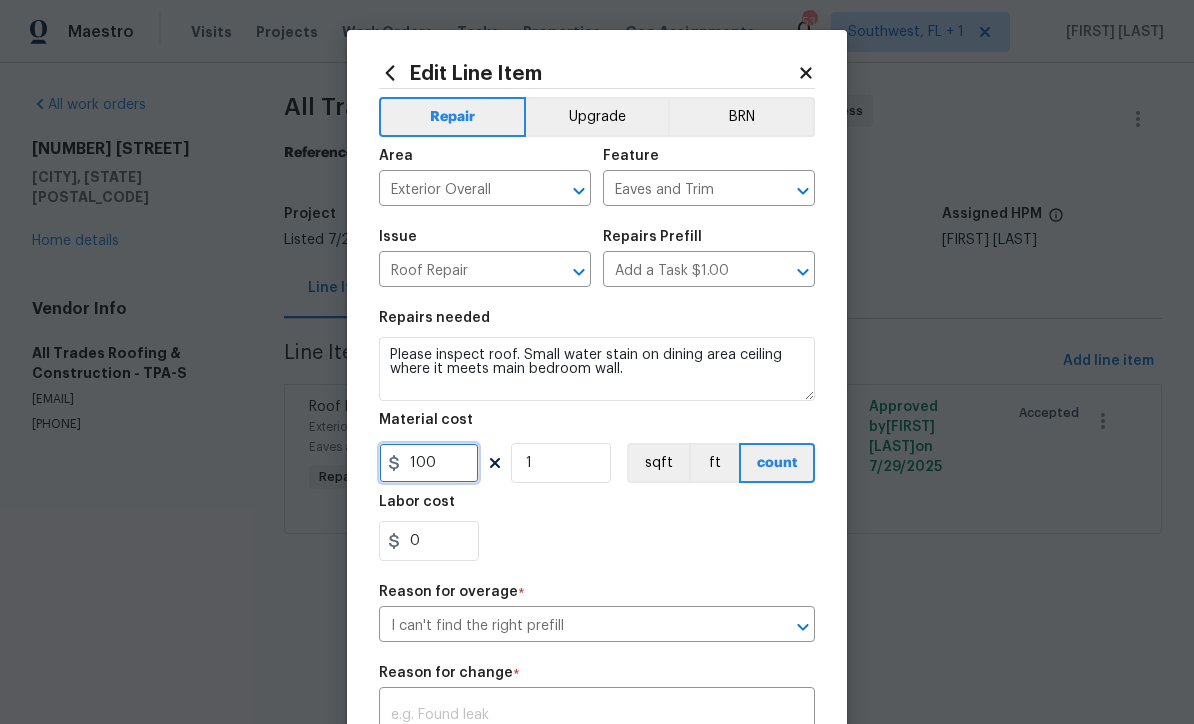 click on "100" at bounding box center (429, 463) 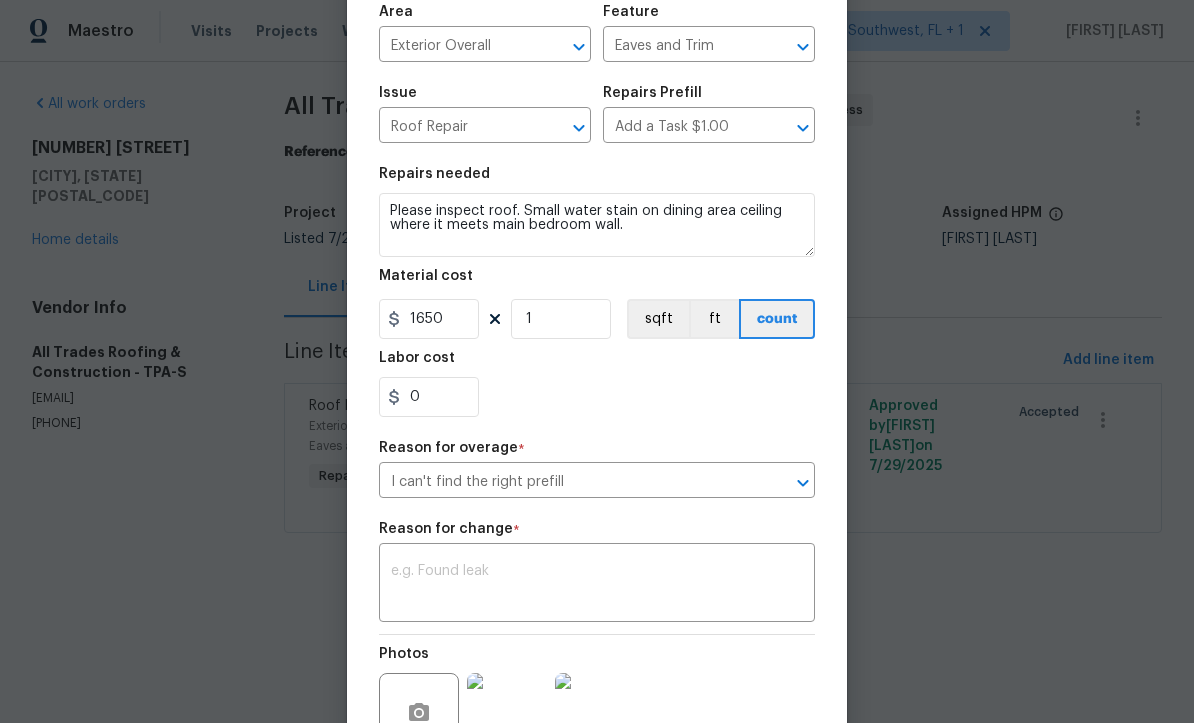 scroll, scrollTop: 149, scrollLeft: 0, axis: vertical 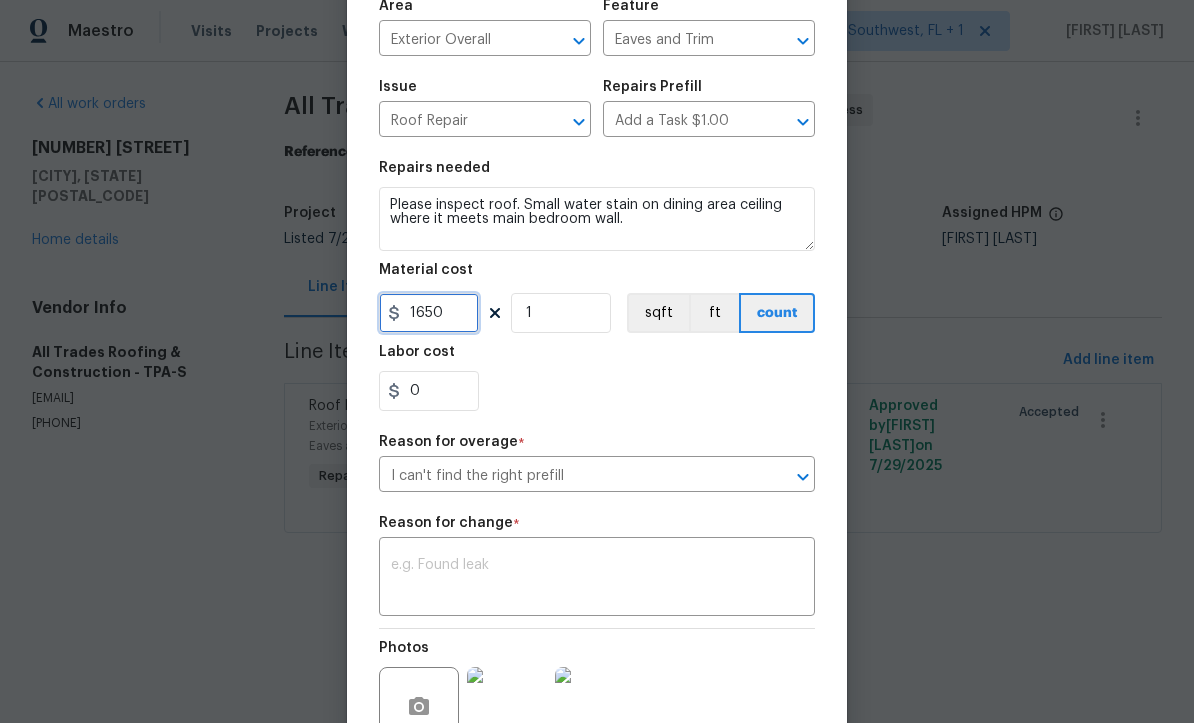 type on "1650" 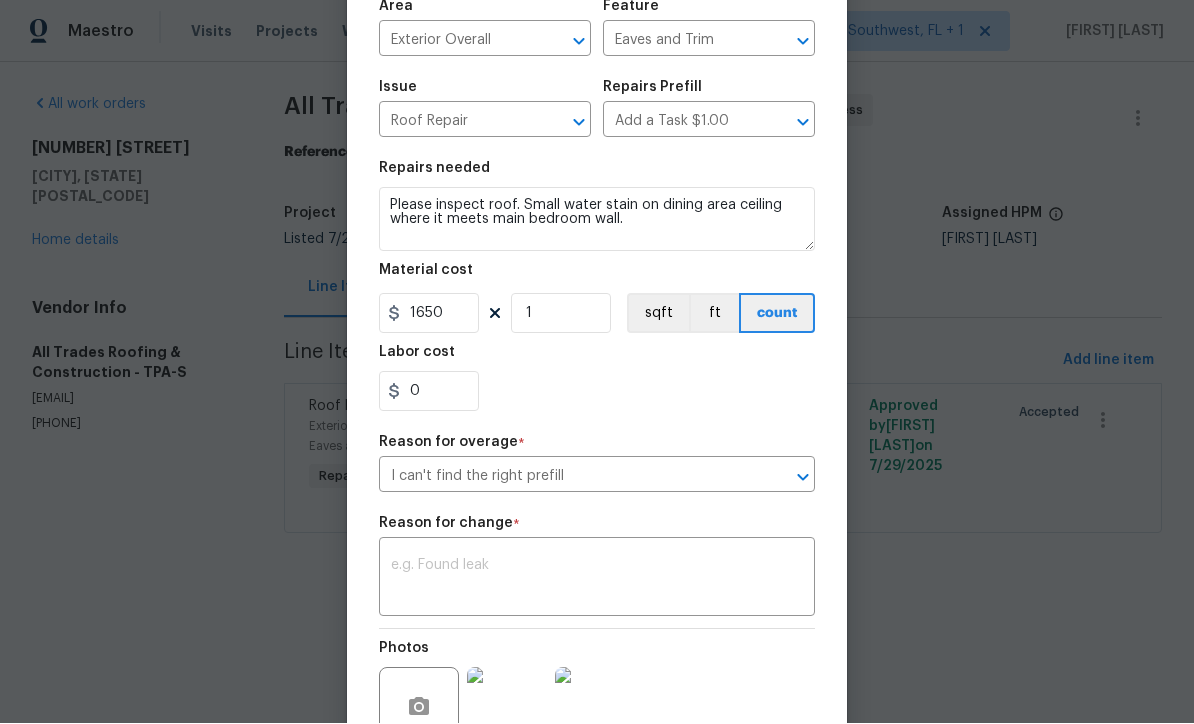 click at bounding box center (597, 580) 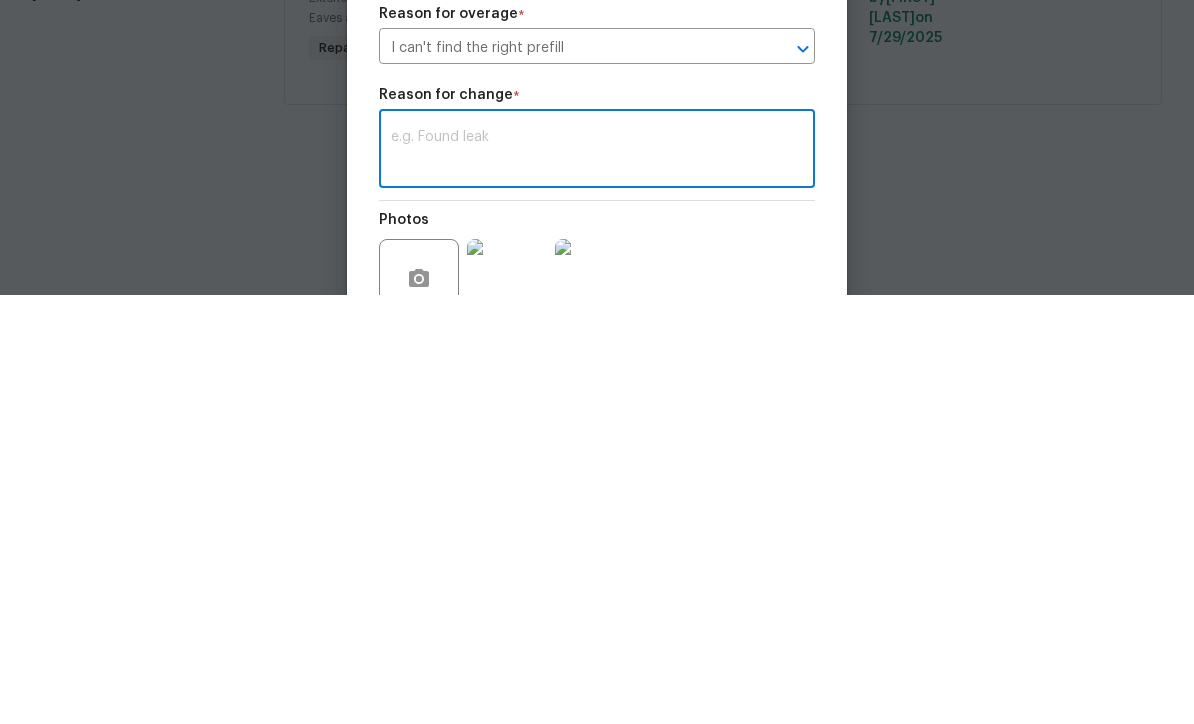 scroll, scrollTop: 1, scrollLeft: 0, axis: vertical 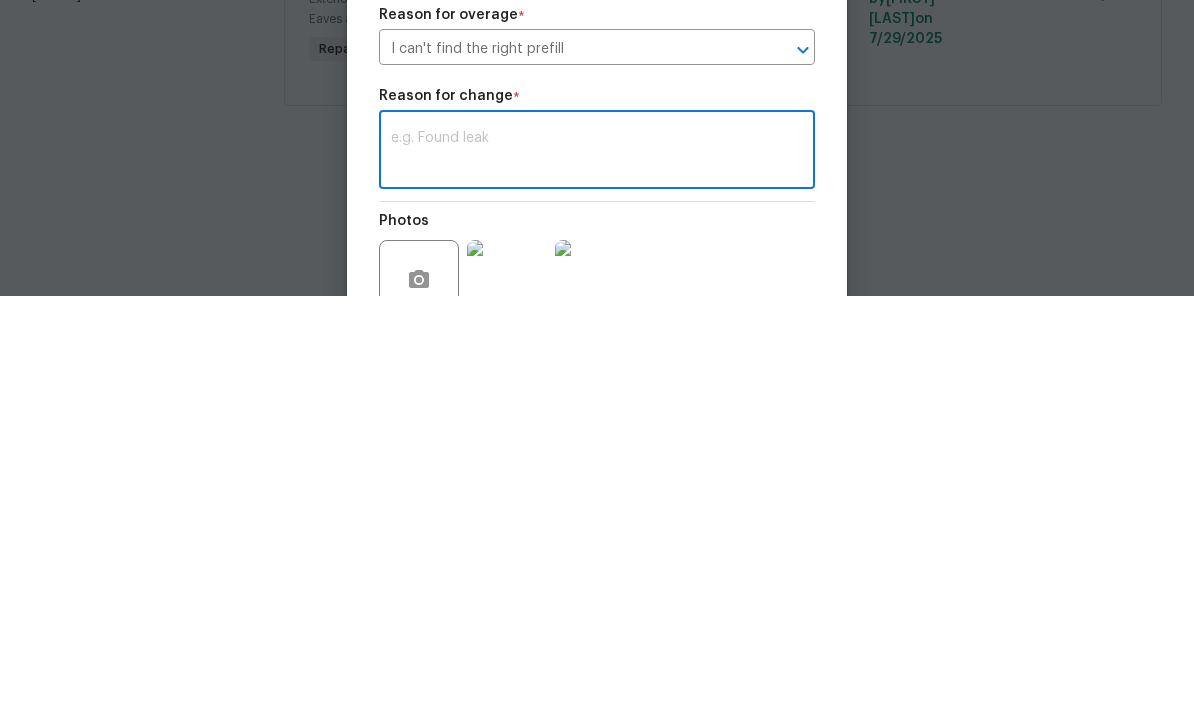 paste on "Remove first row of shingles, remove drip edge, remove cap sheet that goes onto
pan roof, seal the roof transition, install L flashing from shingle roof down onto
pan roof, install new peel n stick underlayment, shingles, and drip edge. Seal
boots and vents, clean up and haul off all repair debris
Qty Unit price Line total
1 $1,650.00 $1,650.00" 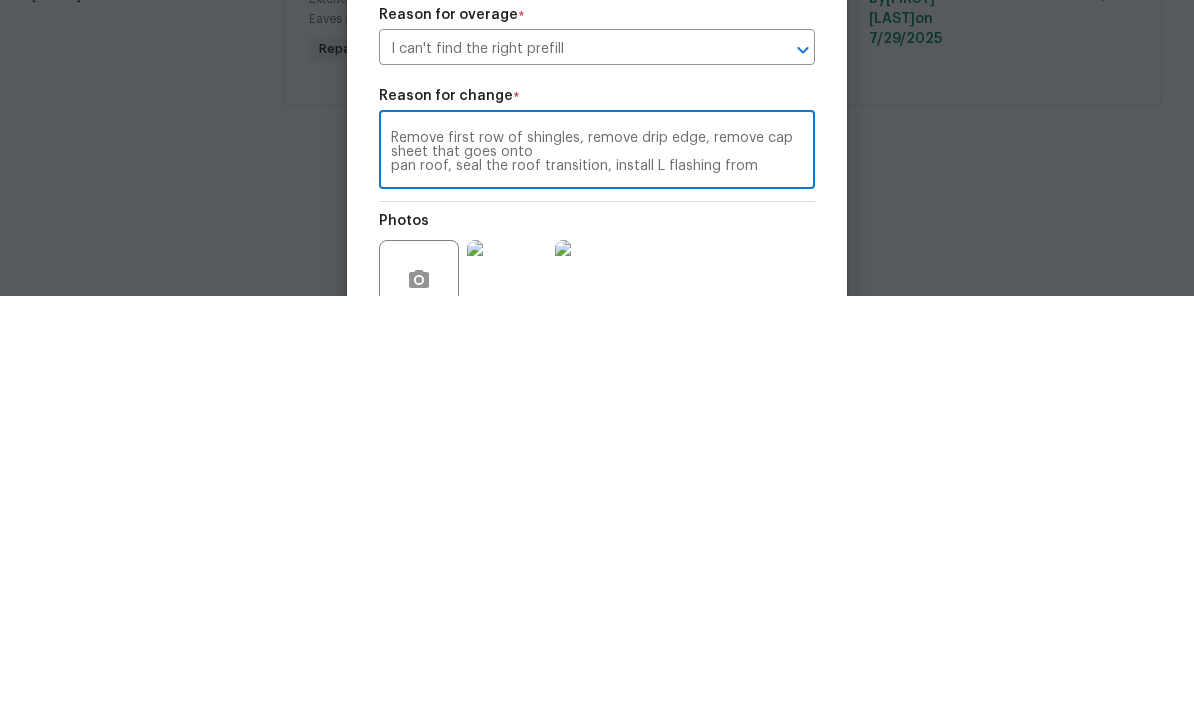 scroll, scrollTop: 84, scrollLeft: 0, axis: vertical 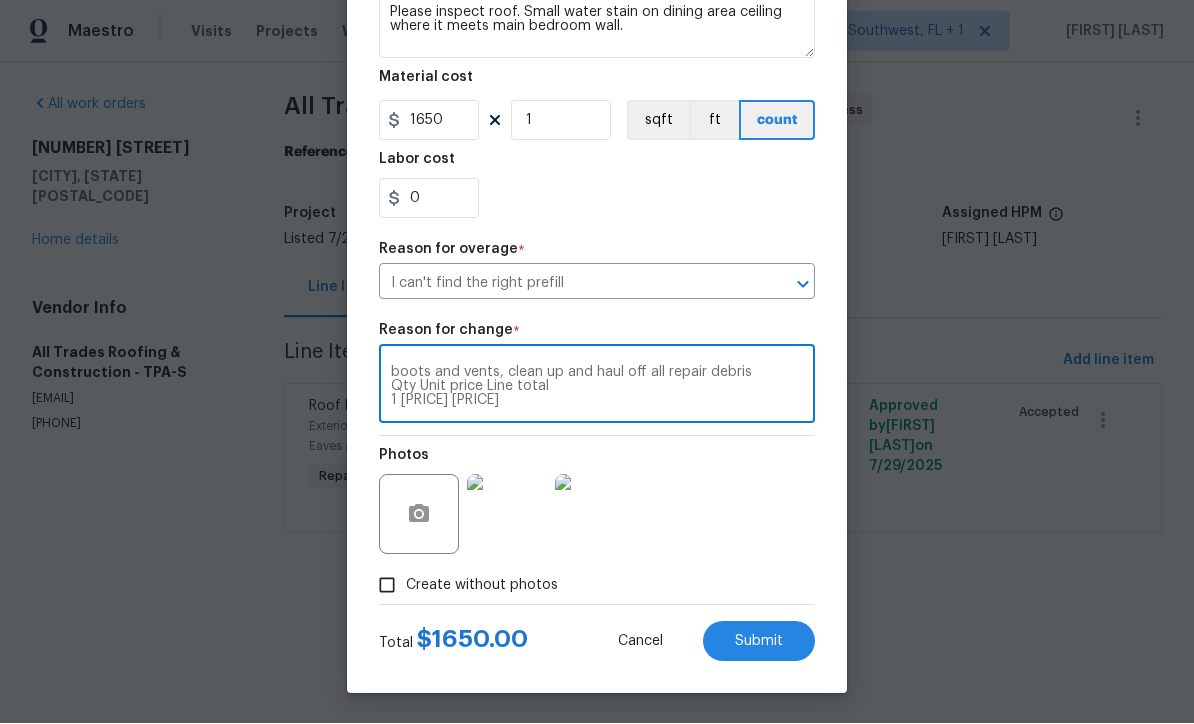 type on "Remove first row of shingles, remove drip edge, remove cap sheet that goes onto
pan roof, seal the roof transition, install L flashing from shingle roof down onto
pan roof, install new peel n stick underlayment, shingles, and drip edge. Seal
boots and vents, clean up and haul off all repair debris
Qty Unit price Line total
1 $1,650.00 $1,650.00" 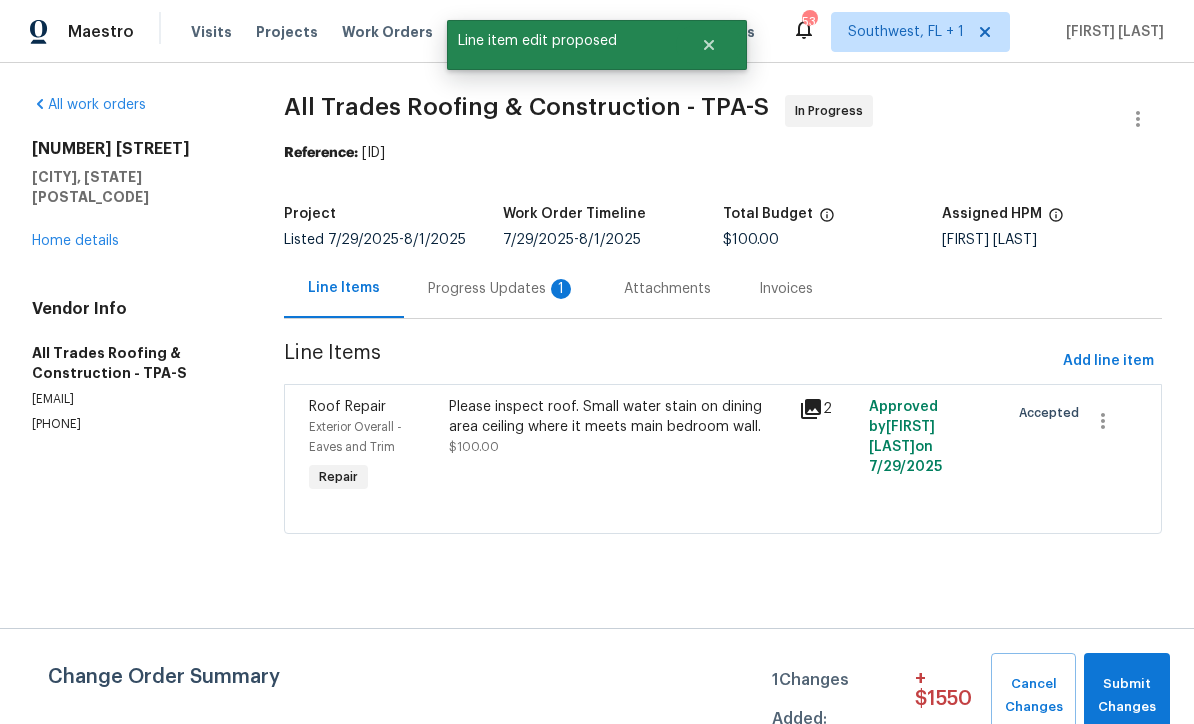 scroll, scrollTop: 0, scrollLeft: 0, axis: both 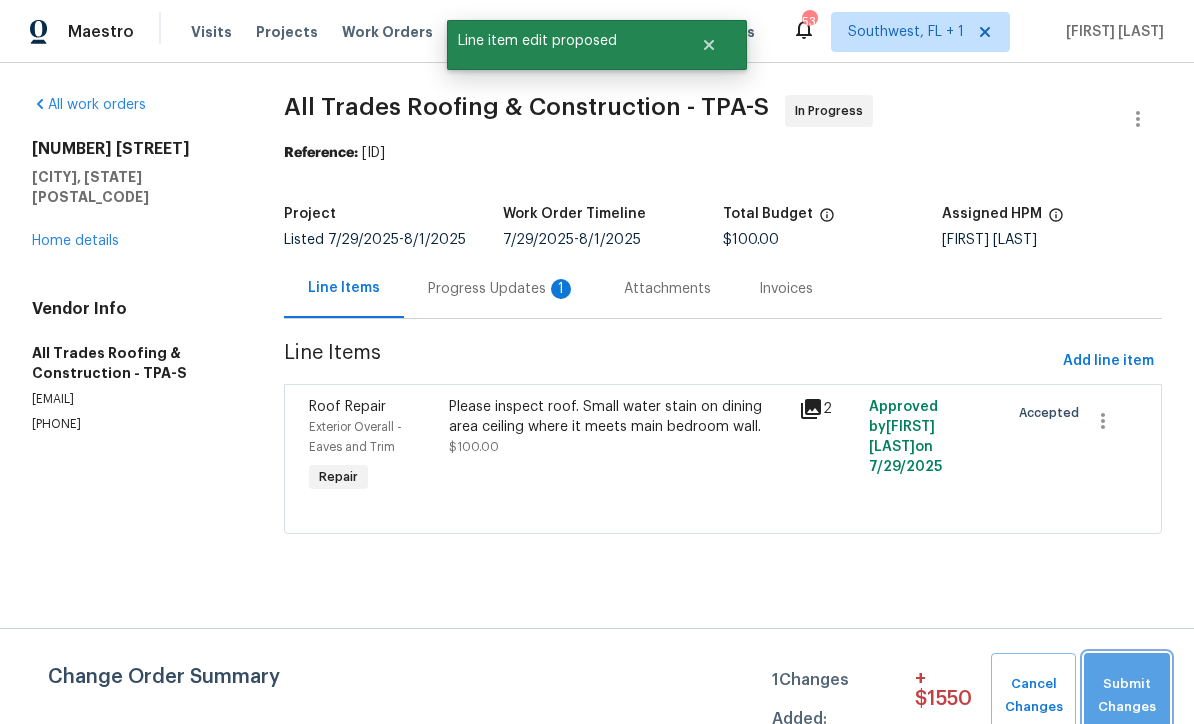 click on "Submit Changes" at bounding box center (1127, 696) 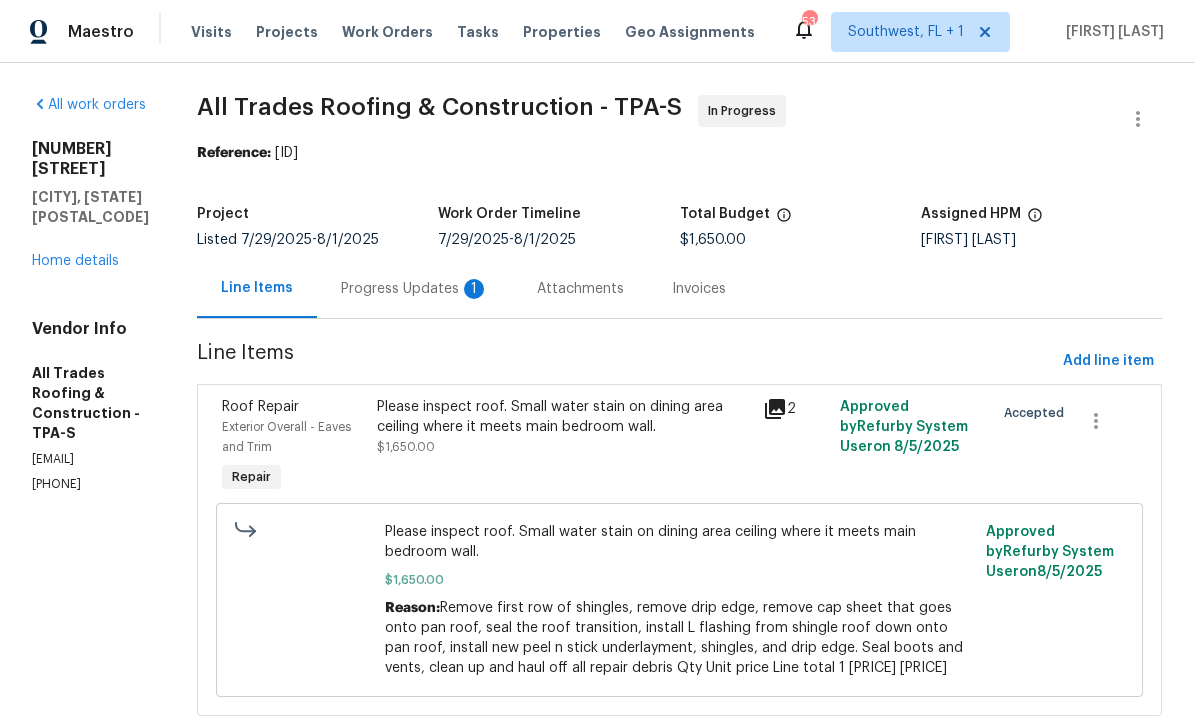 click on "Progress Updates 1" at bounding box center [415, 289] 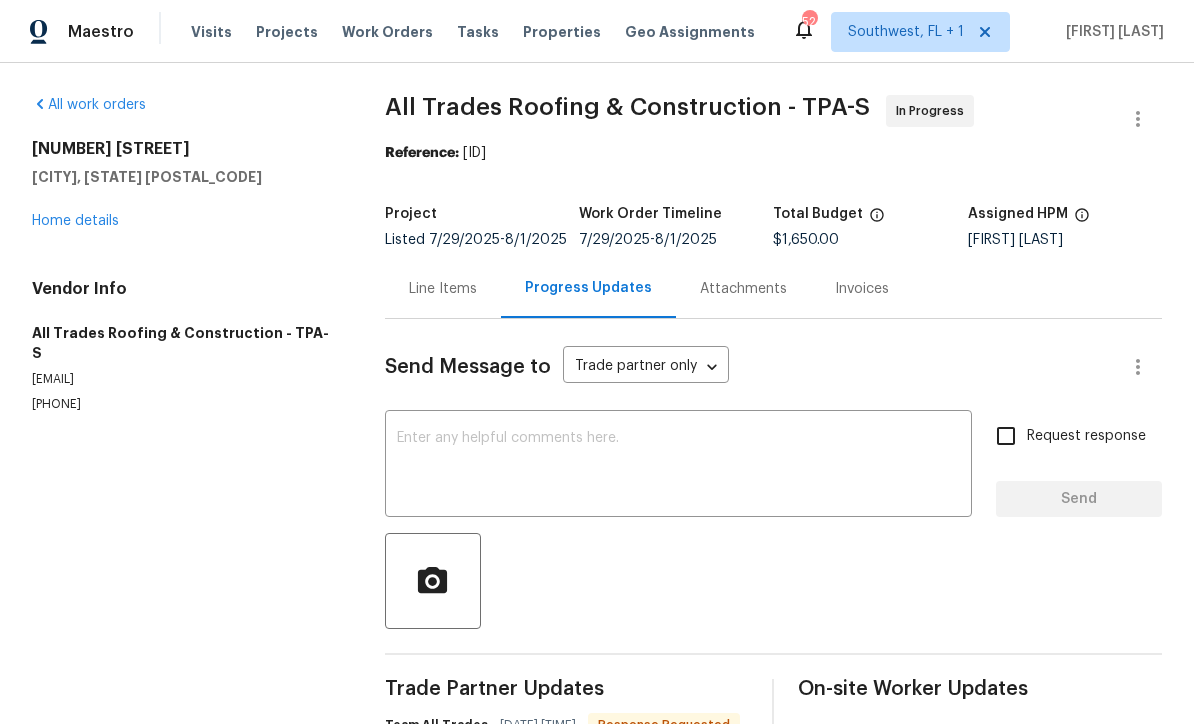 scroll, scrollTop: 0, scrollLeft: 0, axis: both 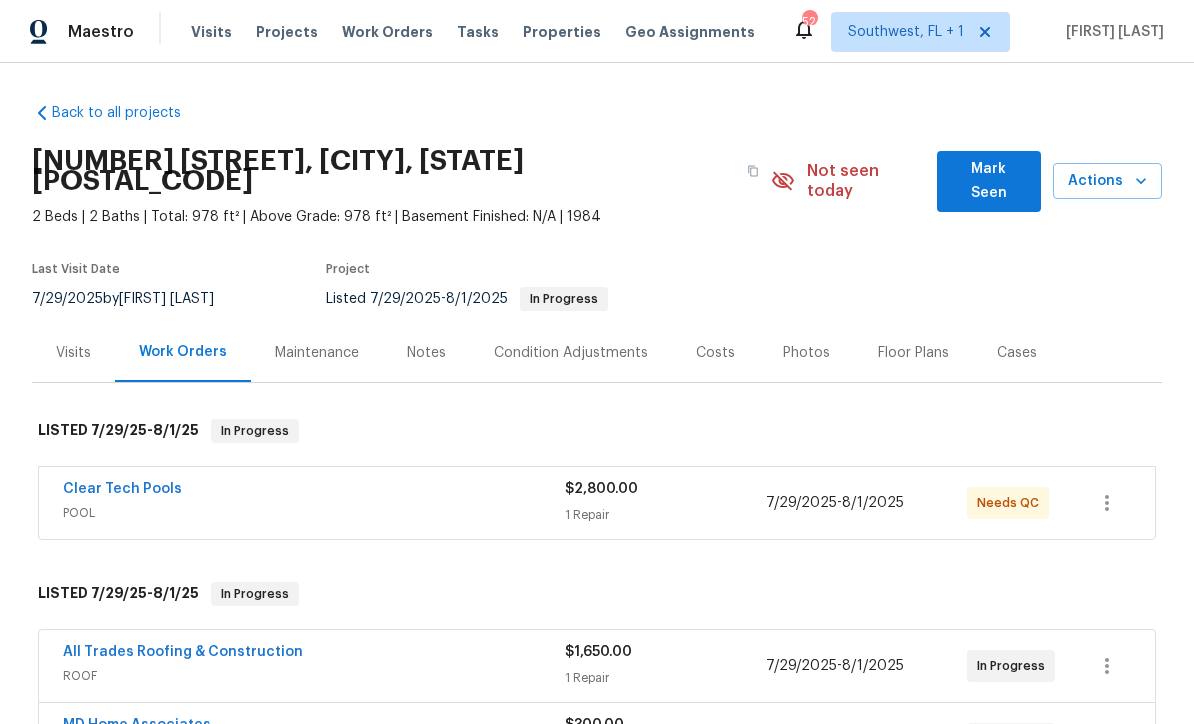 click on "Visits" at bounding box center (211, 32) 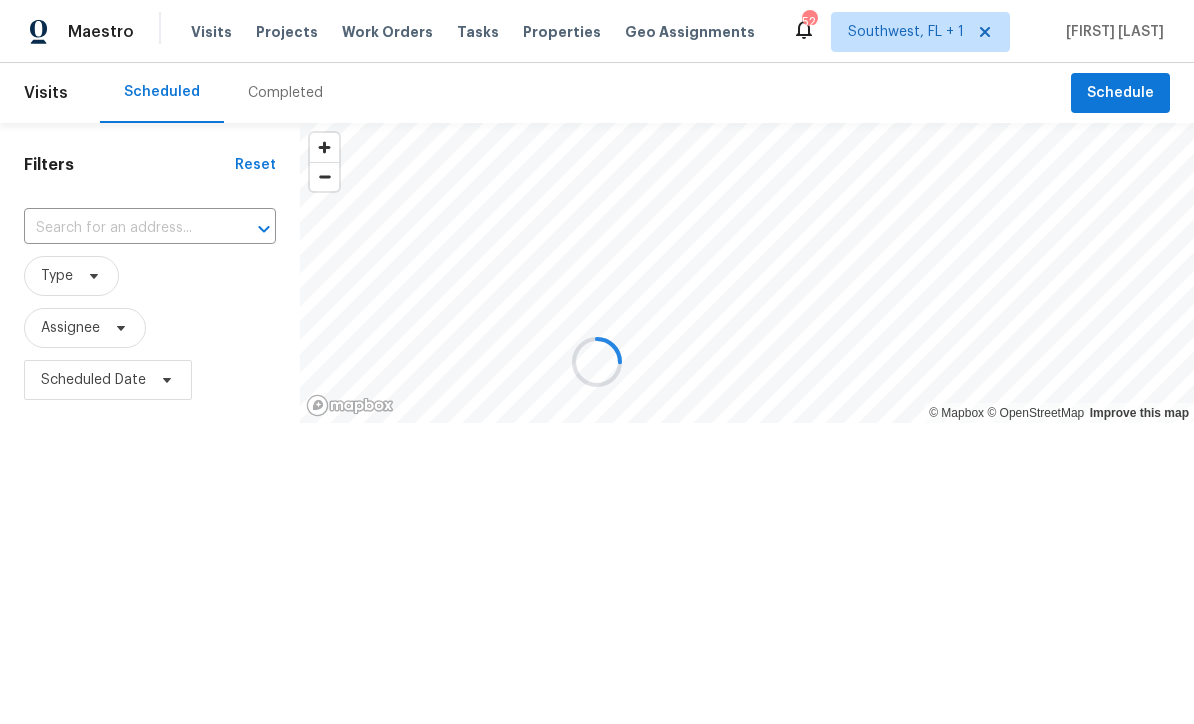 scroll, scrollTop: 0, scrollLeft: 0, axis: both 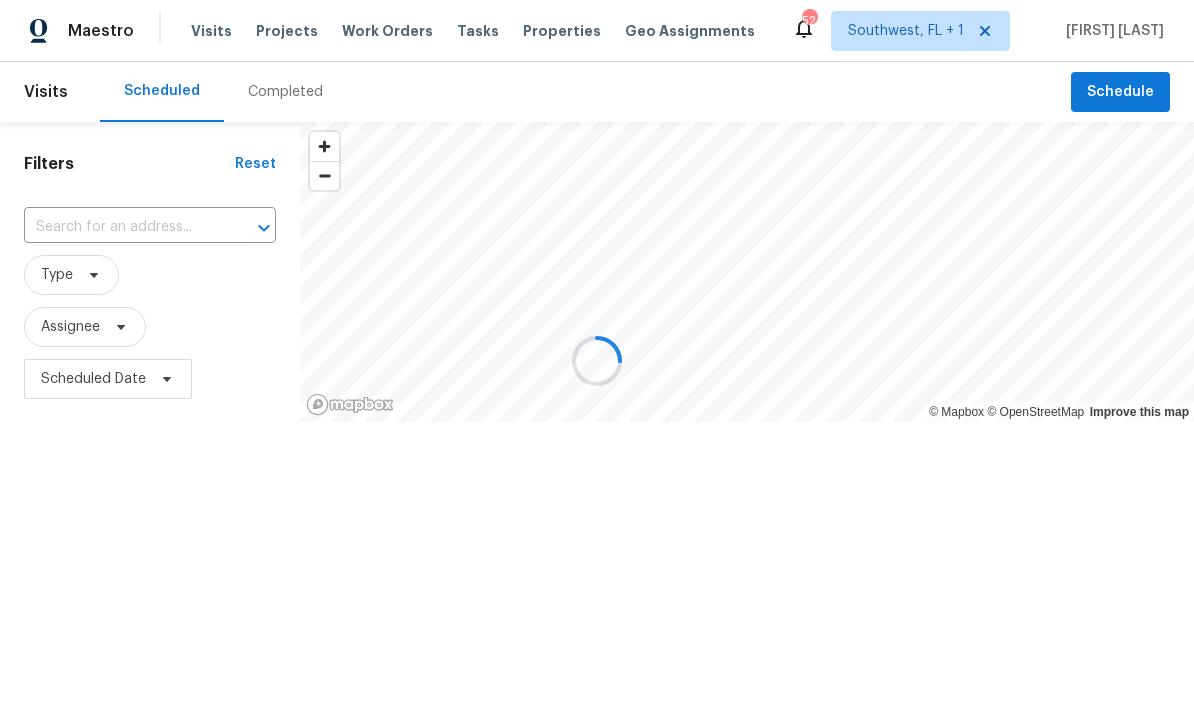 click at bounding box center (597, 362) 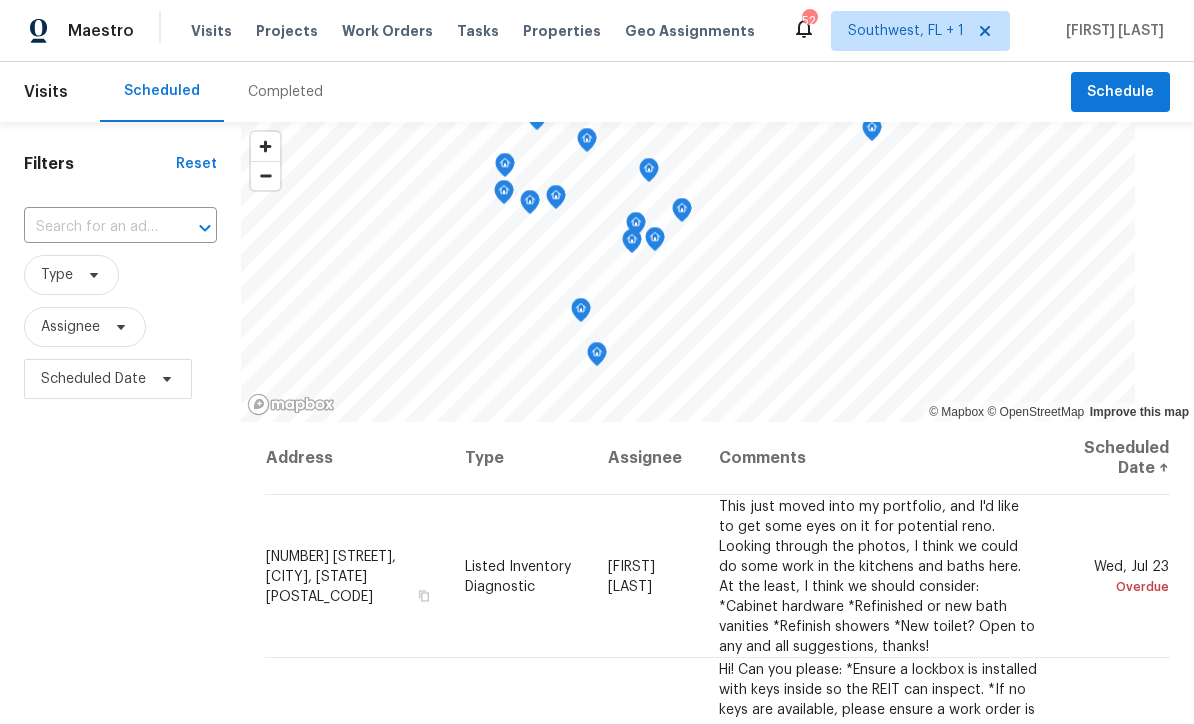 scroll, scrollTop: 1, scrollLeft: 0, axis: vertical 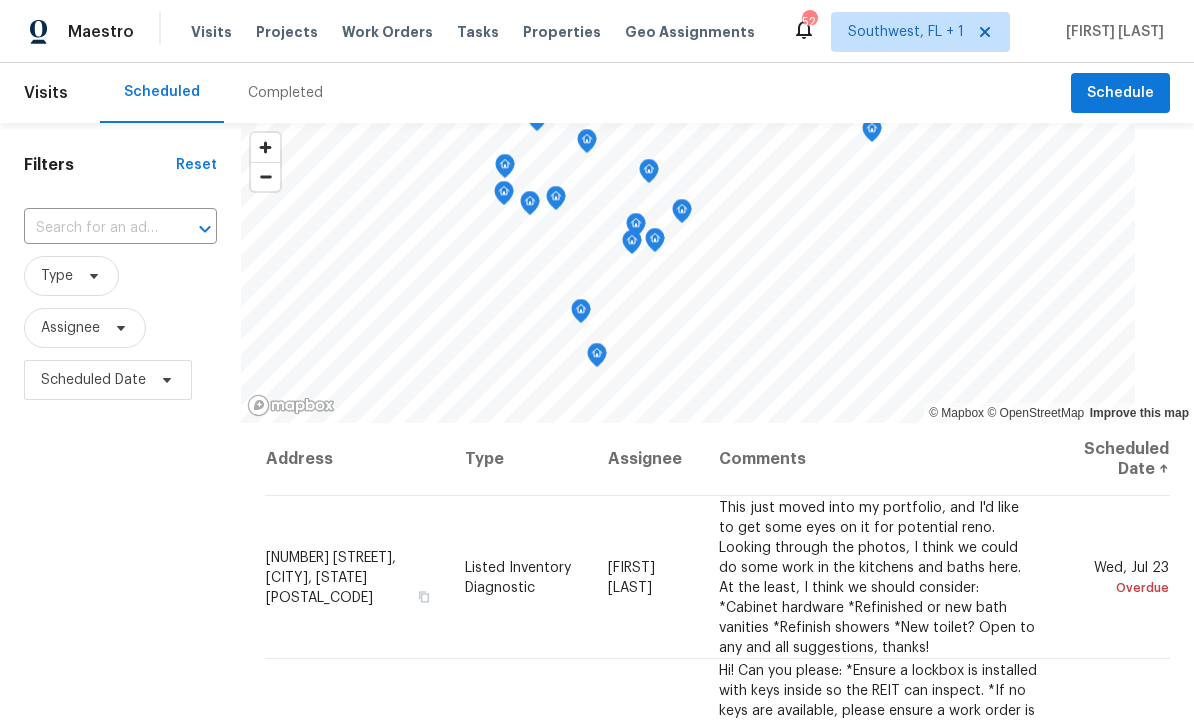 click at bounding box center (92, 228) 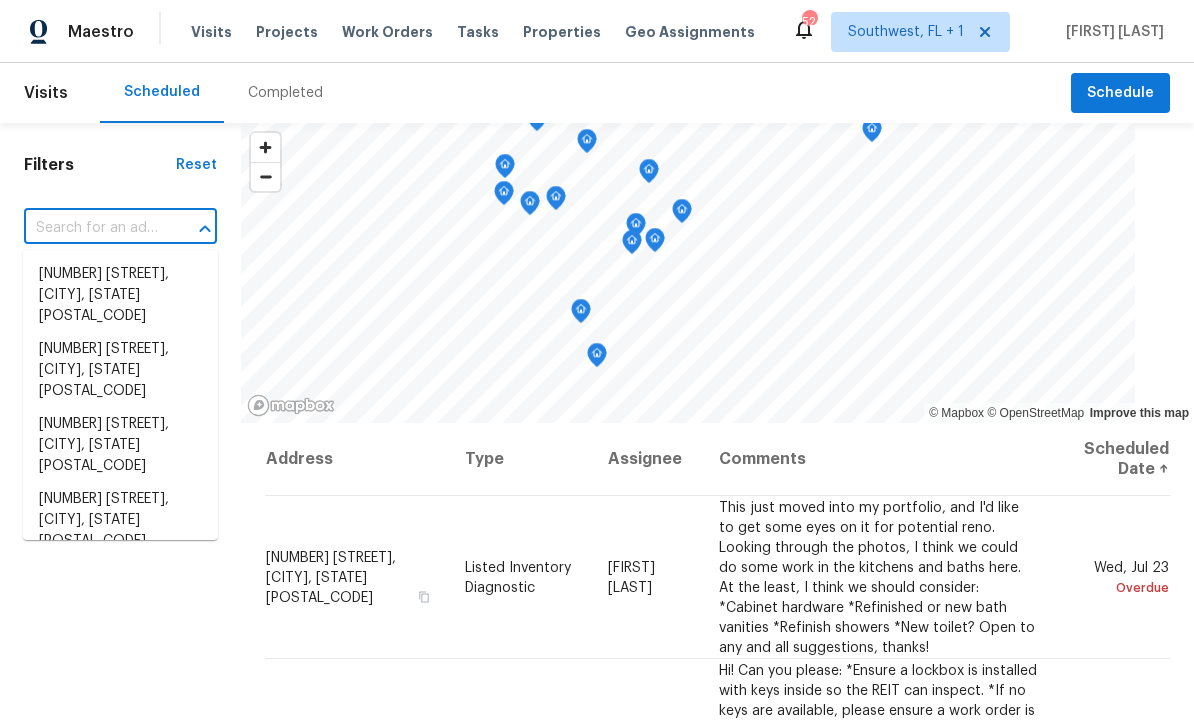 scroll, scrollTop: 0, scrollLeft: 0, axis: both 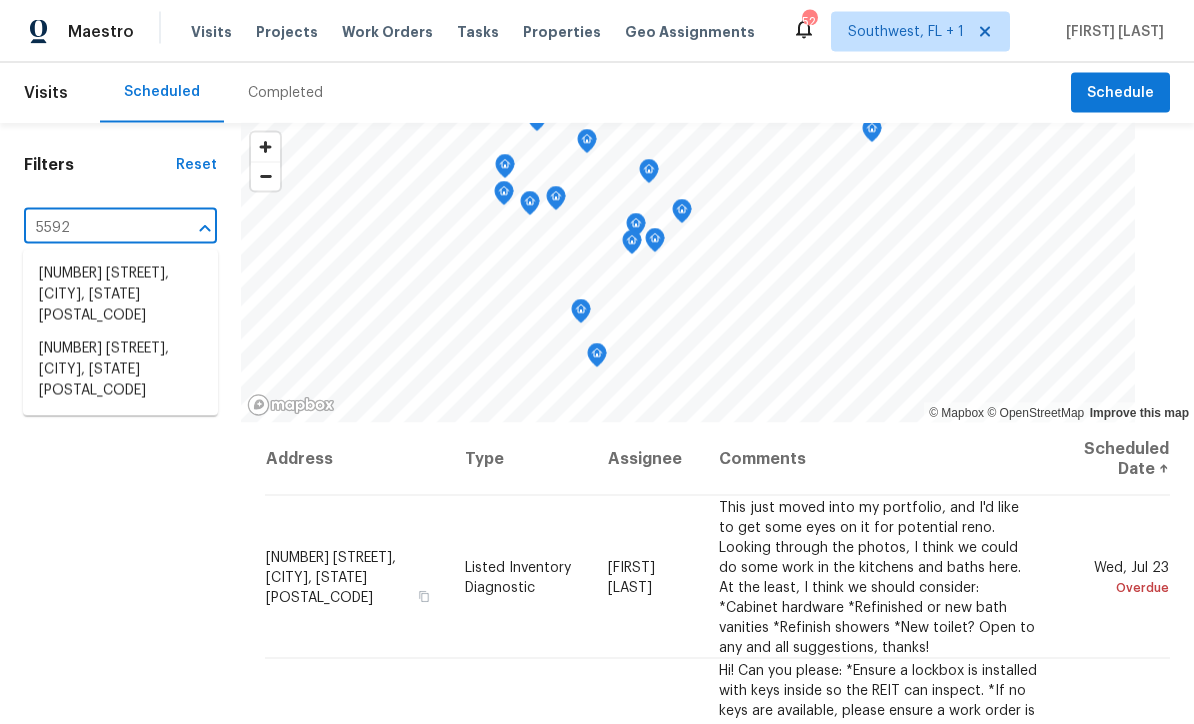 type on "5592 6" 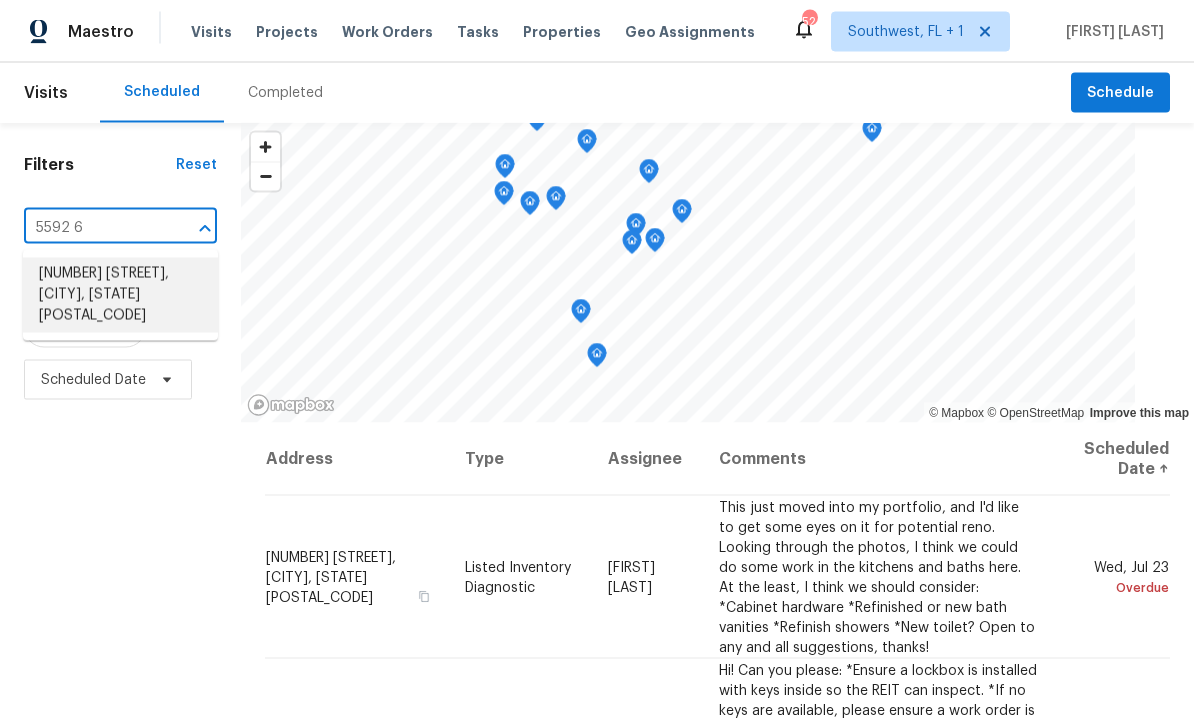 click on "5592 61st St N, Saint Petersburg, FL 33709" at bounding box center (120, 295) 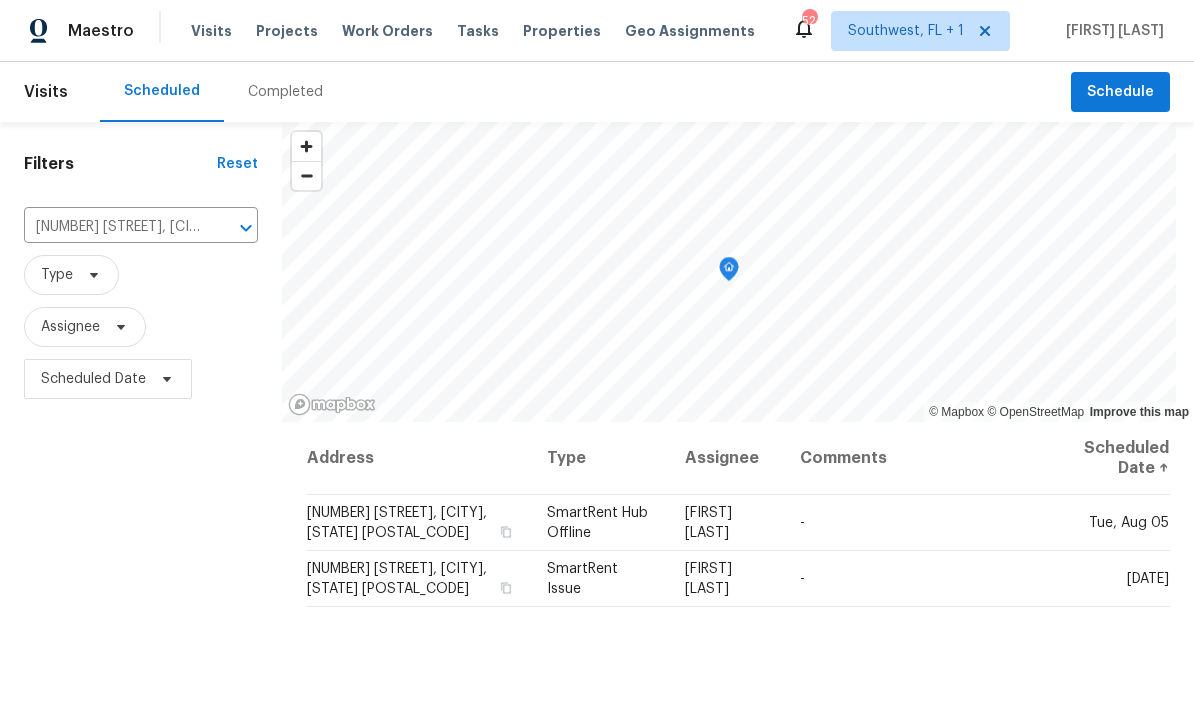 scroll, scrollTop: 1, scrollLeft: 0, axis: vertical 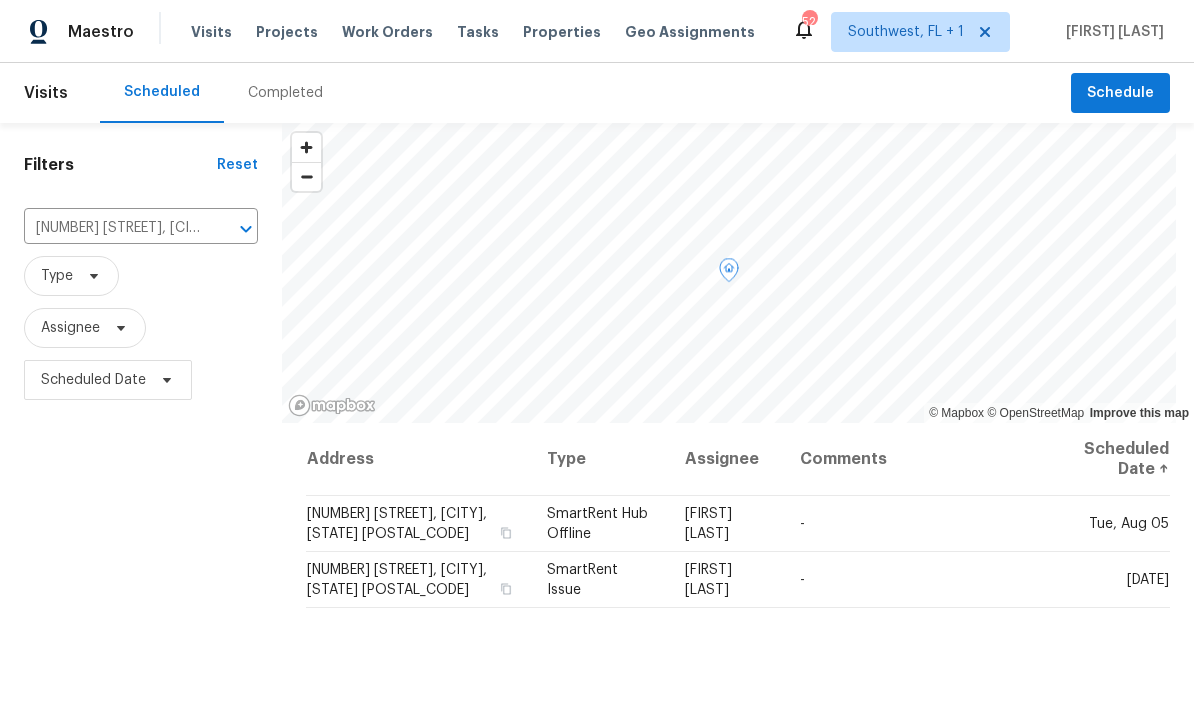 click 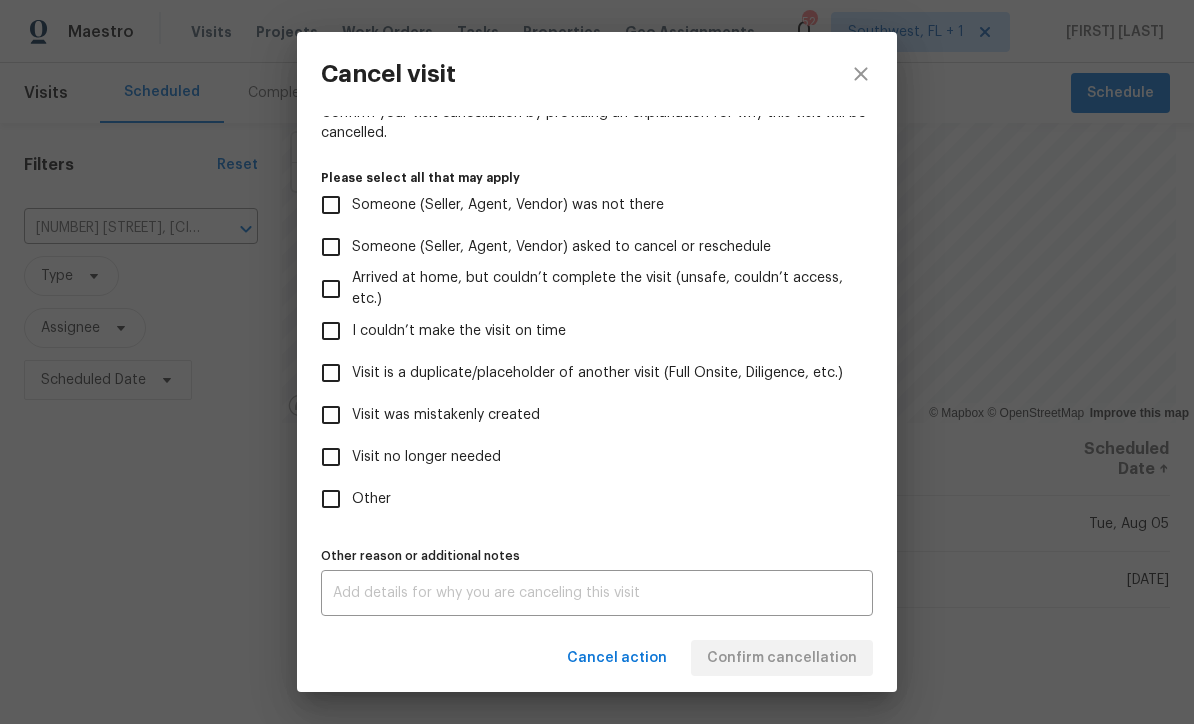scroll, scrollTop: 169, scrollLeft: 0, axis: vertical 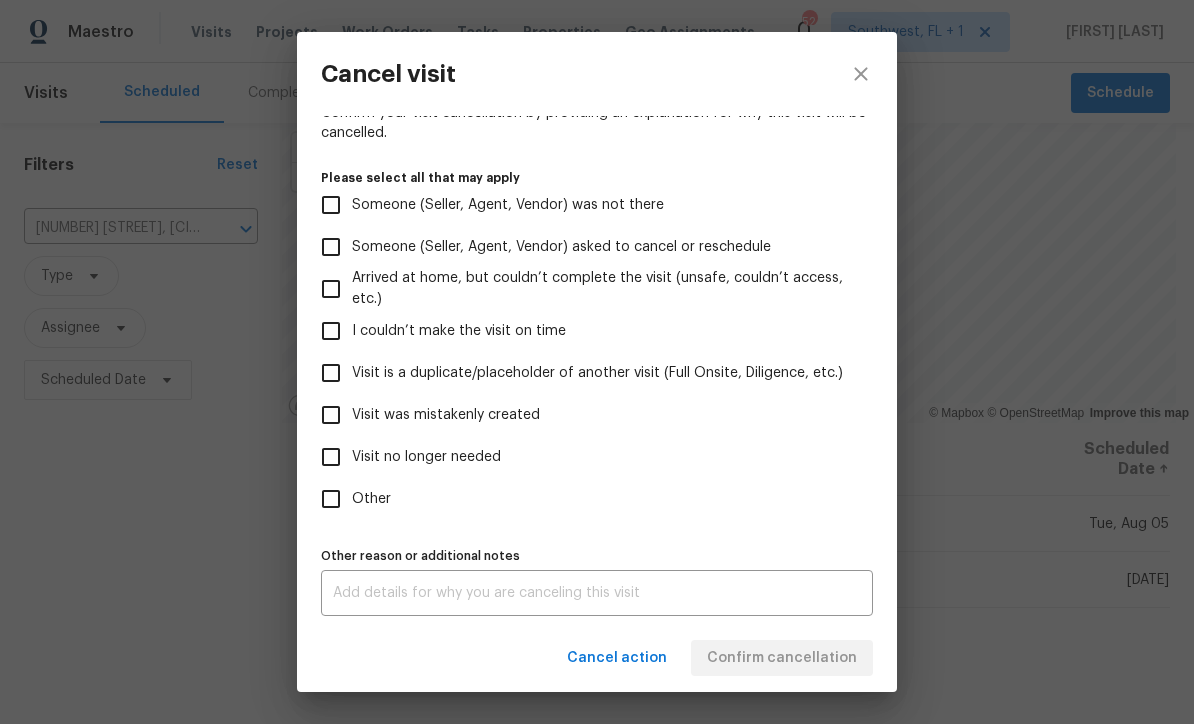 click on "Visit is a duplicate/placeholder of another visit (Full Onsite, Diligence, etc.)" at bounding box center (331, 373) 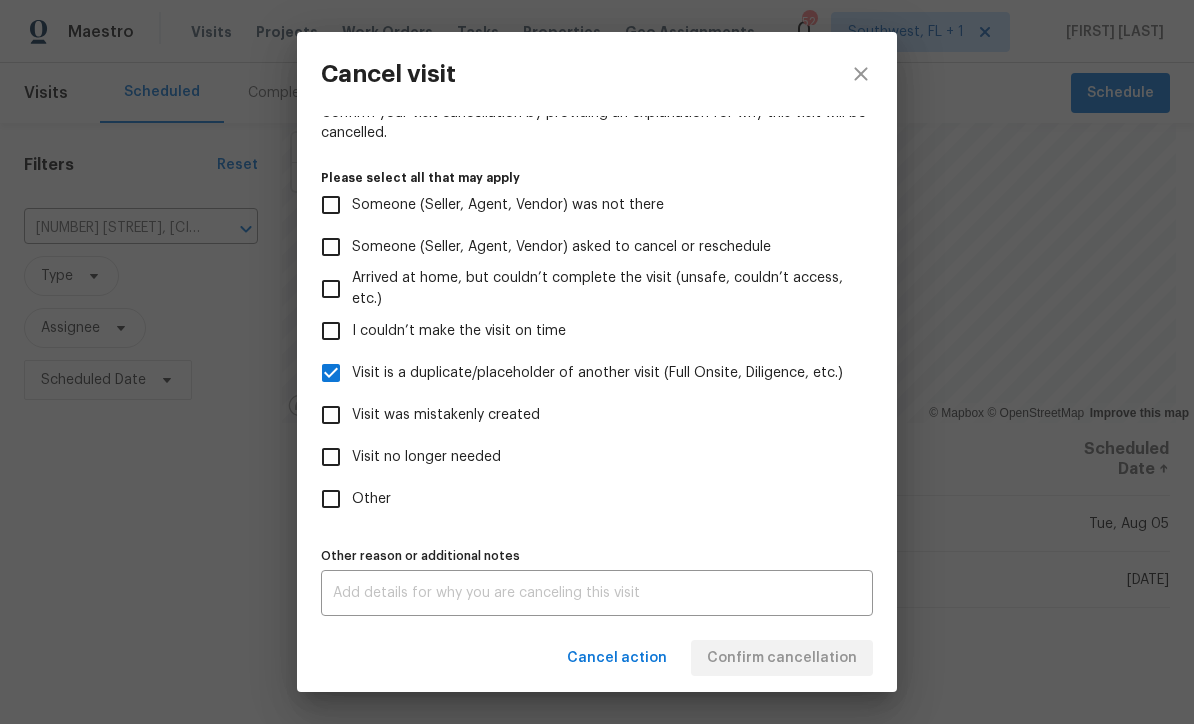 click on "x Other reason or additional notes" at bounding box center [597, 593] 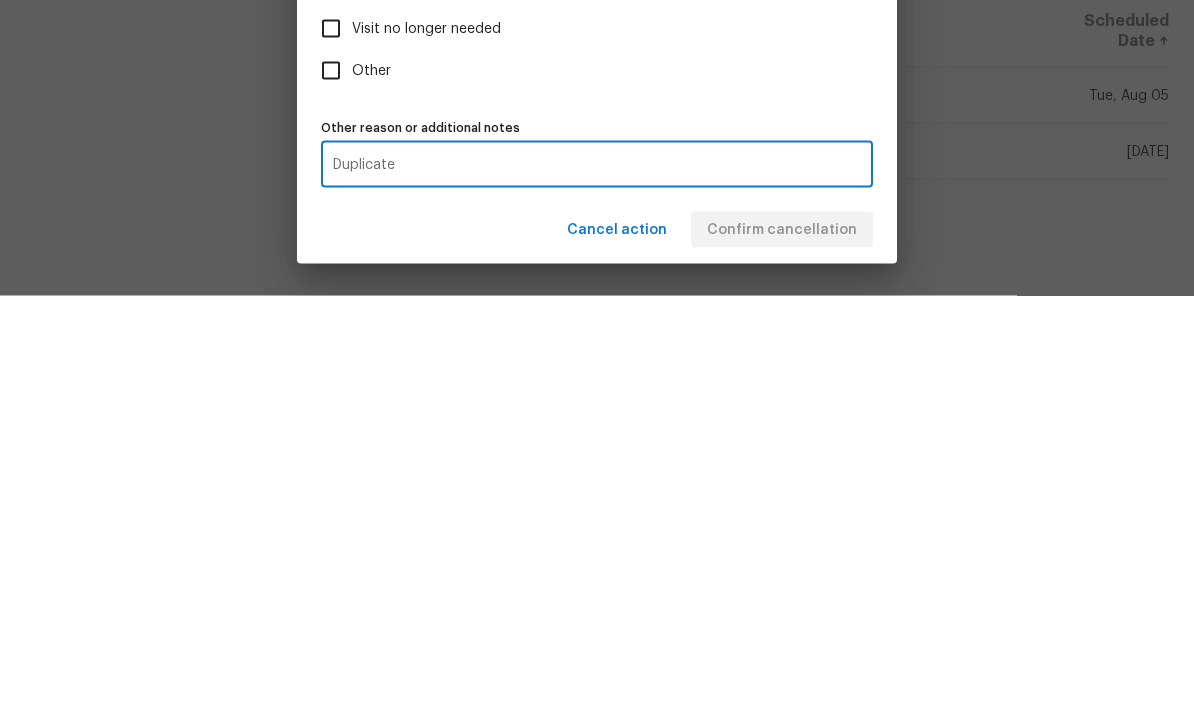 scroll, scrollTop: 66, scrollLeft: 0, axis: vertical 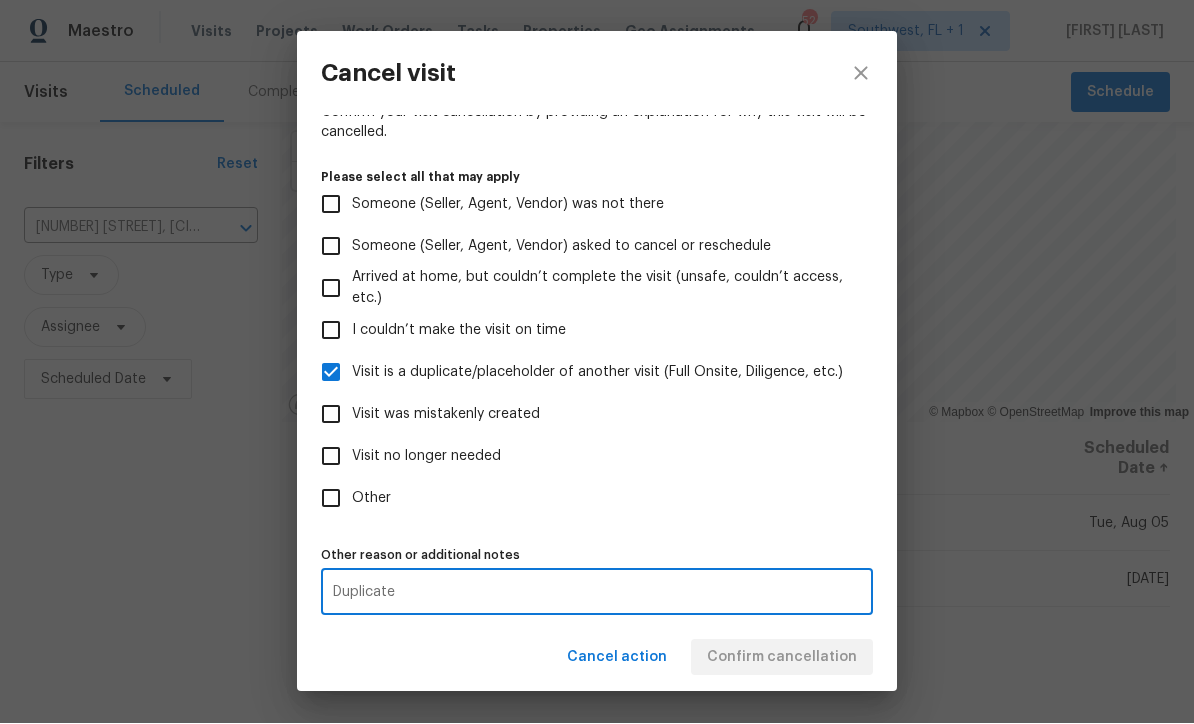type on "Duplicate" 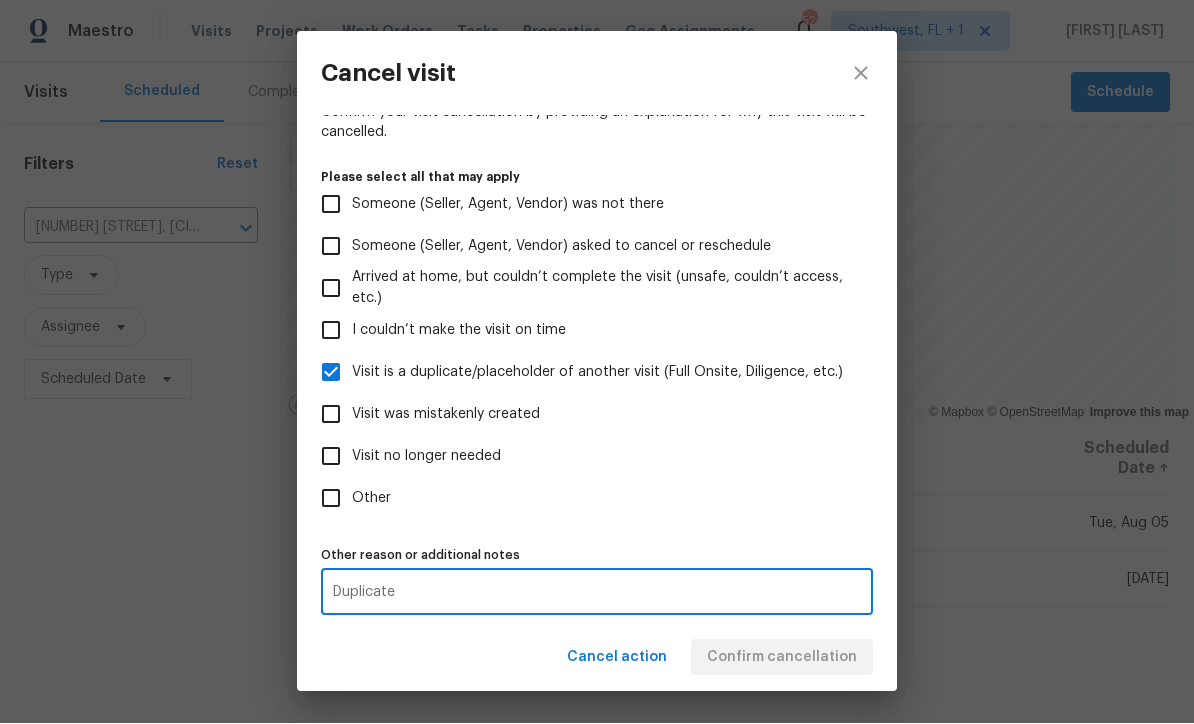 click on "Visit is a duplicate/placeholder of another visit (Full Onsite, Diligence, etc.)" at bounding box center [331, 373] 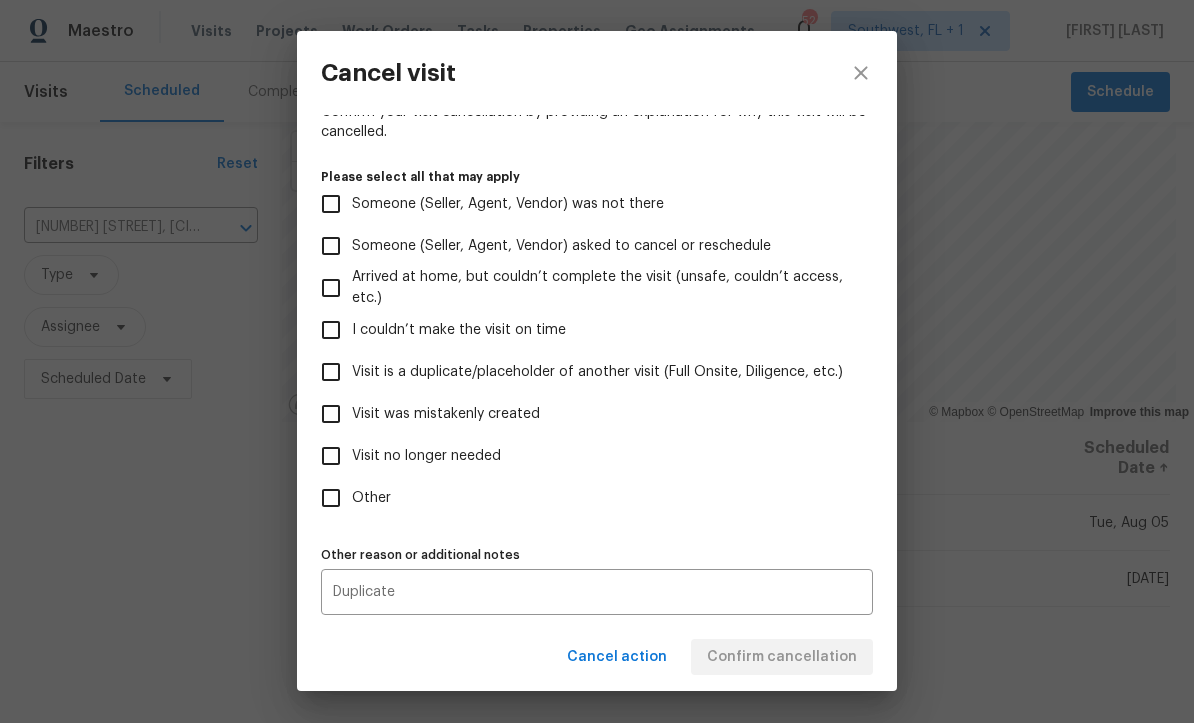 click on "Visit is a duplicate/placeholder of another visit (Full Onsite, Diligence, etc.)" at bounding box center (331, 373) 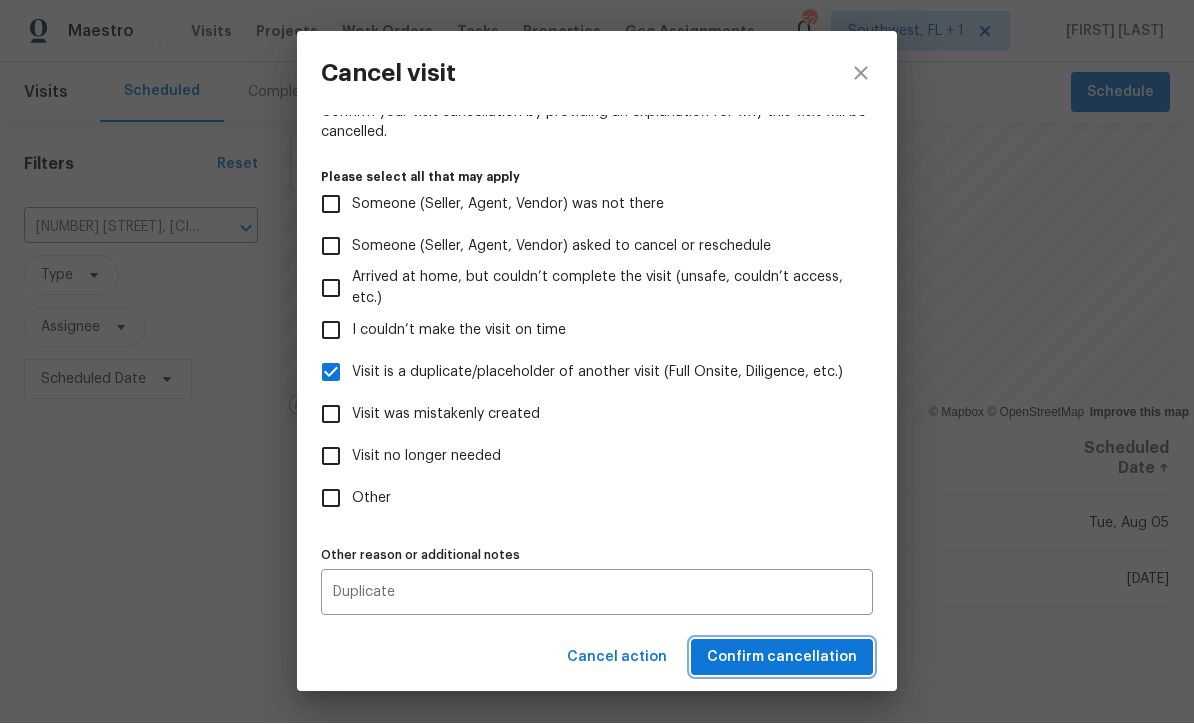 click on "Confirm cancellation" at bounding box center [782, 658] 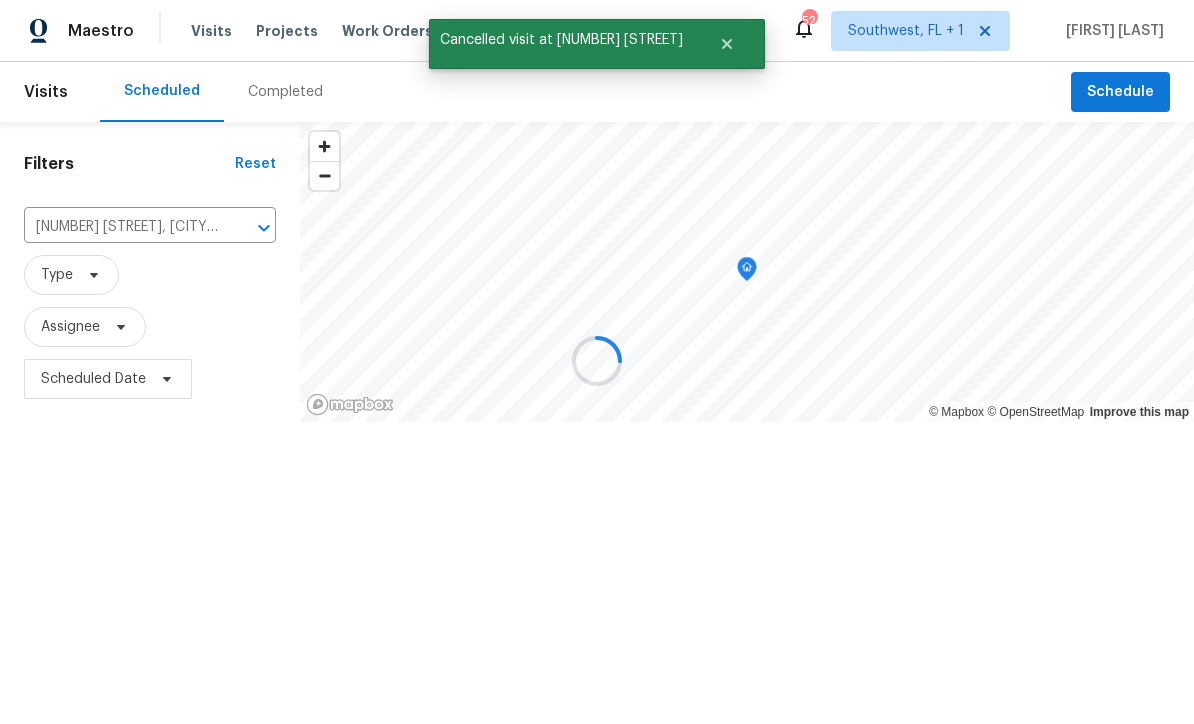 scroll, scrollTop: 1, scrollLeft: 0, axis: vertical 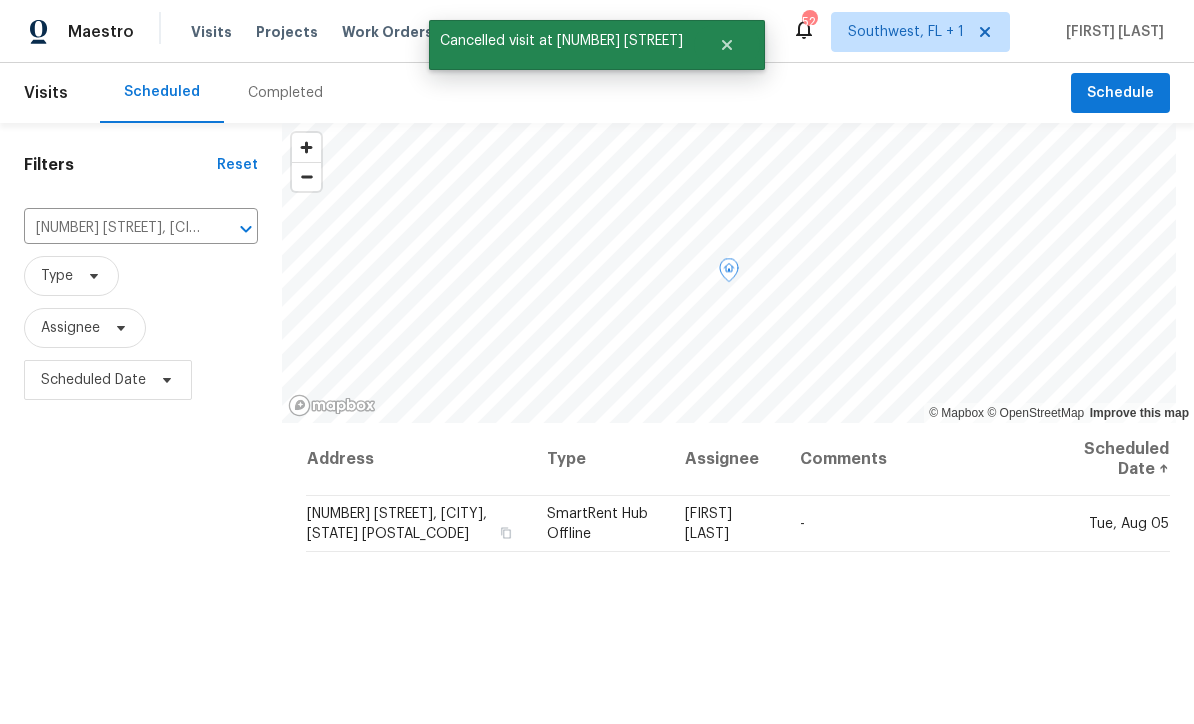 click at bounding box center (0, 0) 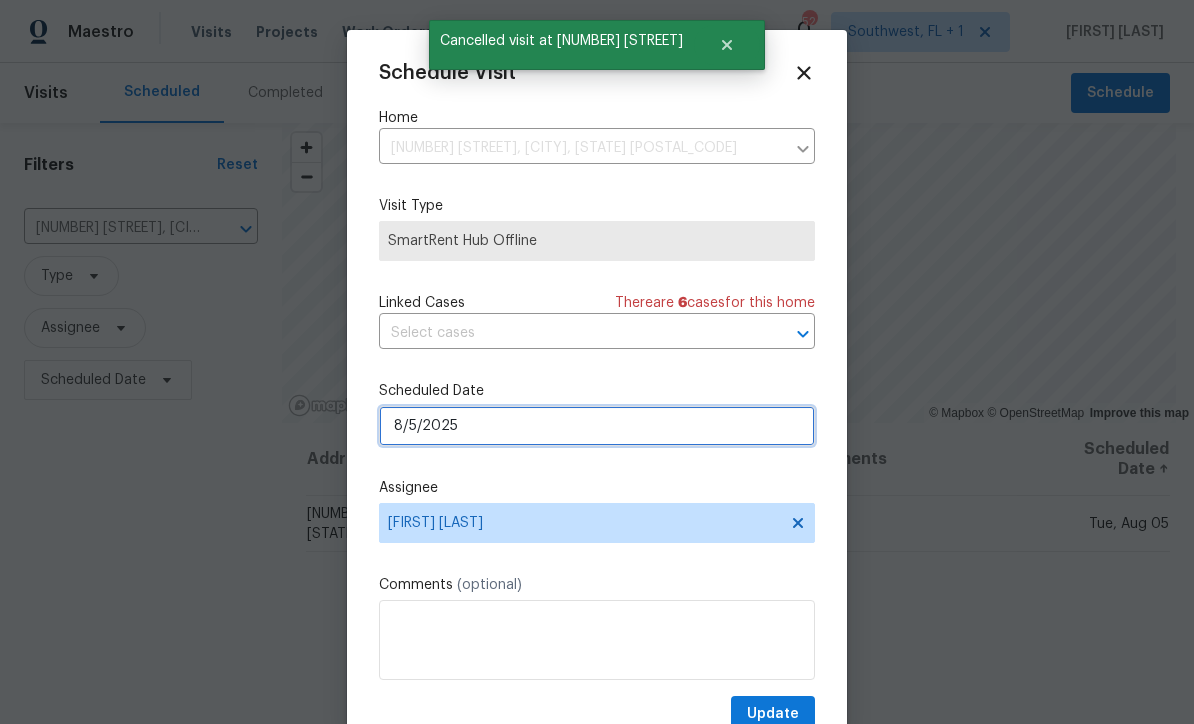click on "8/5/2025" at bounding box center [597, 426] 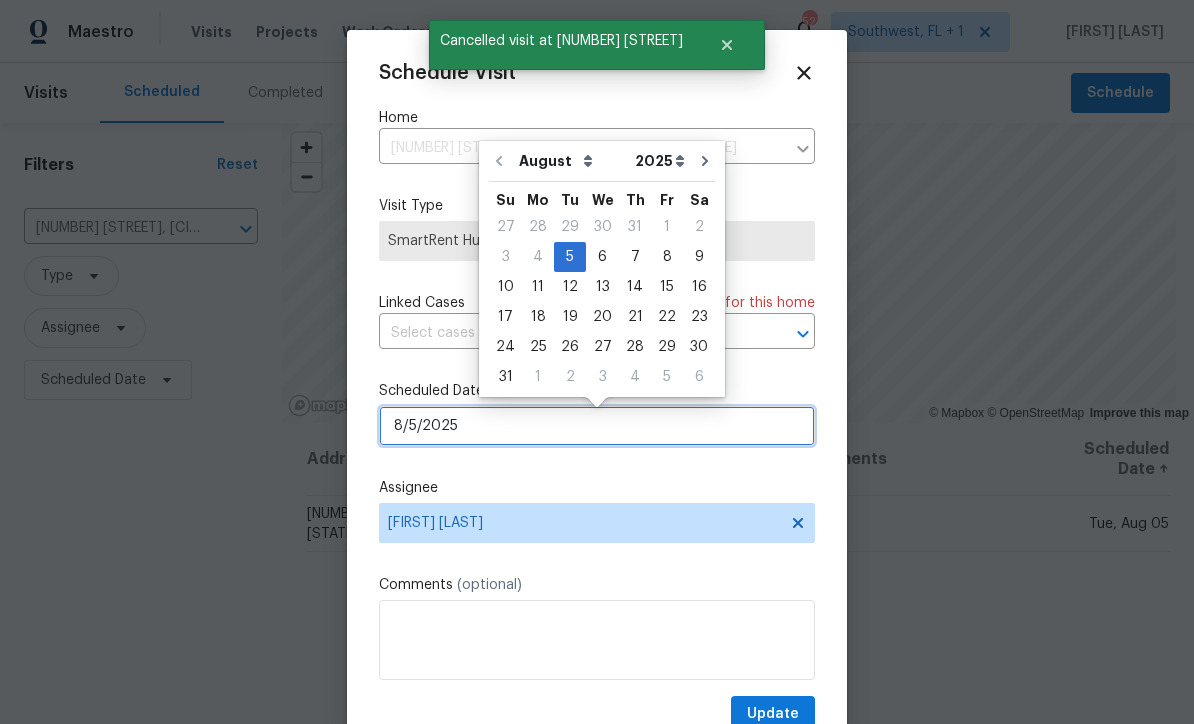 scroll, scrollTop: 0, scrollLeft: 0, axis: both 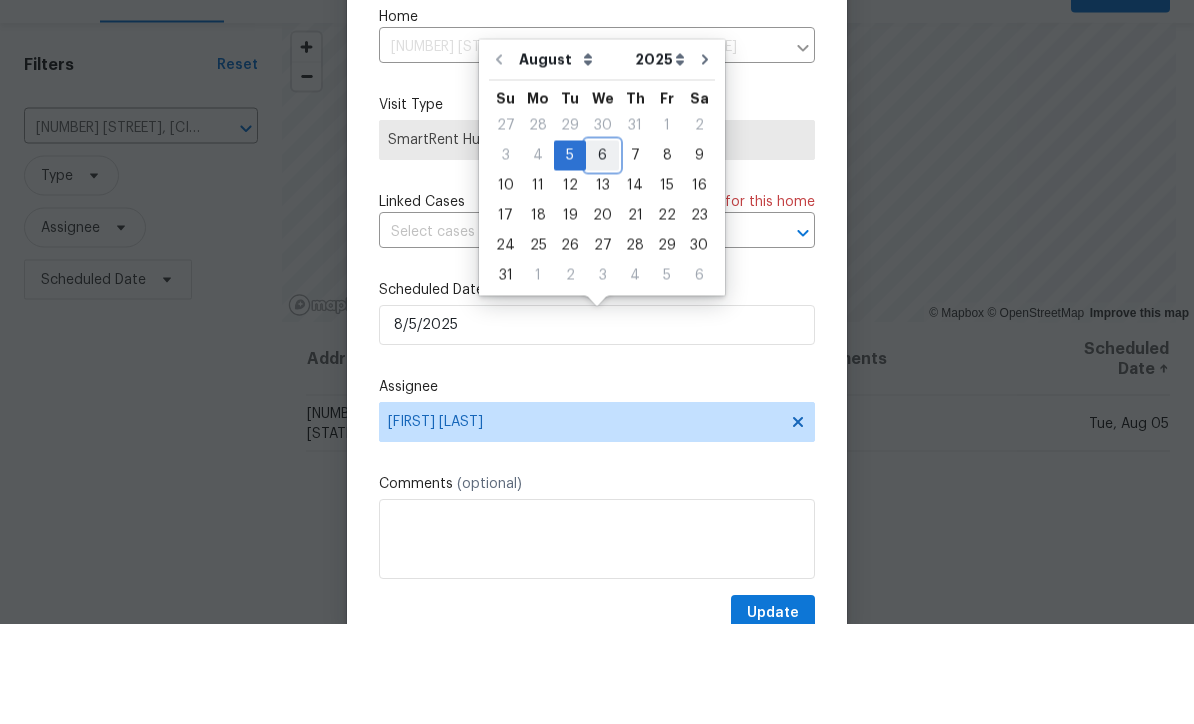 click on "6" at bounding box center [602, 256] 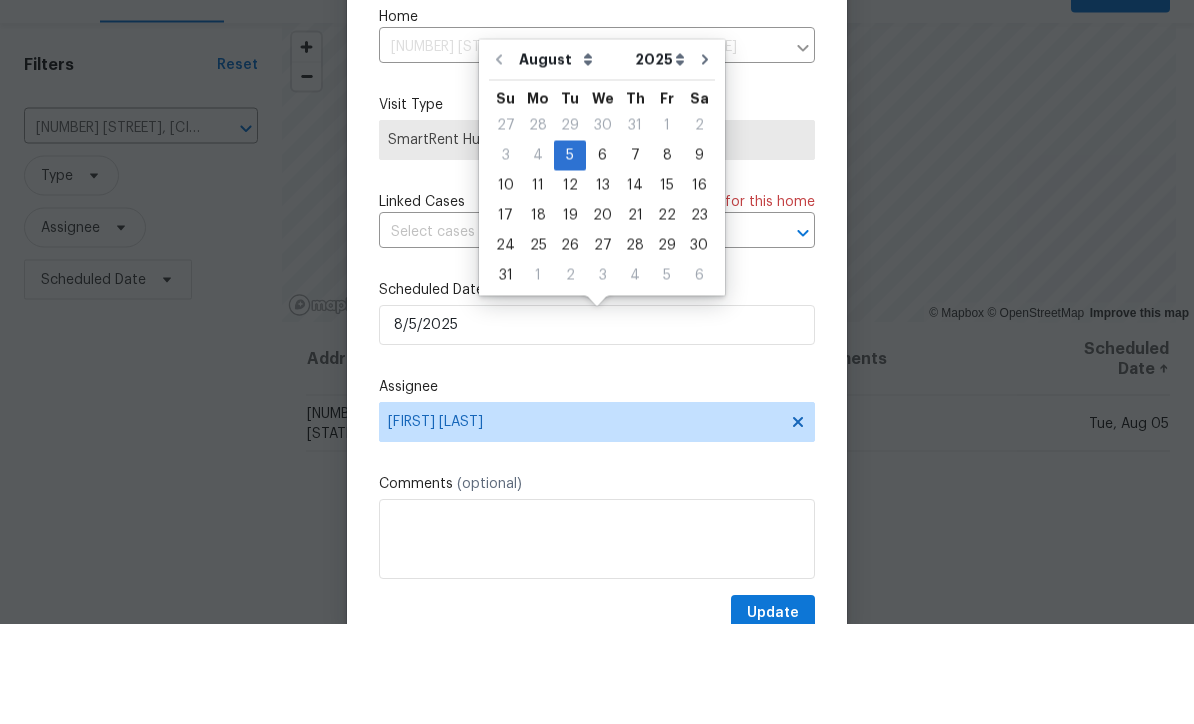 type on "8/6/2025" 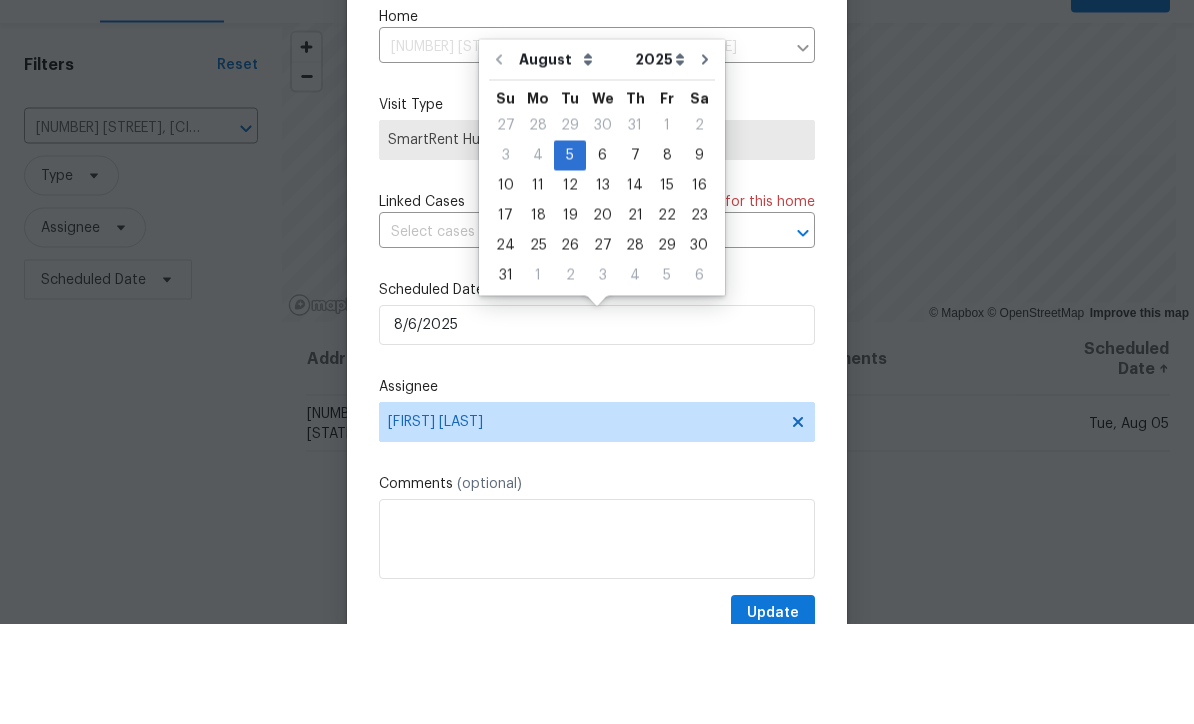 scroll, scrollTop: 66, scrollLeft: 0, axis: vertical 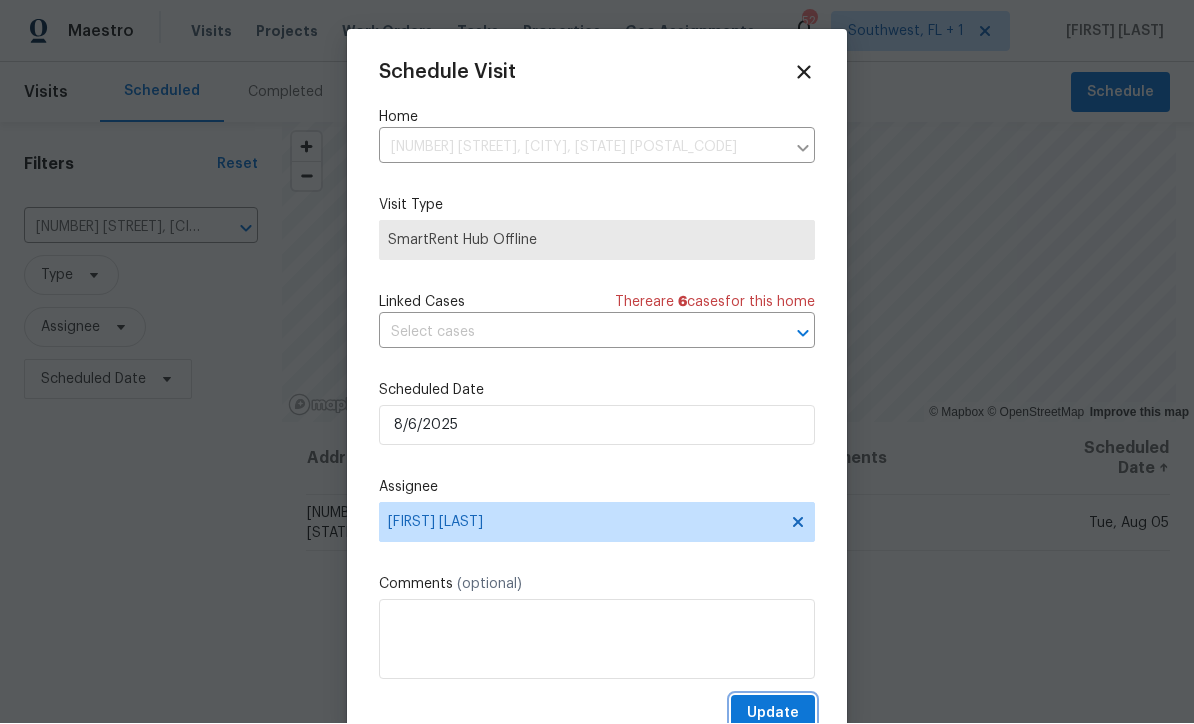 click on "Update" at bounding box center [773, 714] 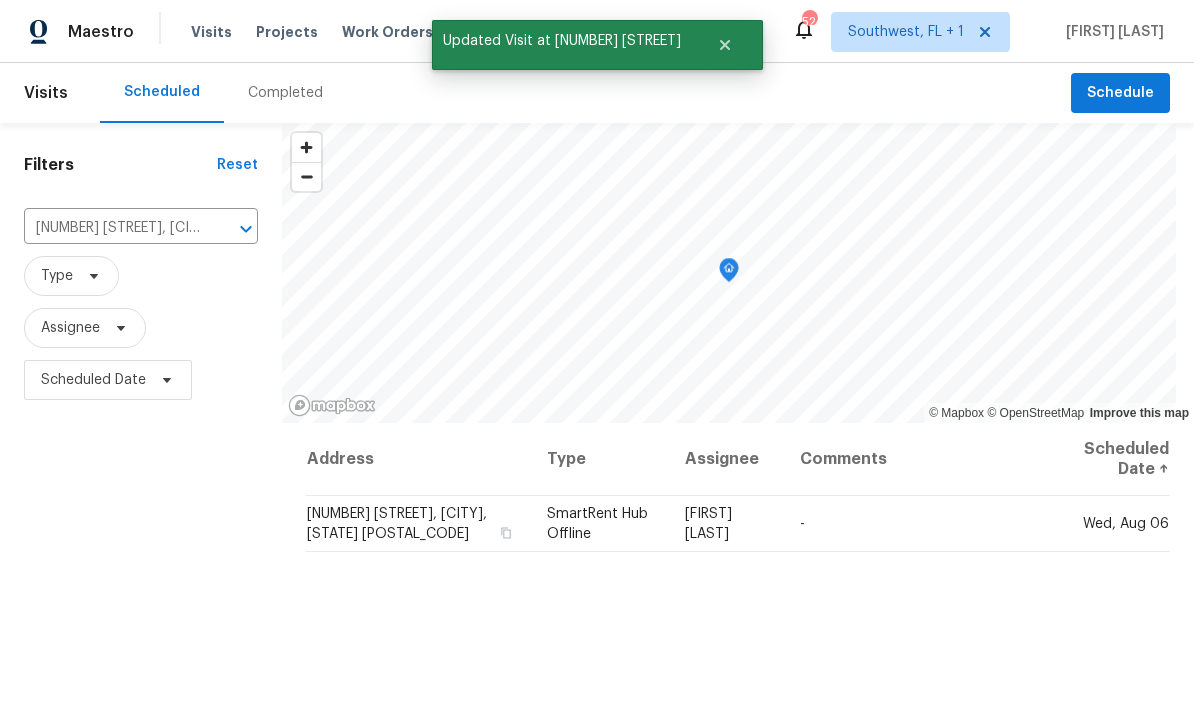 scroll, scrollTop: 0, scrollLeft: 0, axis: both 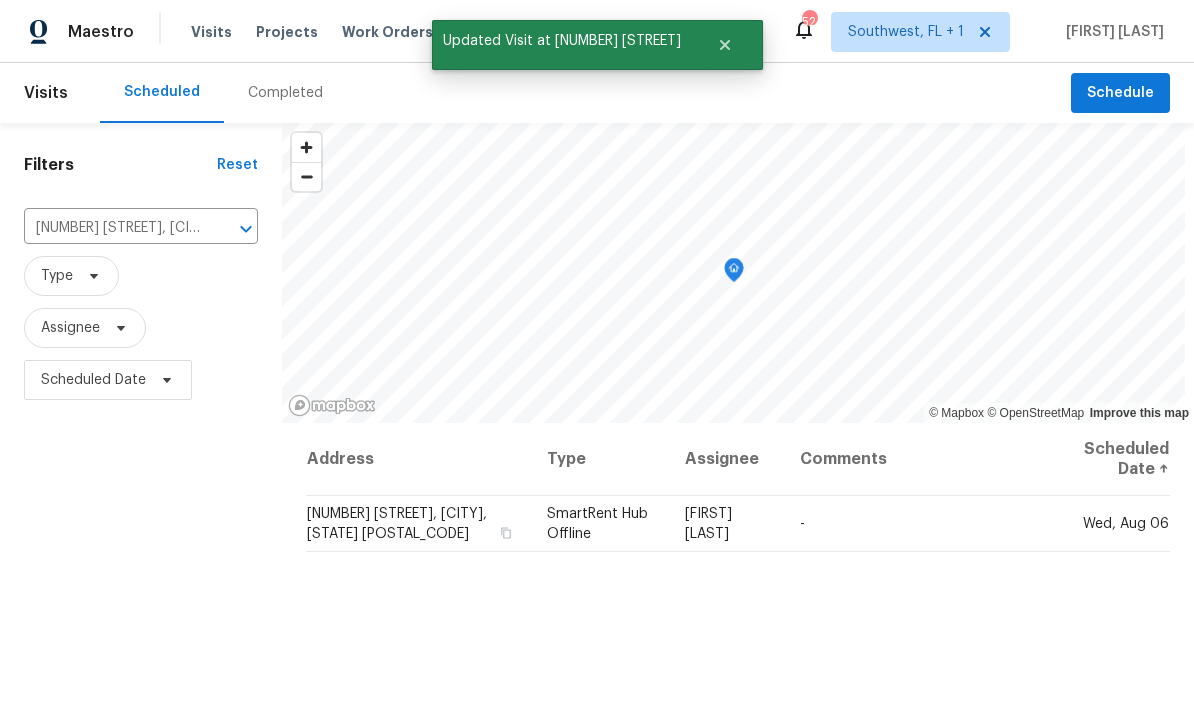 click on "5592 61st St N, Saint Petersburg, FL 33709" at bounding box center [113, 228] 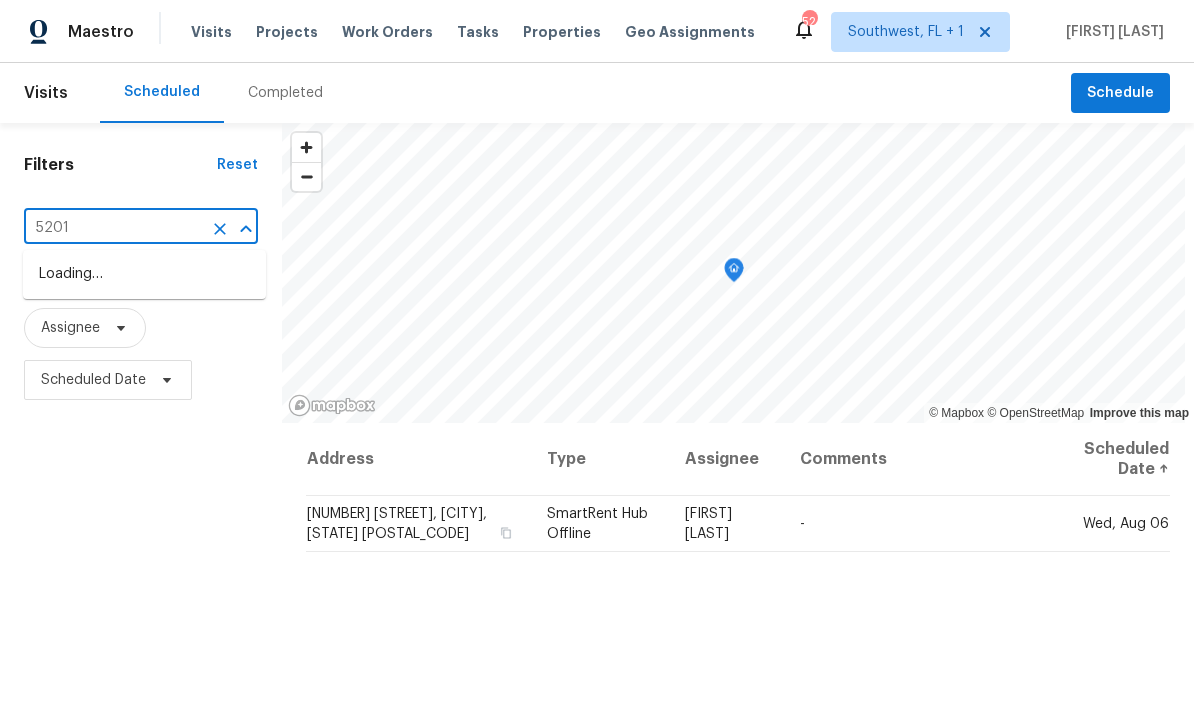 type on "5201 7" 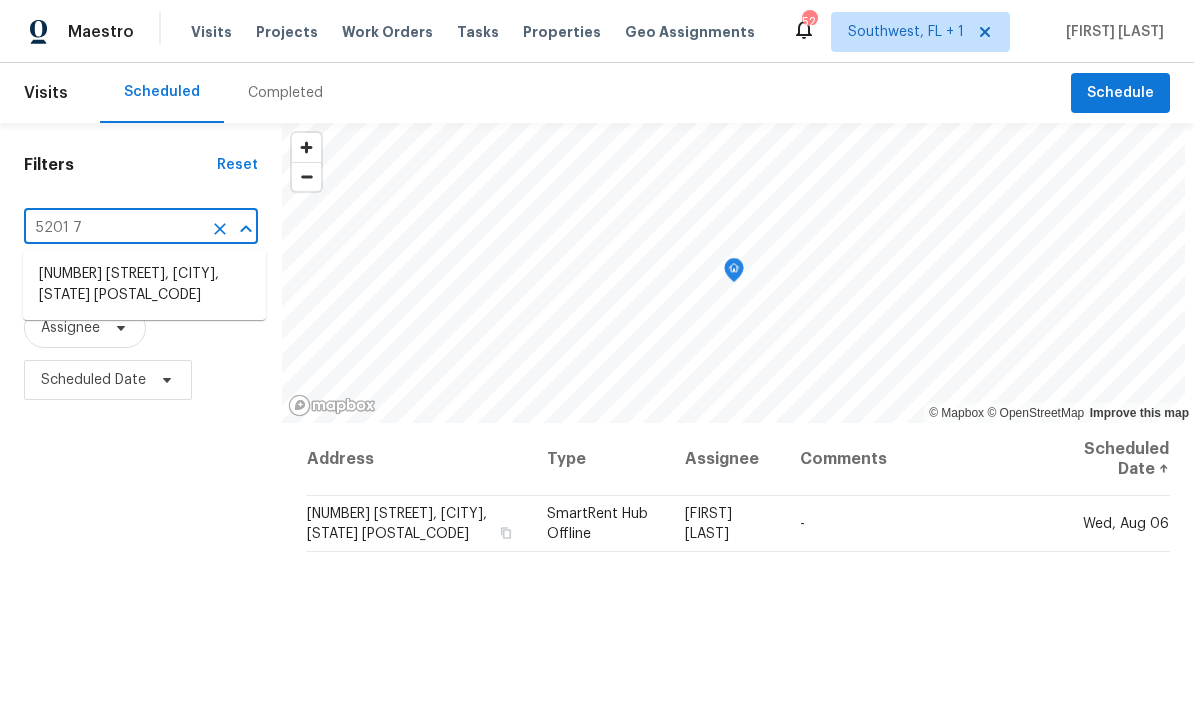 click on "5201 72nd Way N, Saint Petersburg, FL 33709" at bounding box center [144, 285] 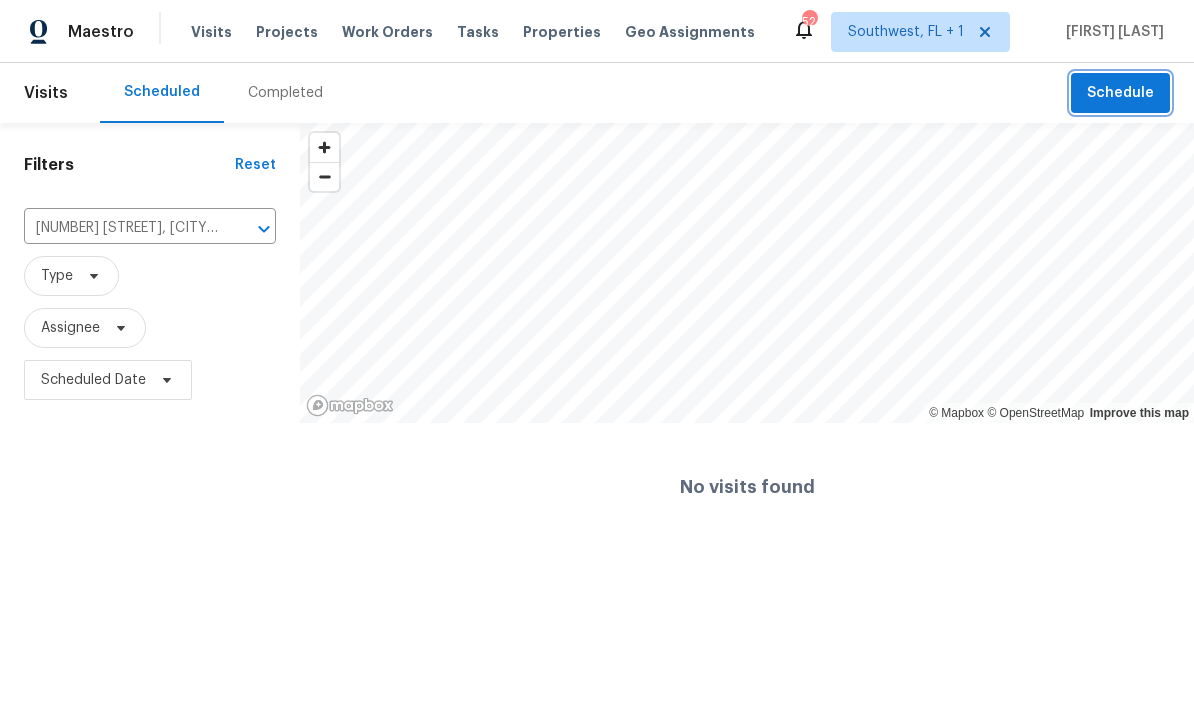 click on "Schedule" at bounding box center [1120, 93] 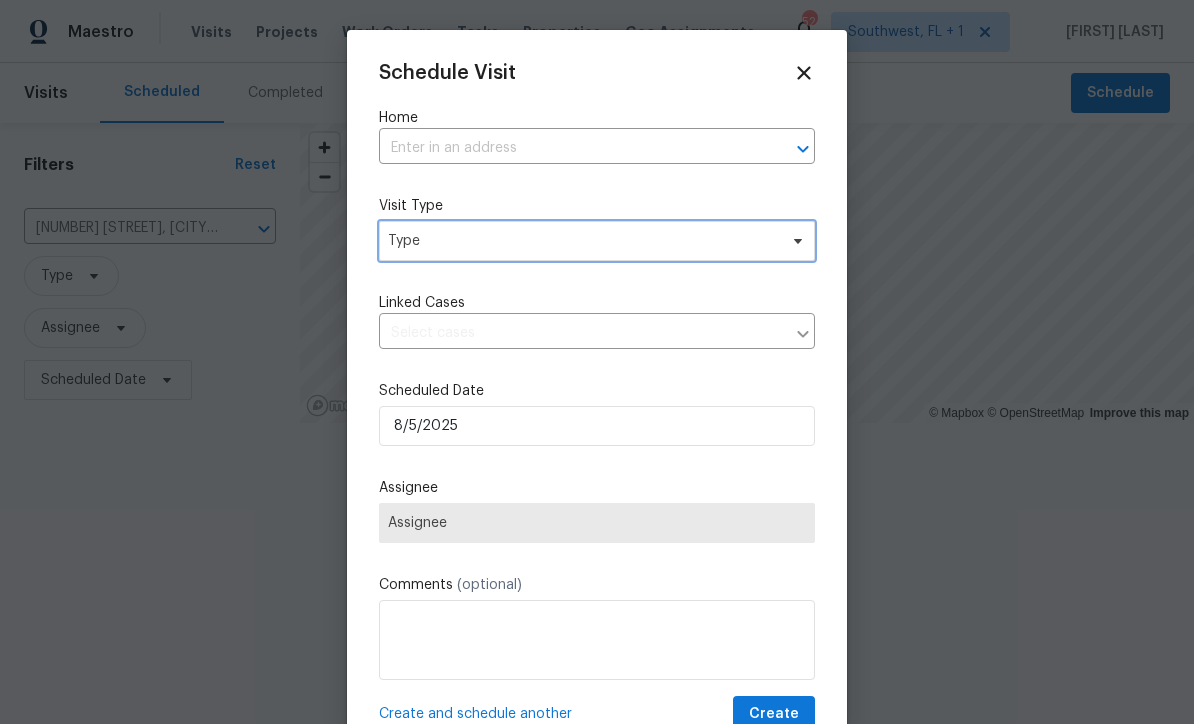 click on "Type" at bounding box center (597, 241) 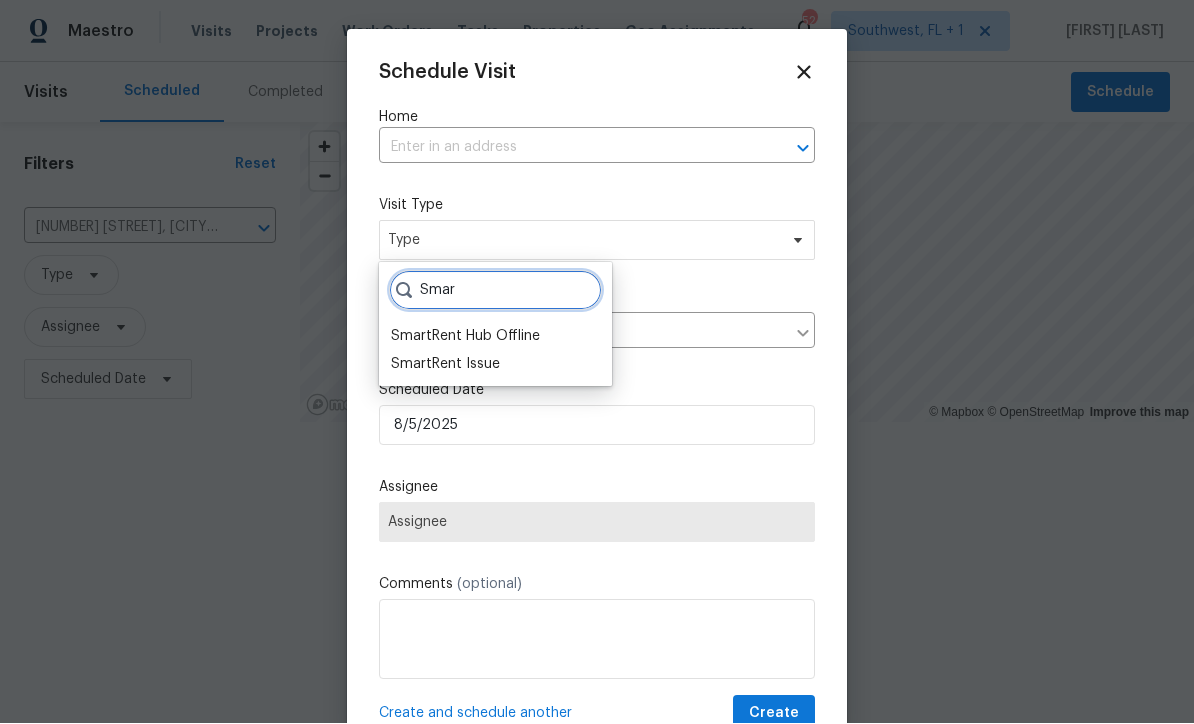 type on "Smar" 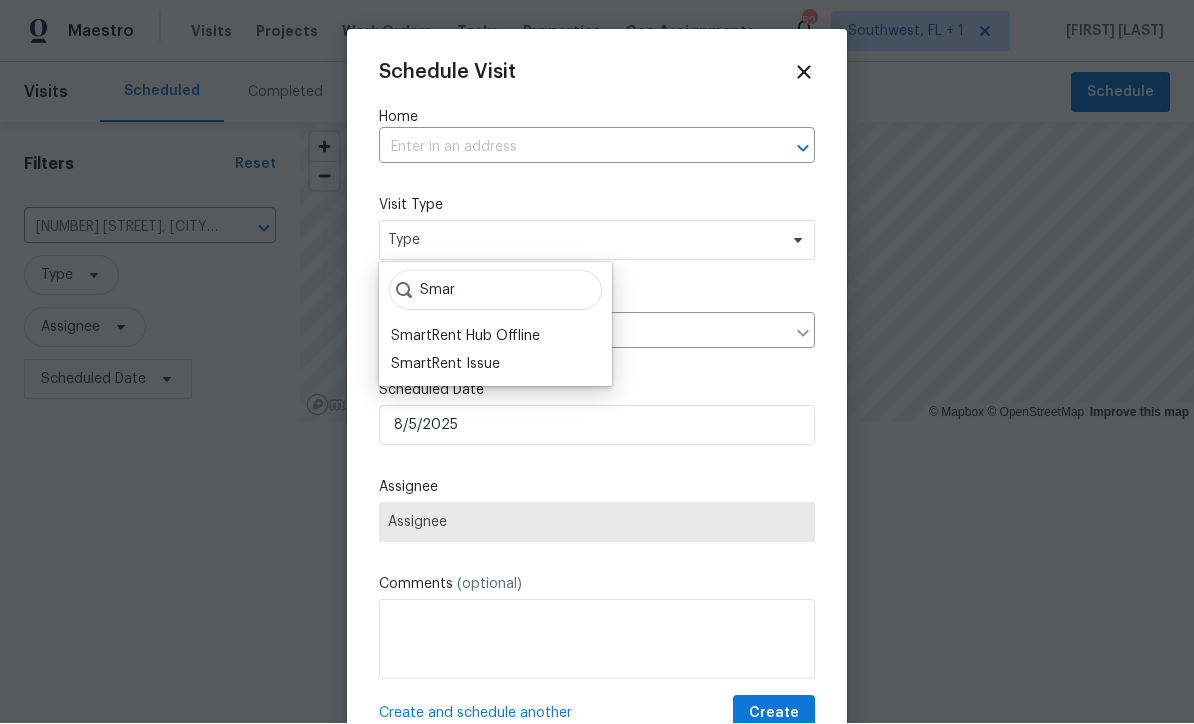 click on "SmartRent Issue" at bounding box center [445, 365] 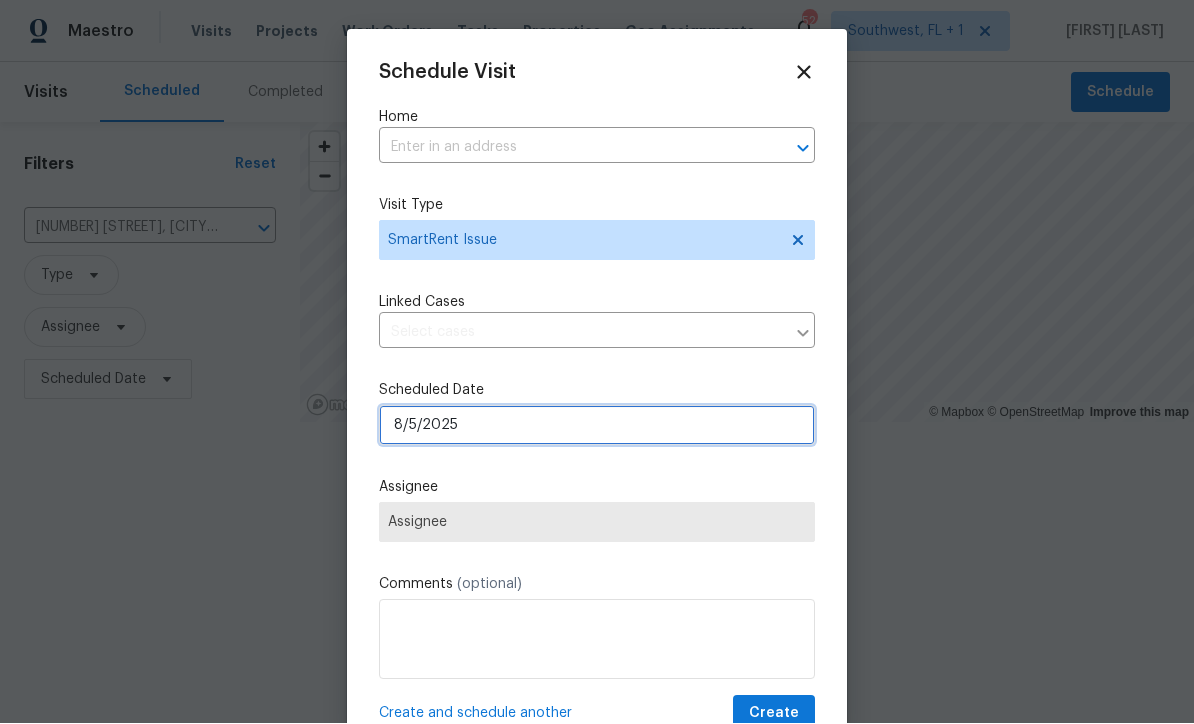 click on "8/5/2025" at bounding box center (597, 426) 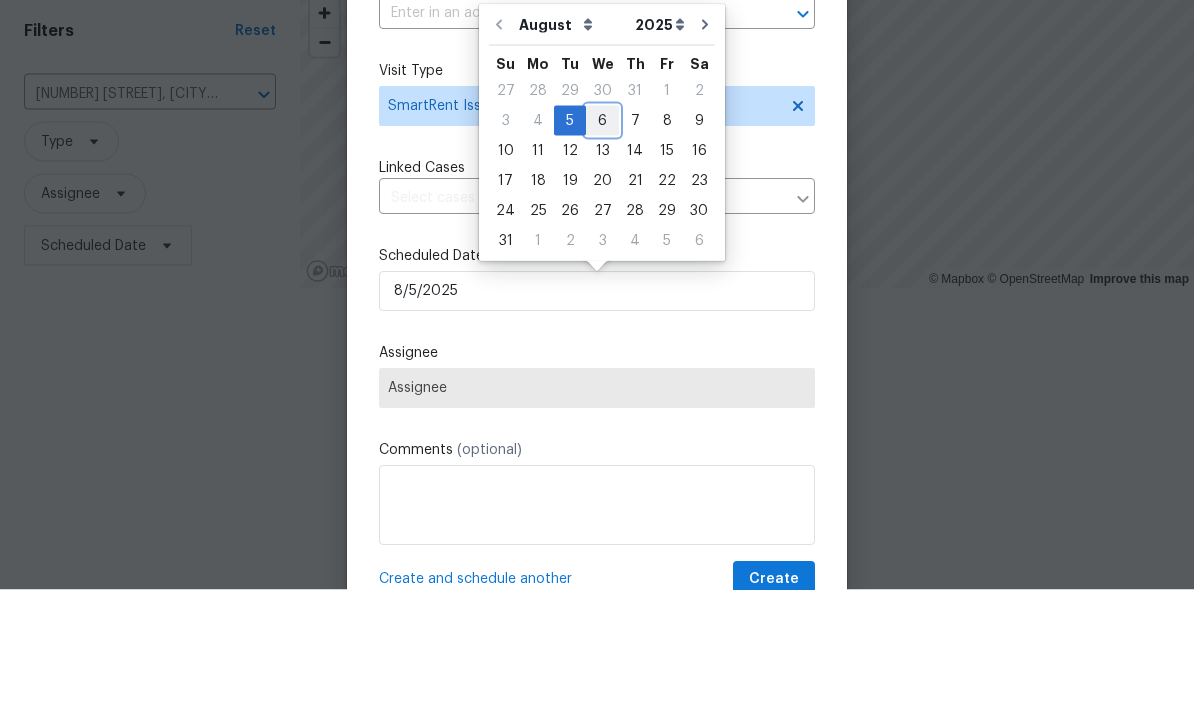 click on "6" at bounding box center (602, 255) 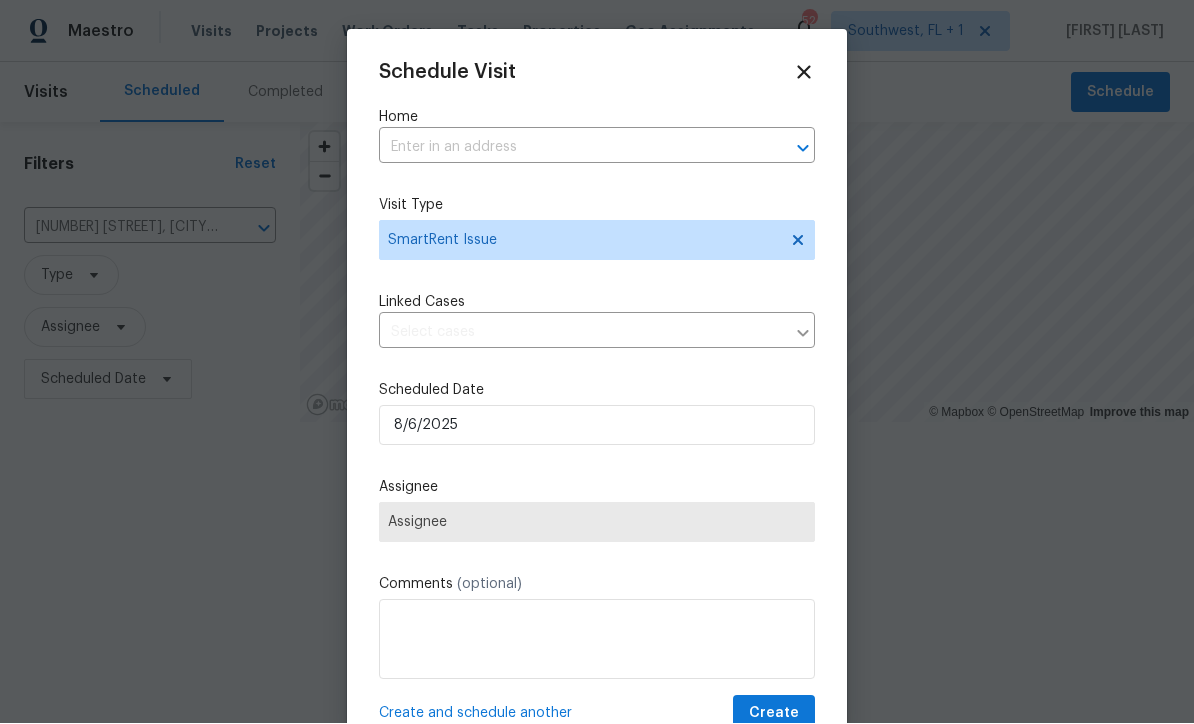 click on "Assignee" at bounding box center (597, 523) 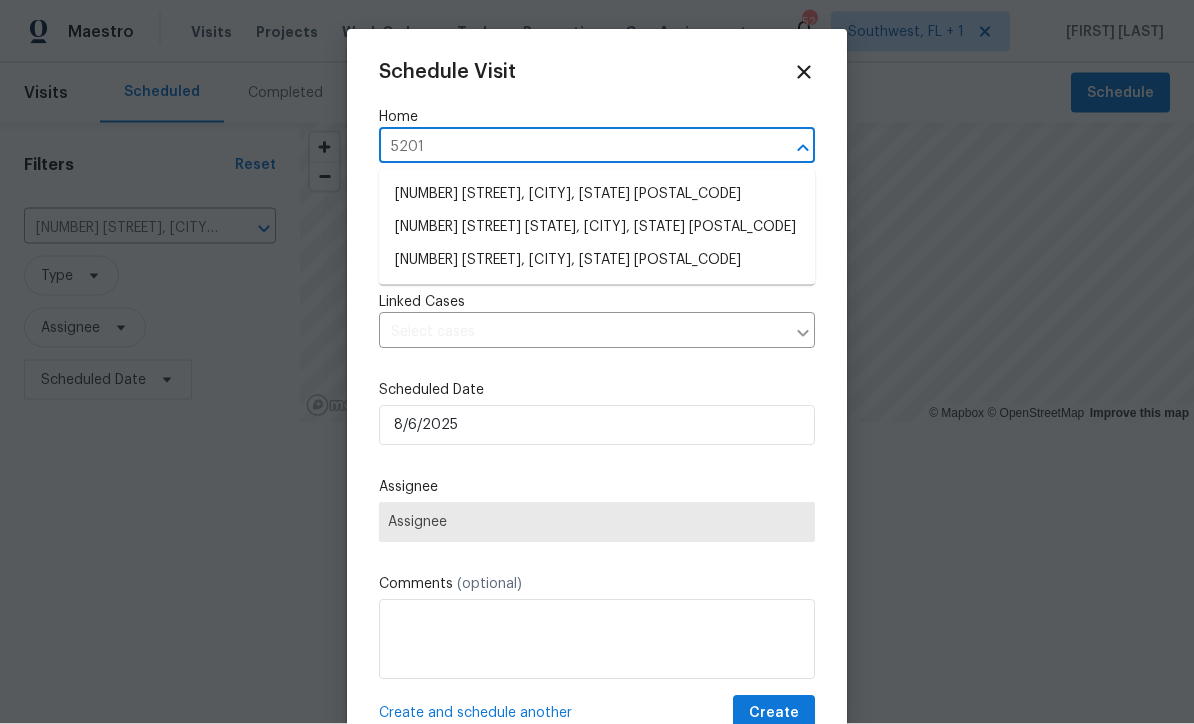 type on "5201 7" 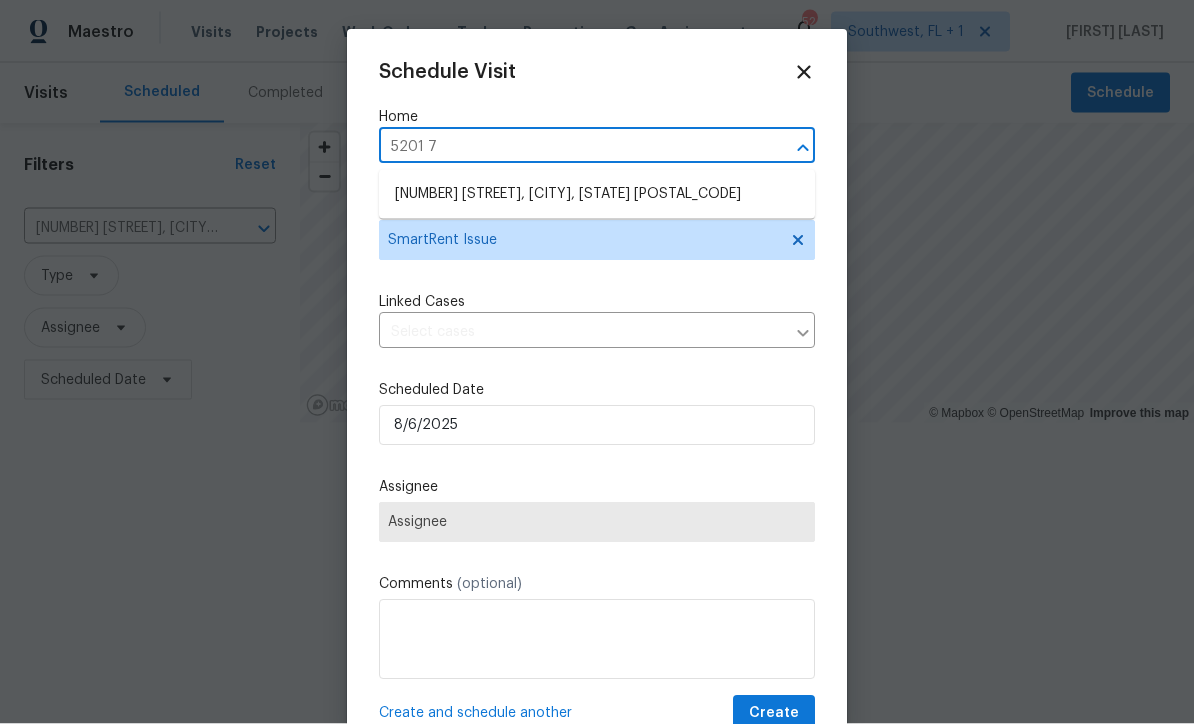 click on "5201 72nd Way N, Saint Petersburg, FL 33709" at bounding box center (597, 194) 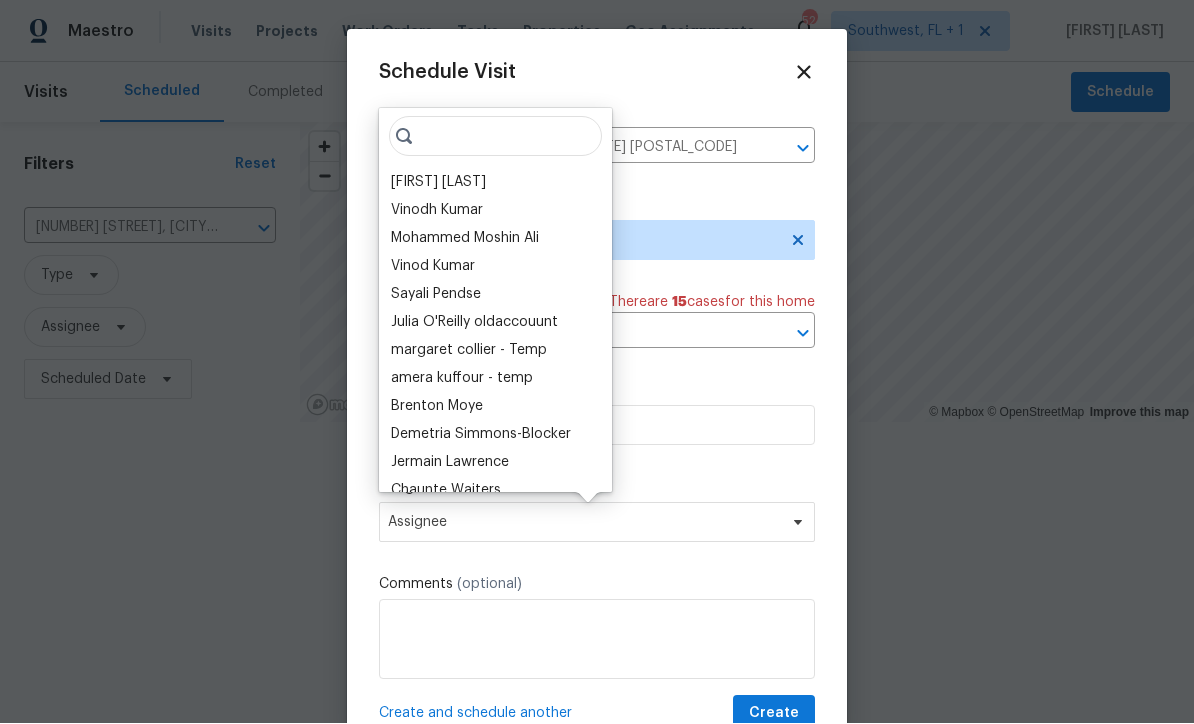 click on "[FIRST] [LAST]" at bounding box center (438, 183) 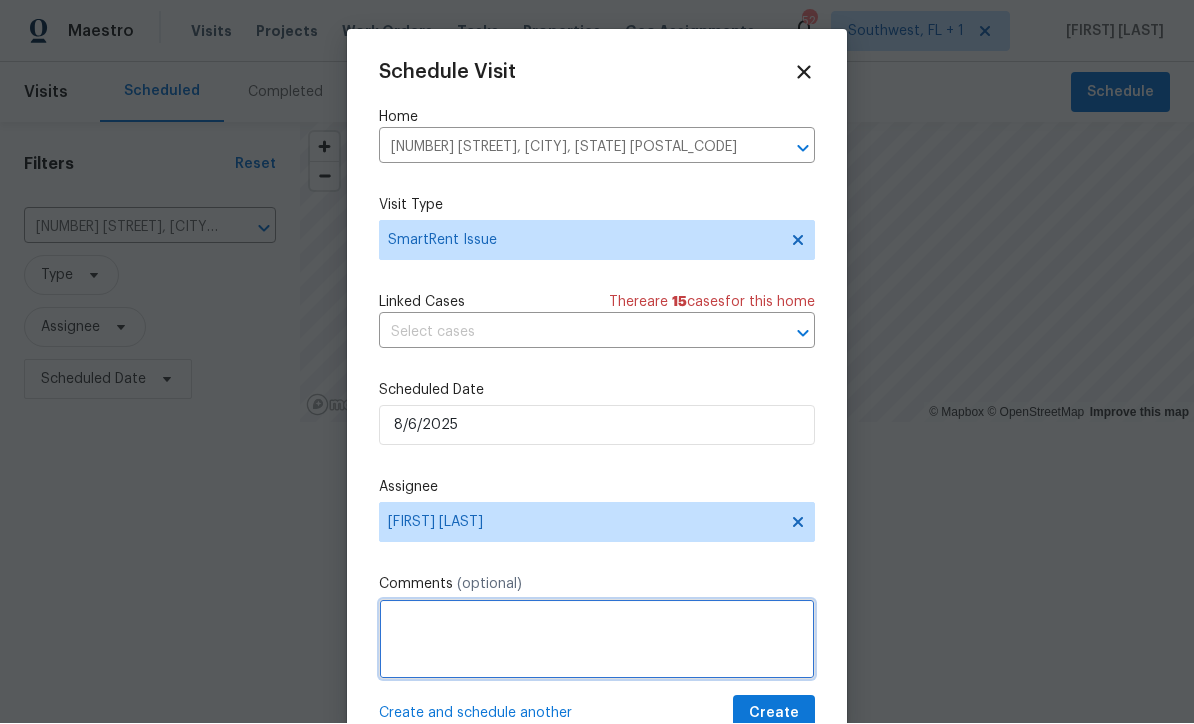 click at bounding box center [597, 640] 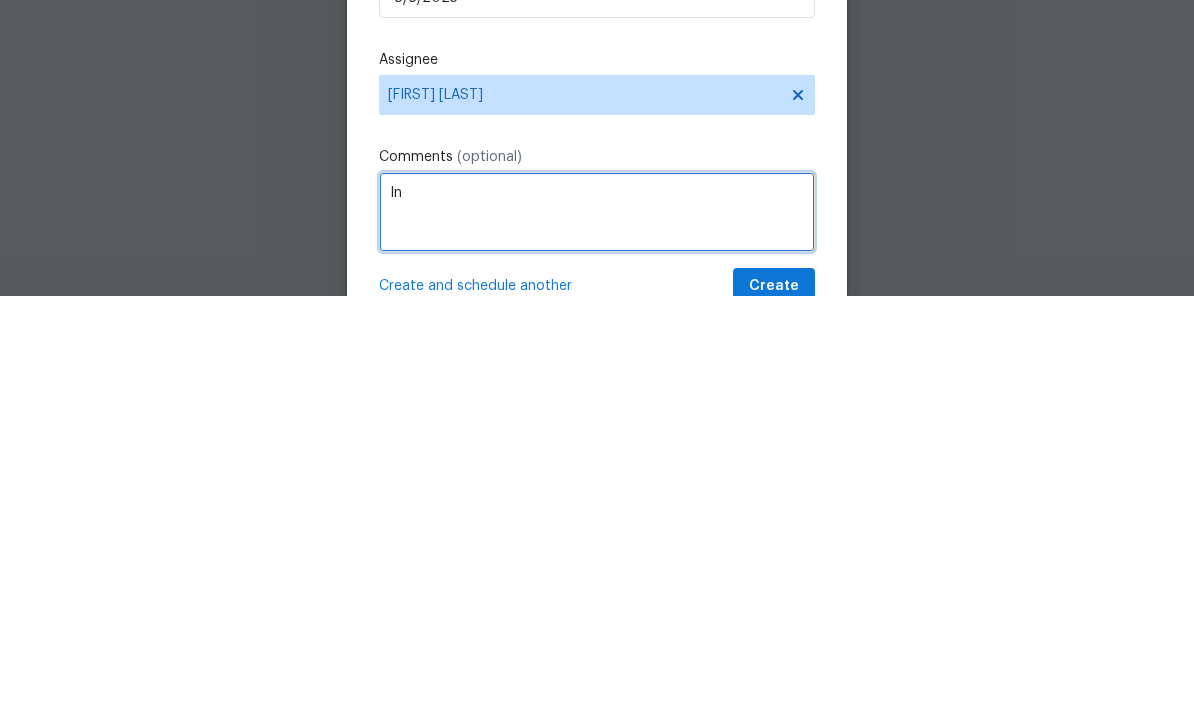 scroll, scrollTop: 0, scrollLeft: 0, axis: both 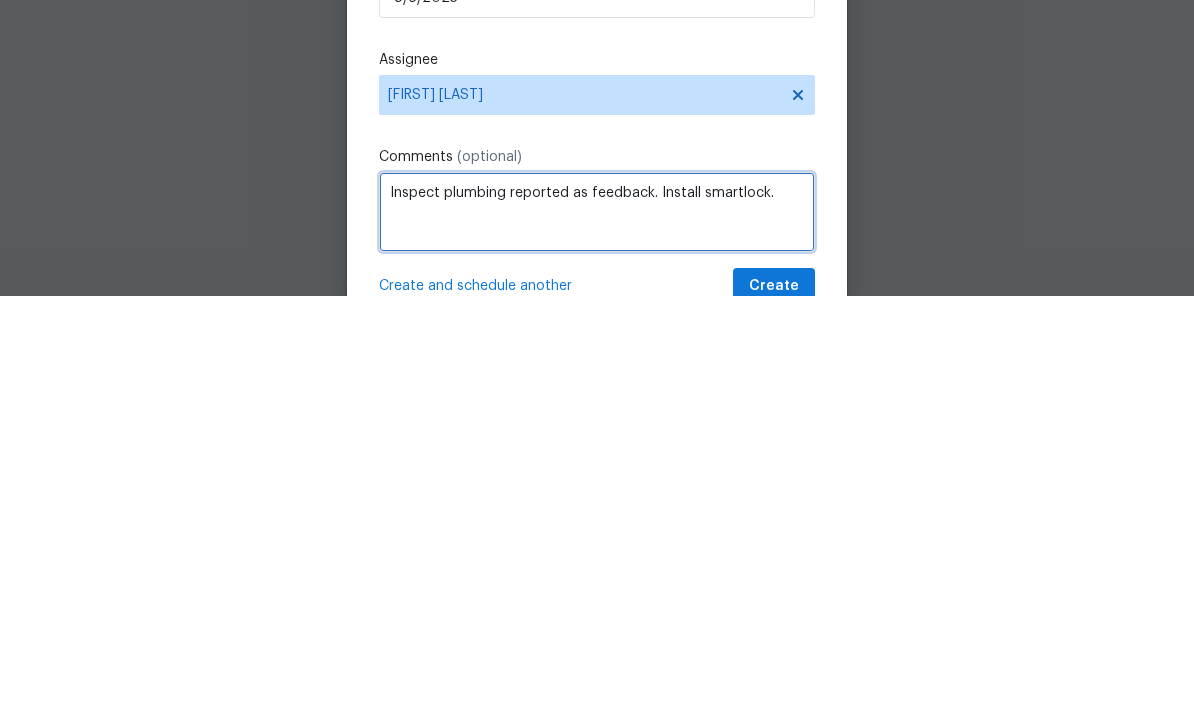 click on "Inspect plumbing reported as feedback. Install smartlock." at bounding box center [597, 640] 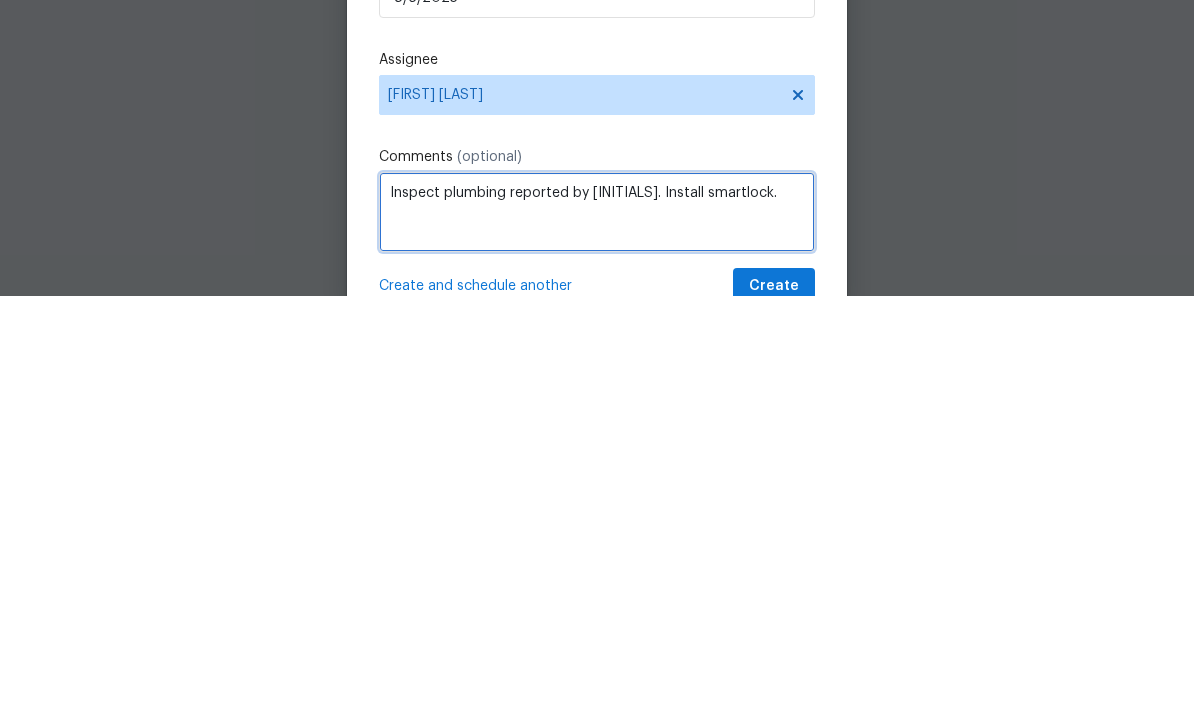 click on "Inspect plumbing reported by BA. Install smartlock." at bounding box center (597, 640) 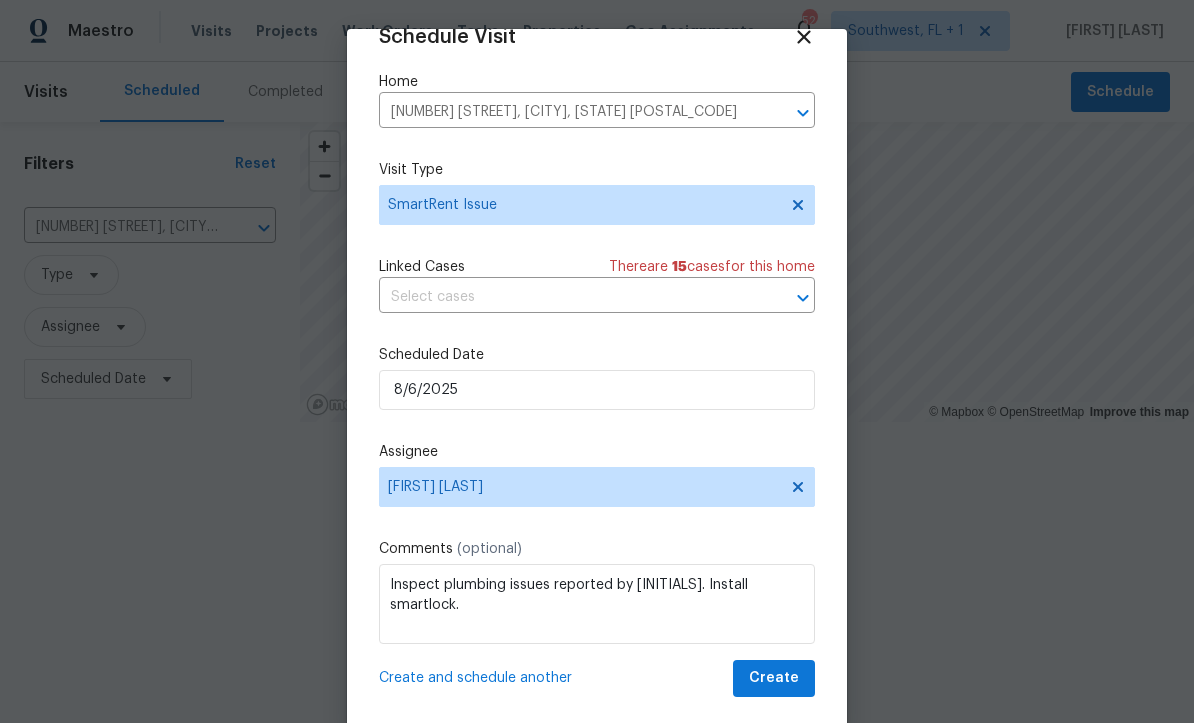 scroll, scrollTop: 39, scrollLeft: 0, axis: vertical 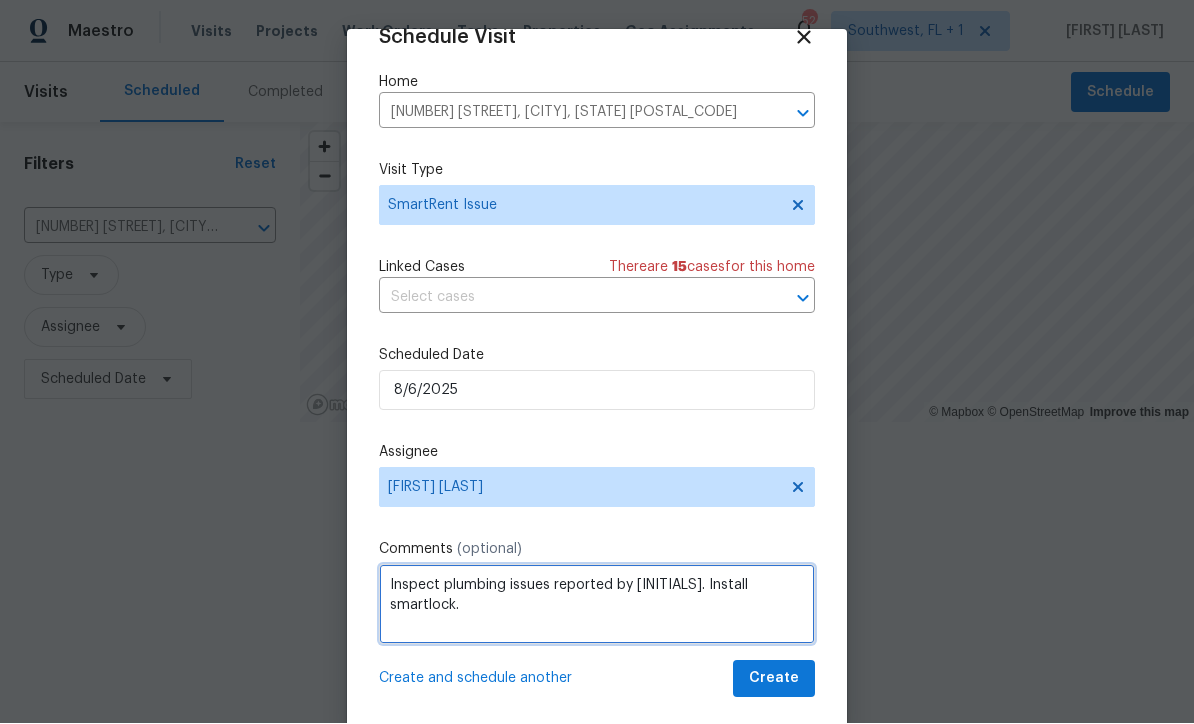 type on "Inspect plumbing issues reported by BA. Install smartlock." 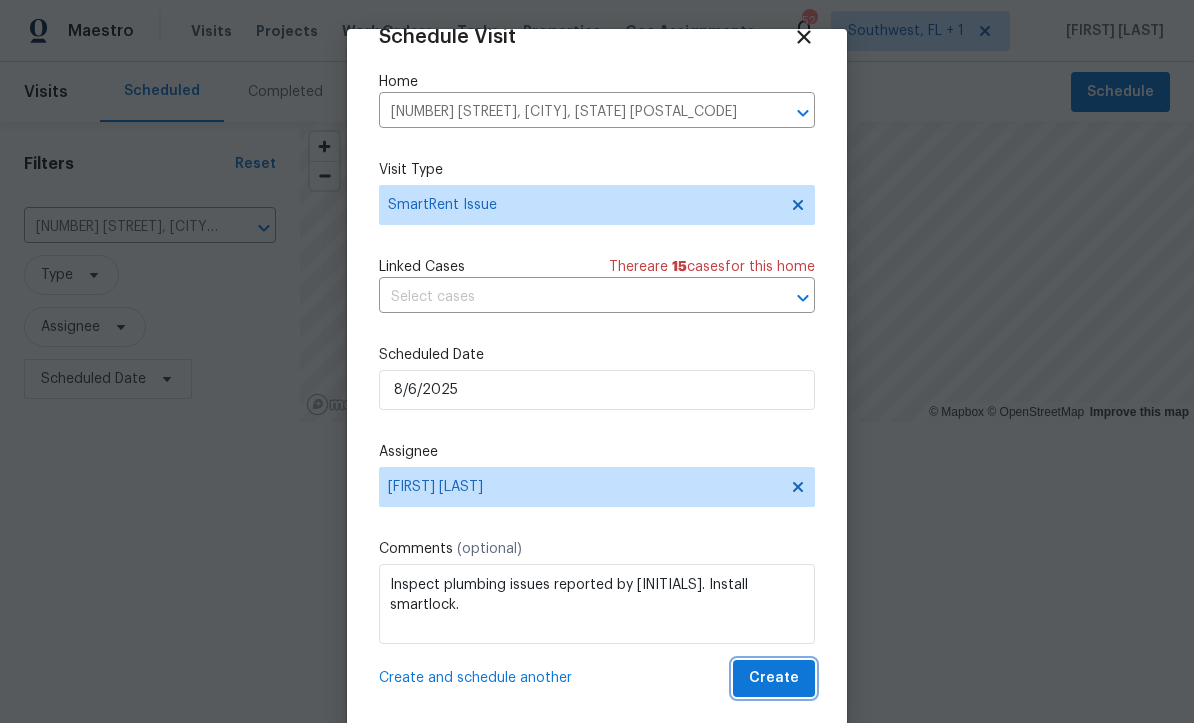 click on "Create" at bounding box center (774, 679) 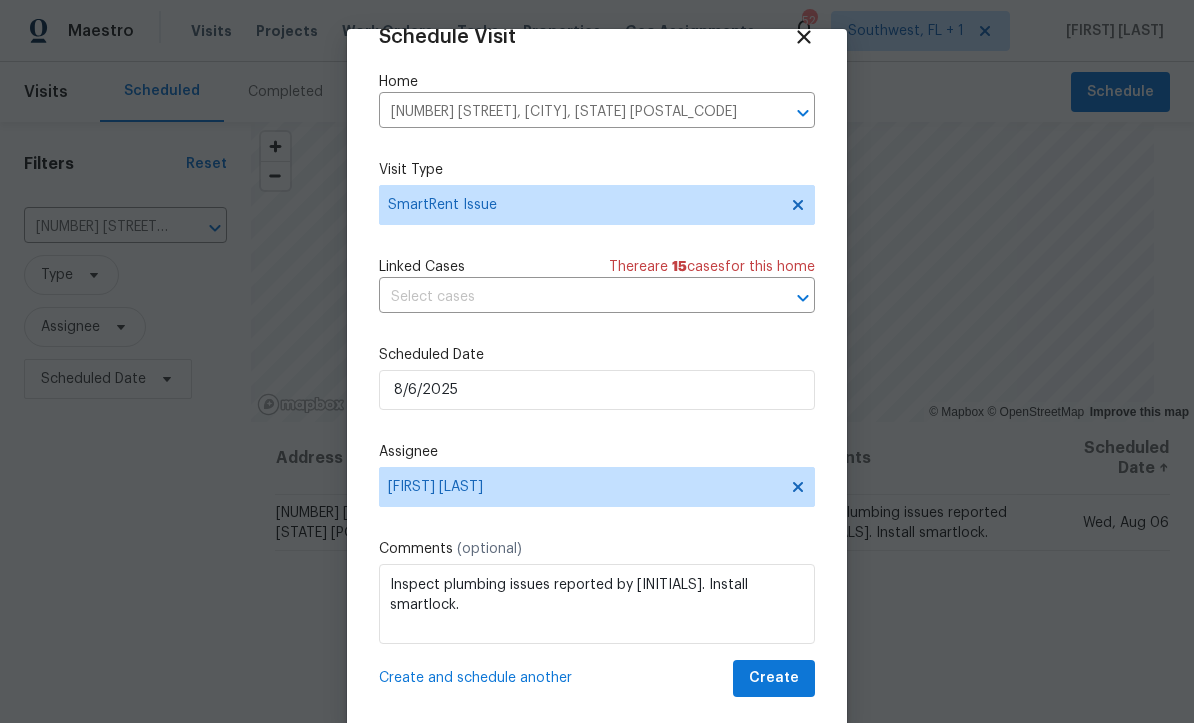 scroll, scrollTop: 1, scrollLeft: 0, axis: vertical 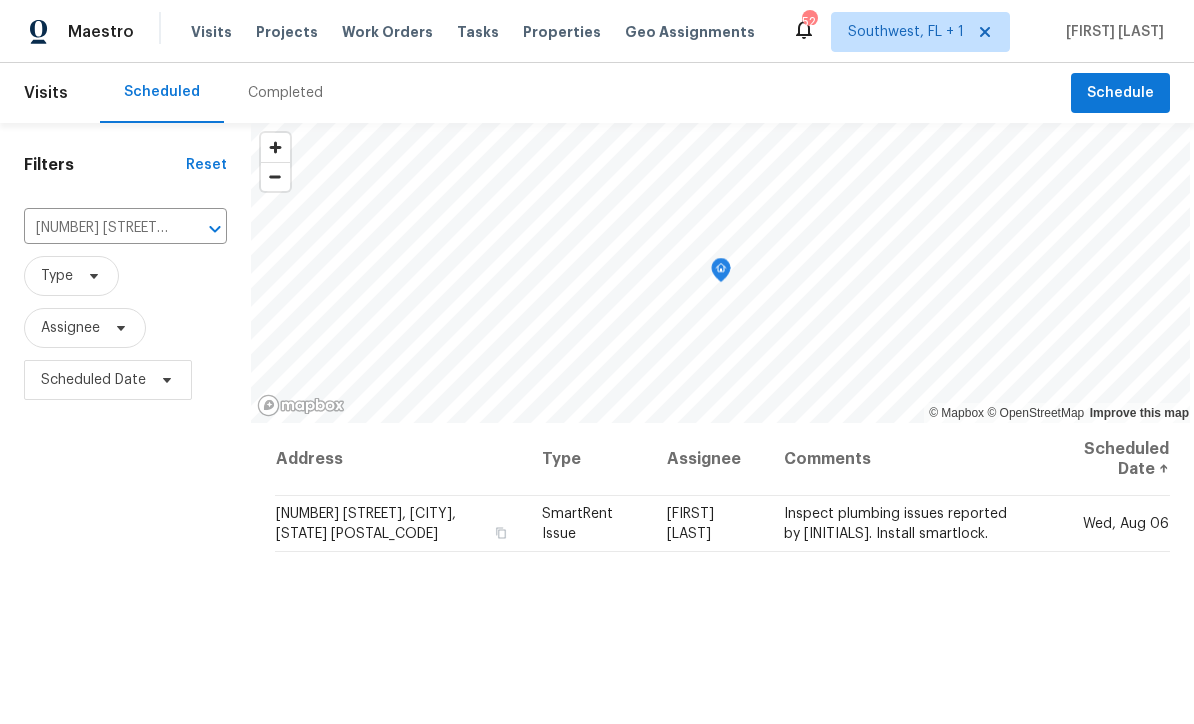 click on "5201 72nd Way N, Saint Petersburg, FL 33709" at bounding box center (97, 228) 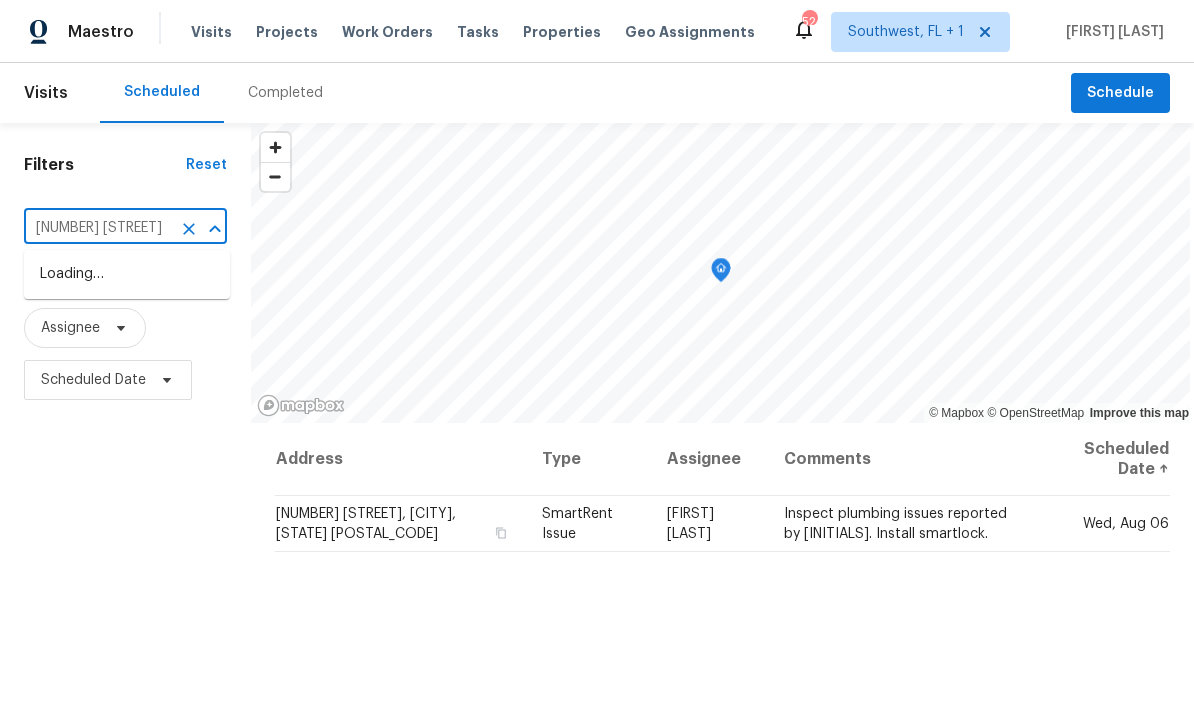 type on "538 80" 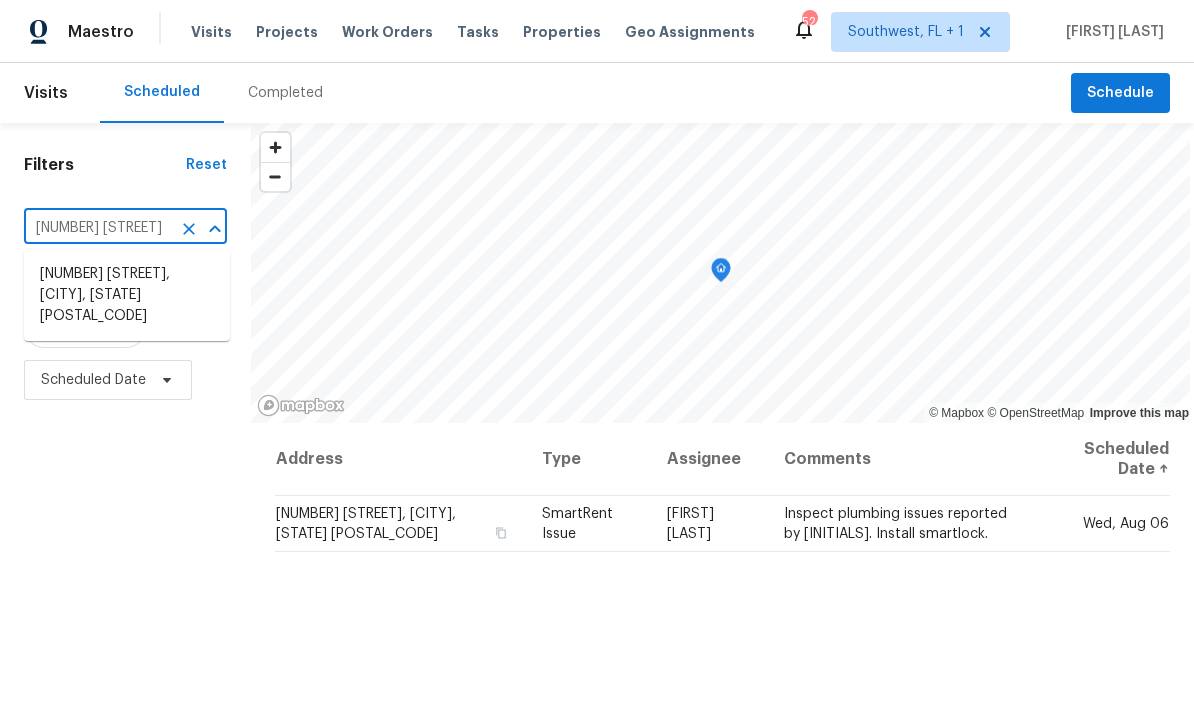 click on "538 80th Ave N, Saint Petersburg, FL 33702" at bounding box center [127, 295] 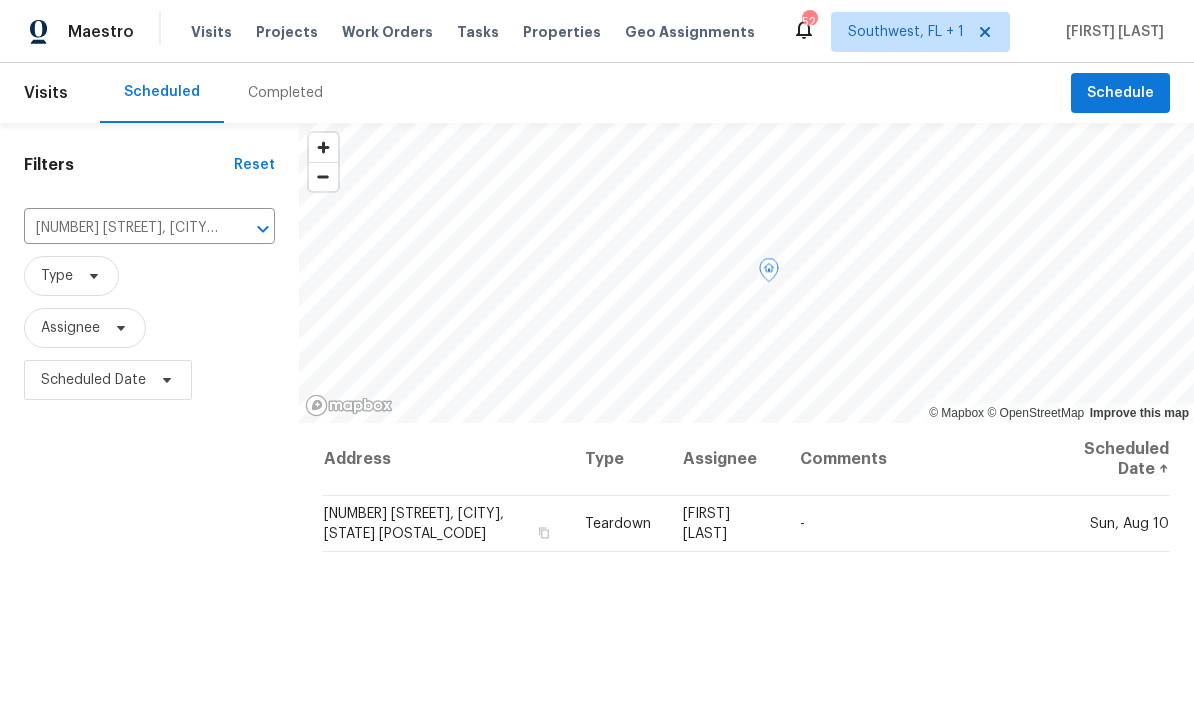 click 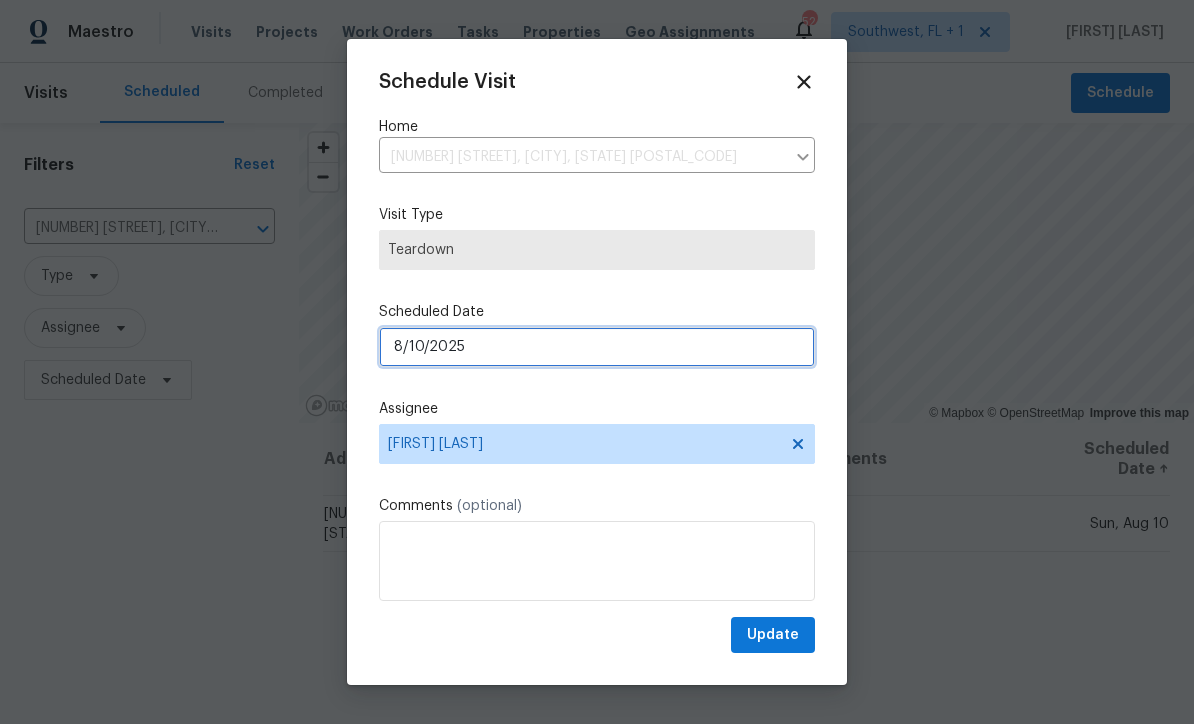 click on "8/10/2025" at bounding box center [597, 347] 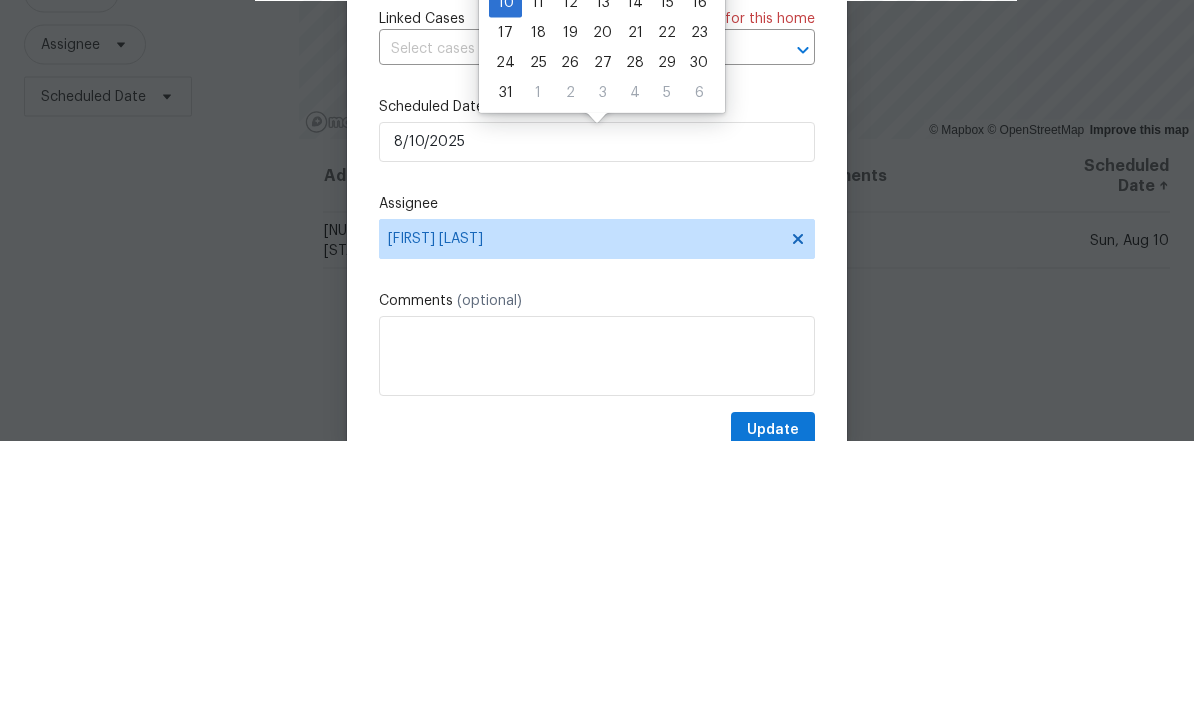 scroll, scrollTop: 66, scrollLeft: 0, axis: vertical 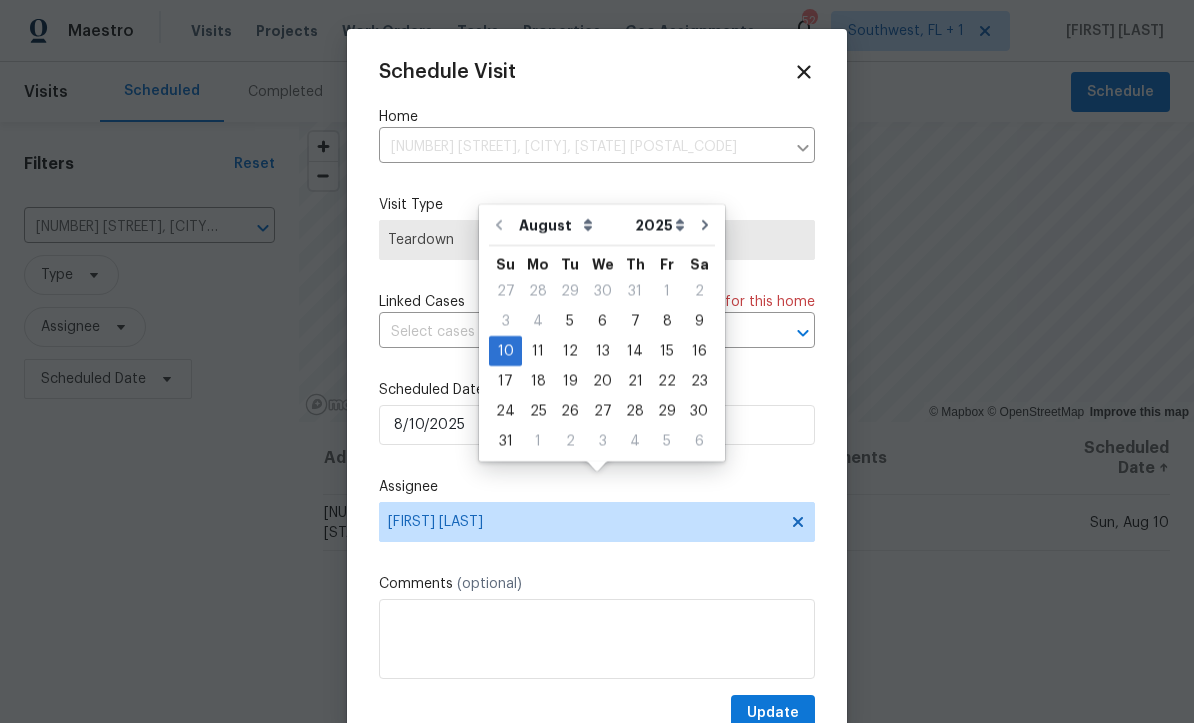 click on "Comments   (optional)" at bounding box center (597, 585) 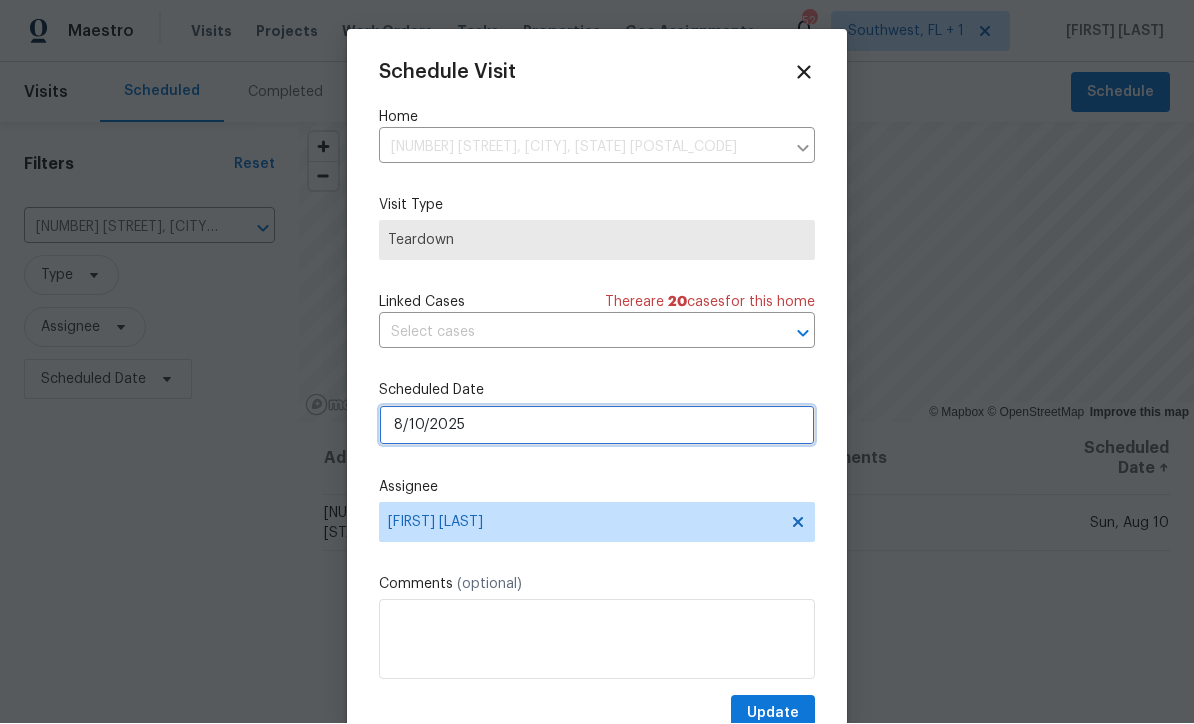 click on "8/10/2025" at bounding box center (597, 426) 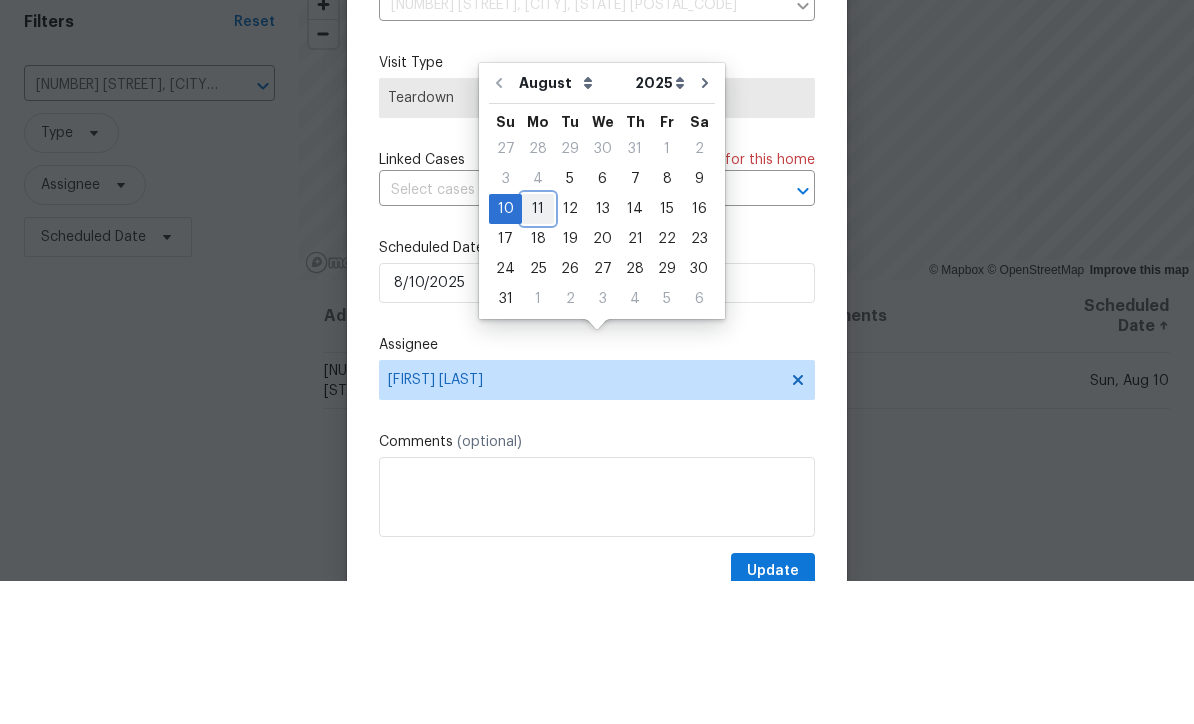 click on "11" at bounding box center (538, 352) 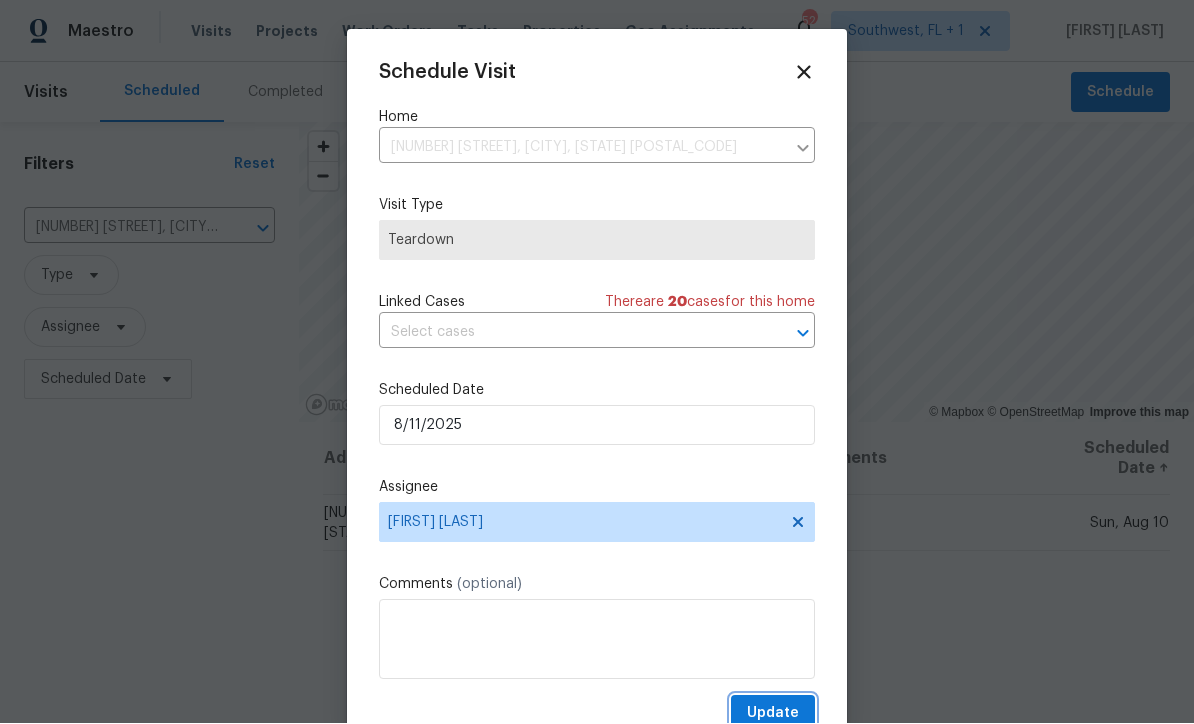click on "Update" at bounding box center (773, 714) 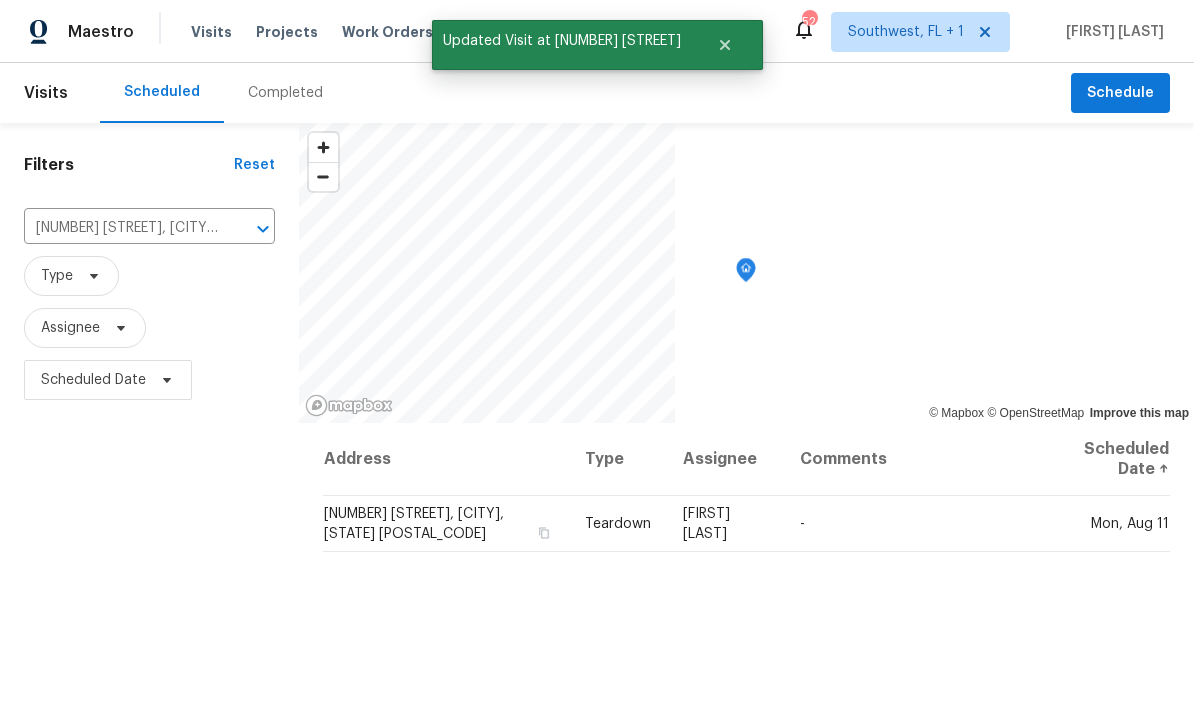 scroll, scrollTop: 0, scrollLeft: 0, axis: both 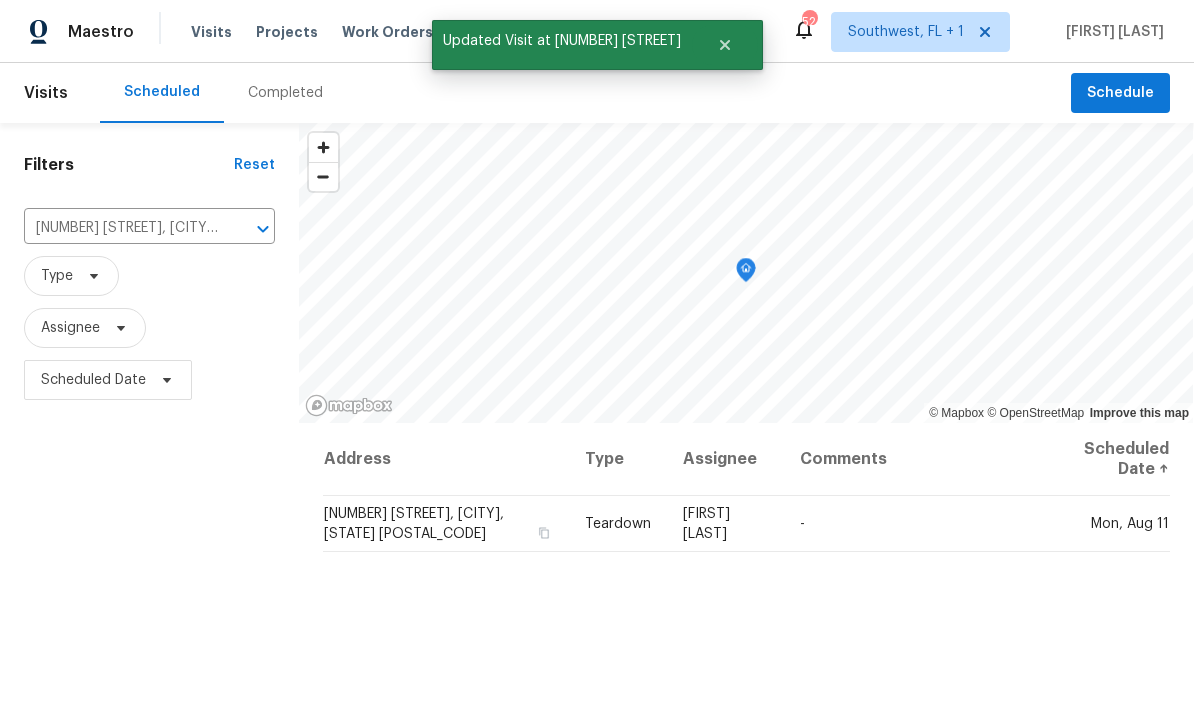 click on "538 80th Ave N, Saint Petersburg, FL 33702" at bounding box center (121, 228) 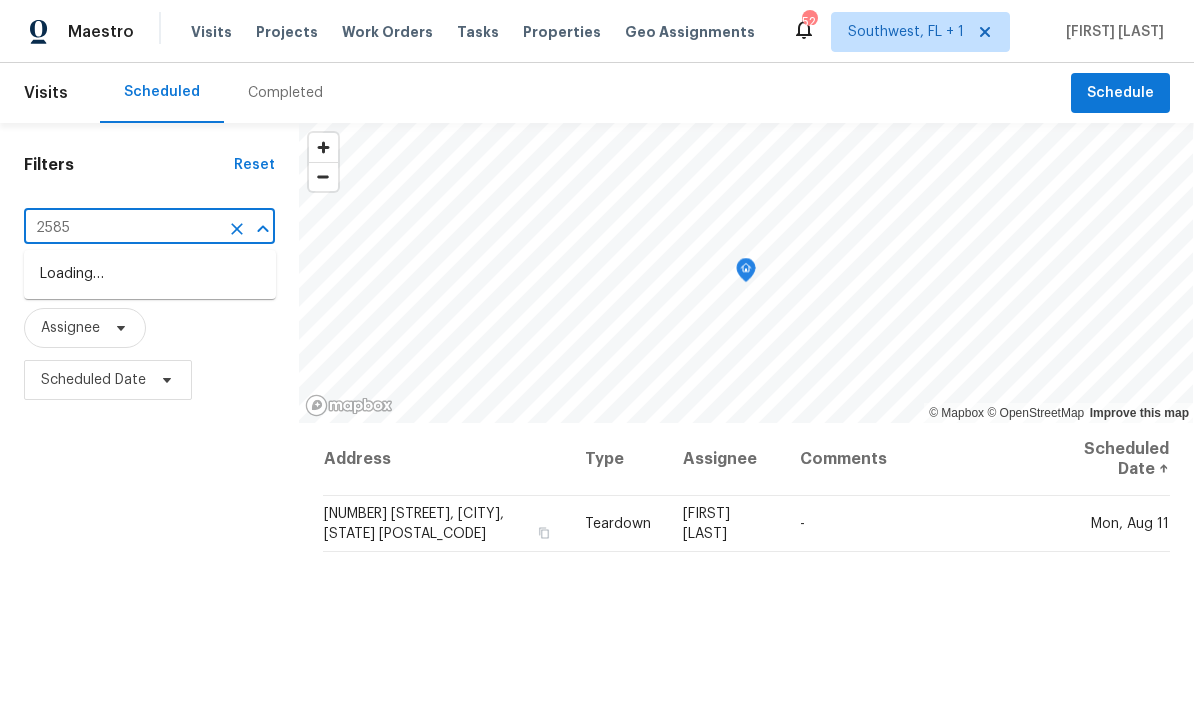 type on "2585" 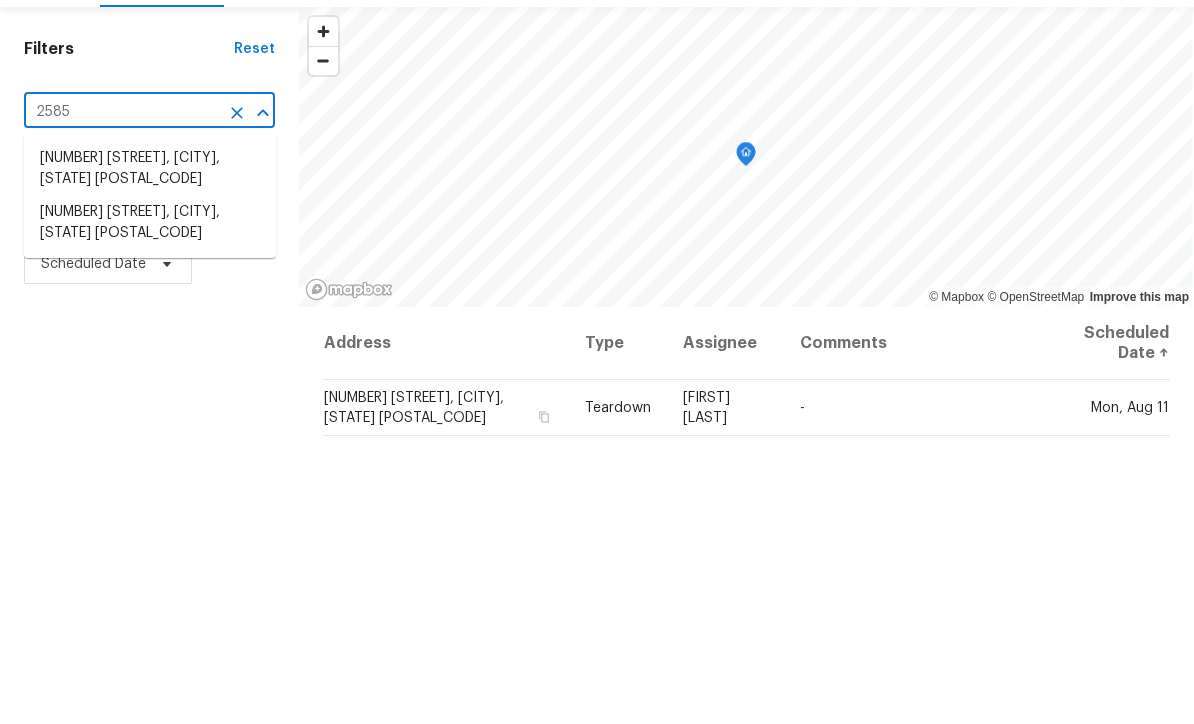 click on "2585 15th Ave N, Saint Petersburg, FL 33713" at bounding box center (150, 339) 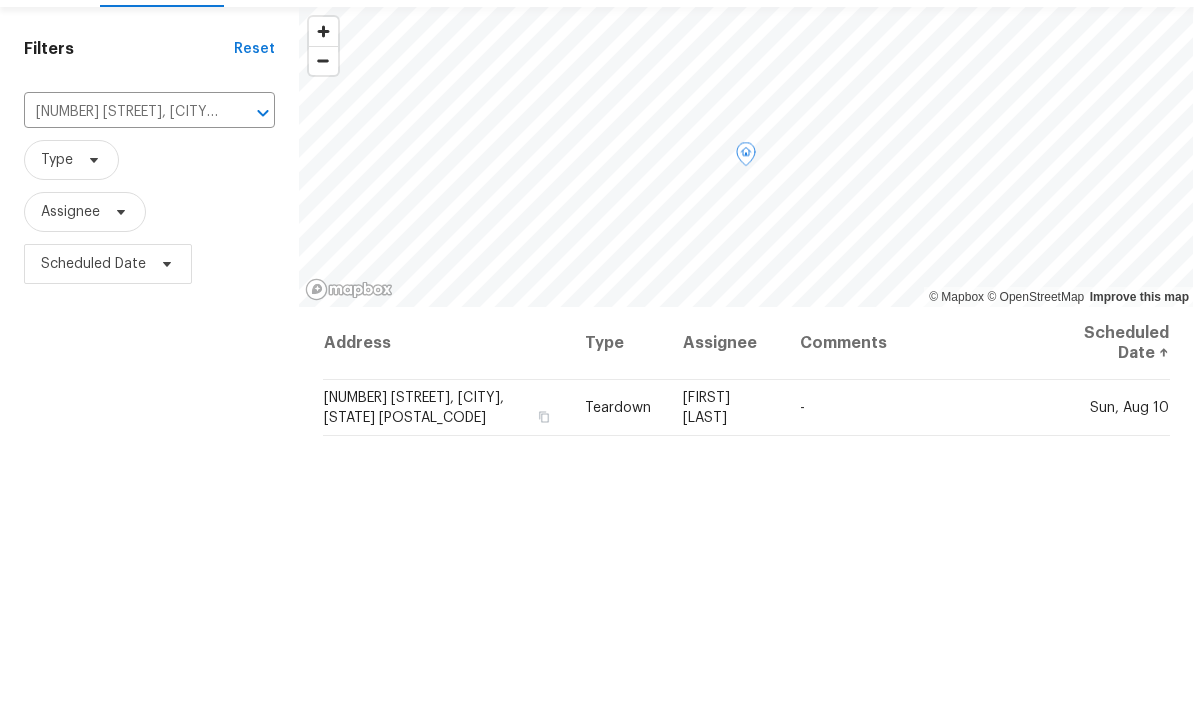 click 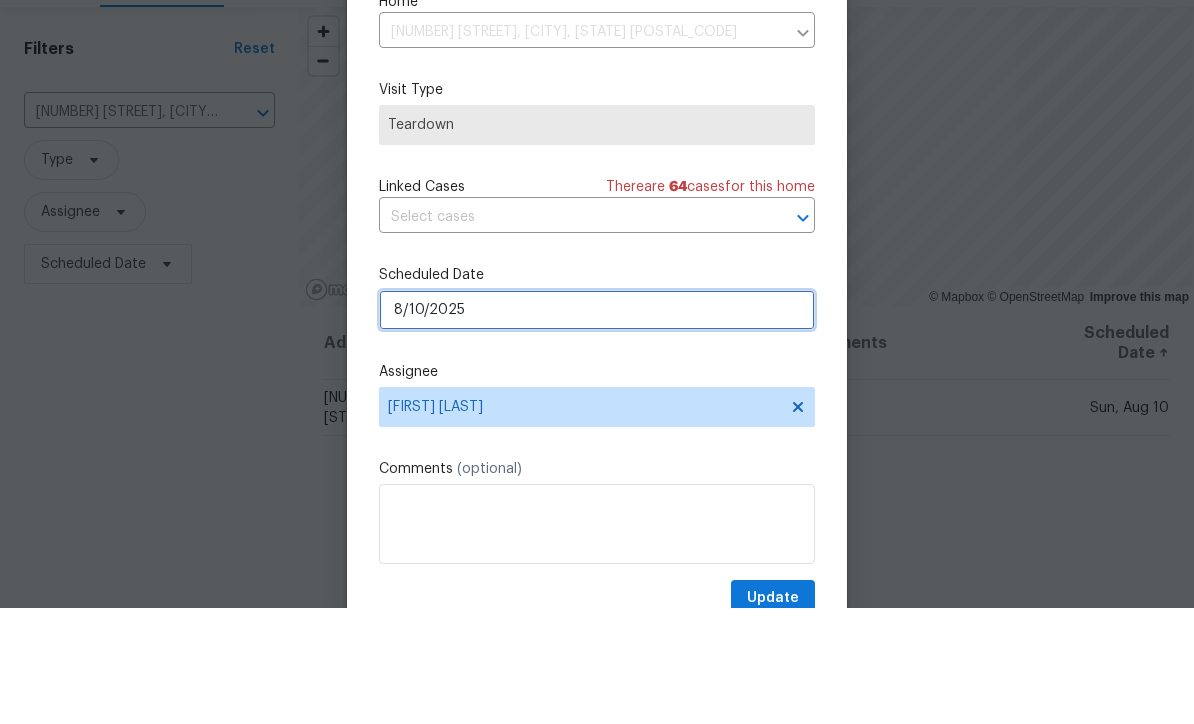click on "8/10/2025" at bounding box center (597, 426) 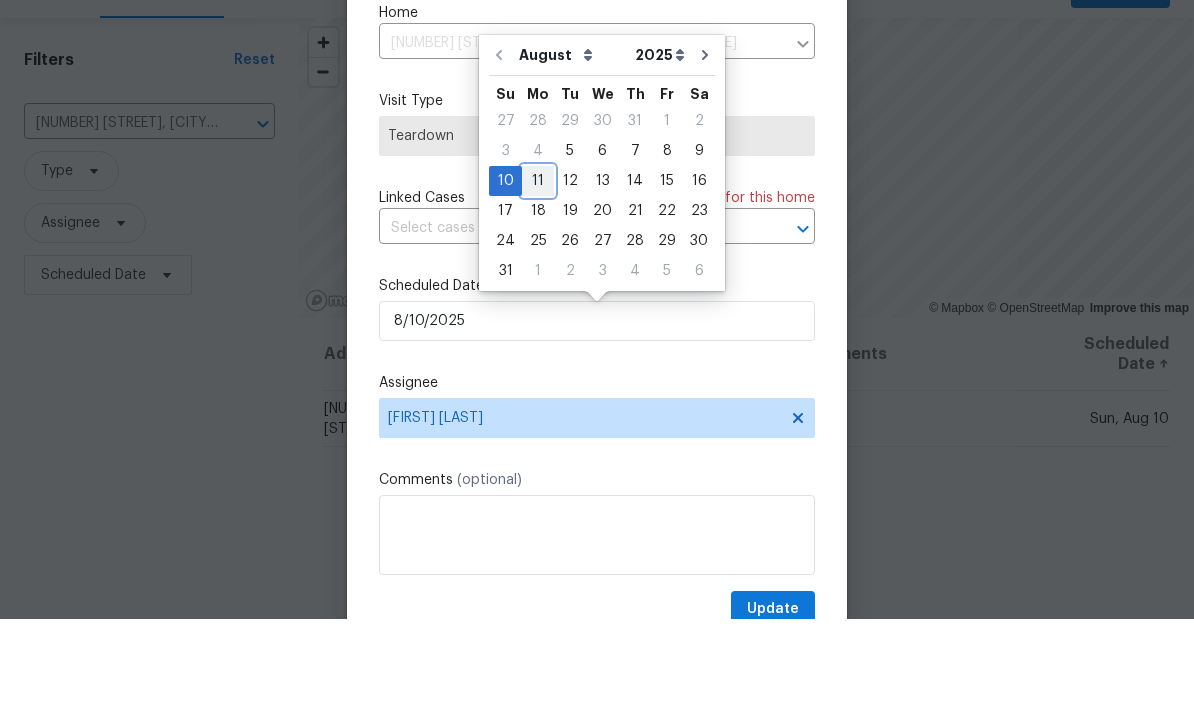 click on "11" at bounding box center [538, 286] 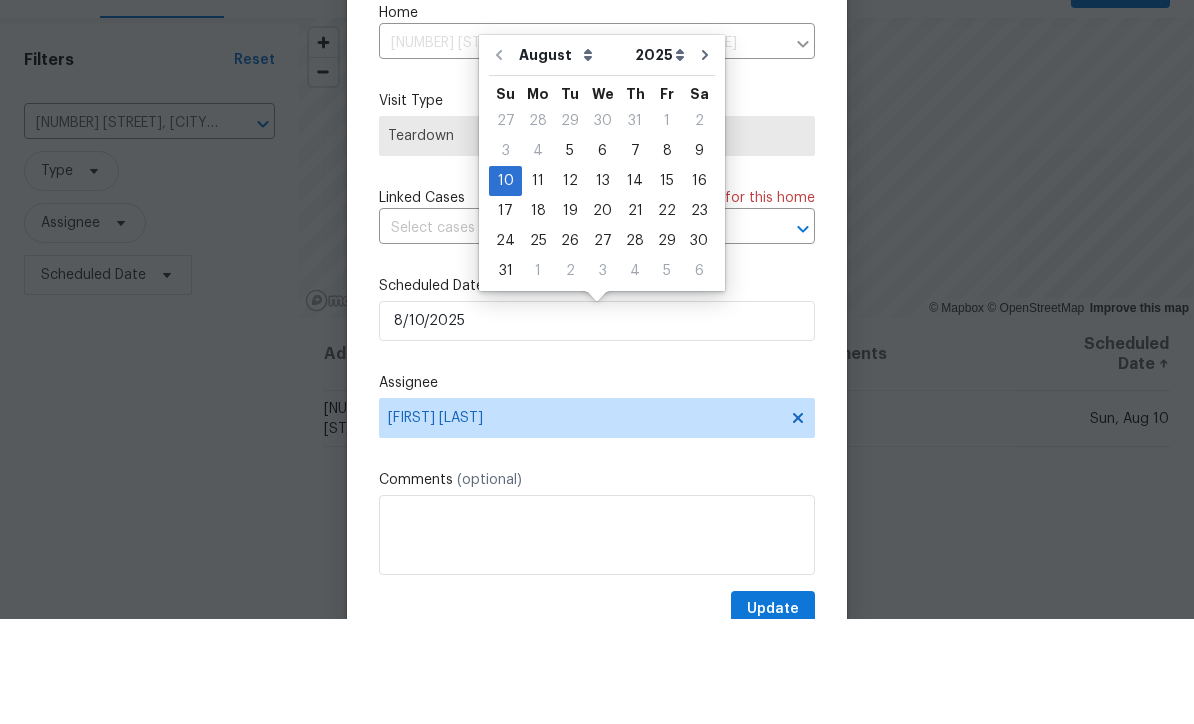 type on "8/11/2025" 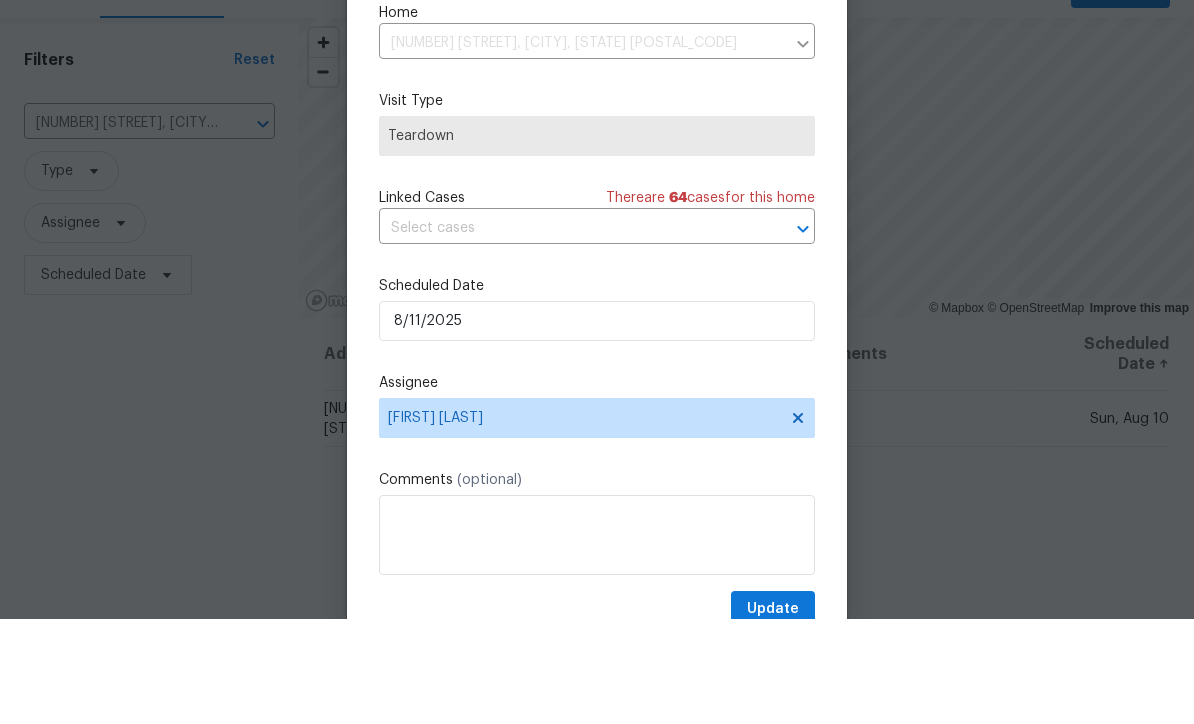 scroll, scrollTop: 66, scrollLeft: 0, axis: vertical 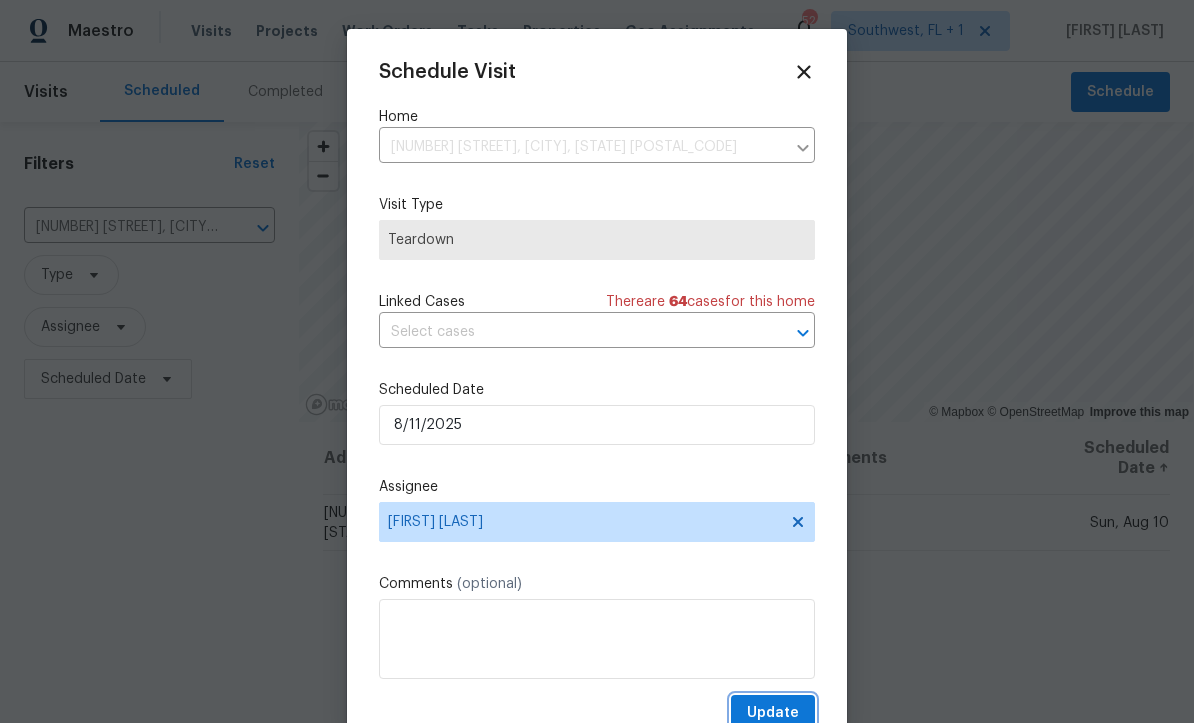 click on "Update" at bounding box center (773, 714) 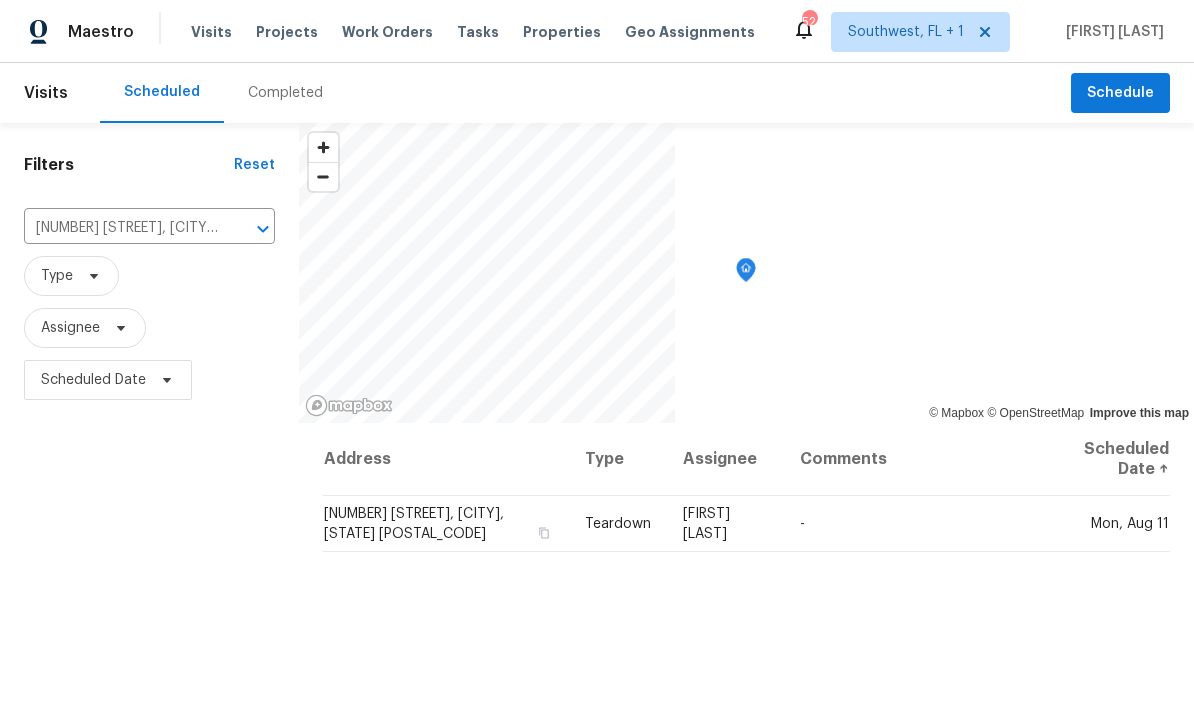 scroll, scrollTop: 0, scrollLeft: 0, axis: both 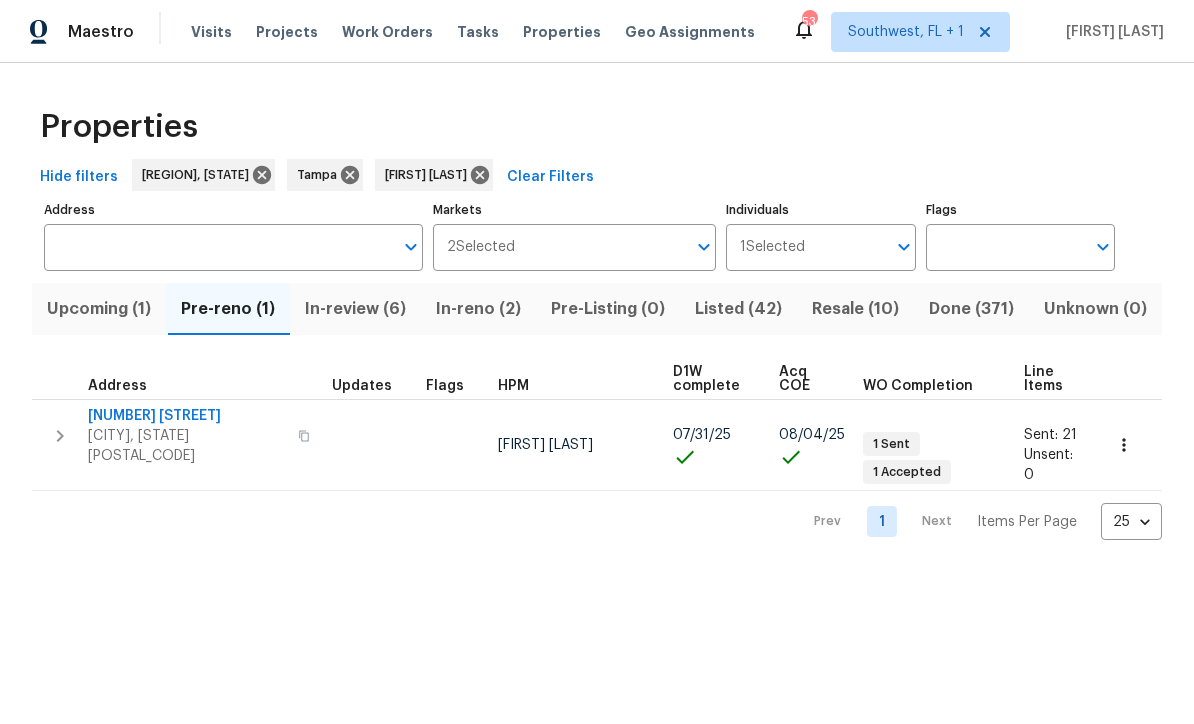 click on "Upcoming (1)" at bounding box center [99, 309] 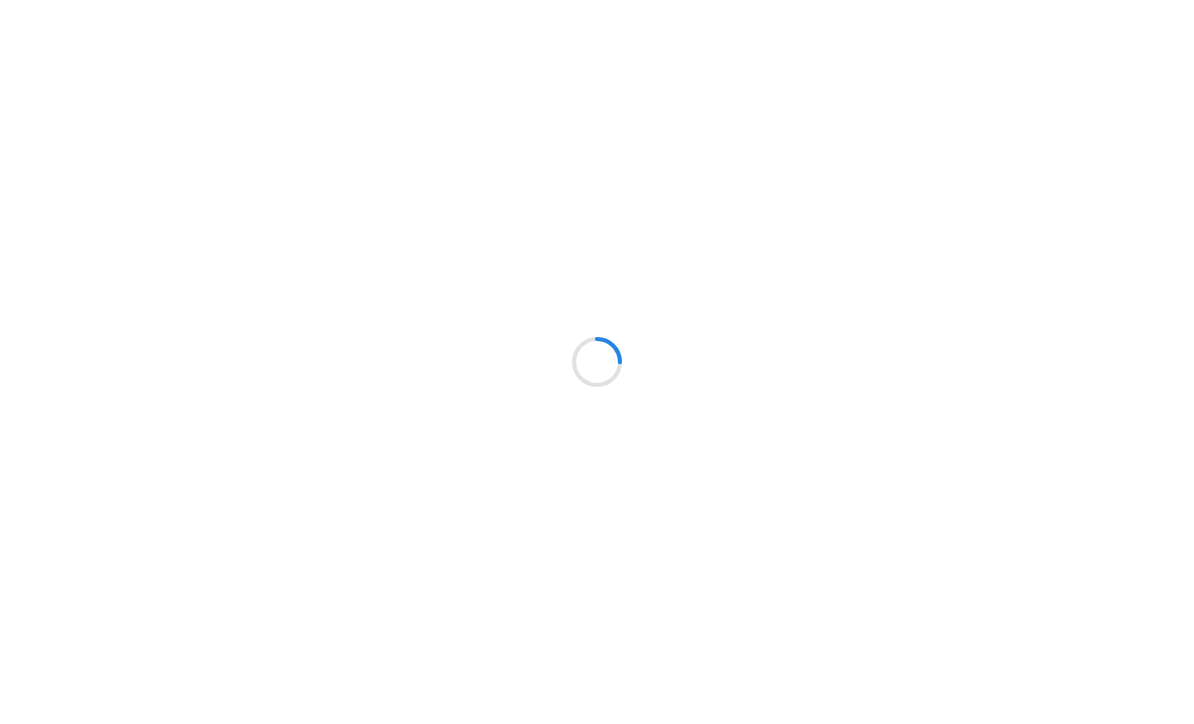scroll, scrollTop: 0, scrollLeft: 0, axis: both 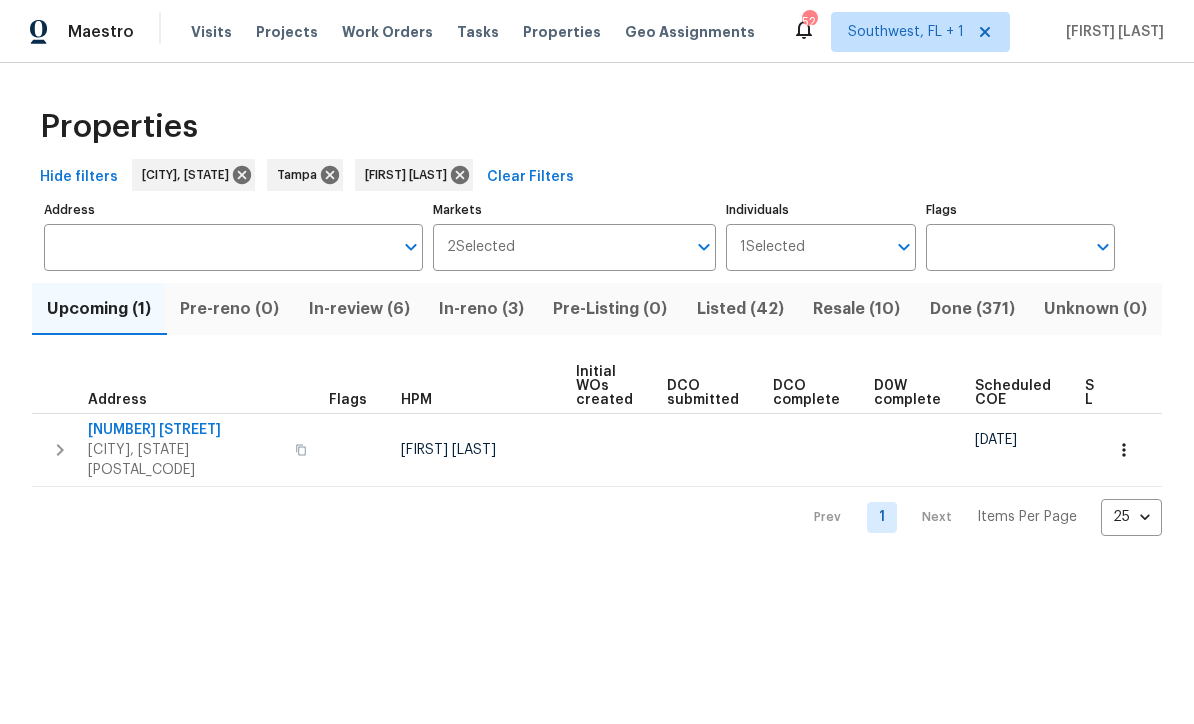 click on "Listed (42)" at bounding box center (740, 309) 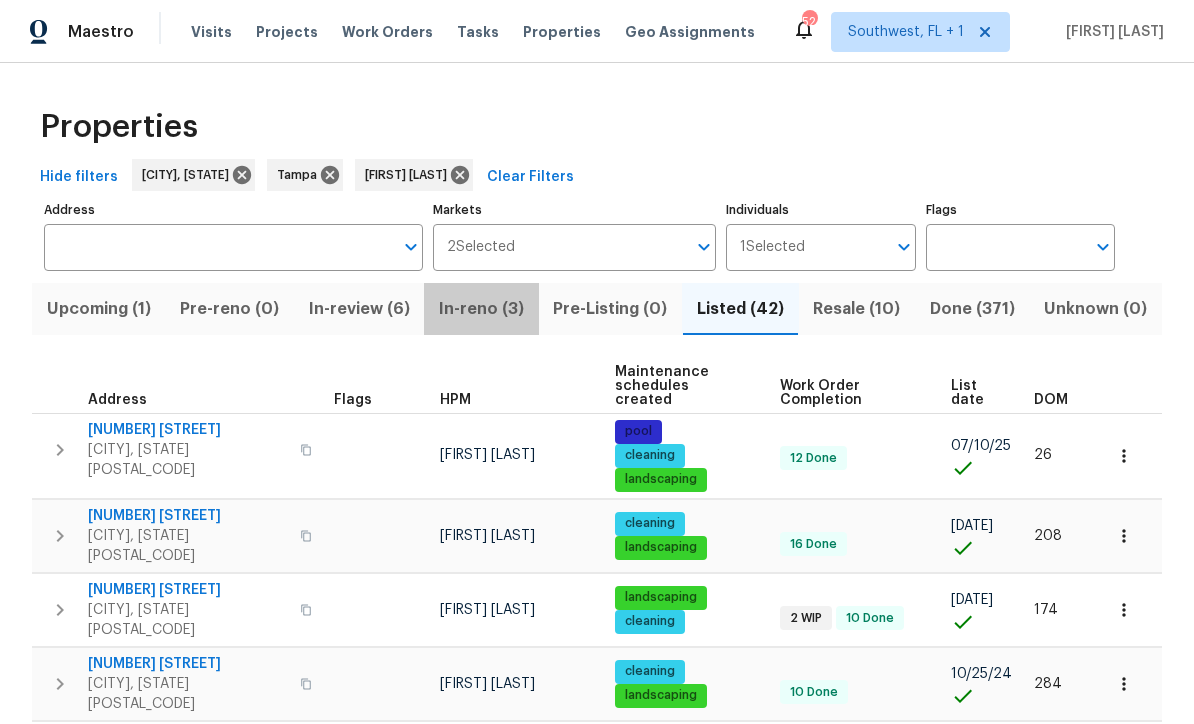 click on "In-reno (3)" at bounding box center (481, 309) 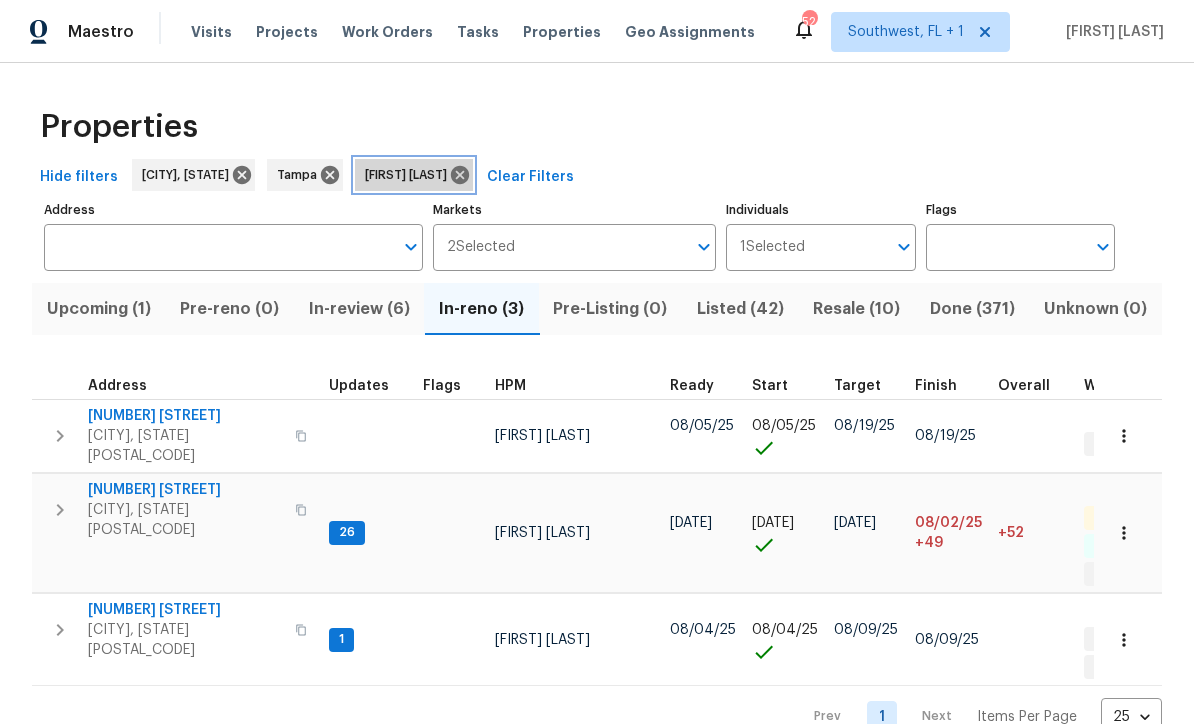 click 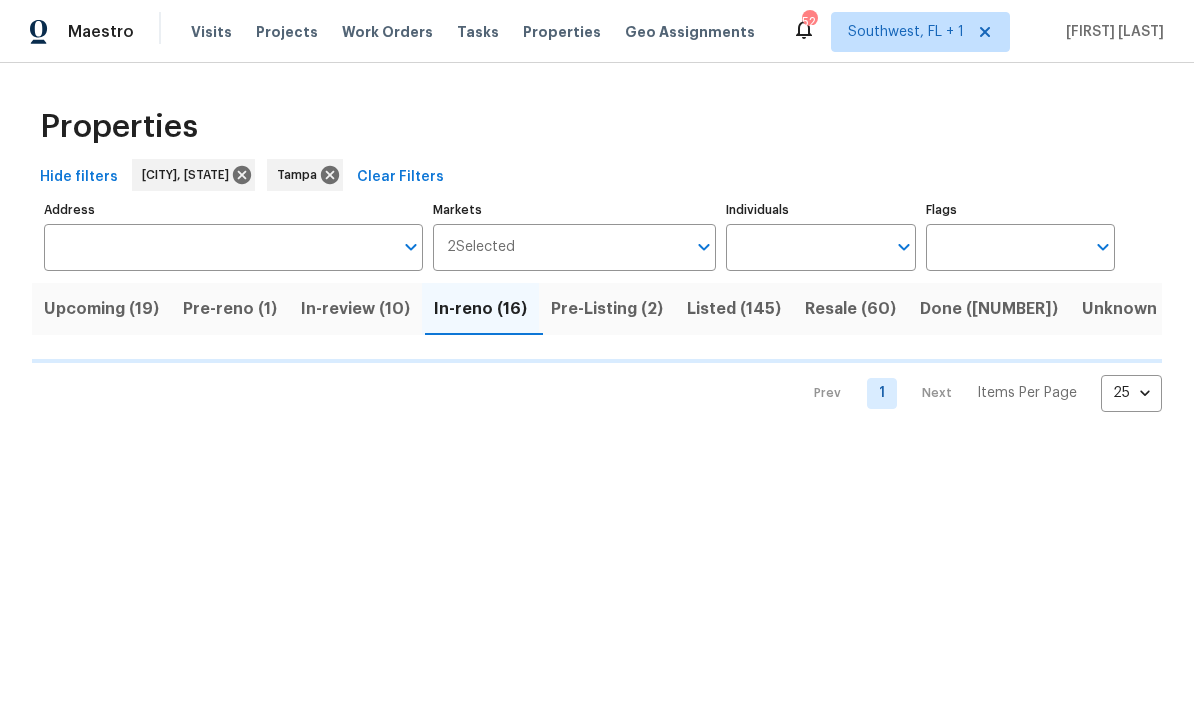 click on "Individuals" at bounding box center (805, 247) 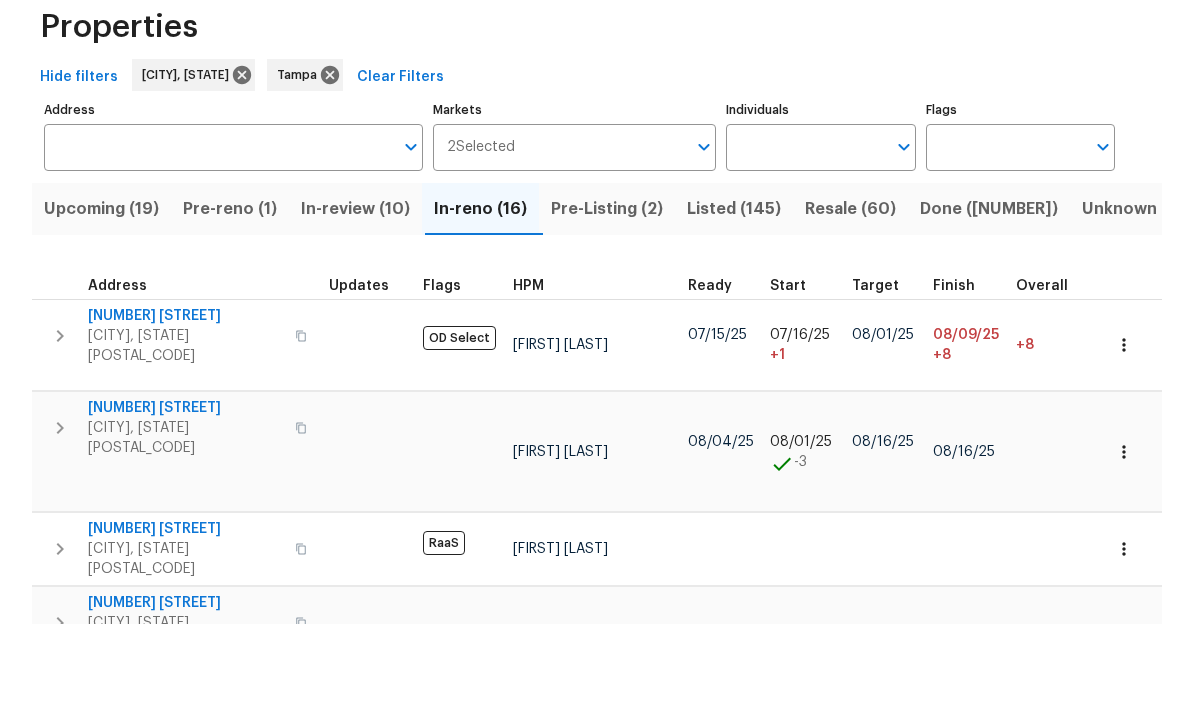 scroll, scrollTop: 1, scrollLeft: 0, axis: vertical 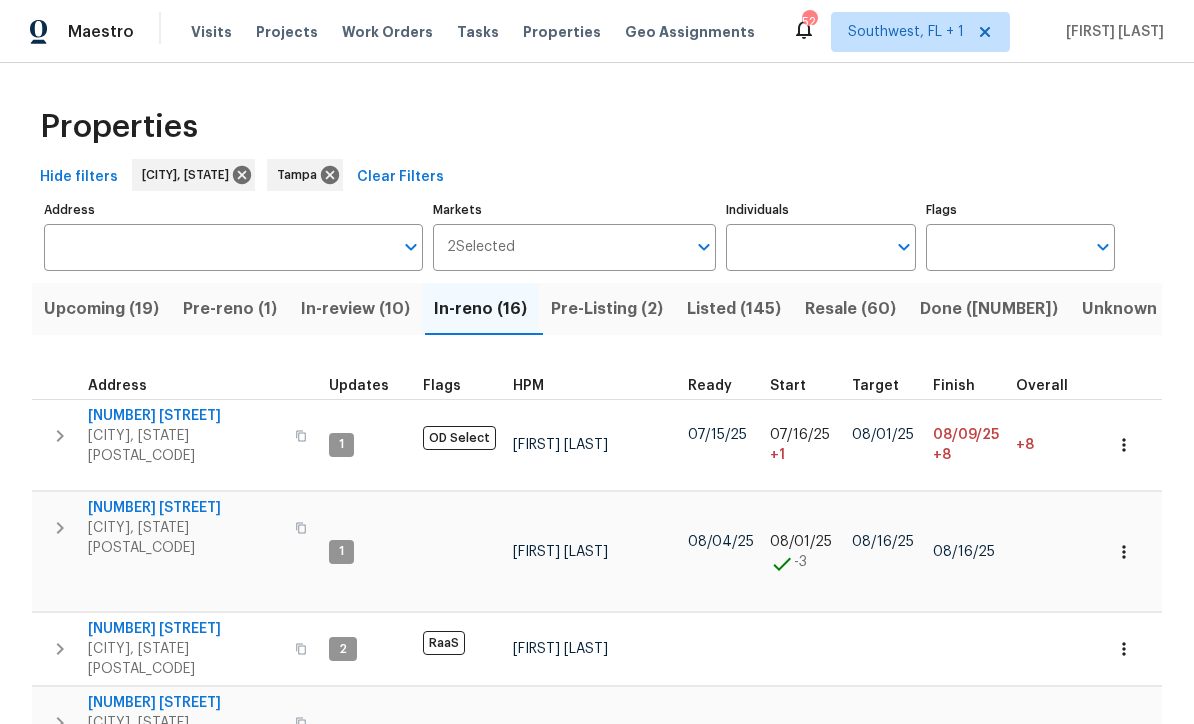 click on "Individuals" at bounding box center [805, 247] 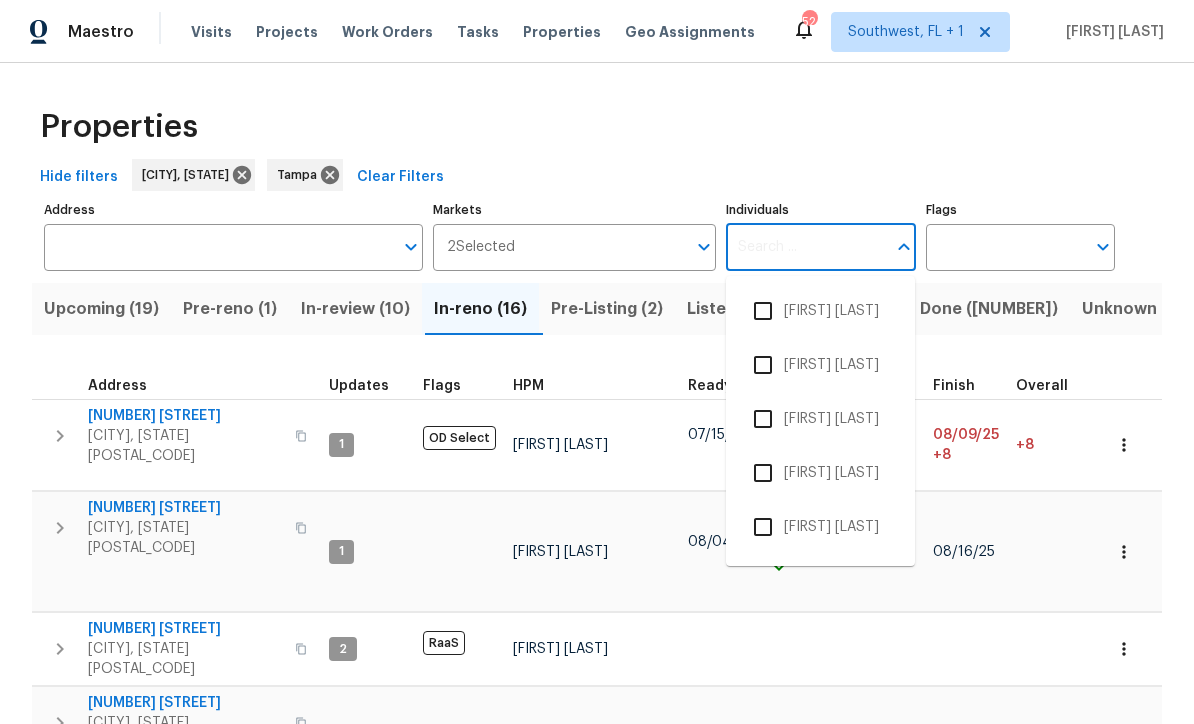 scroll, scrollTop: 0, scrollLeft: 0, axis: both 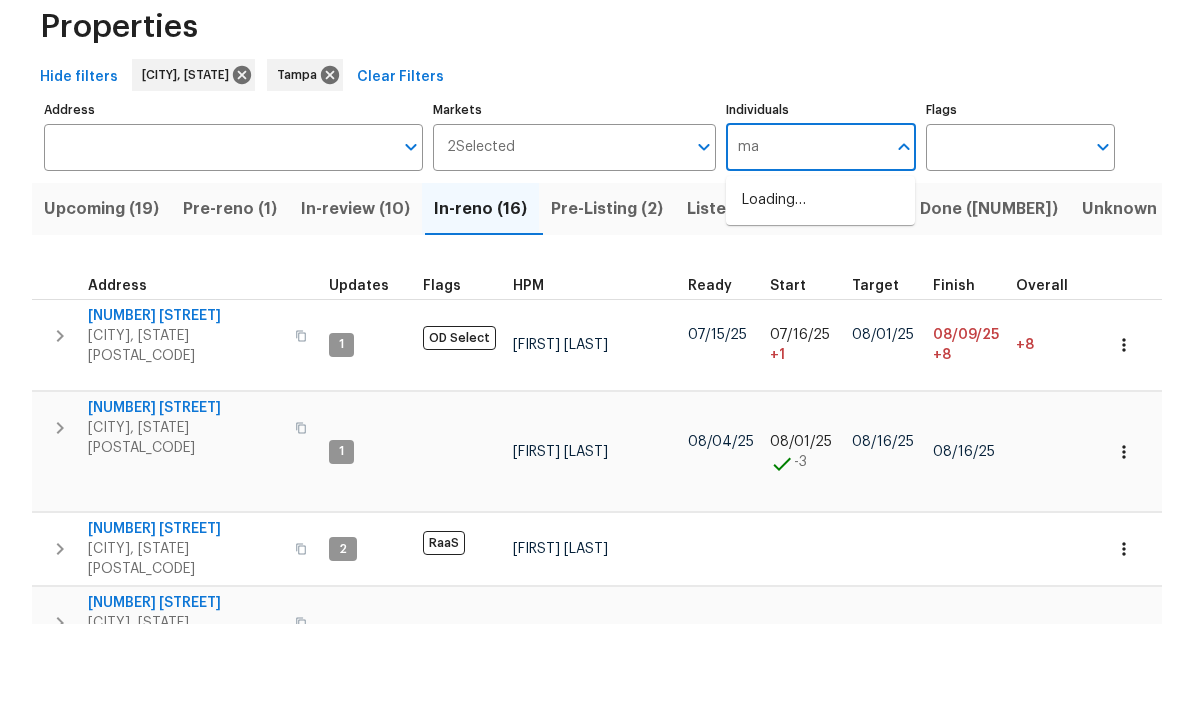 type on "mat" 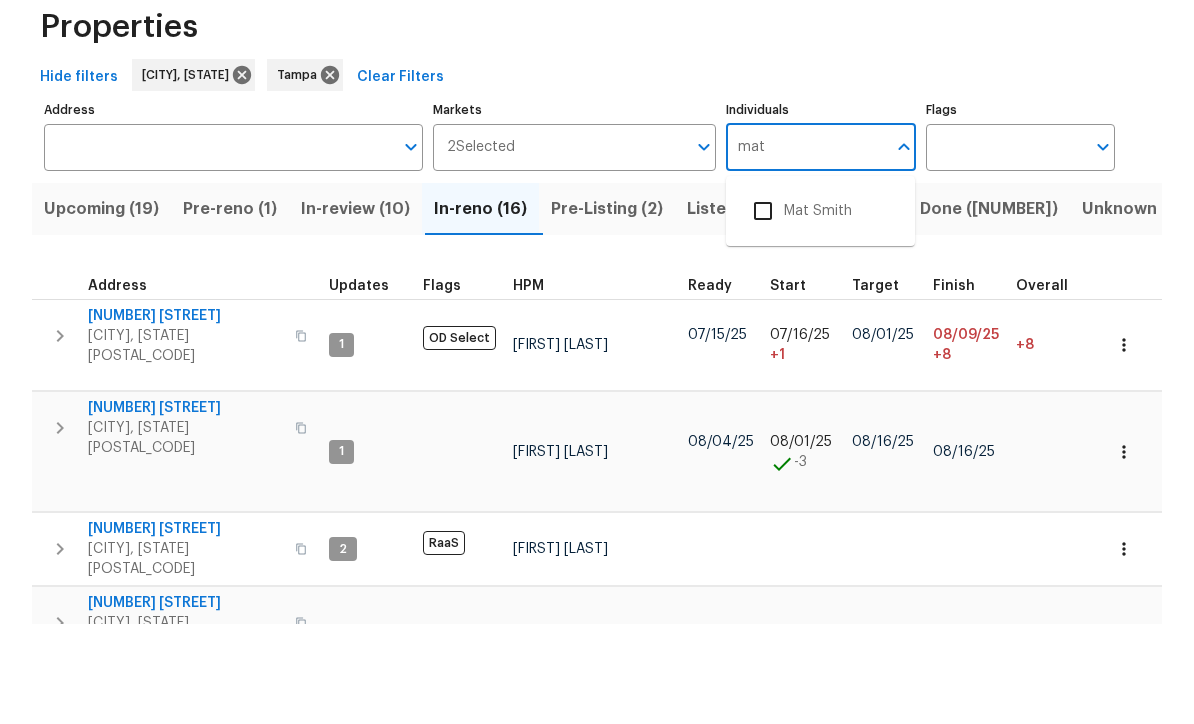 click at bounding box center (763, 311) 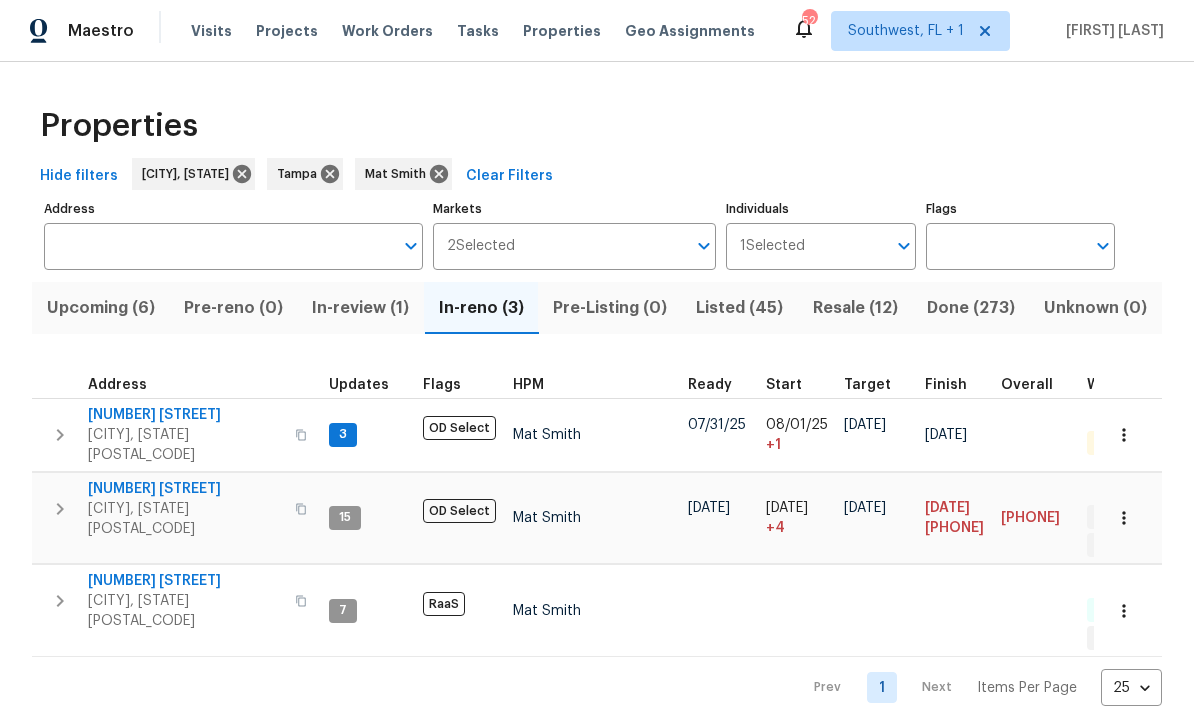 click on "Upcoming (6)" at bounding box center (100, 309) 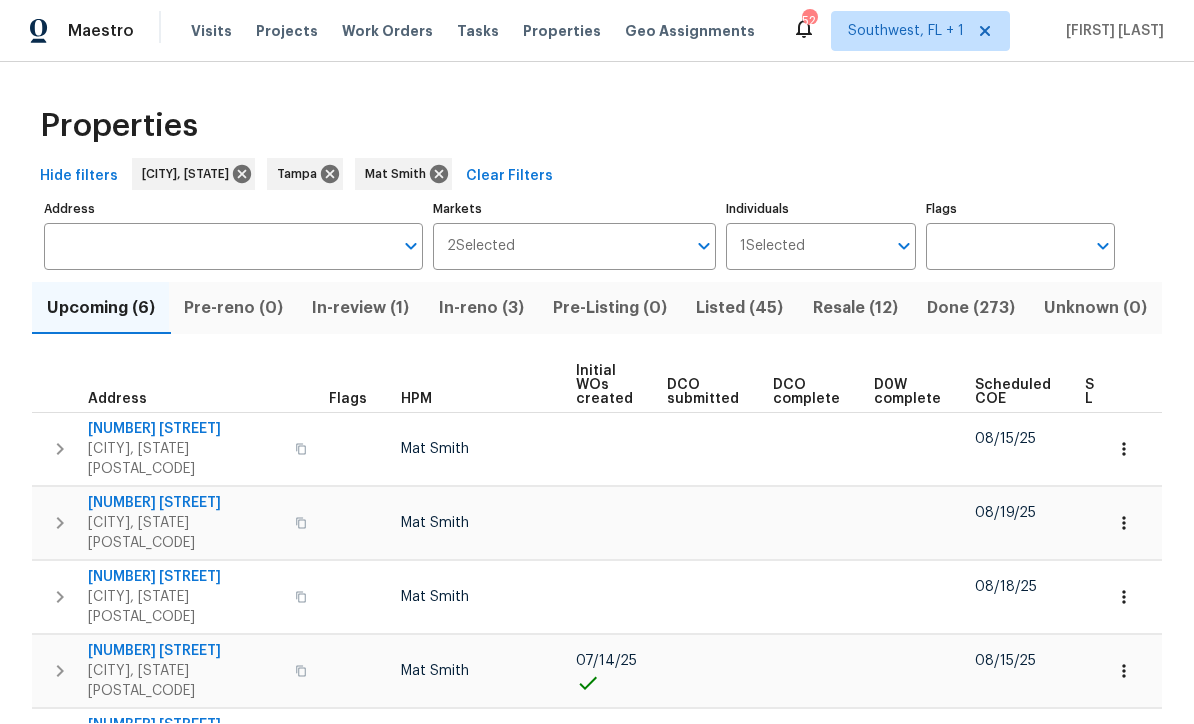 scroll, scrollTop: 1, scrollLeft: 0, axis: vertical 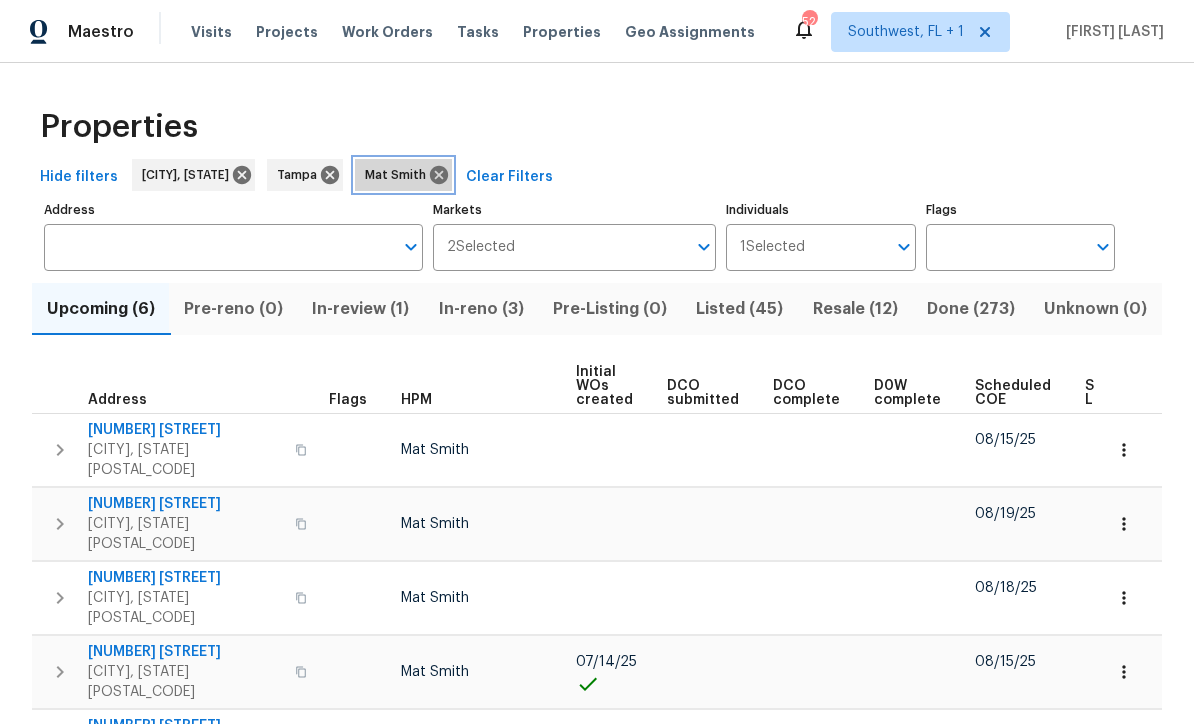 click 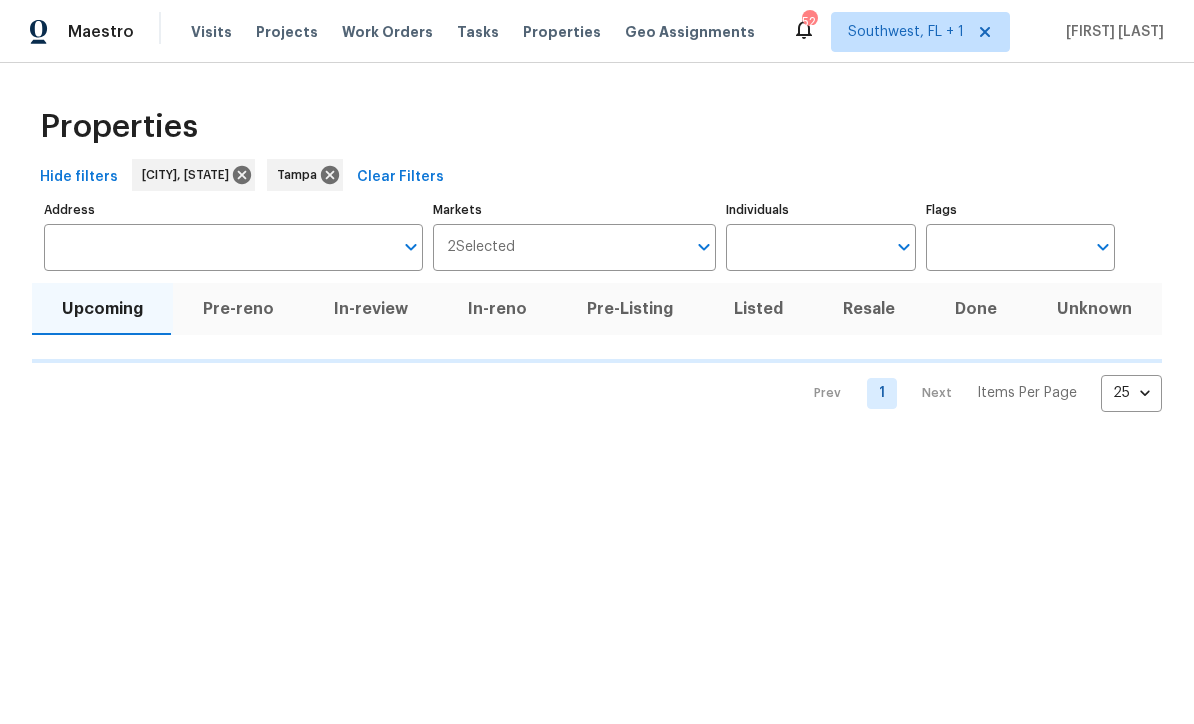 scroll, scrollTop: 0, scrollLeft: 0, axis: both 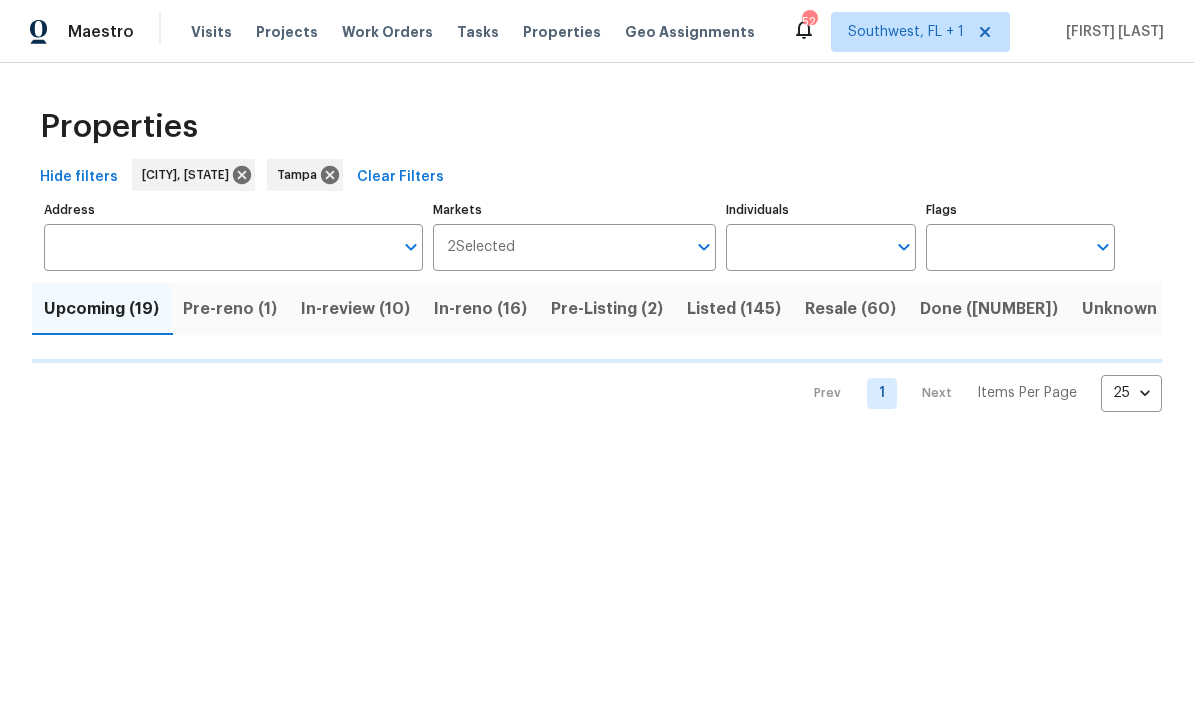 click on "Individuals" at bounding box center (805, 247) 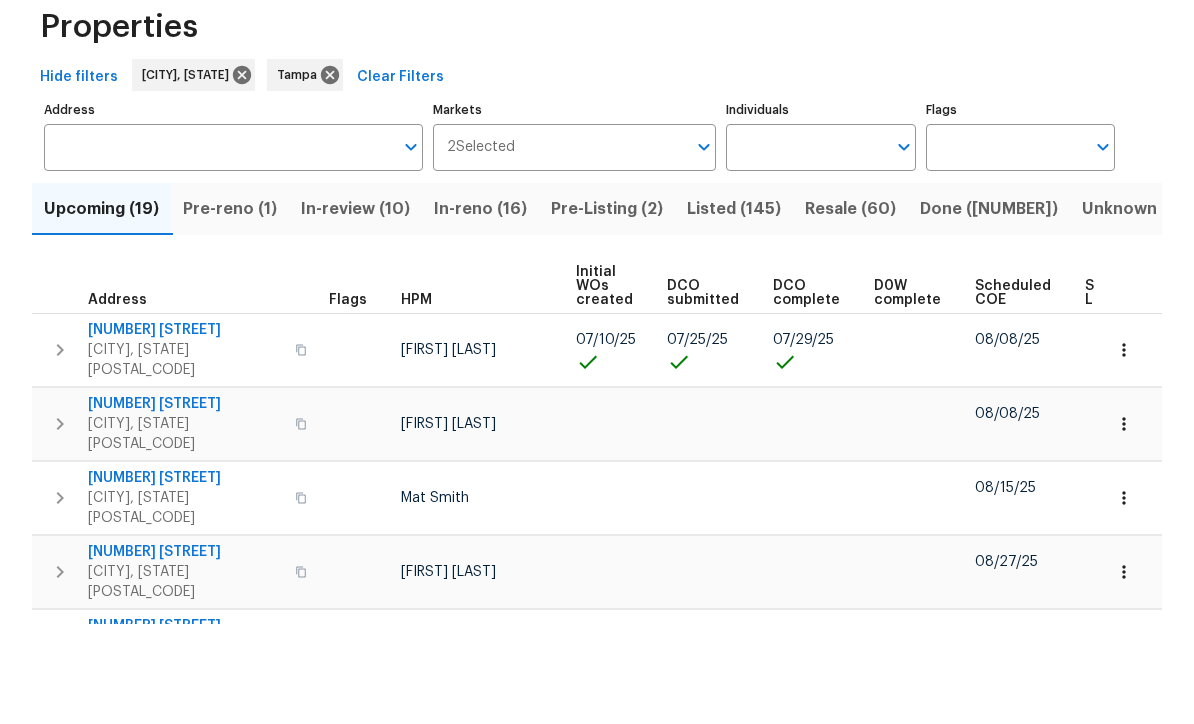 scroll, scrollTop: 1, scrollLeft: 0, axis: vertical 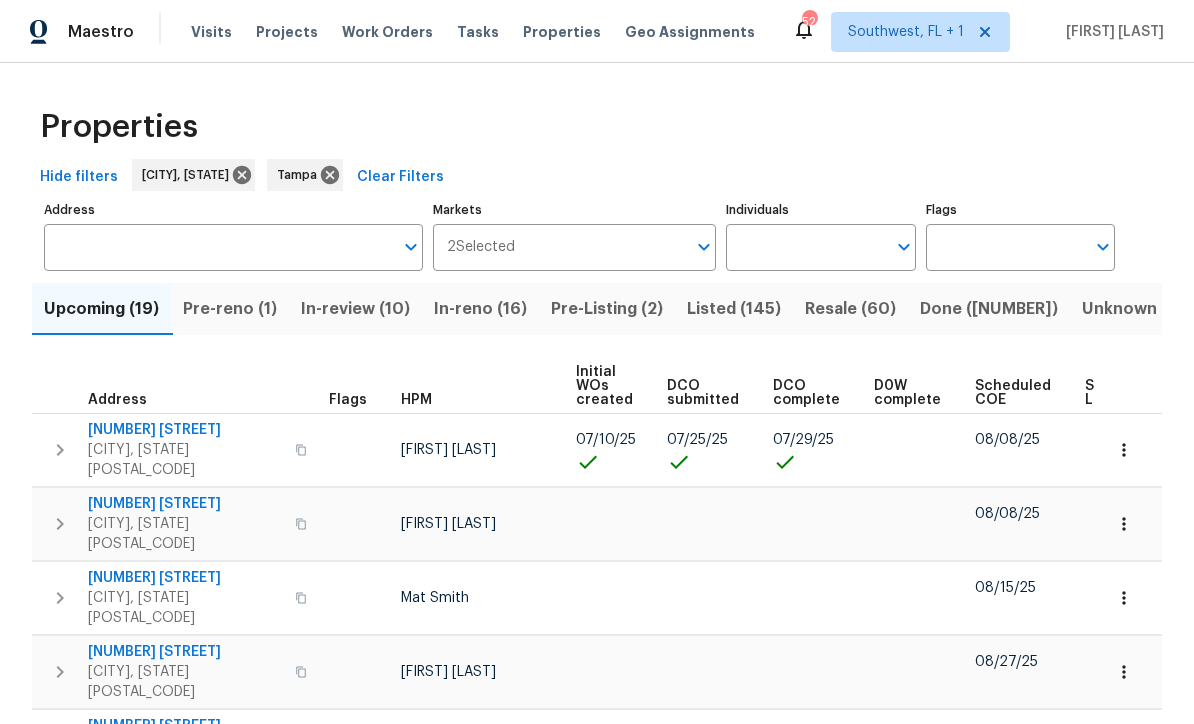 click on "Individuals" at bounding box center (805, 247) 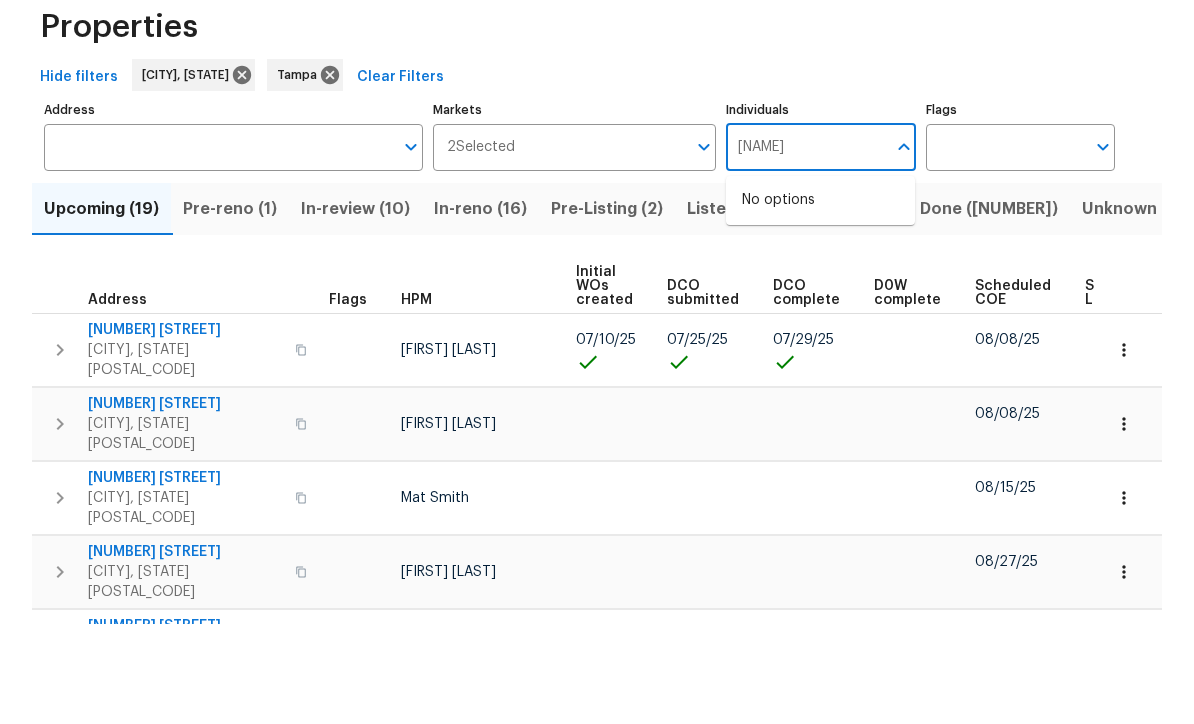 type on "[NAME]" 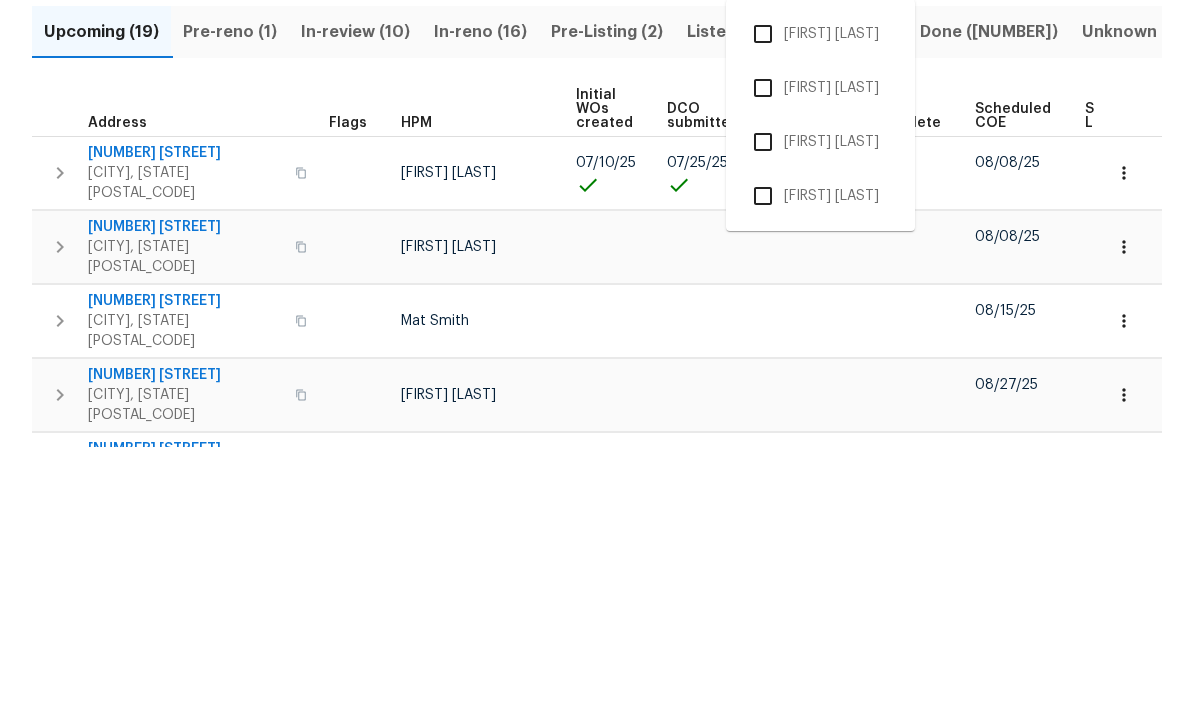 click at bounding box center (763, 419) 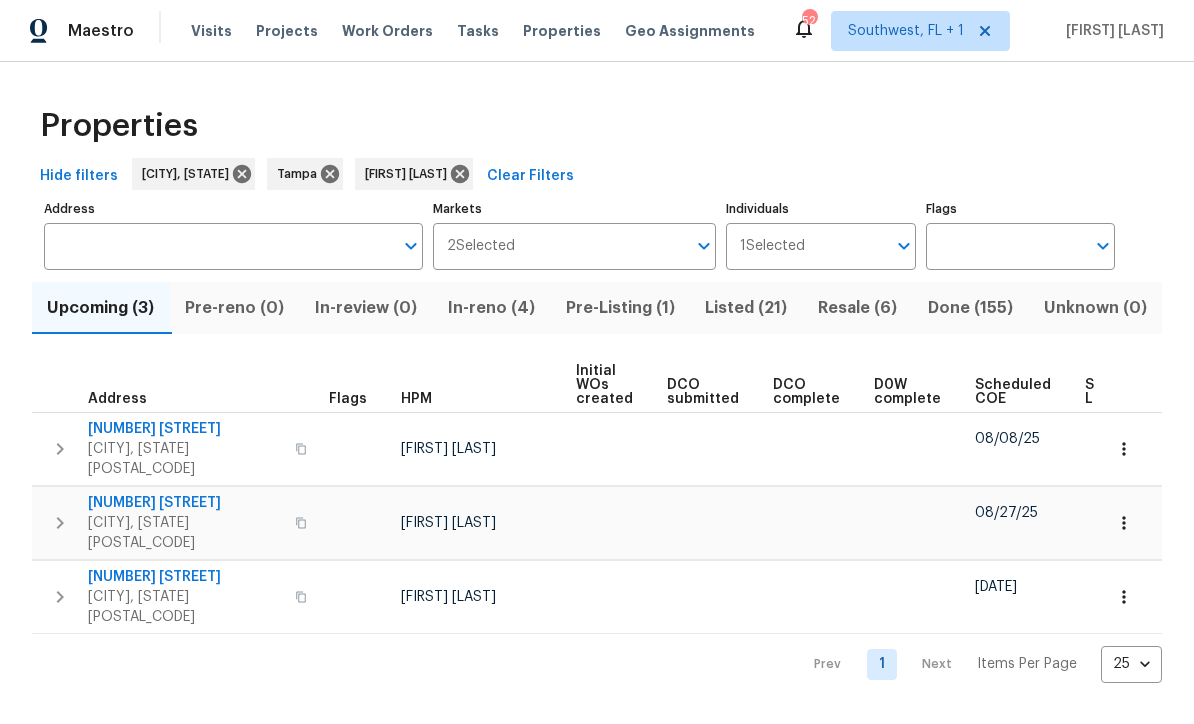 click on "Upcoming (3)" at bounding box center [101, 309] 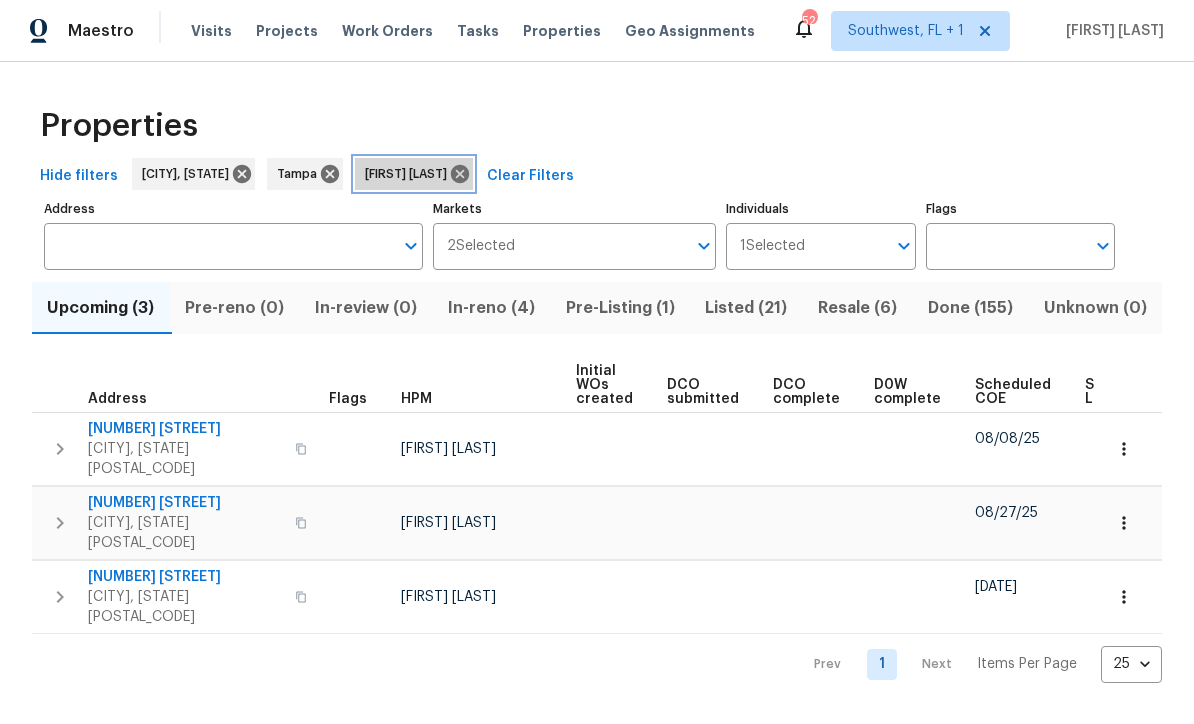 click 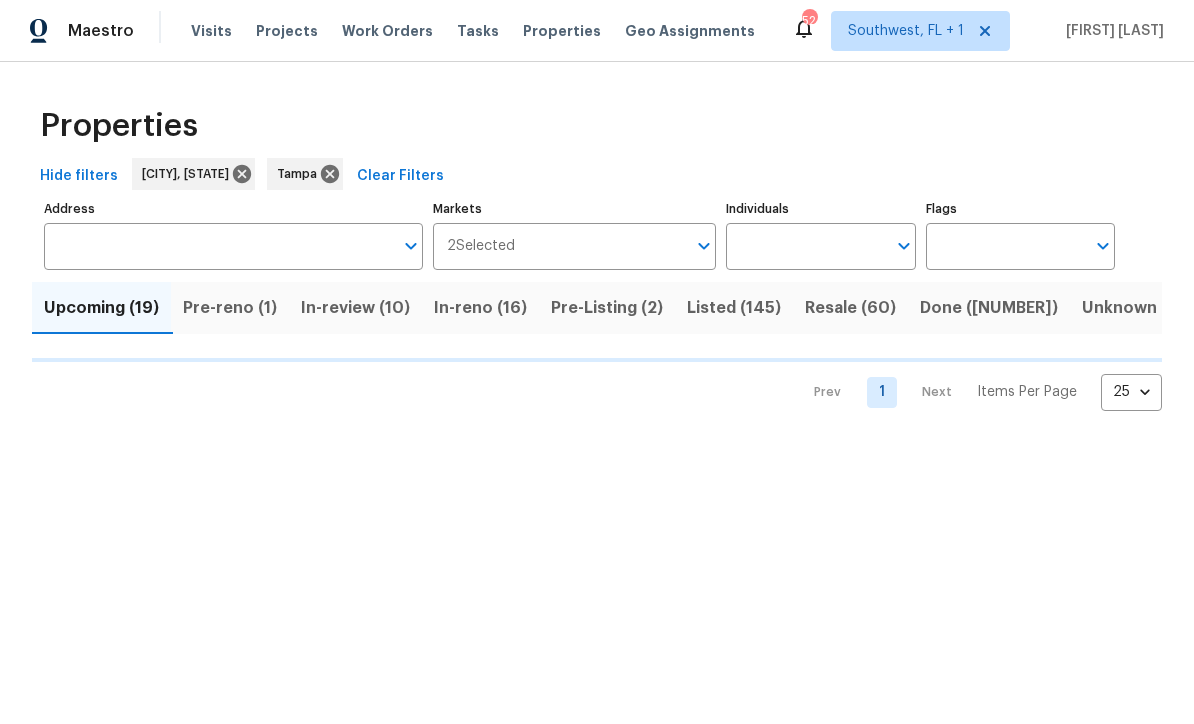click on "Individuals" at bounding box center [805, 247] 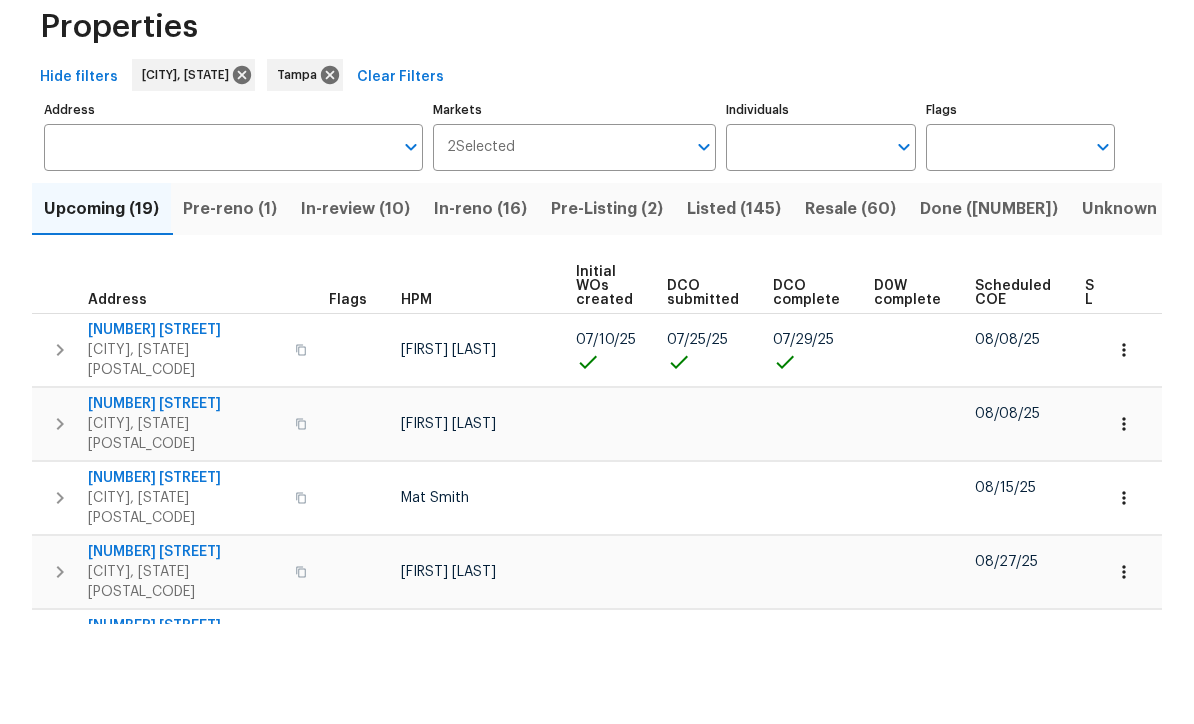 scroll, scrollTop: 1, scrollLeft: 0, axis: vertical 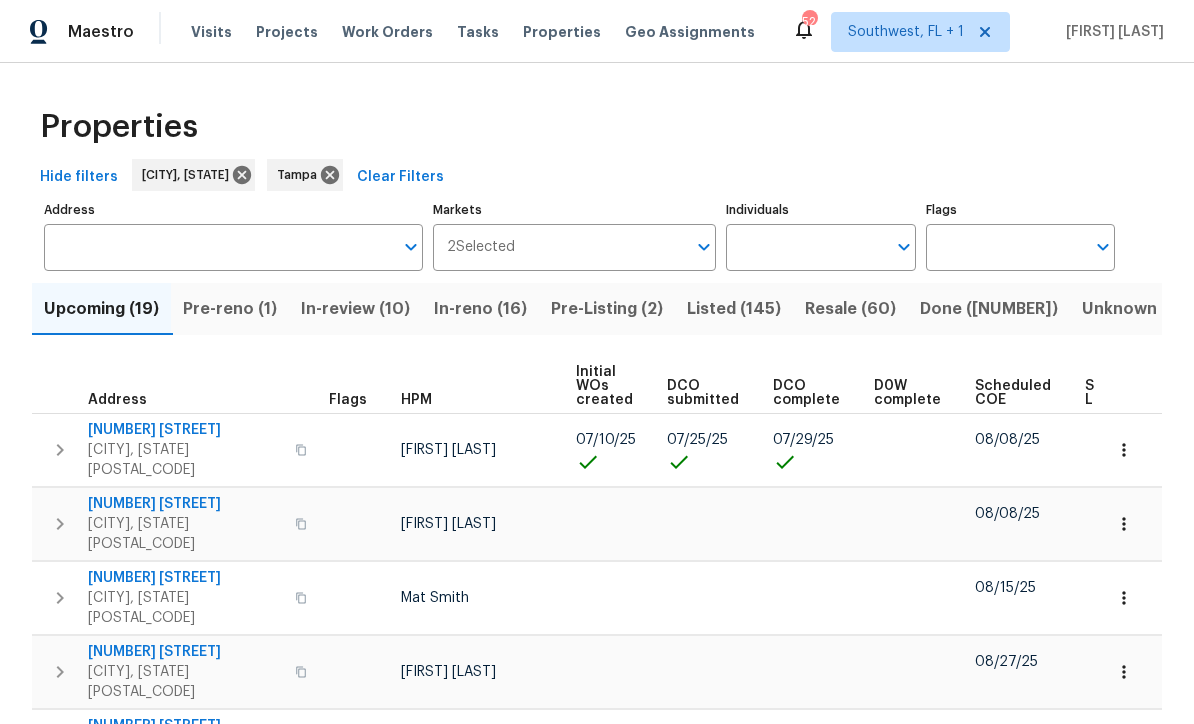 click on "Individuals" at bounding box center (805, 247) 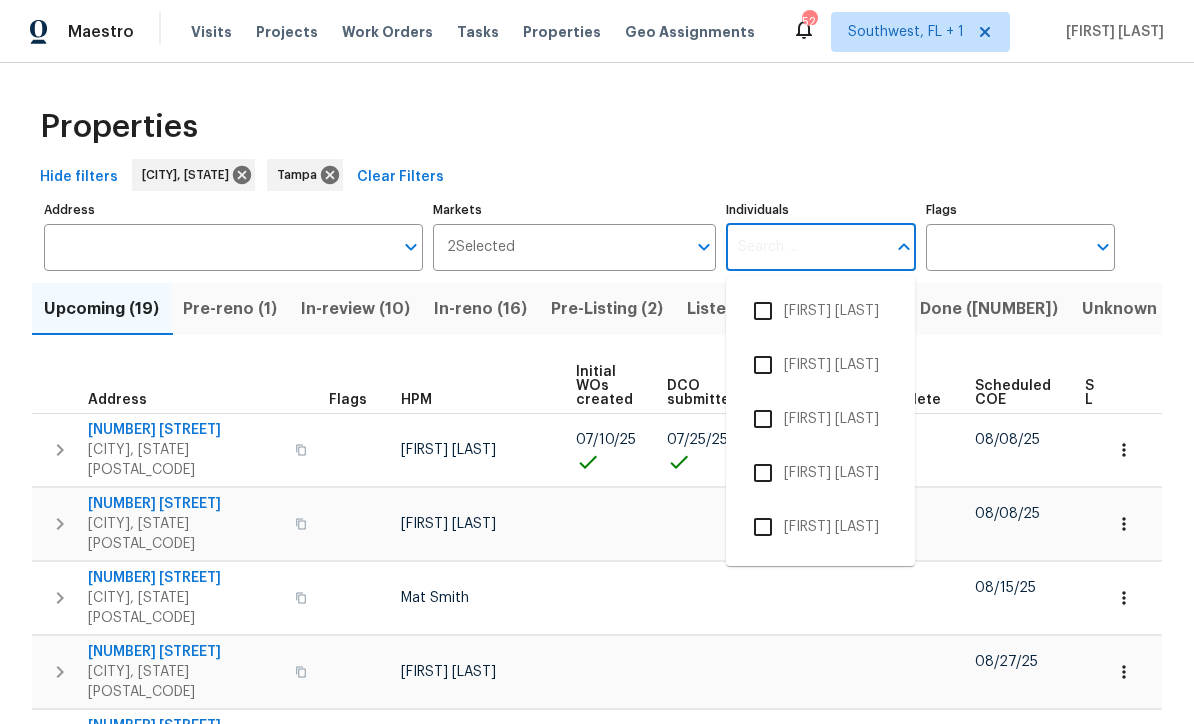 scroll, scrollTop: 0, scrollLeft: 0, axis: both 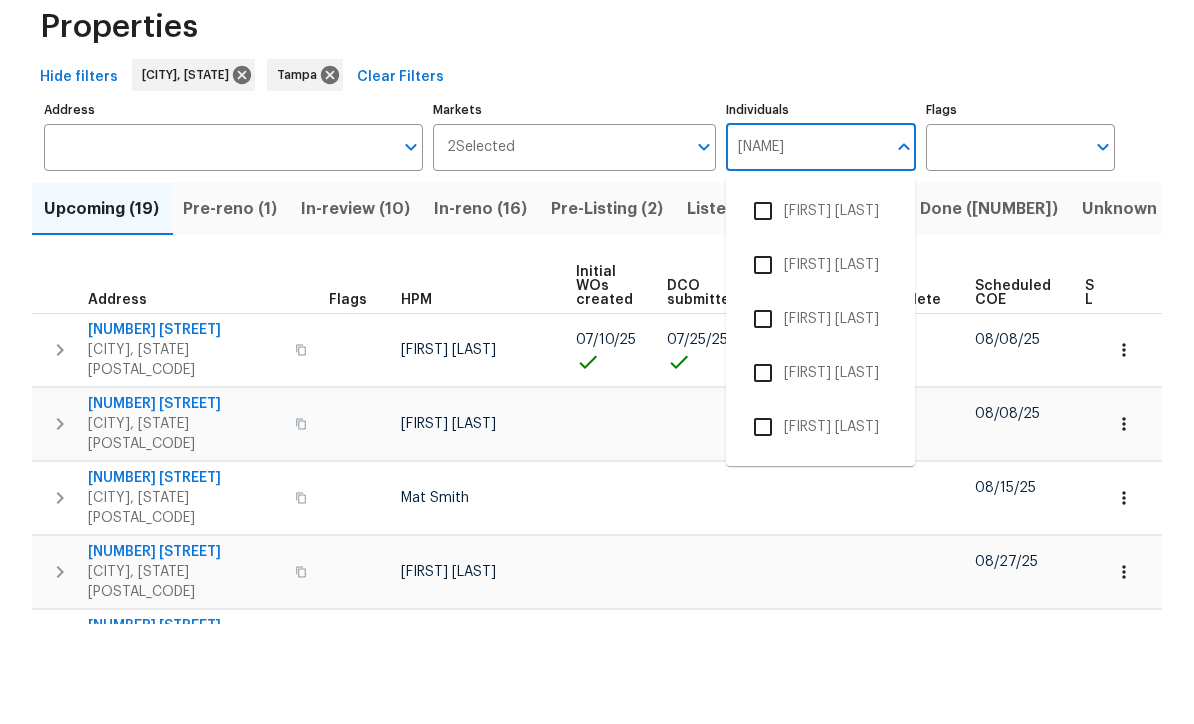 type on "[NAME]" 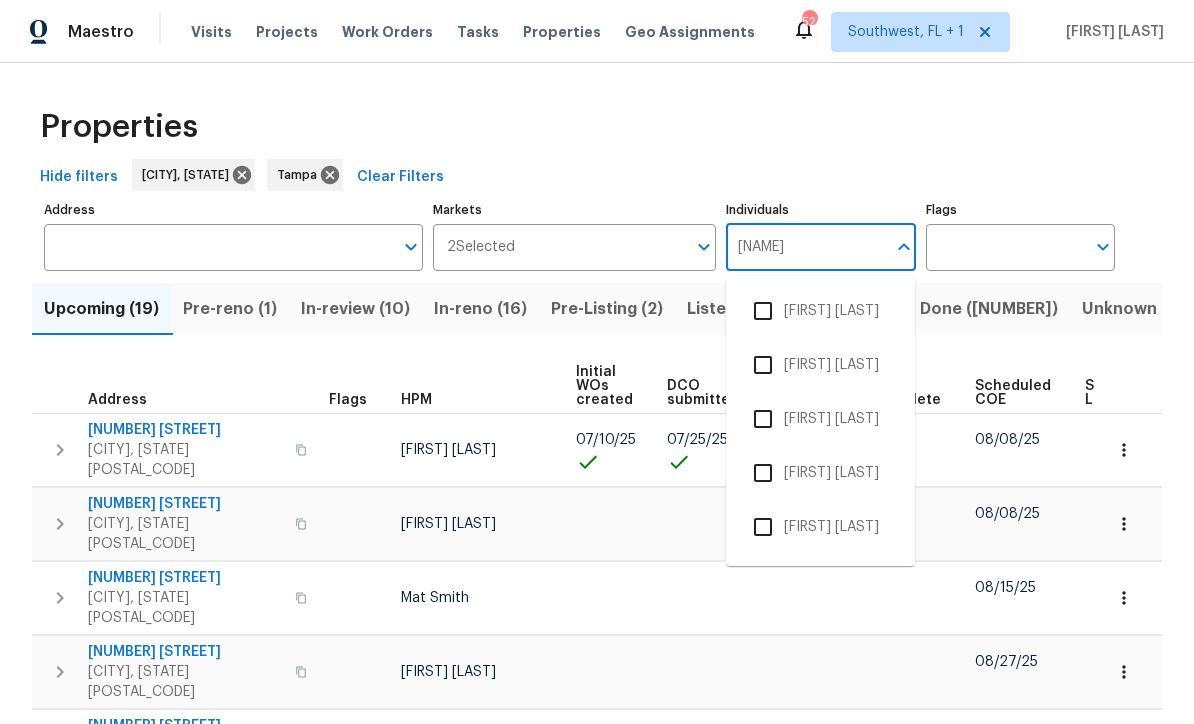 click at bounding box center [763, 365] 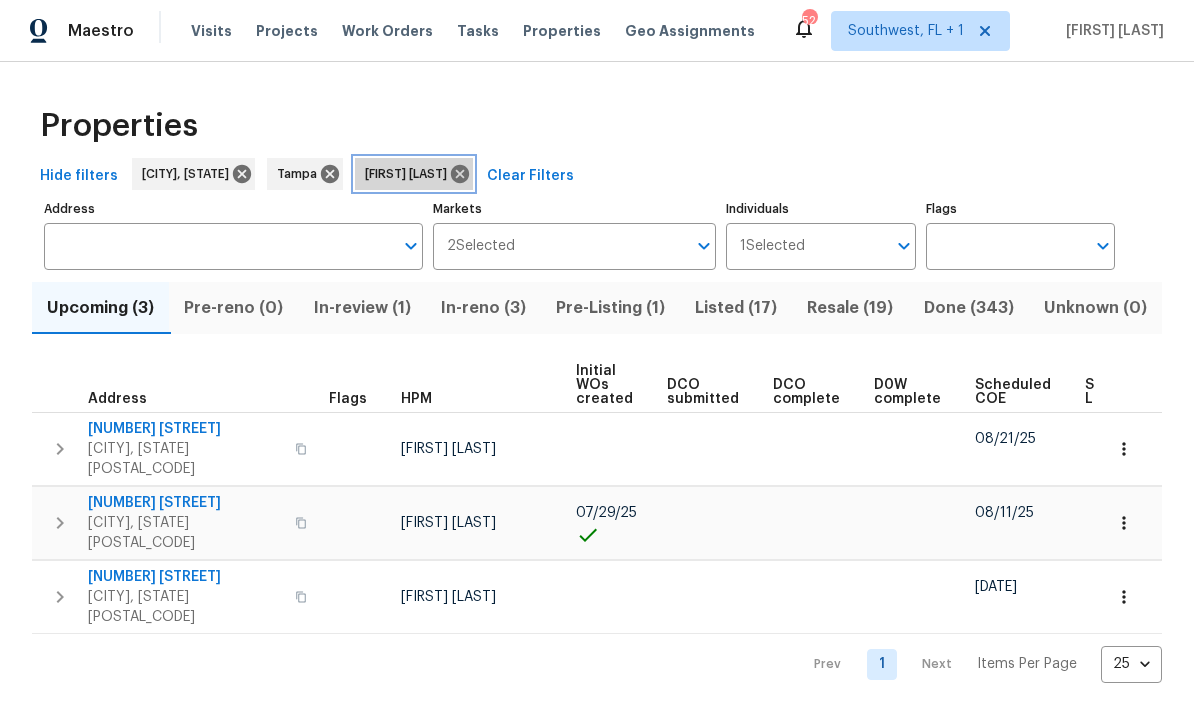 click 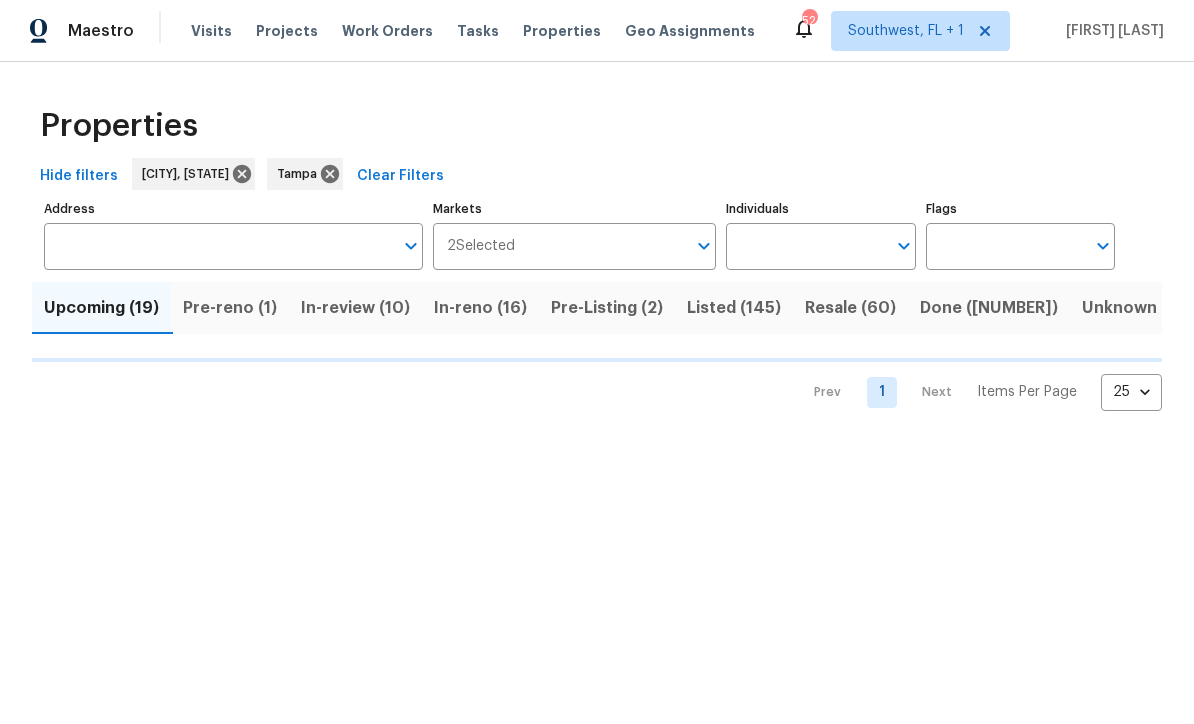 click on "Individuals" at bounding box center (805, 247) 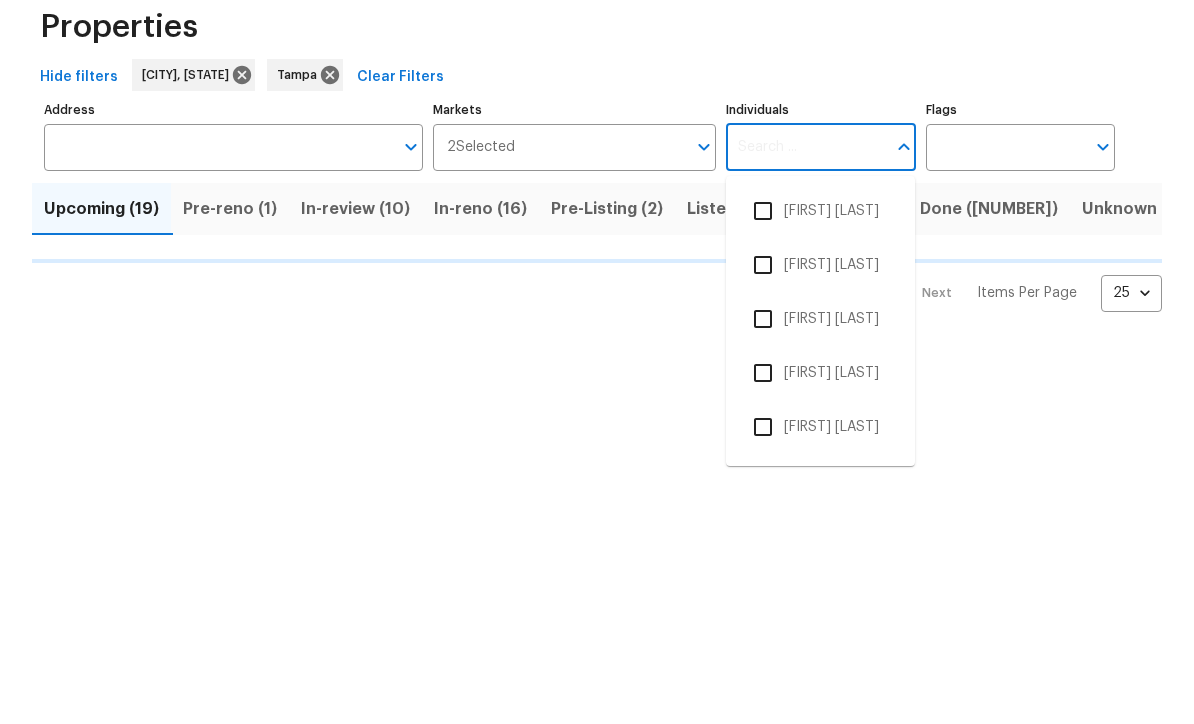 scroll, scrollTop: 1, scrollLeft: 0, axis: vertical 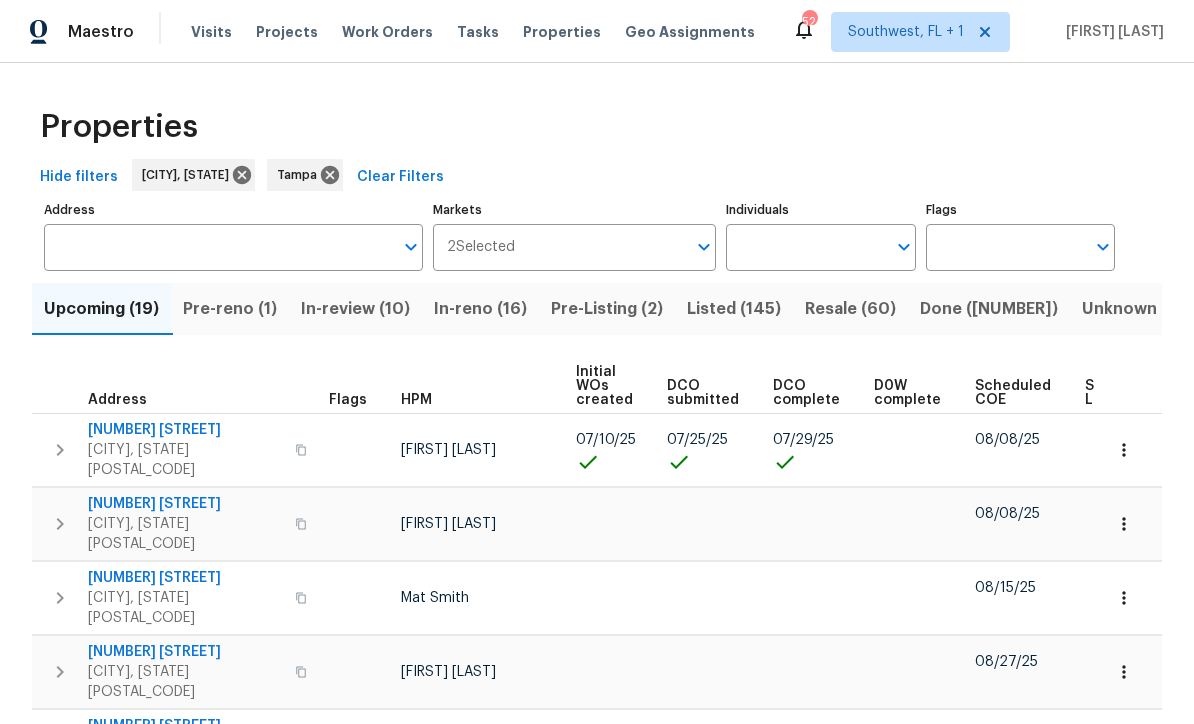 click on "Individuals" at bounding box center (805, 247) 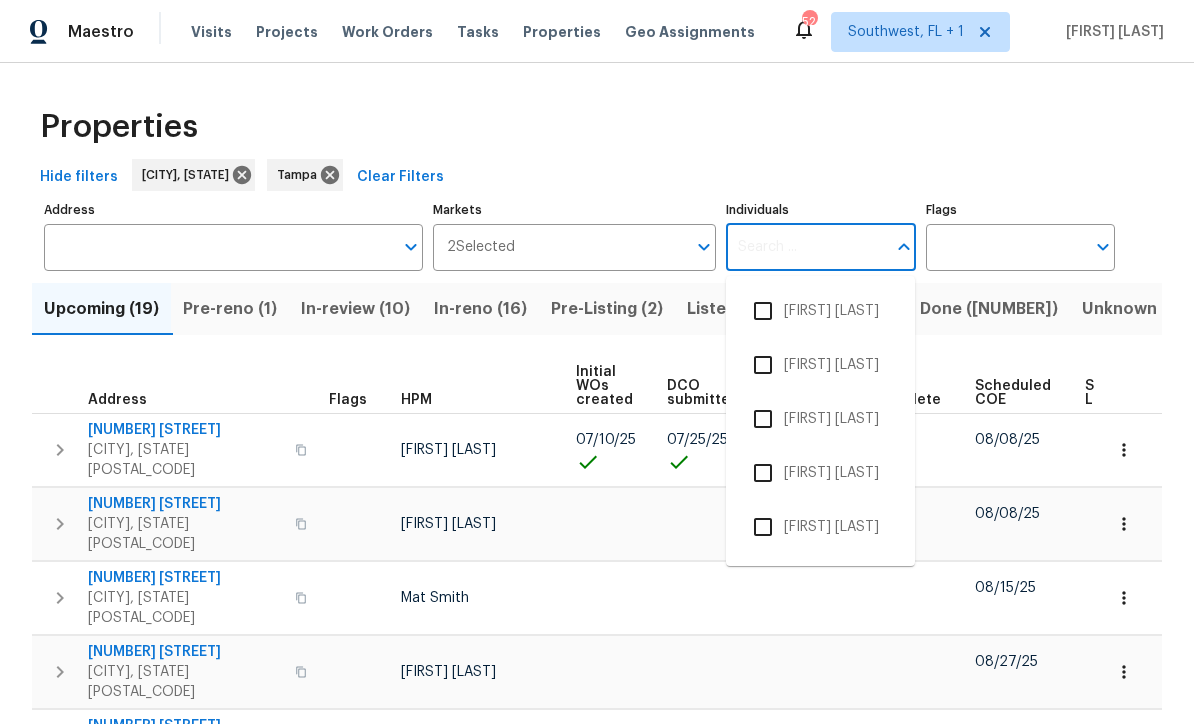 scroll, scrollTop: 0, scrollLeft: 0, axis: both 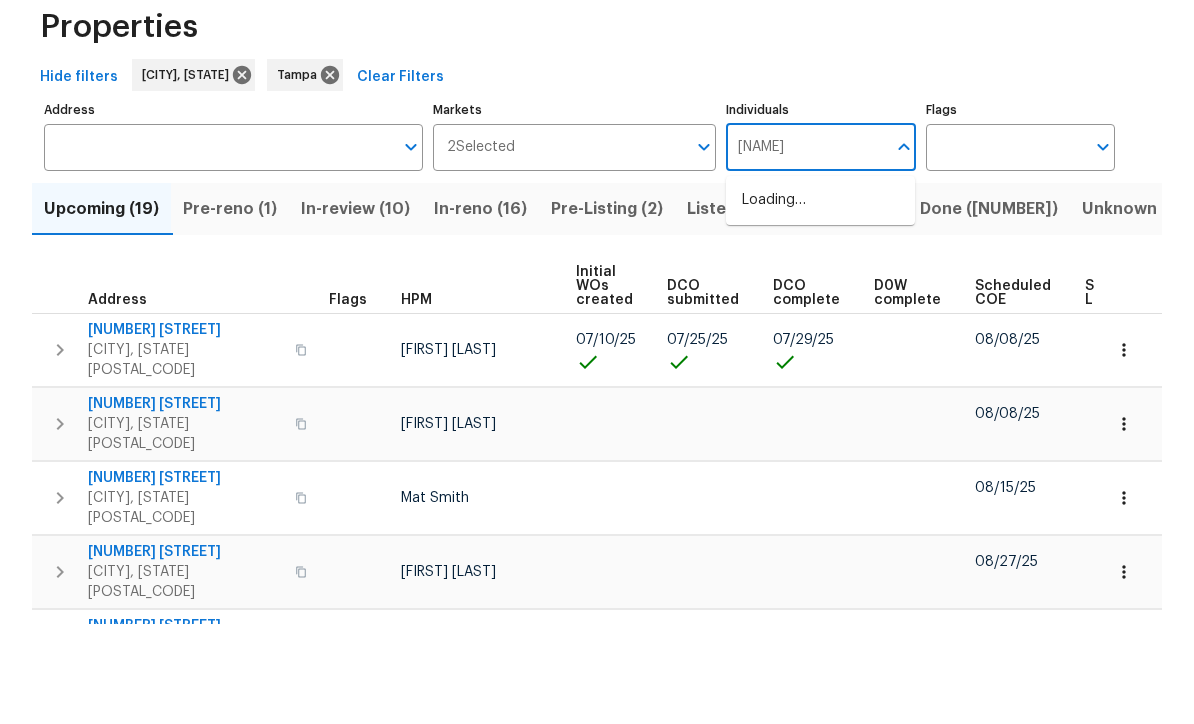 type on "[NAME]" 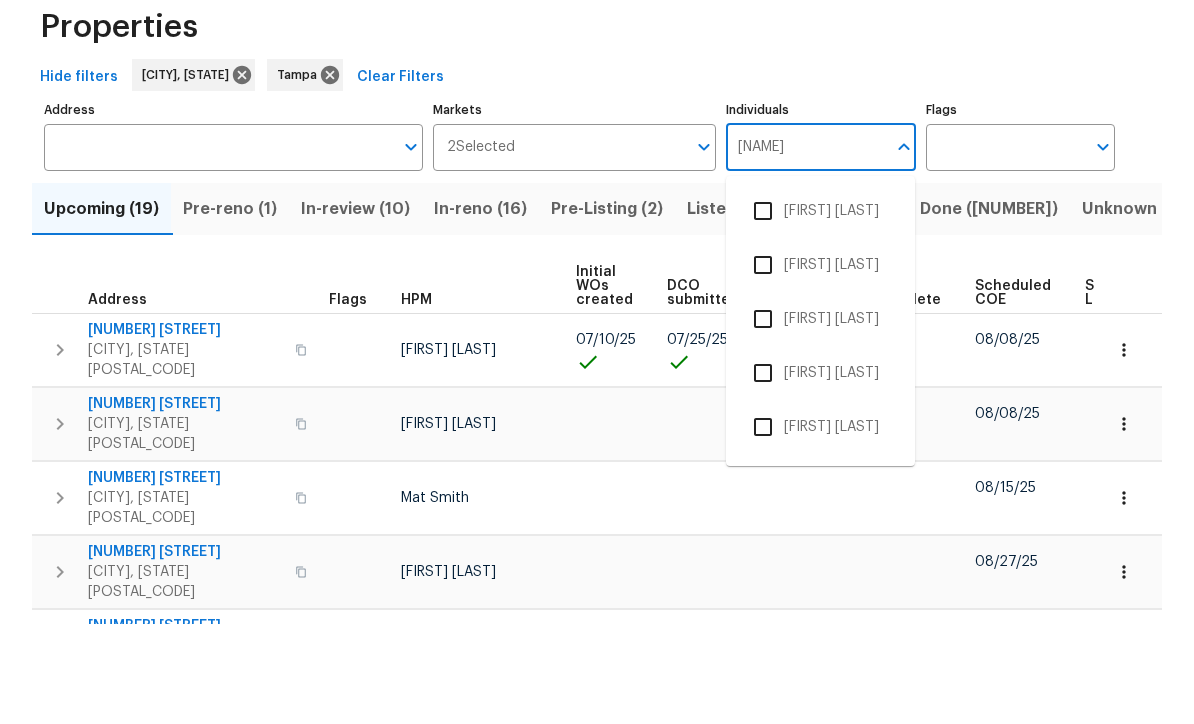scroll, scrollTop: 66, scrollLeft: 0, axis: vertical 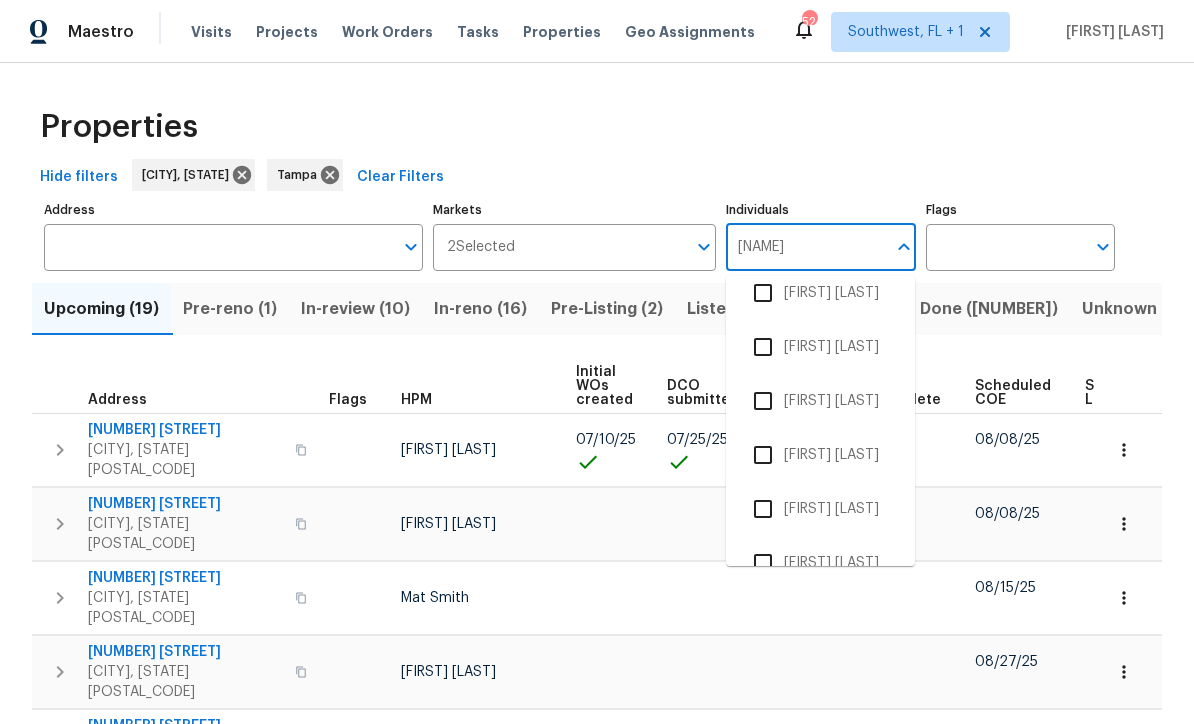 click at bounding box center (763, 509) 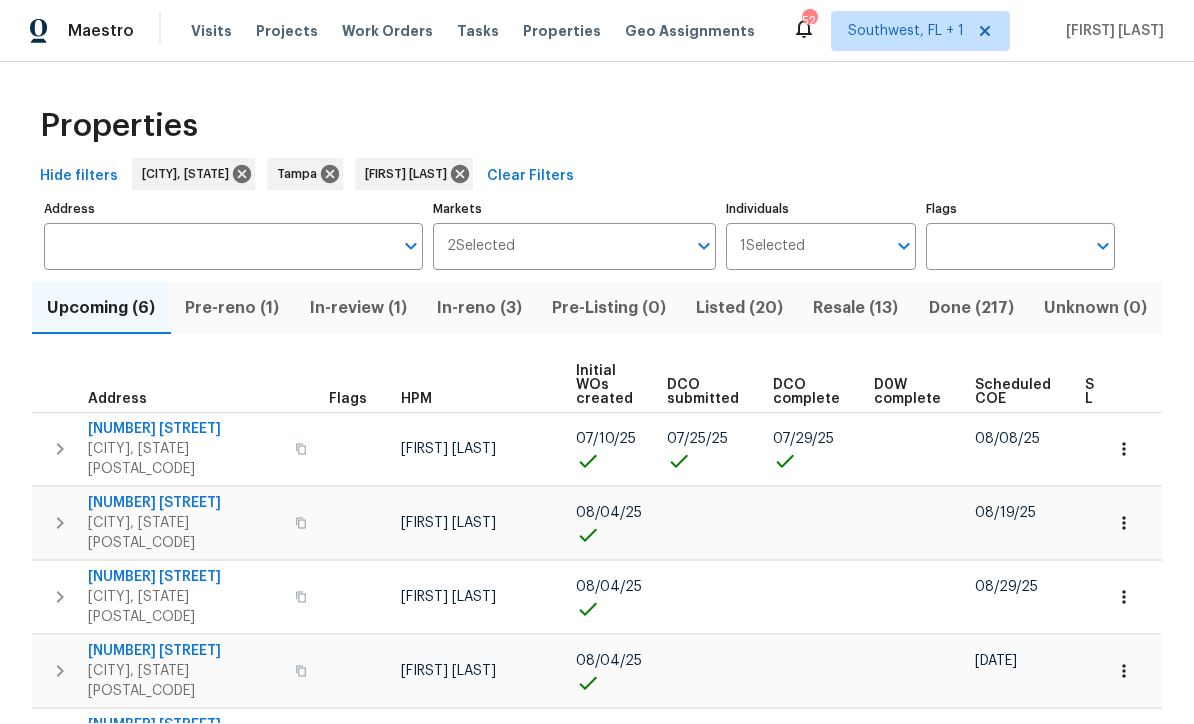 scroll, scrollTop: 1, scrollLeft: 0, axis: vertical 